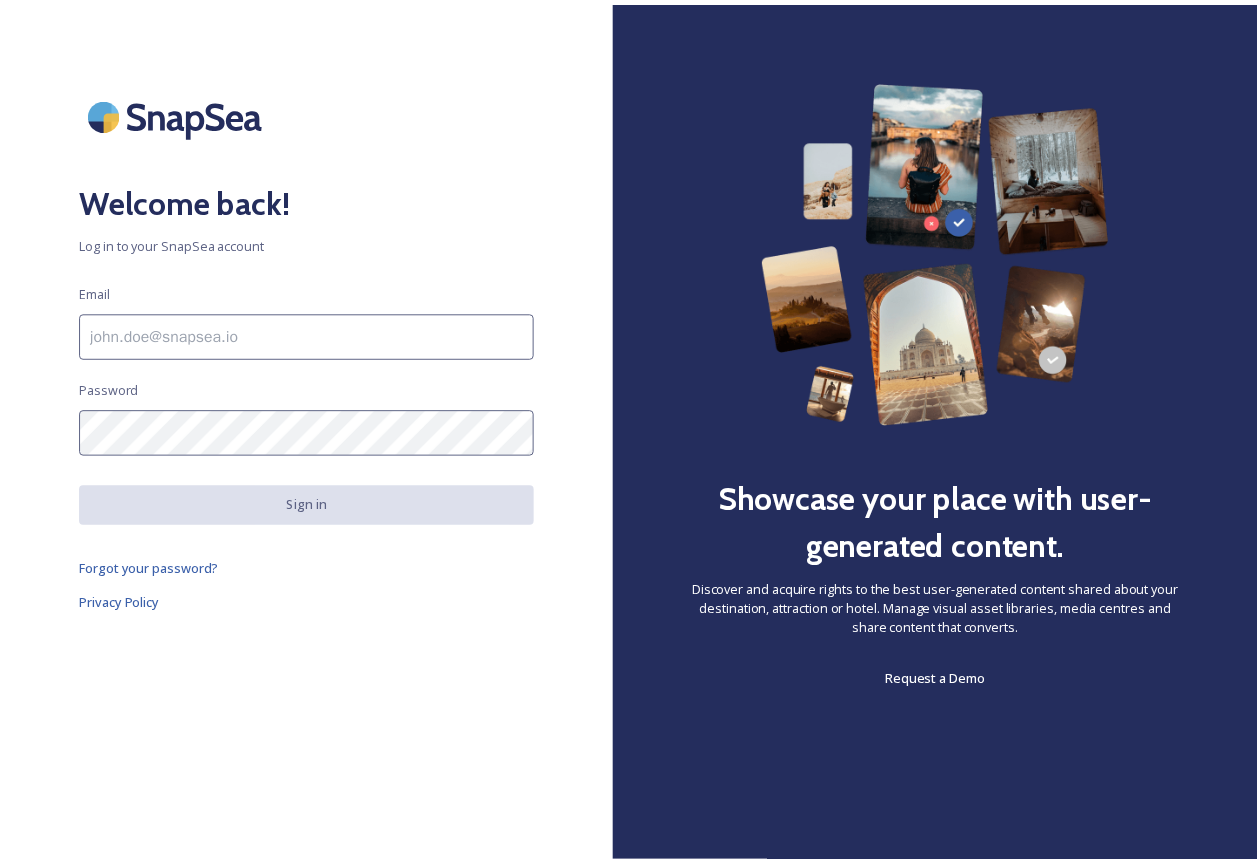 scroll, scrollTop: 0, scrollLeft: 0, axis: both 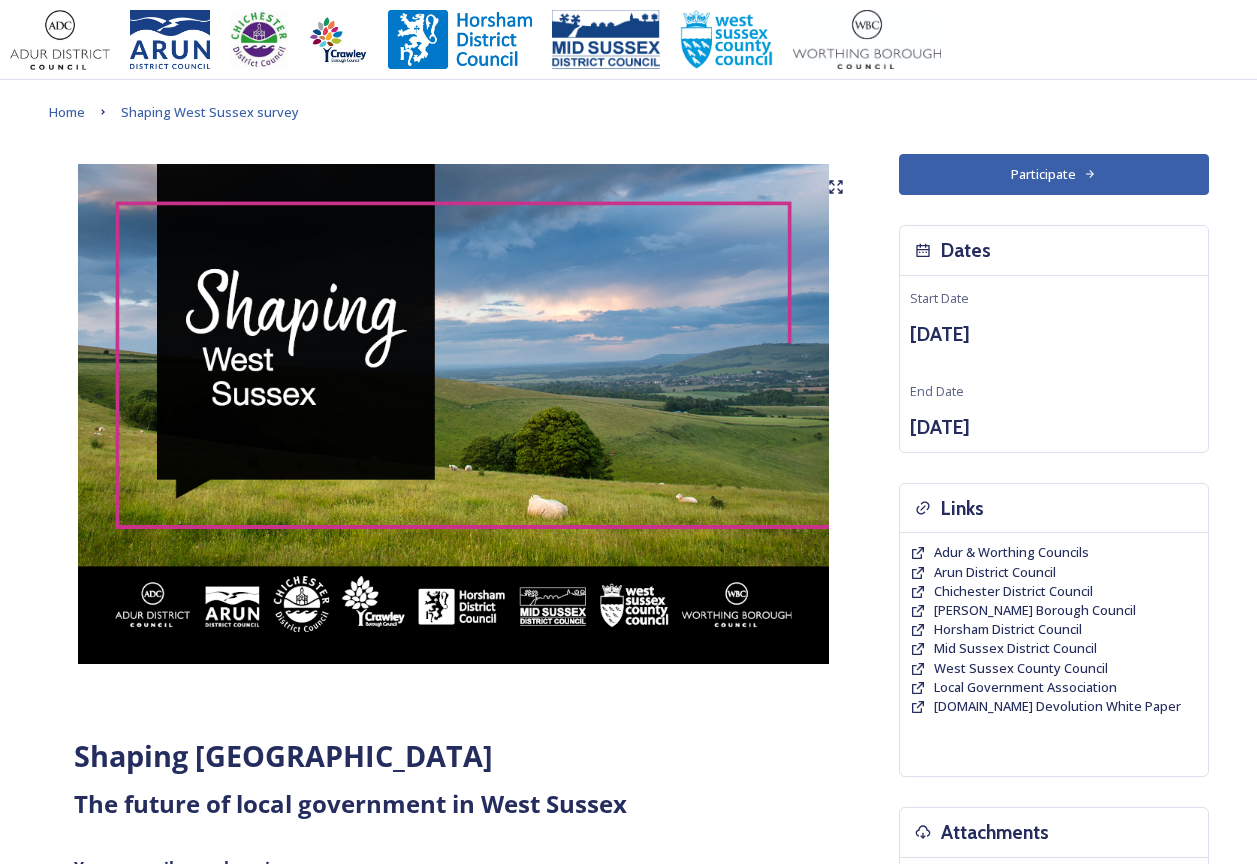 click on "Participate" at bounding box center [1054, 174] 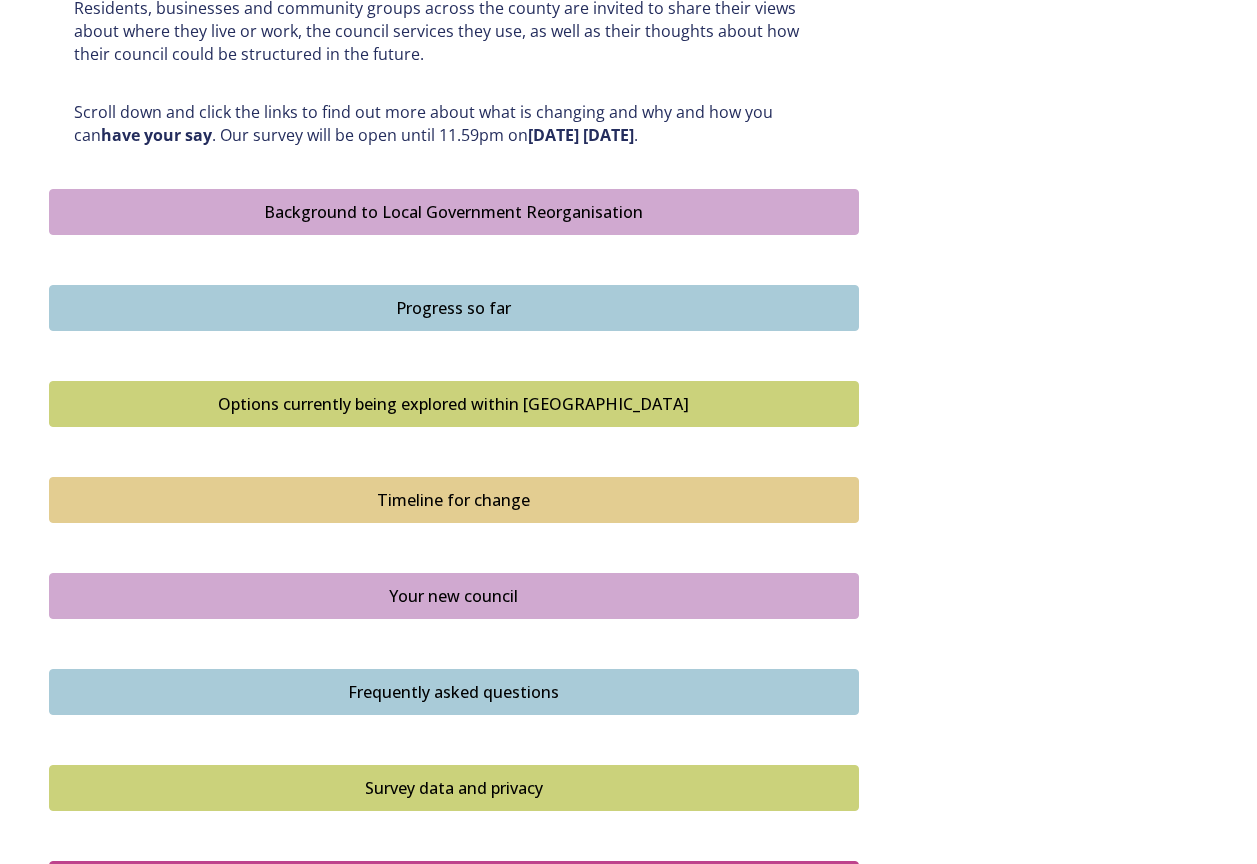 scroll, scrollTop: 1100, scrollLeft: 0, axis: vertical 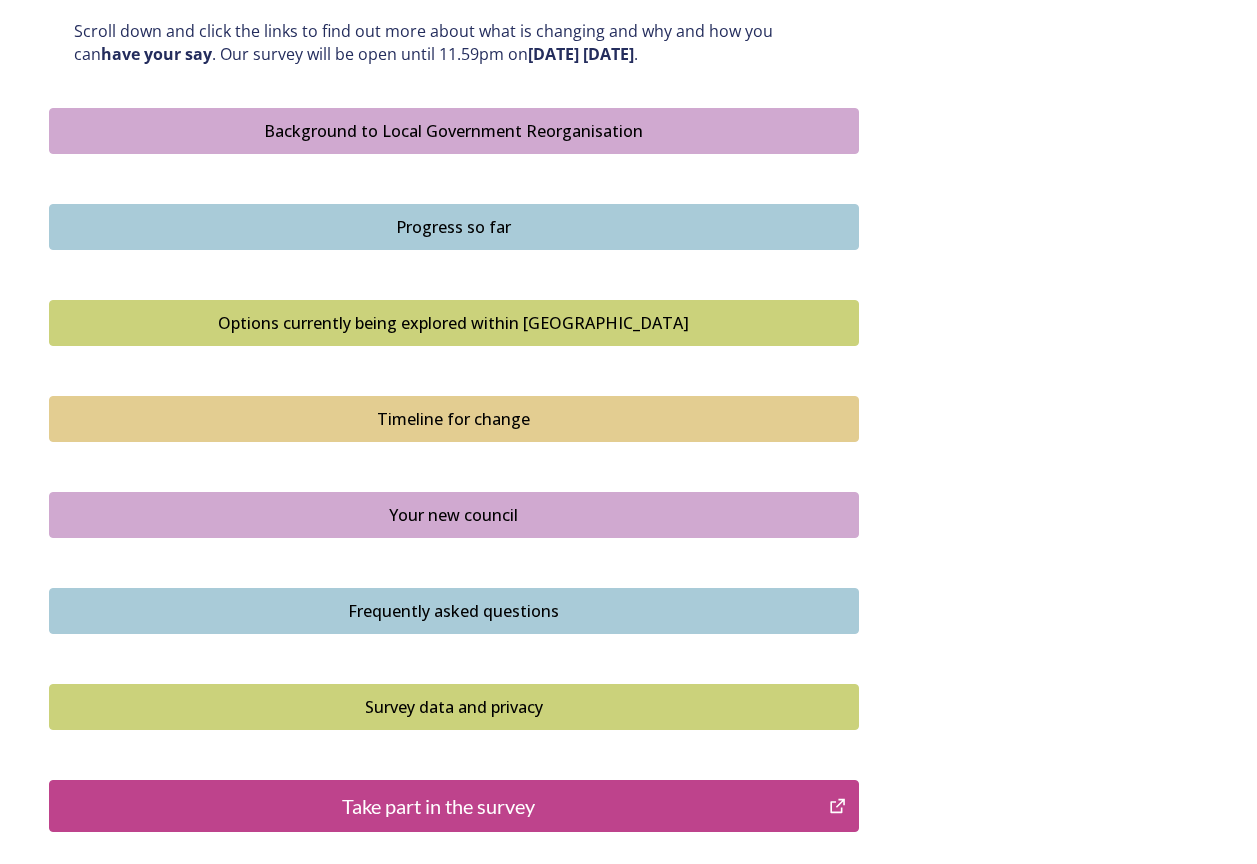click on "Timeline for change" at bounding box center [454, 419] 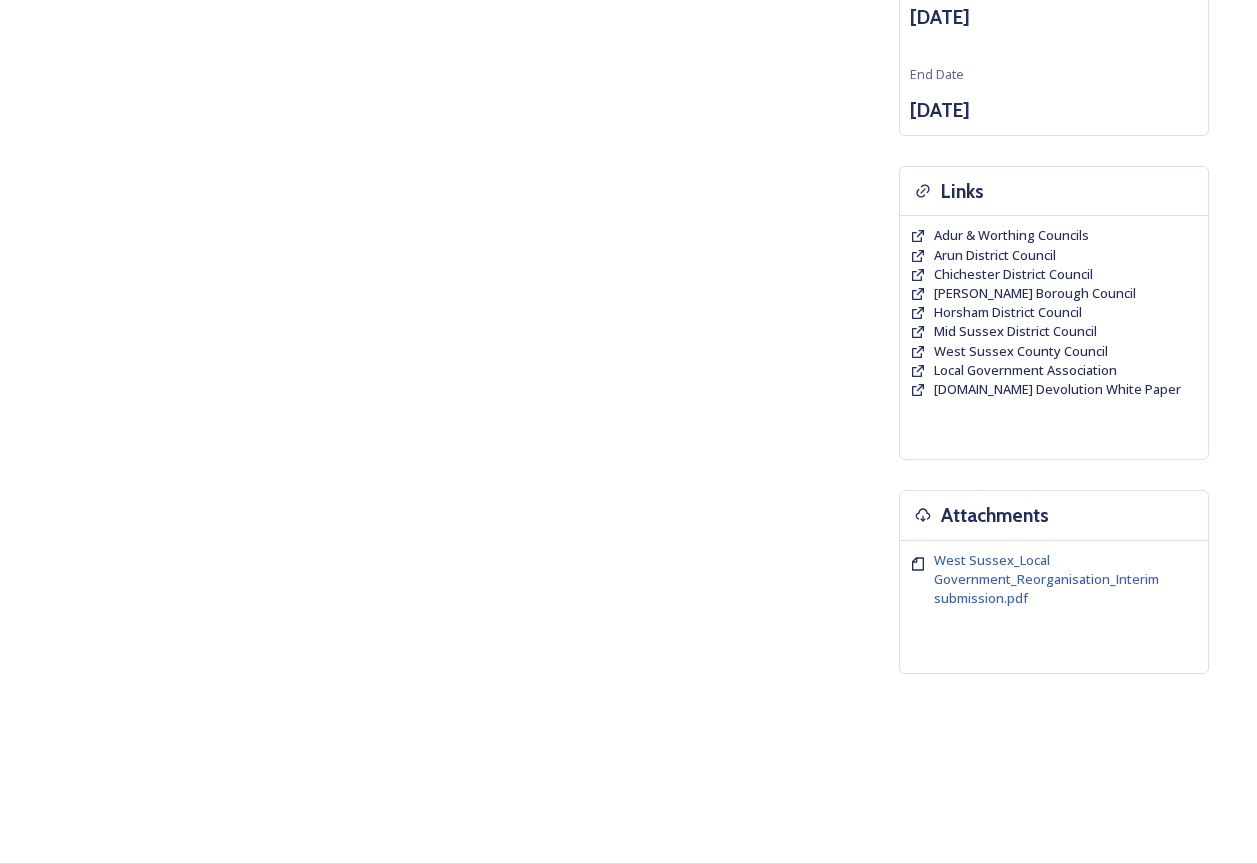 scroll, scrollTop: 0, scrollLeft: 0, axis: both 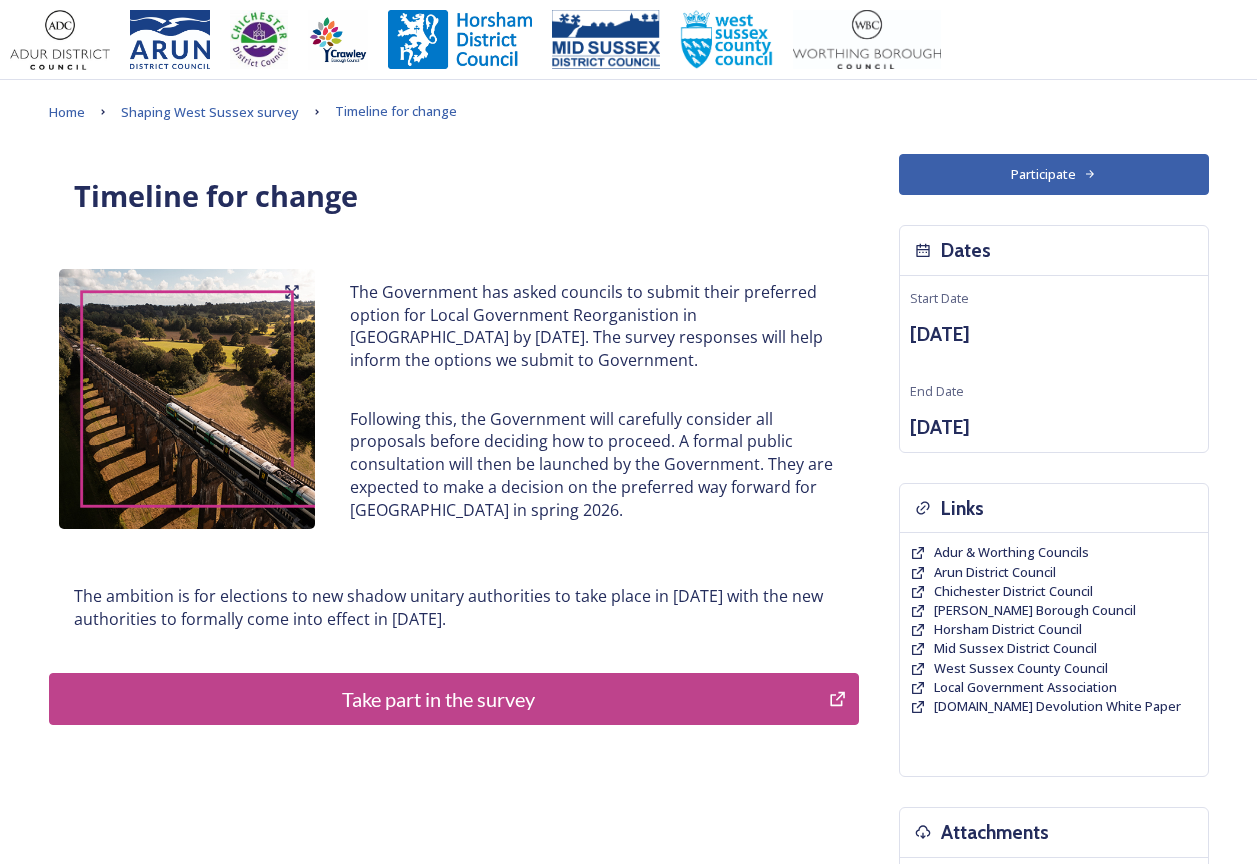 click on "Take part in the survey" at bounding box center [439, 699] 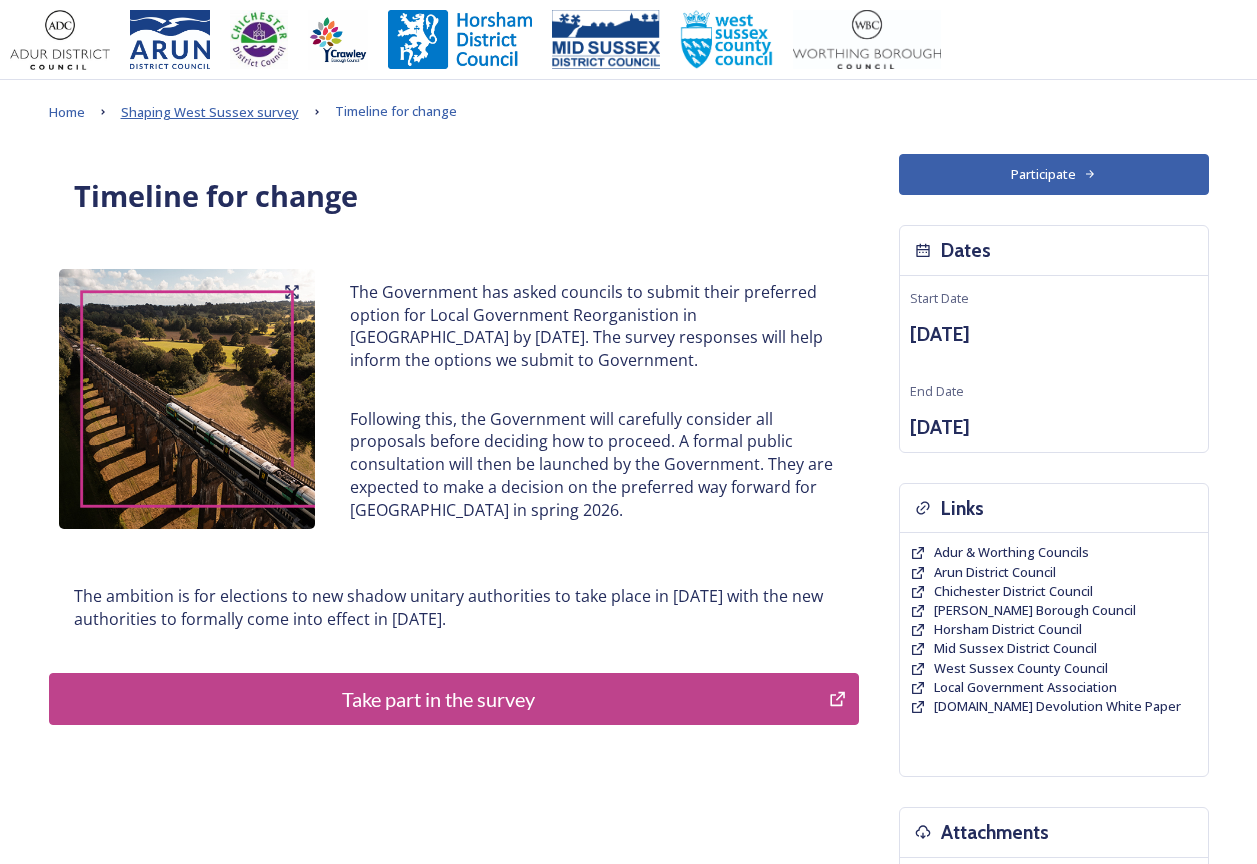 click on "Shaping West Sussex survey" at bounding box center [210, 112] 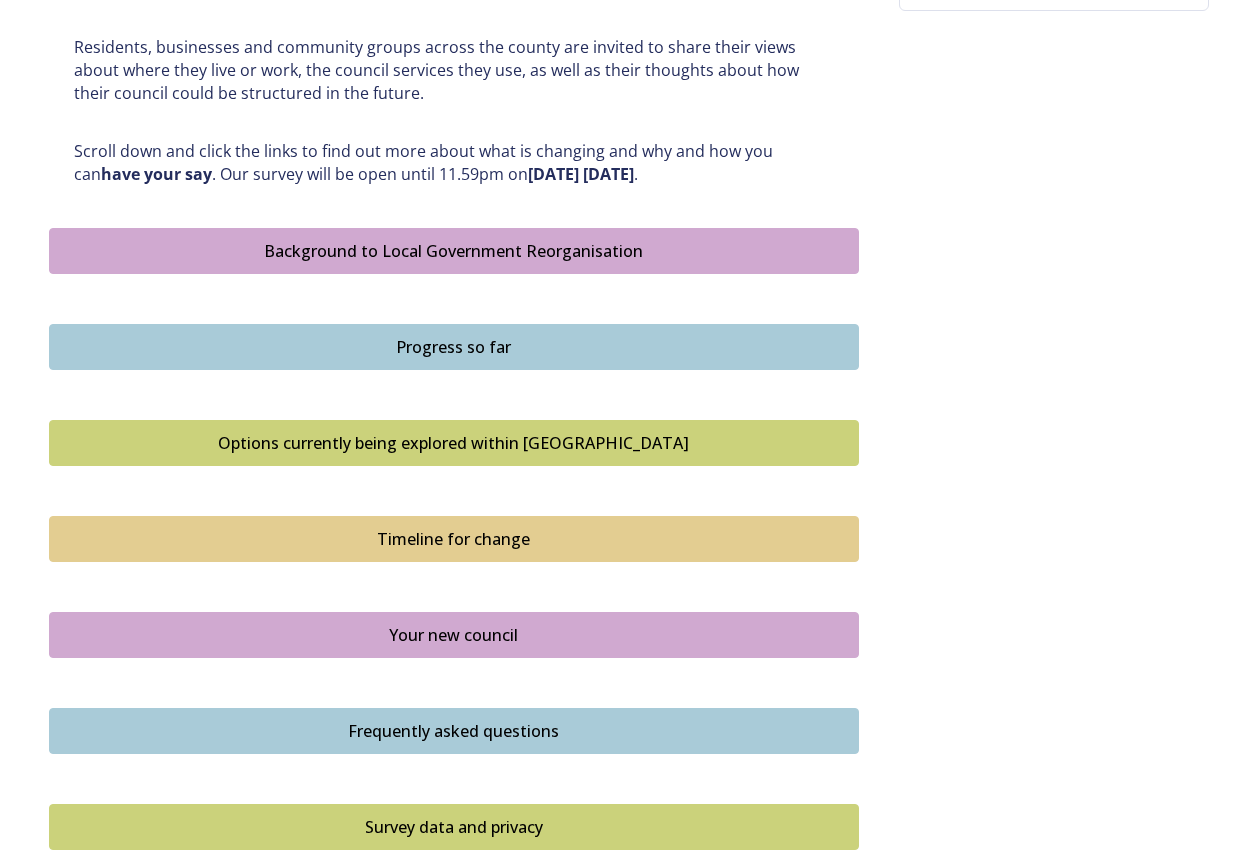 scroll, scrollTop: 1000, scrollLeft: 0, axis: vertical 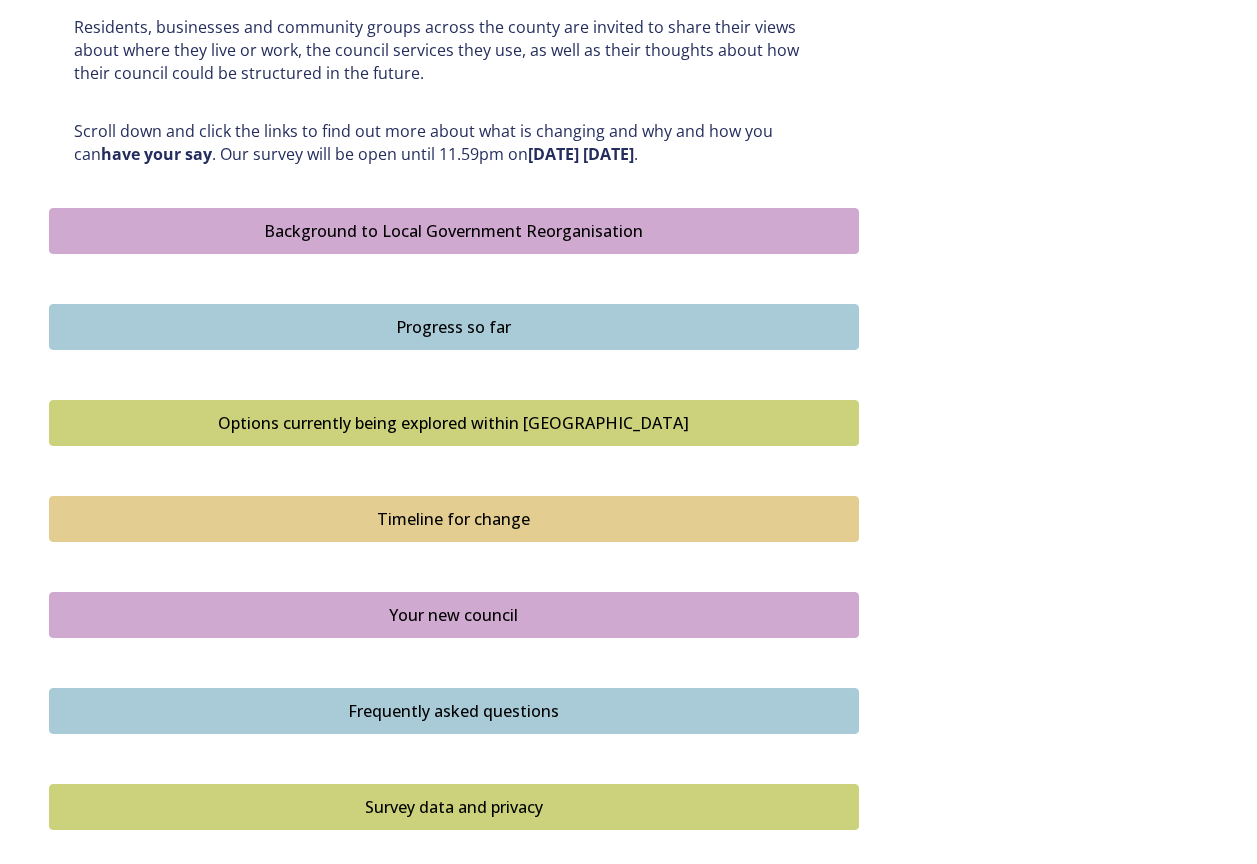 click on "Your new council" at bounding box center (454, 615) 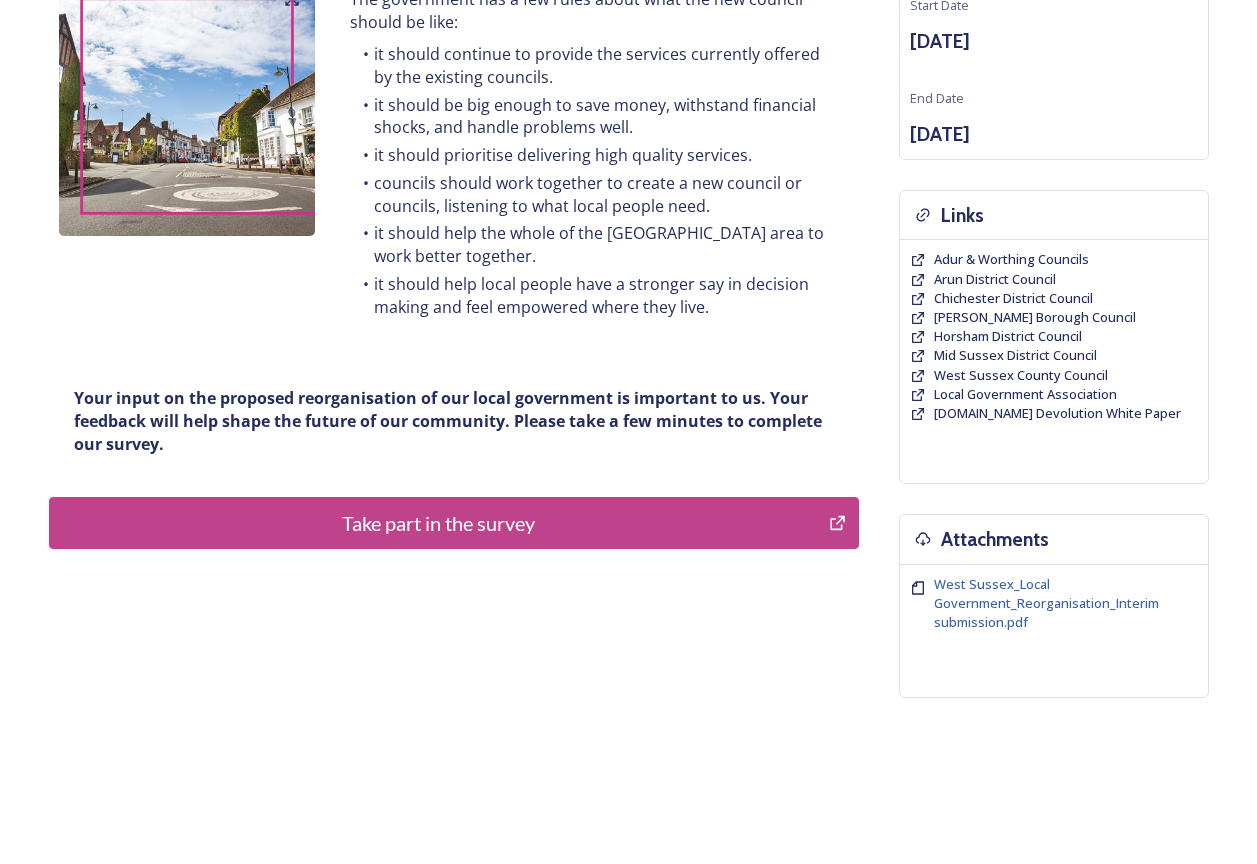 scroll, scrollTop: 300, scrollLeft: 0, axis: vertical 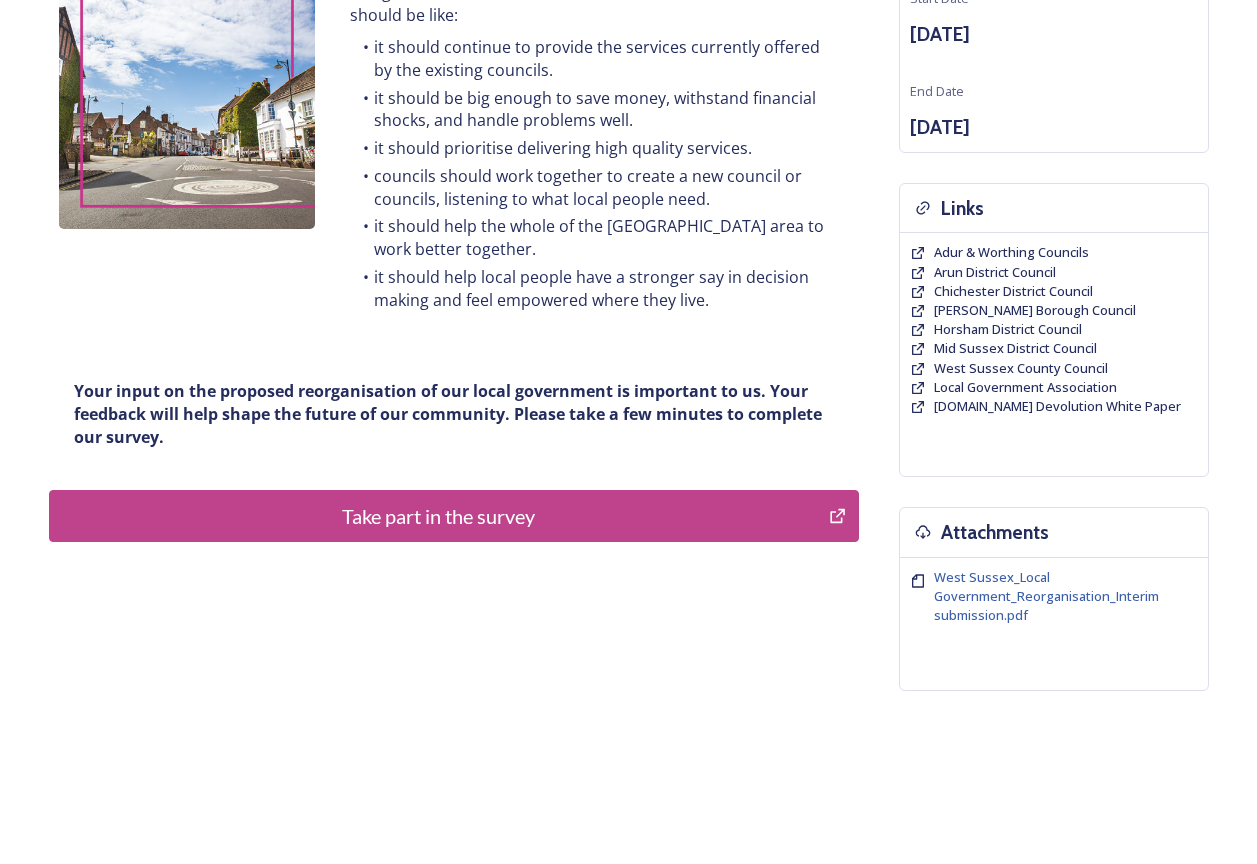 click on "Take part in the survey" at bounding box center [439, 516] 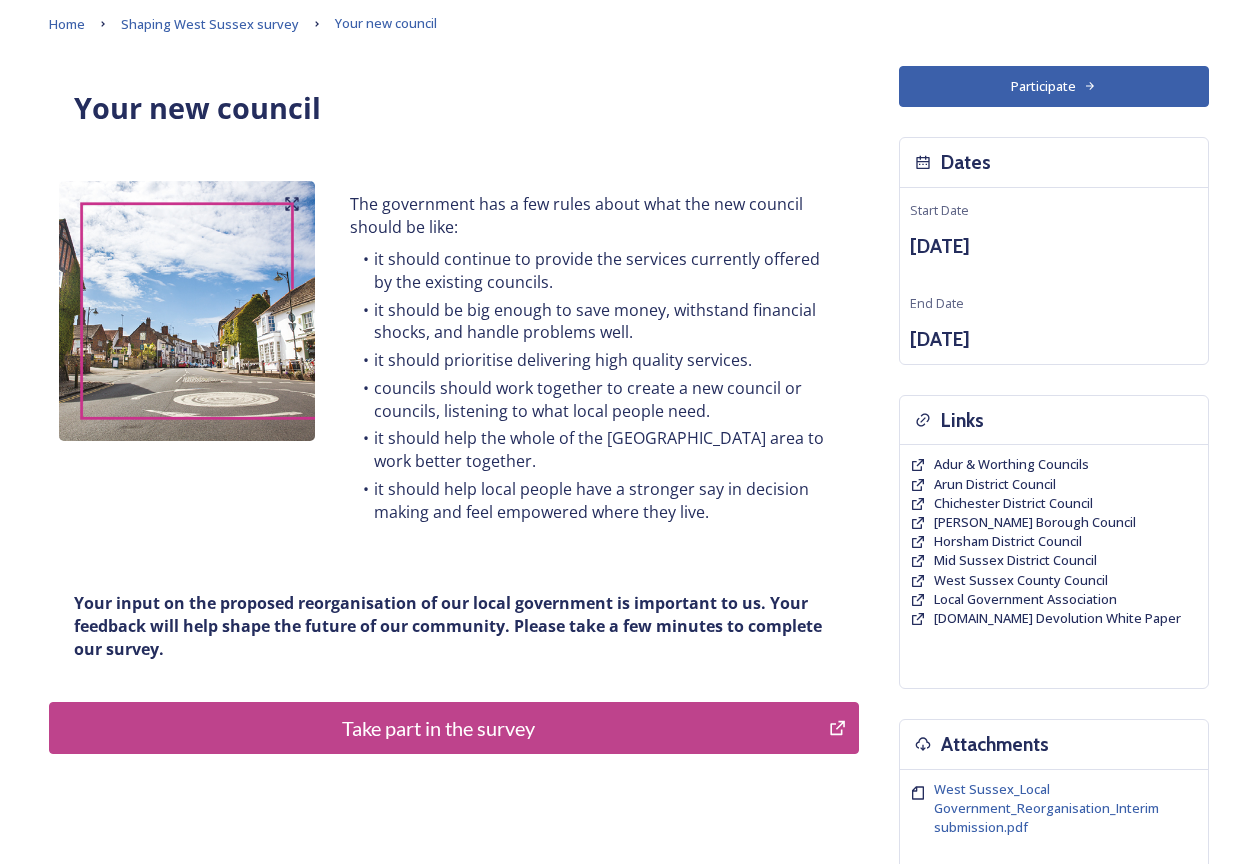 scroll, scrollTop: 0, scrollLeft: 0, axis: both 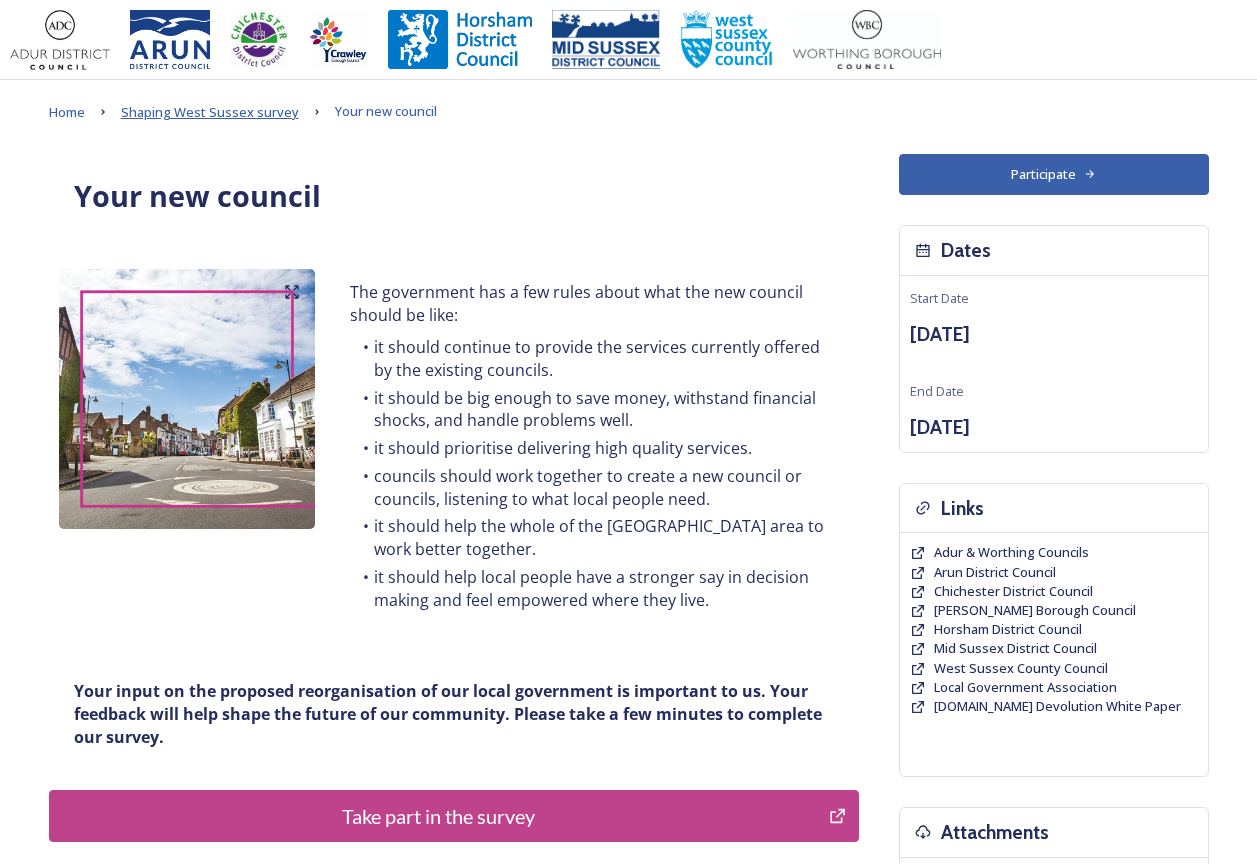 click on "Shaping West Sussex survey" at bounding box center [210, 112] 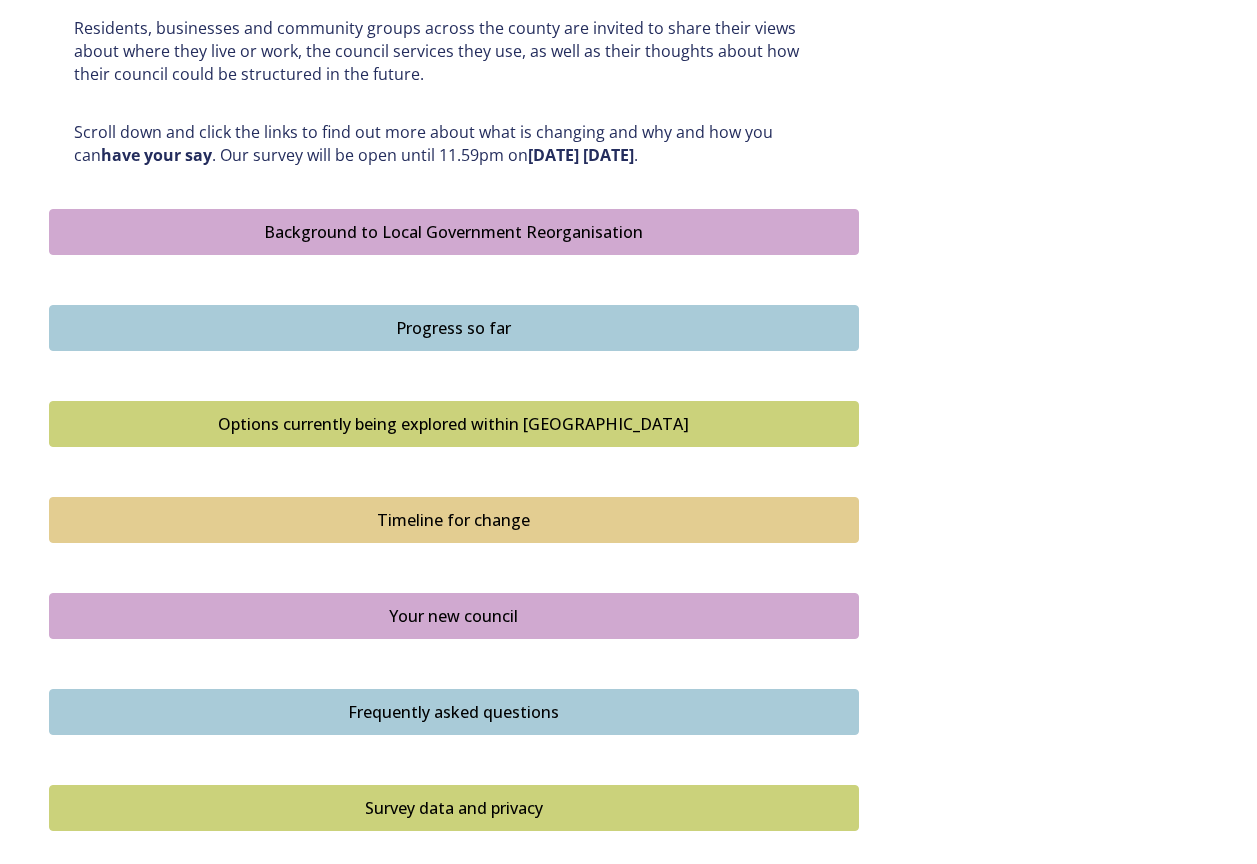scroll, scrollTop: 1000, scrollLeft: 0, axis: vertical 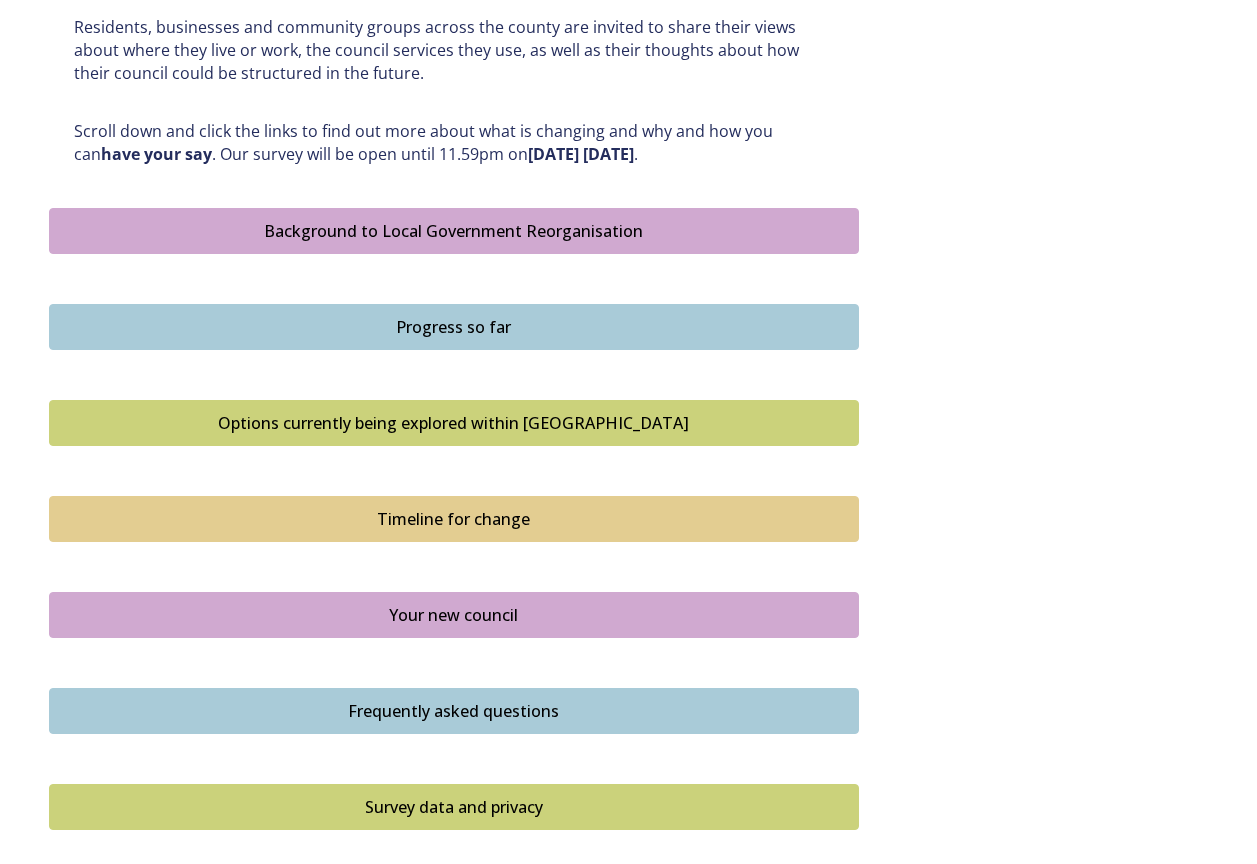 click on "Your new council" at bounding box center [454, 615] 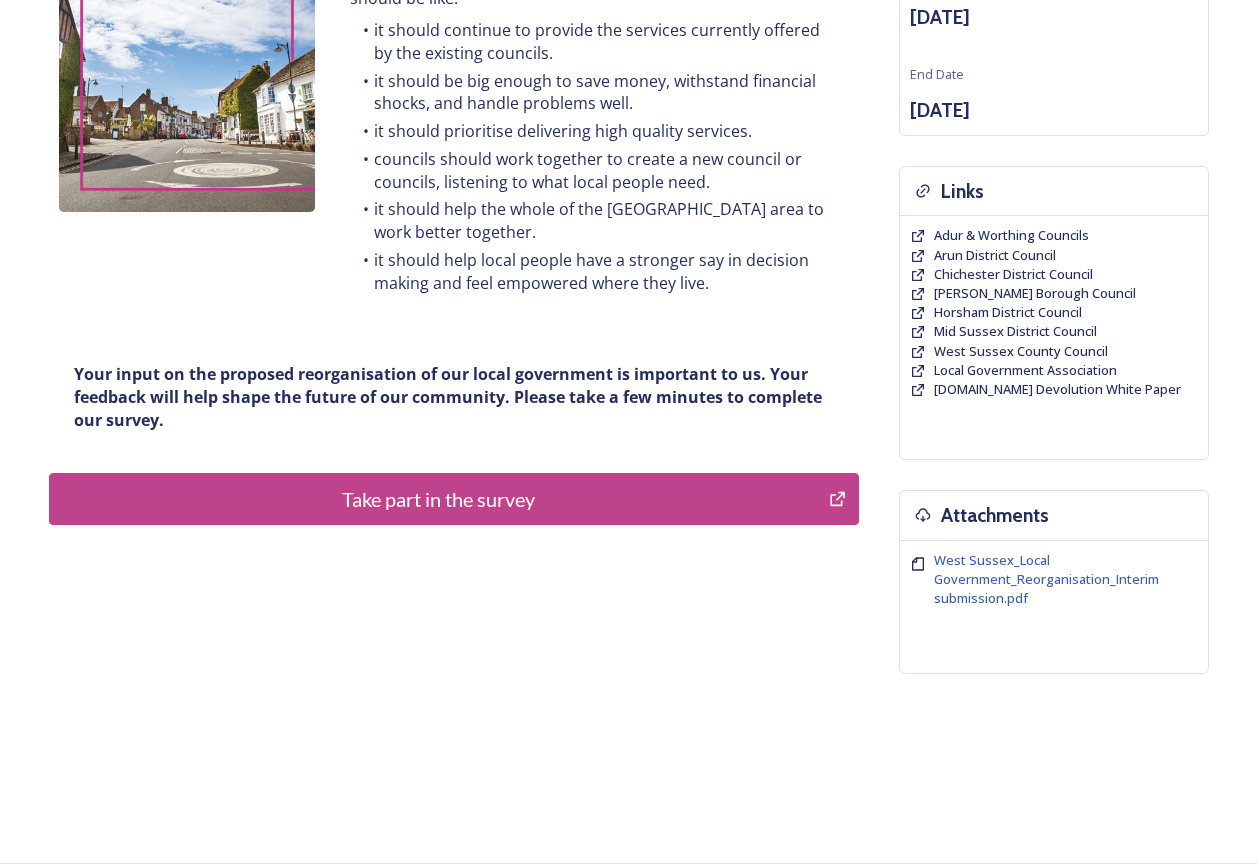 scroll, scrollTop: 0, scrollLeft: 0, axis: both 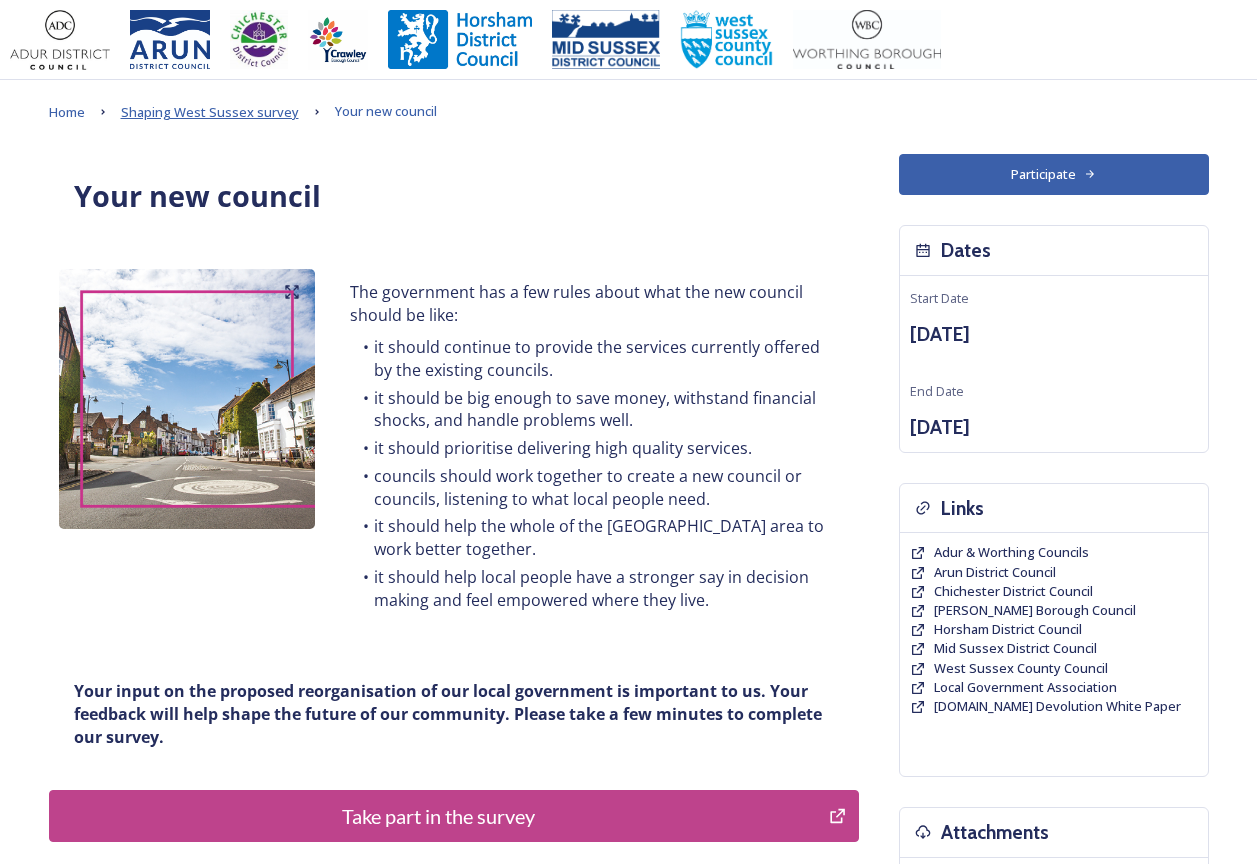 click on "Shaping West Sussex survey" at bounding box center [210, 112] 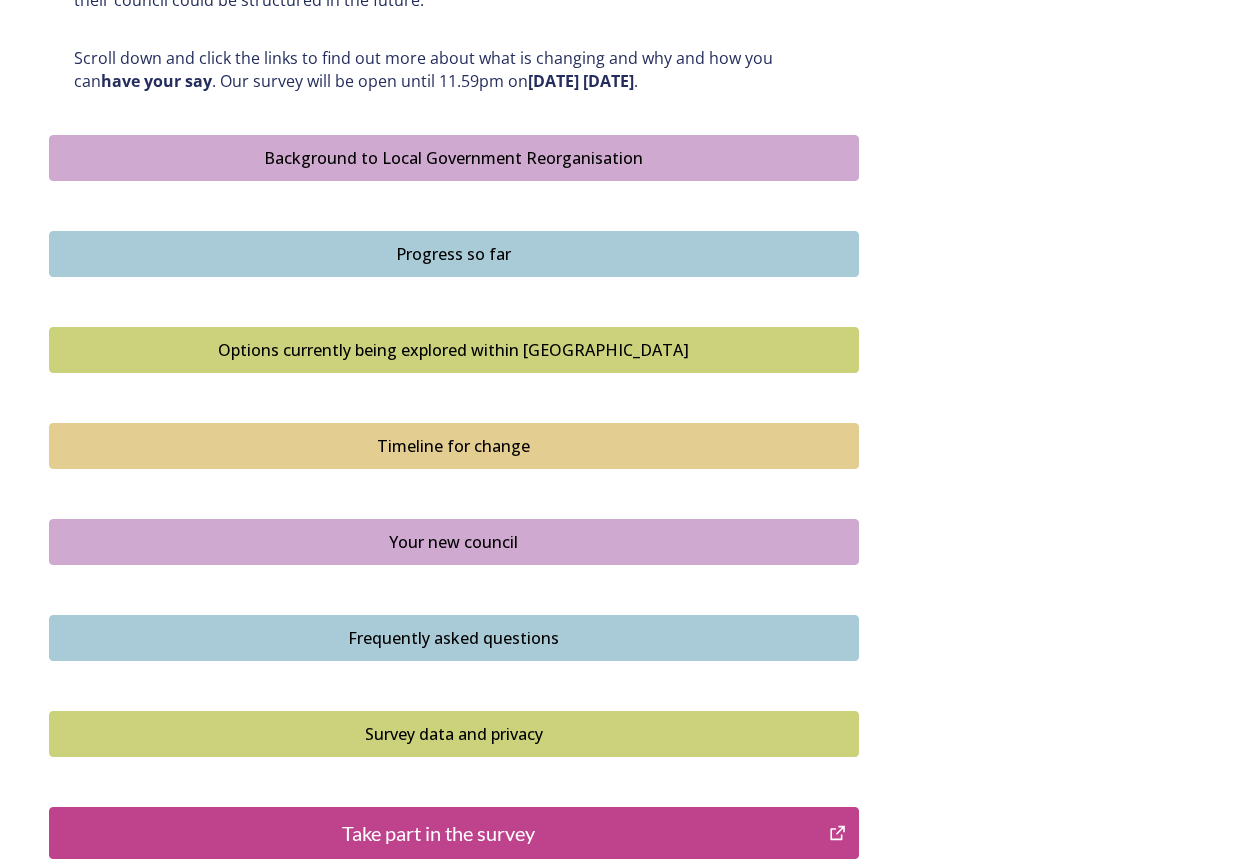 scroll, scrollTop: 1100, scrollLeft: 0, axis: vertical 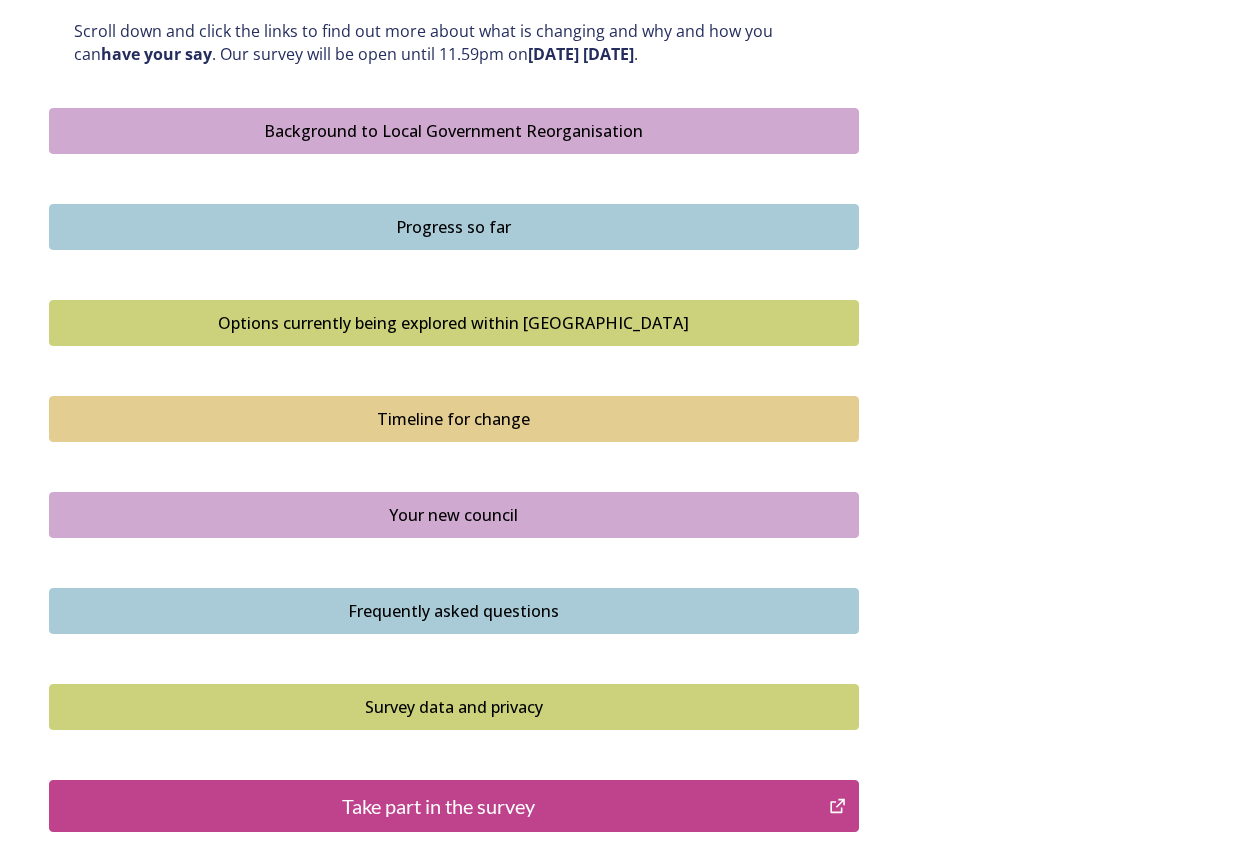 click on "Frequently asked questions" at bounding box center (454, 611) 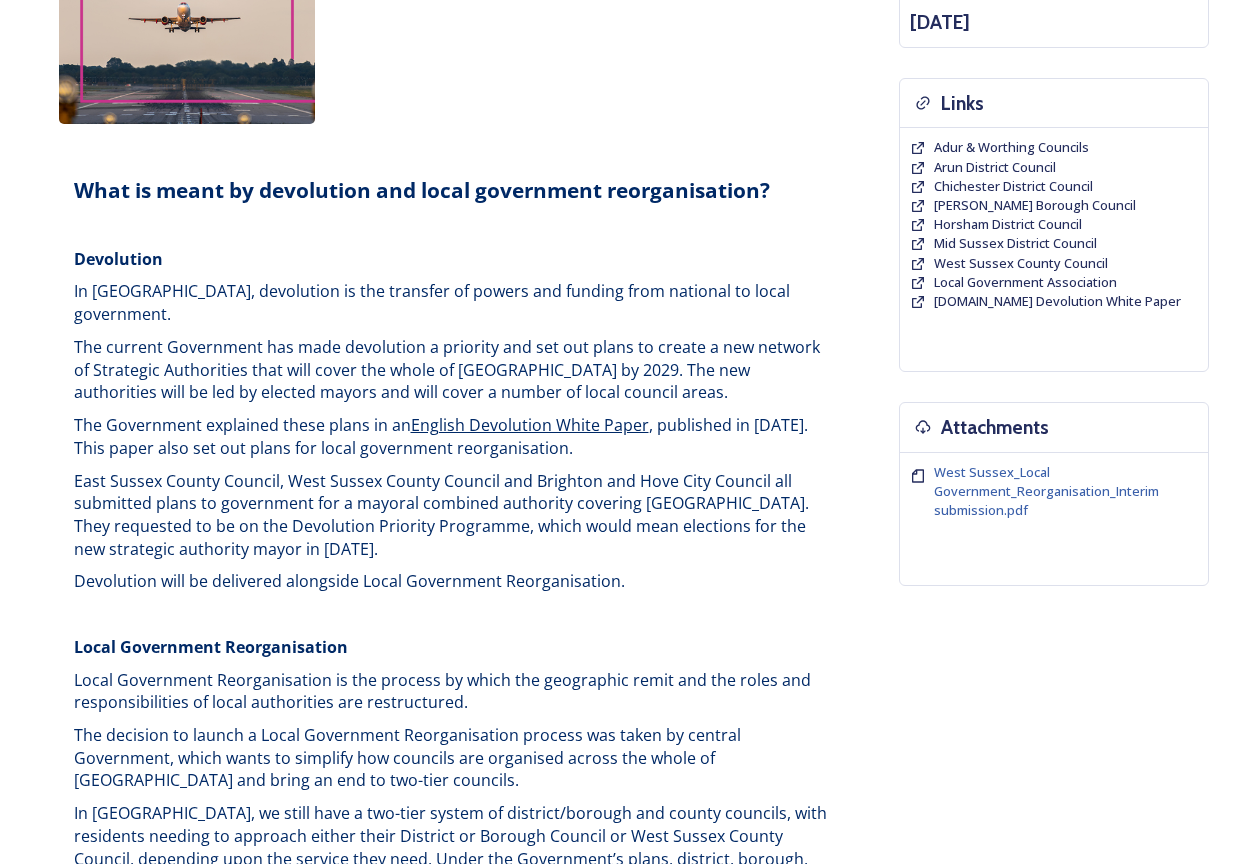scroll, scrollTop: 400, scrollLeft: 0, axis: vertical 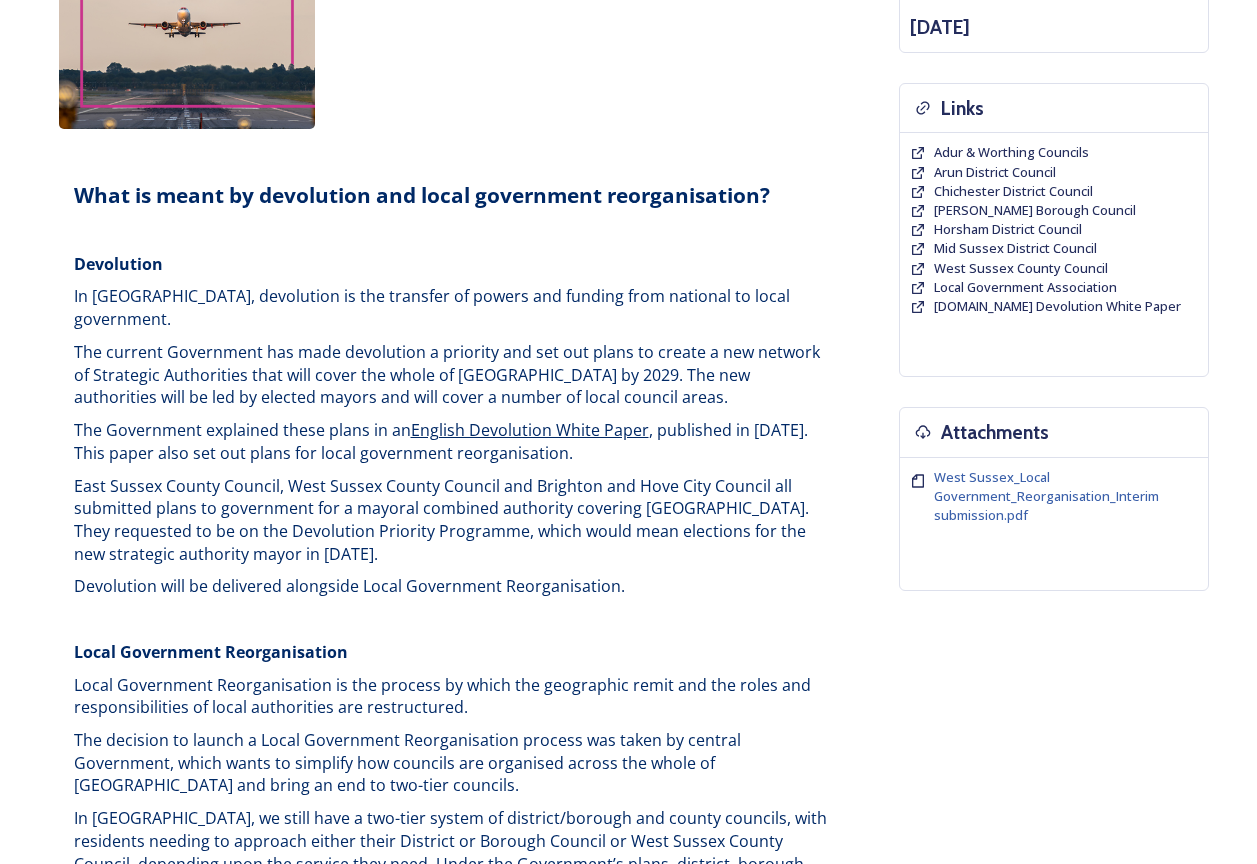 click on "English Devolution White Paper" at bounding box center [530, 430] 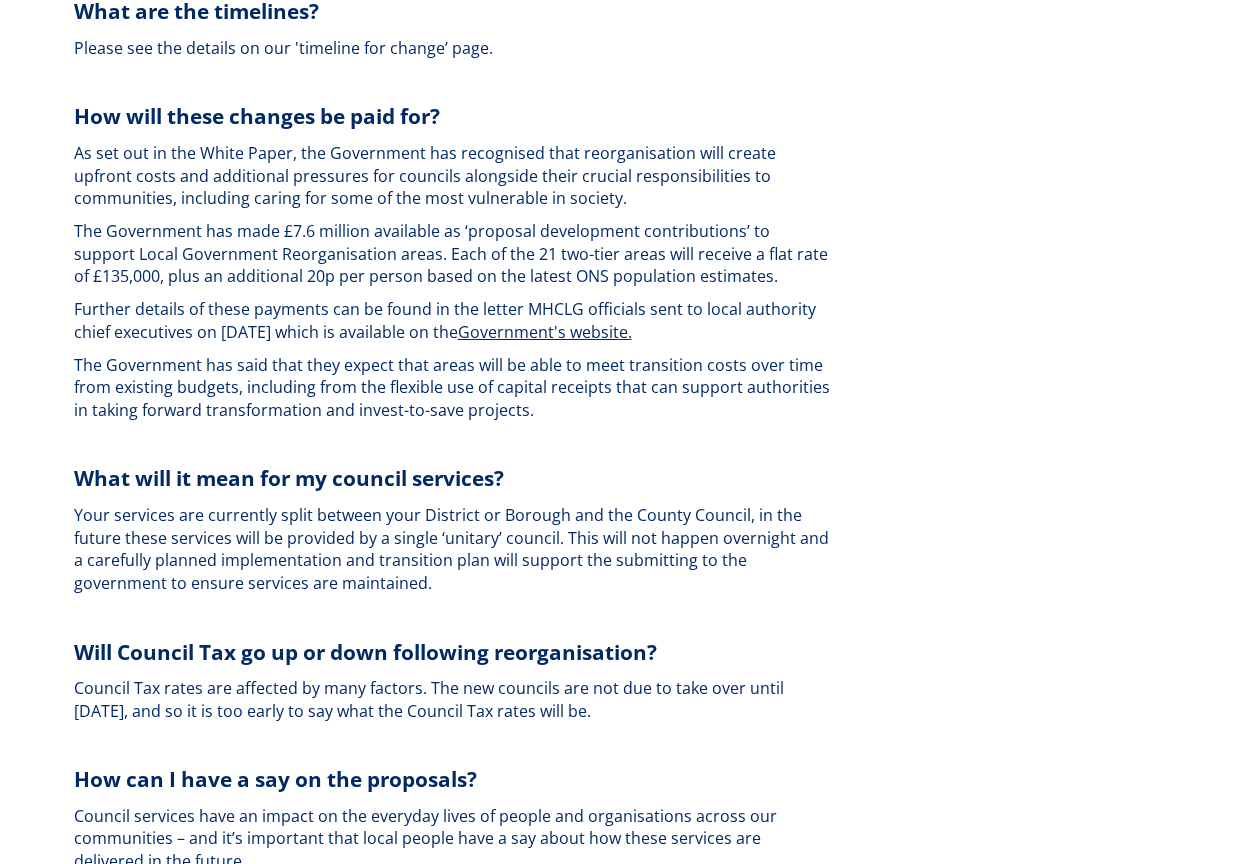 scroll, scrollTop: 4200, scrollLeft: 0, axis: vertical 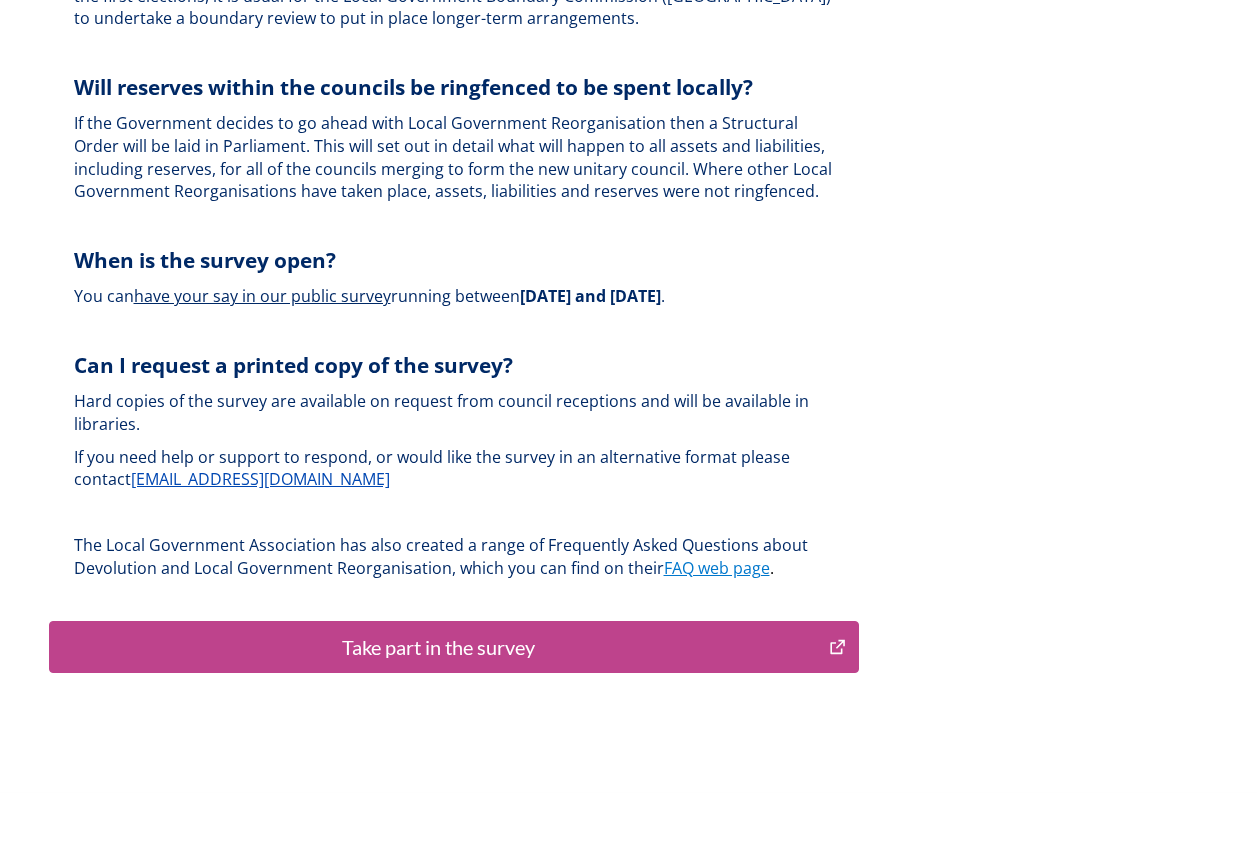 click on "Take part in the survey" at bounding box center (439, 647) 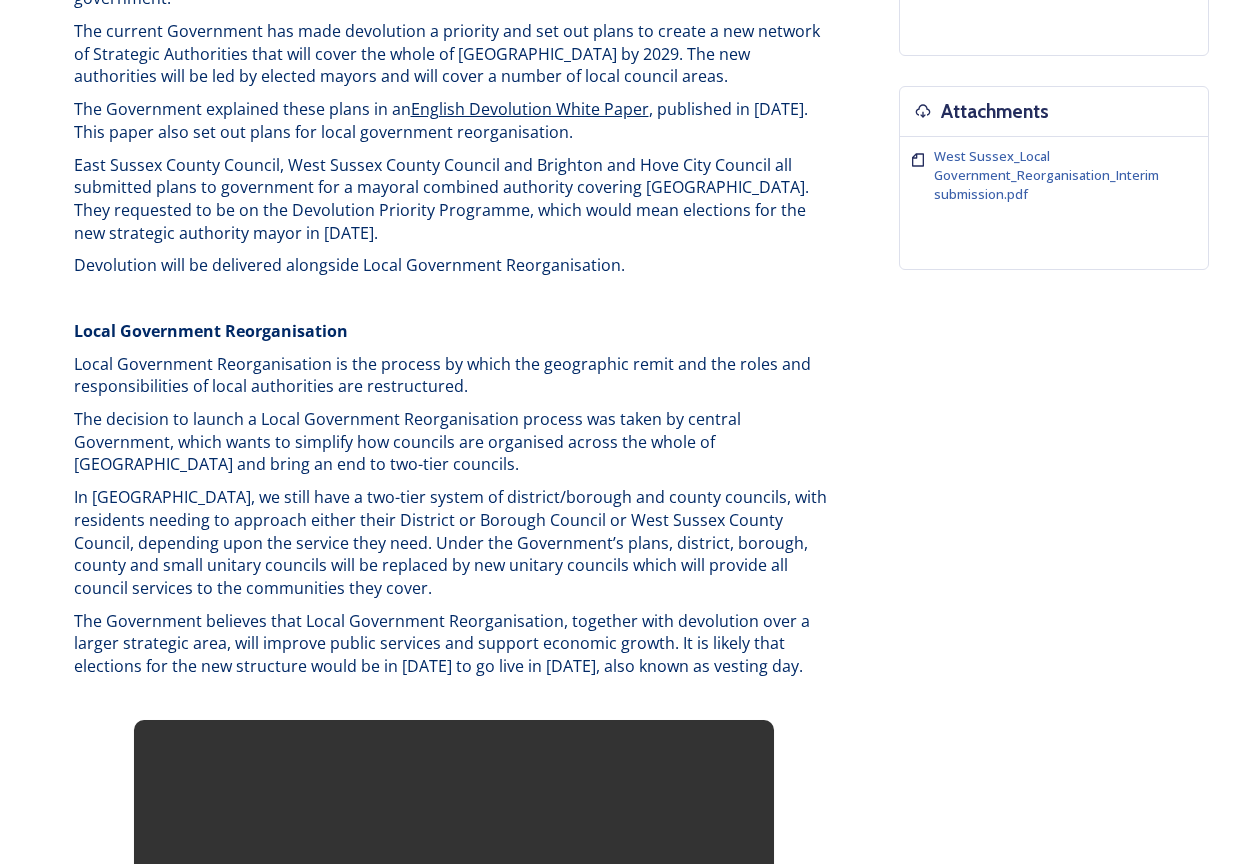 scroll, scrollTop: 0, scrollLeft: 0, axis: both 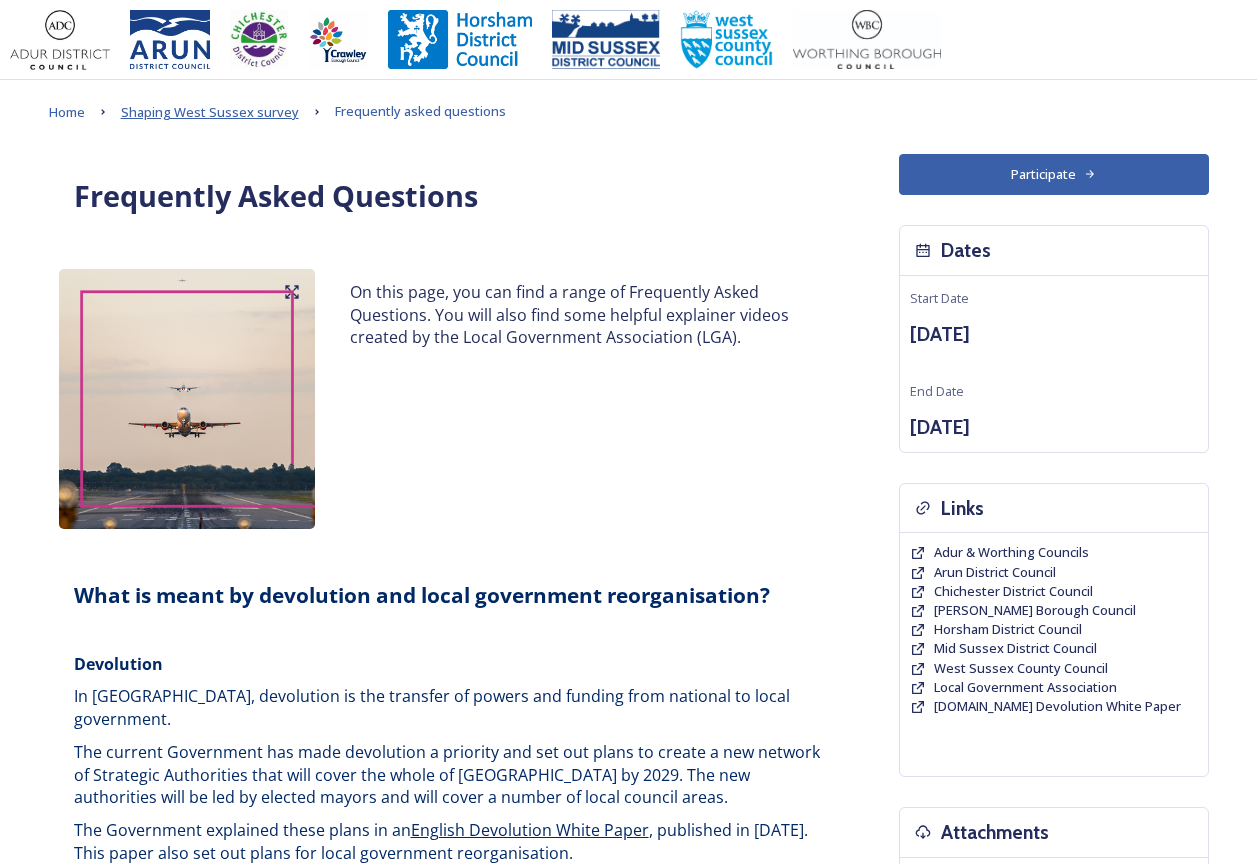 click on "Shaping West Sussex survey" at bounding box center [210, 112] 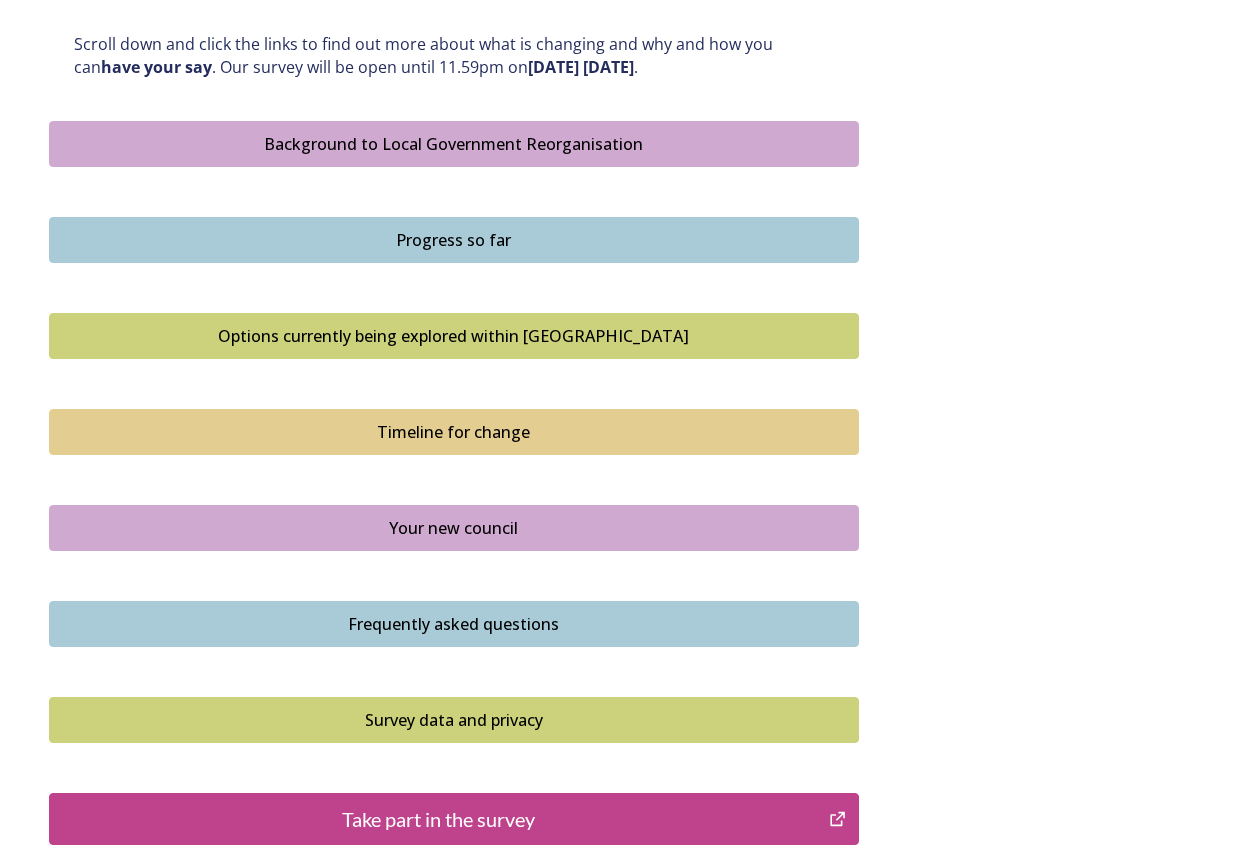scroll, scrollTop: 1288, scrollLeft: 0, axis: vertical 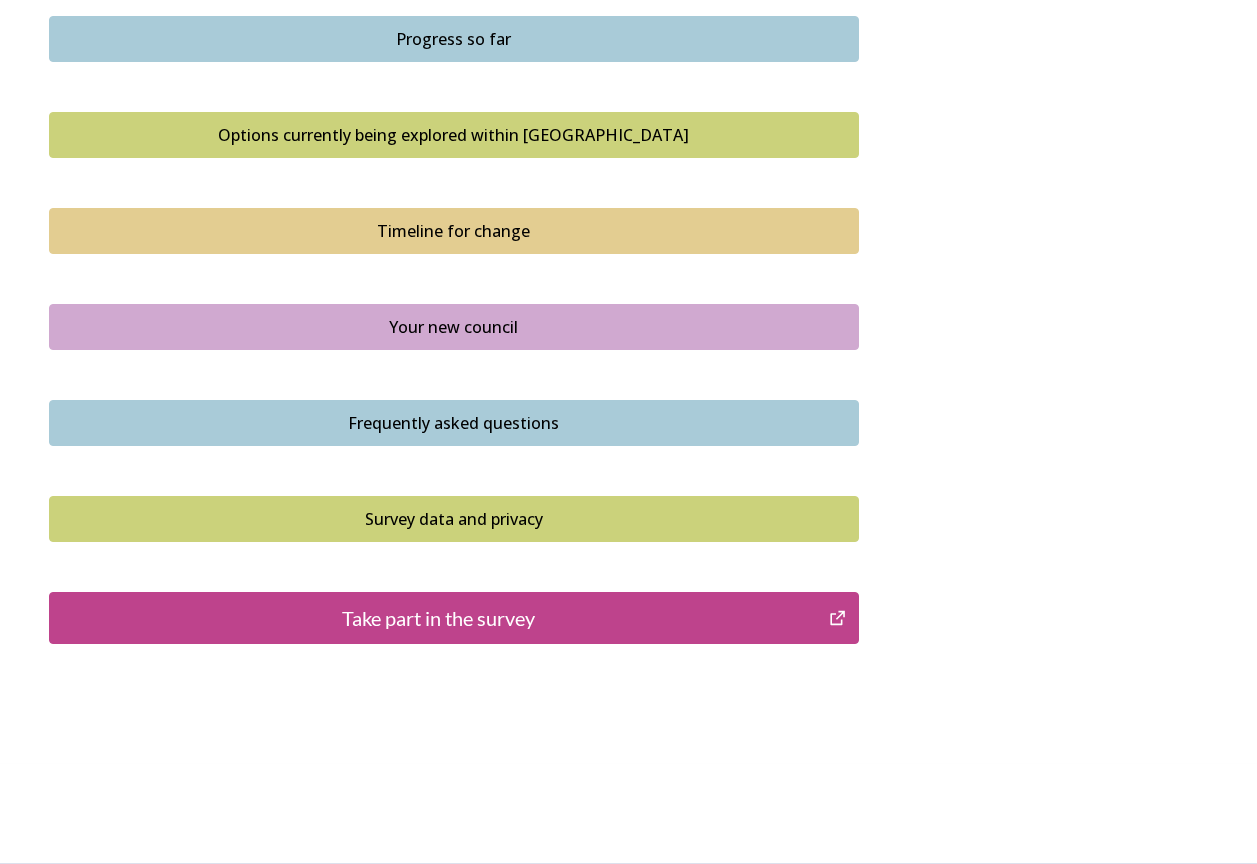 click on "Survey data and privacy" at bounding box center [454, 519] 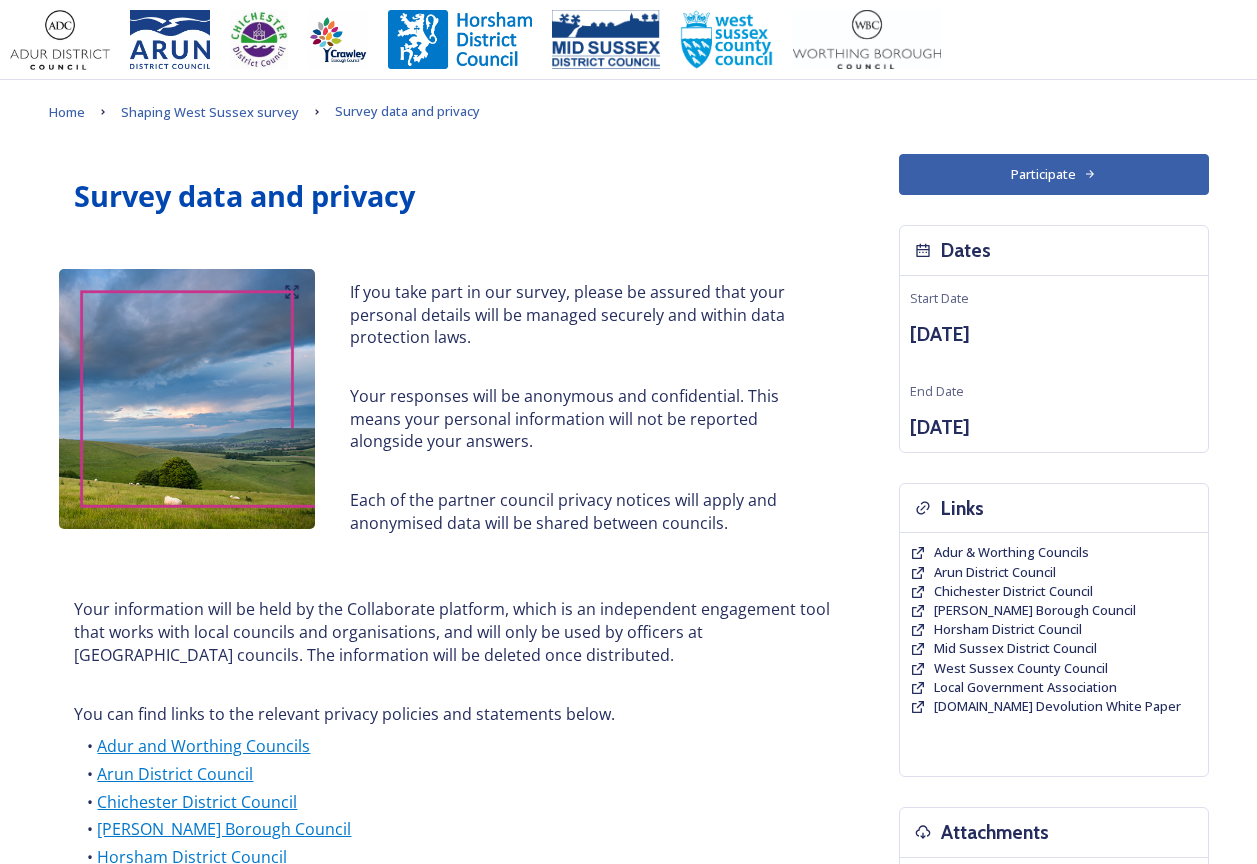 scroll, scrollTop: 400, scrollLeft: 0, axis: vertical 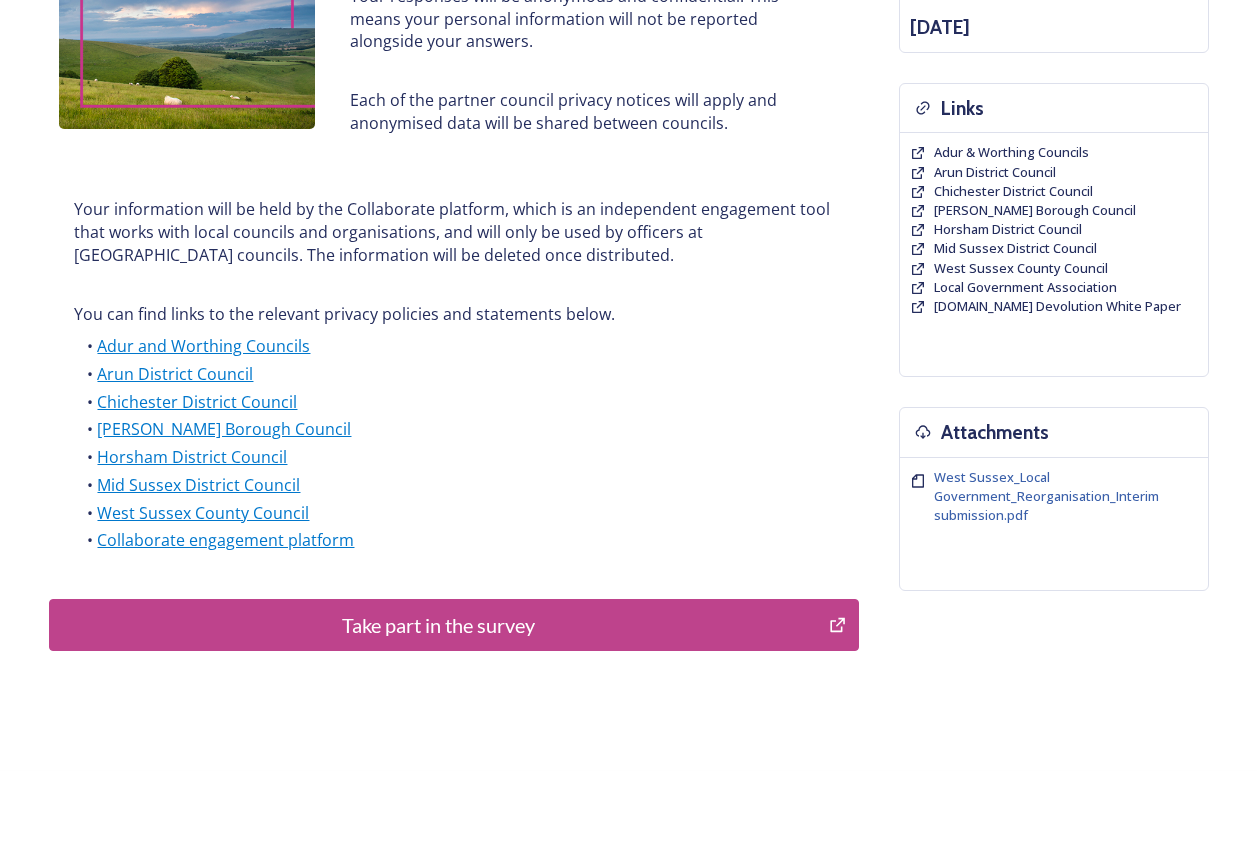 click on "Take part in the survey" at bounding box center (439, 625) 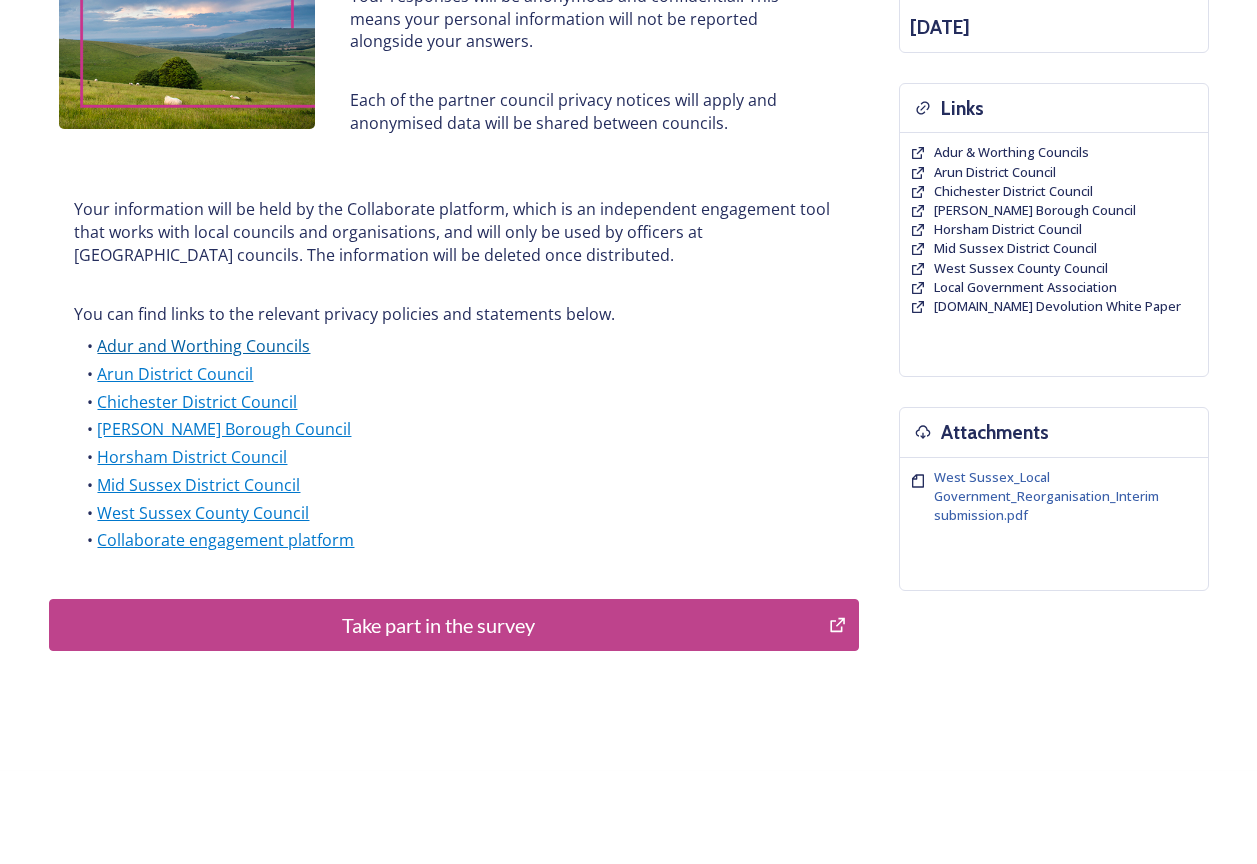 click on "Adur and Worthing Councils" at bounding box center [203, 346] 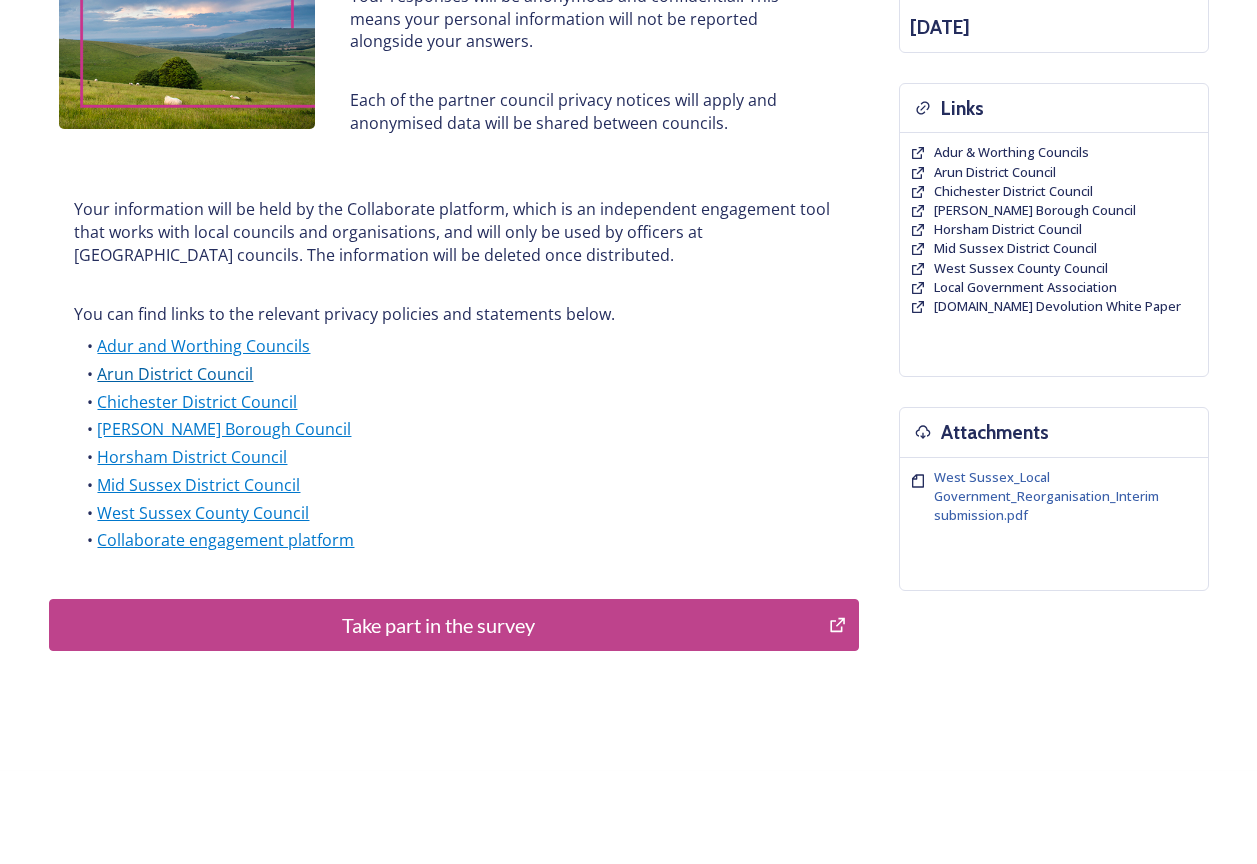 click on "Arun District Council" at bounding box center [175, 374] 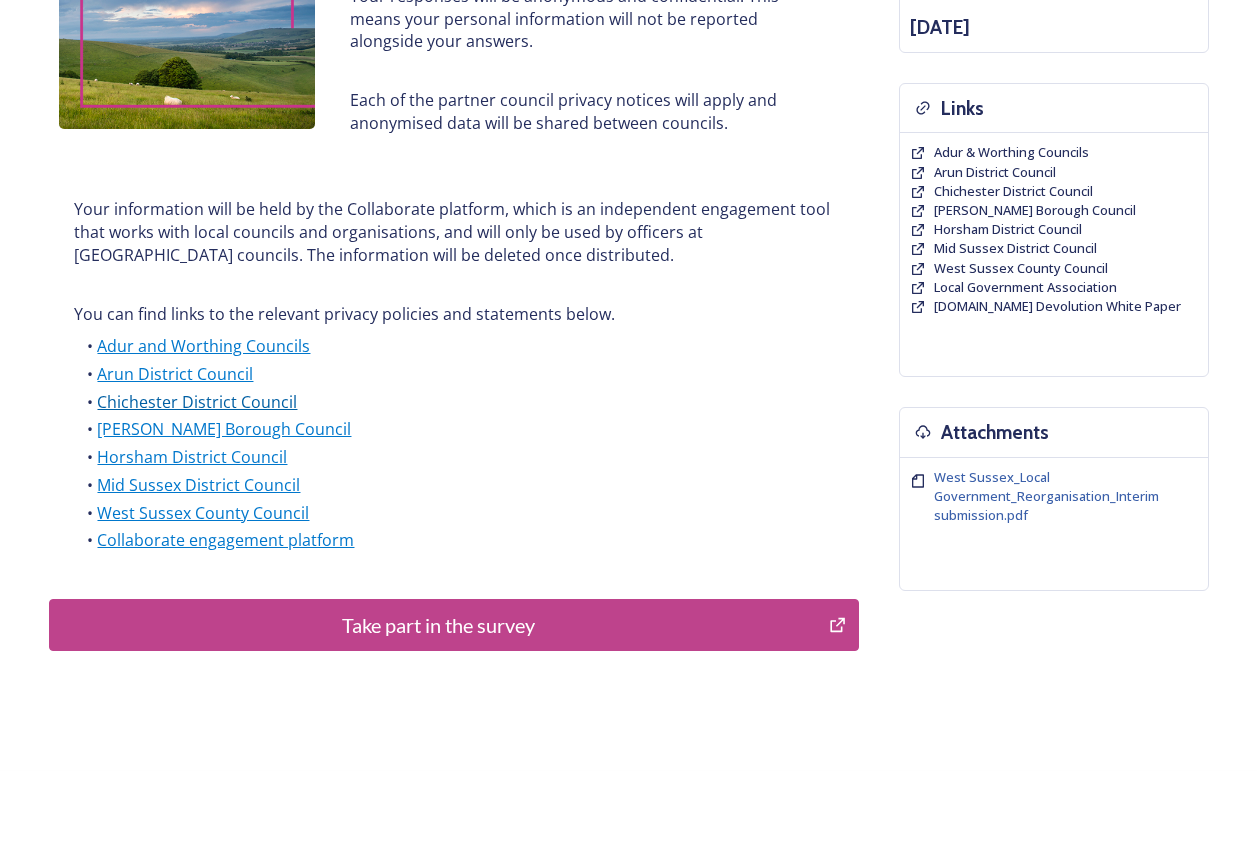 click on "Chichester District Council" at bounding box center [197, 402] 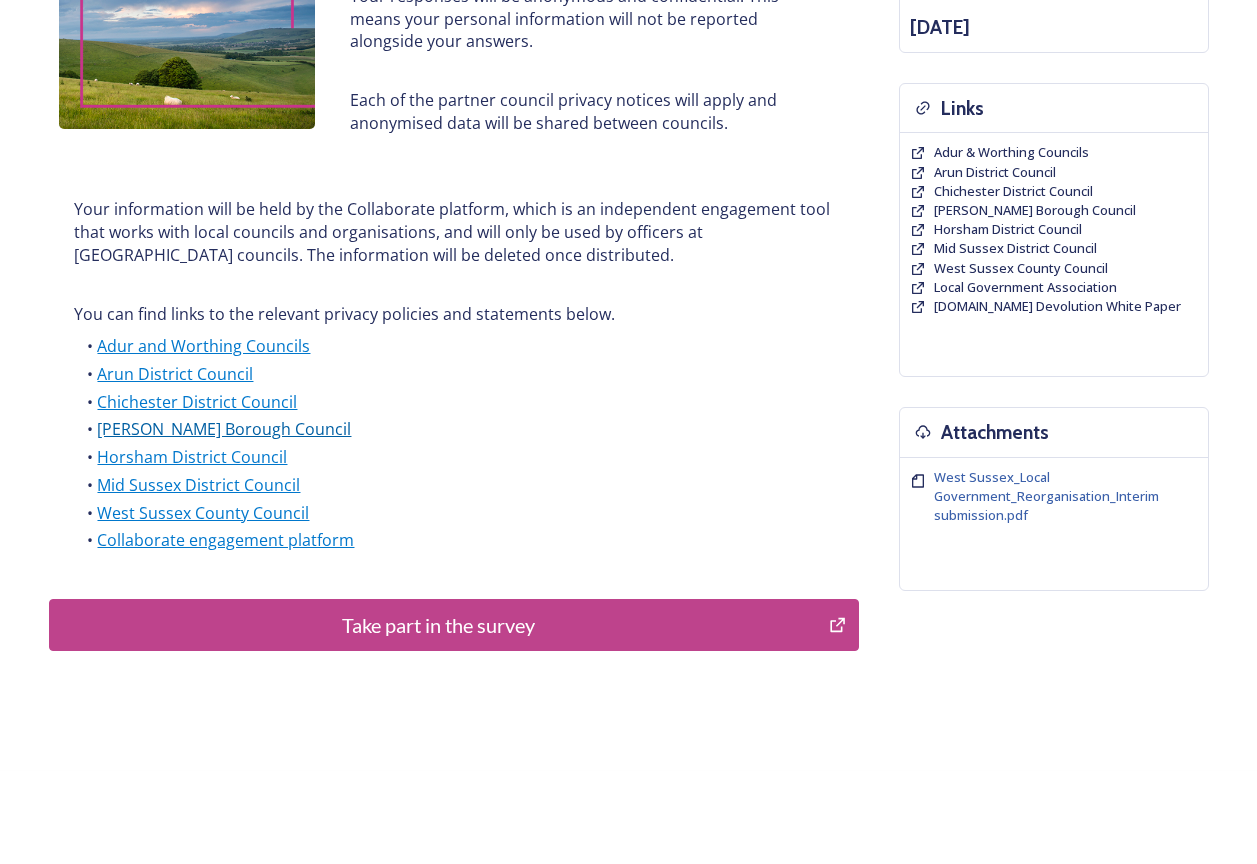 click on "[PERSON_NAME] Borough Council" at bounding box center (224, 429) 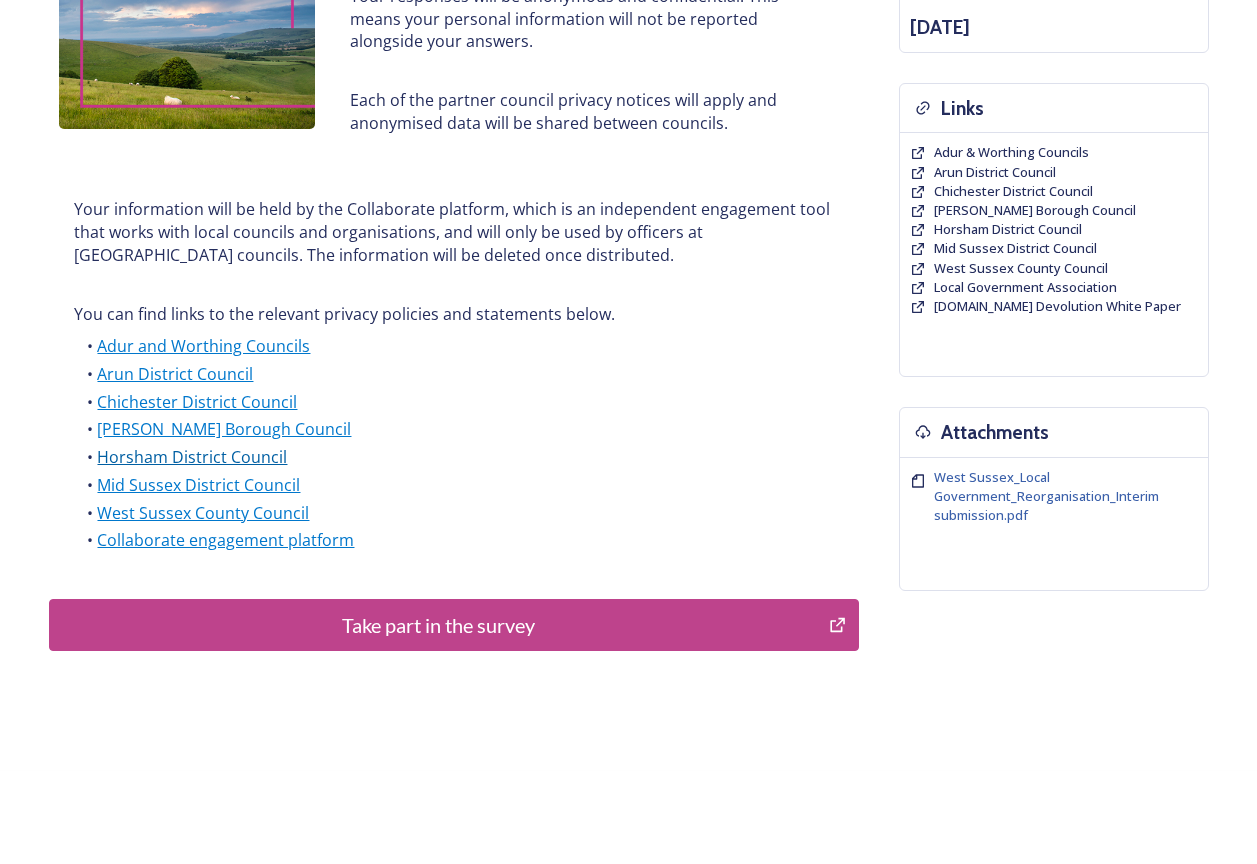 click on "Horsham District Council" at bounding box center [192, 457] 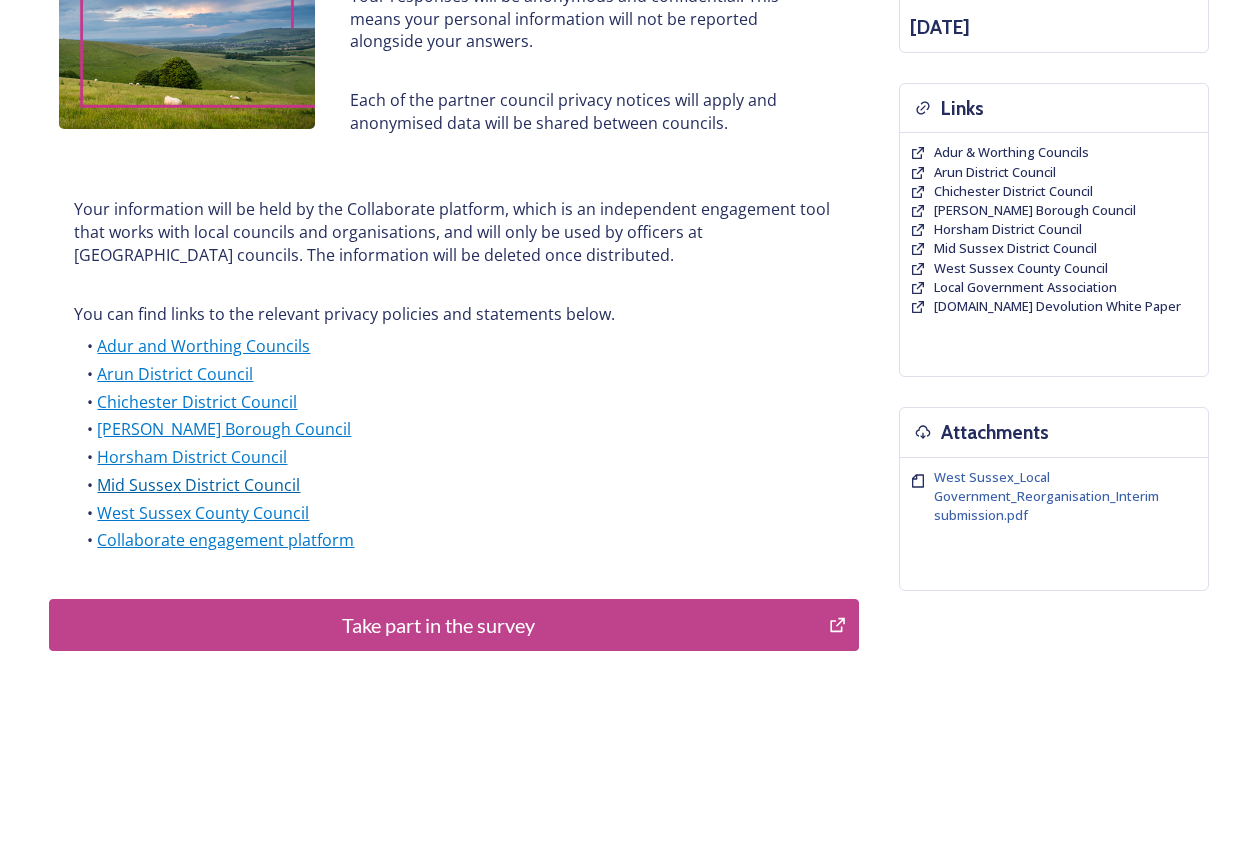 click on "Mid Sussex District Council" at bounding box center [198, 485] 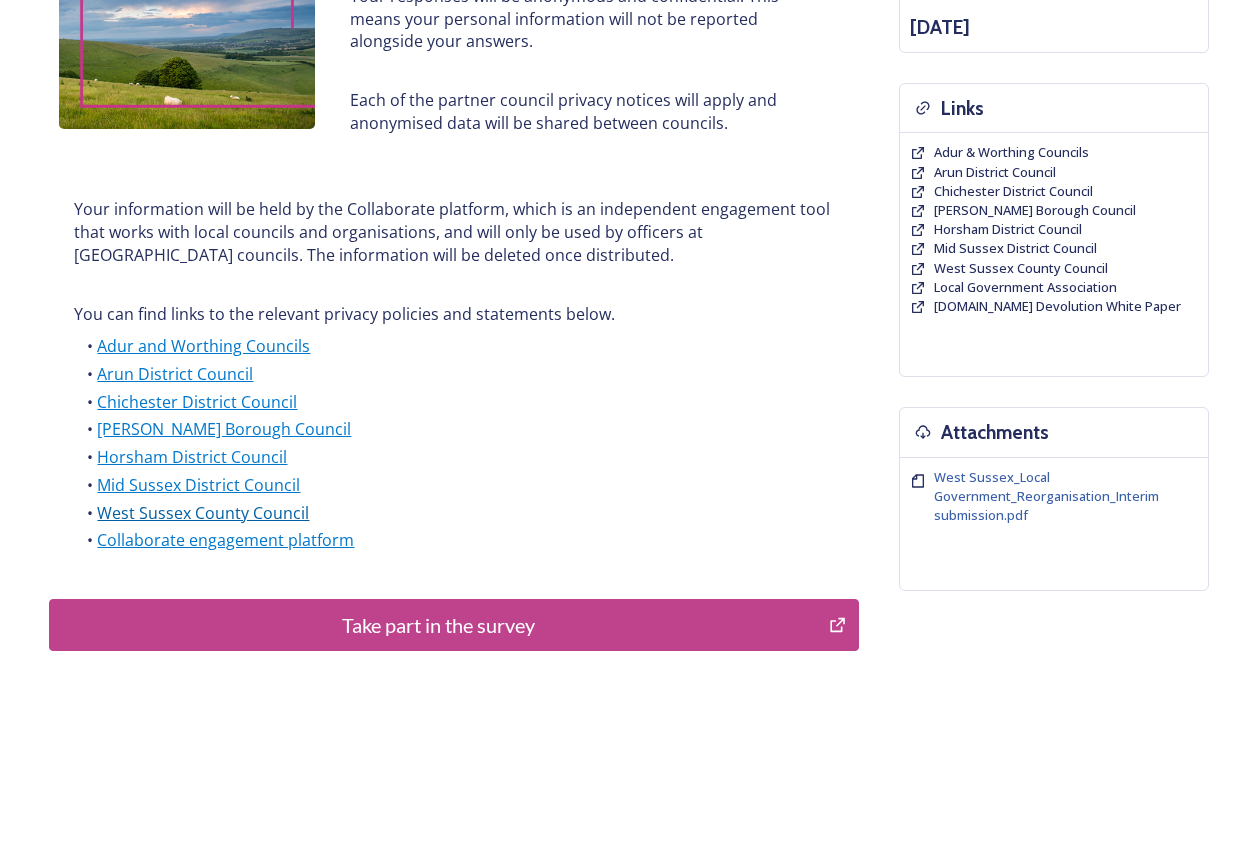 click on "West Sussex County Council" at bounding box center [203, 513] 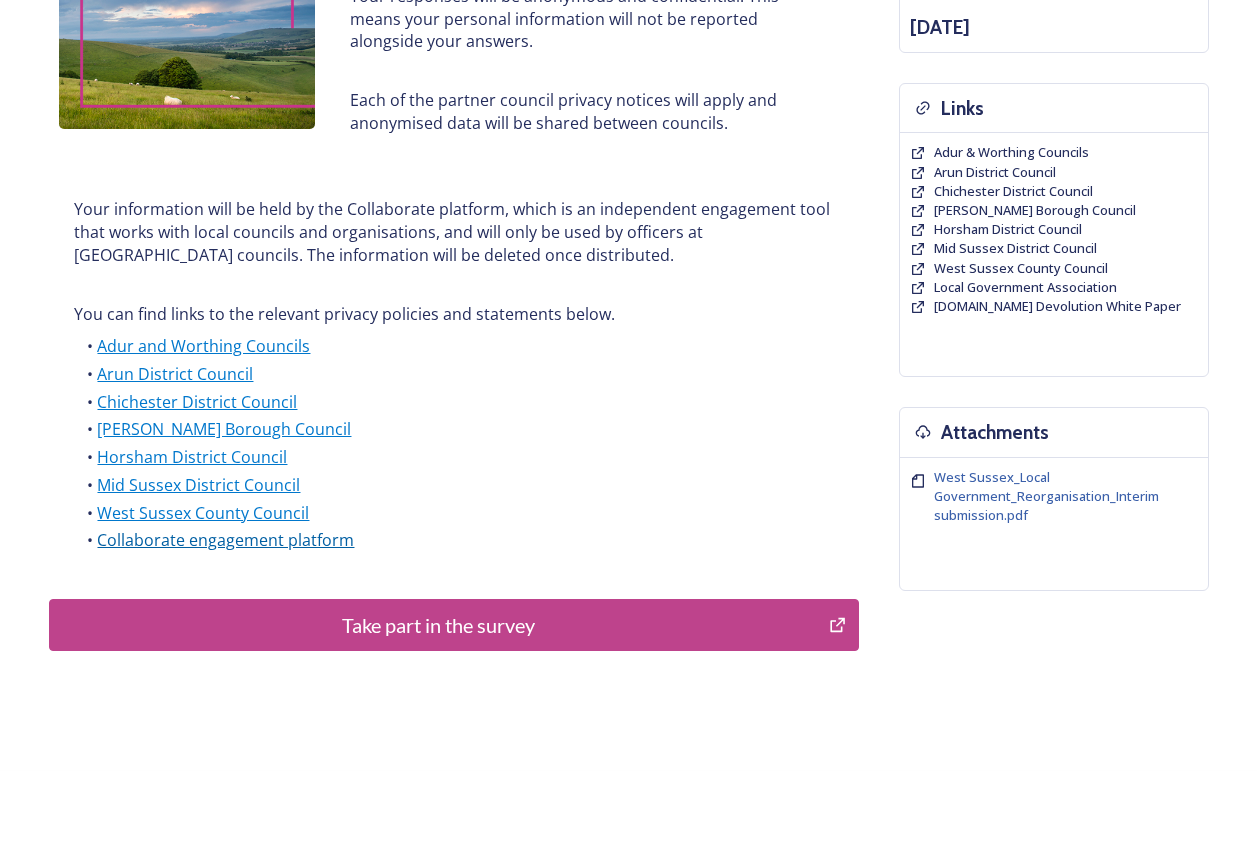 click on "Collaborate engagement platform" at bounding box center [225, 540] 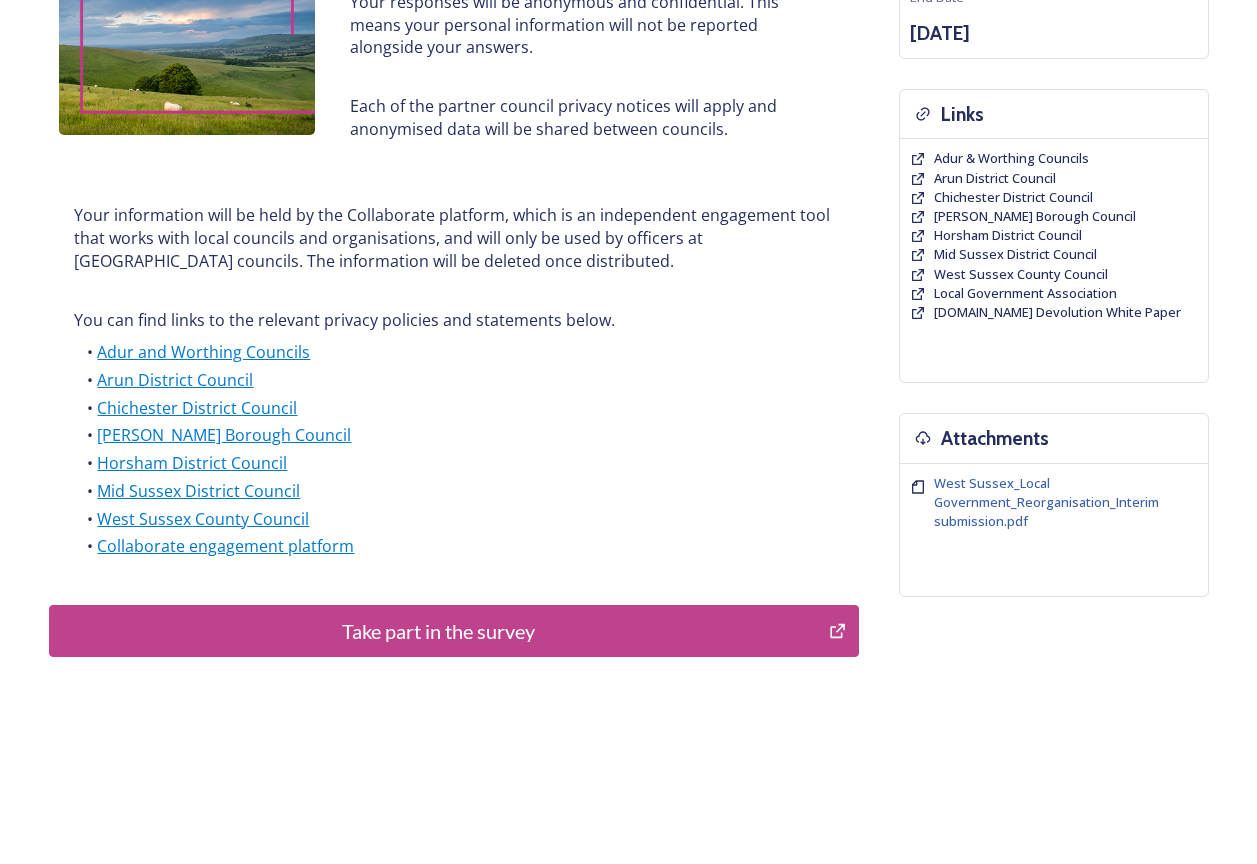 scroll, scrollTop: 0, scrollLeft: 0, axis: both 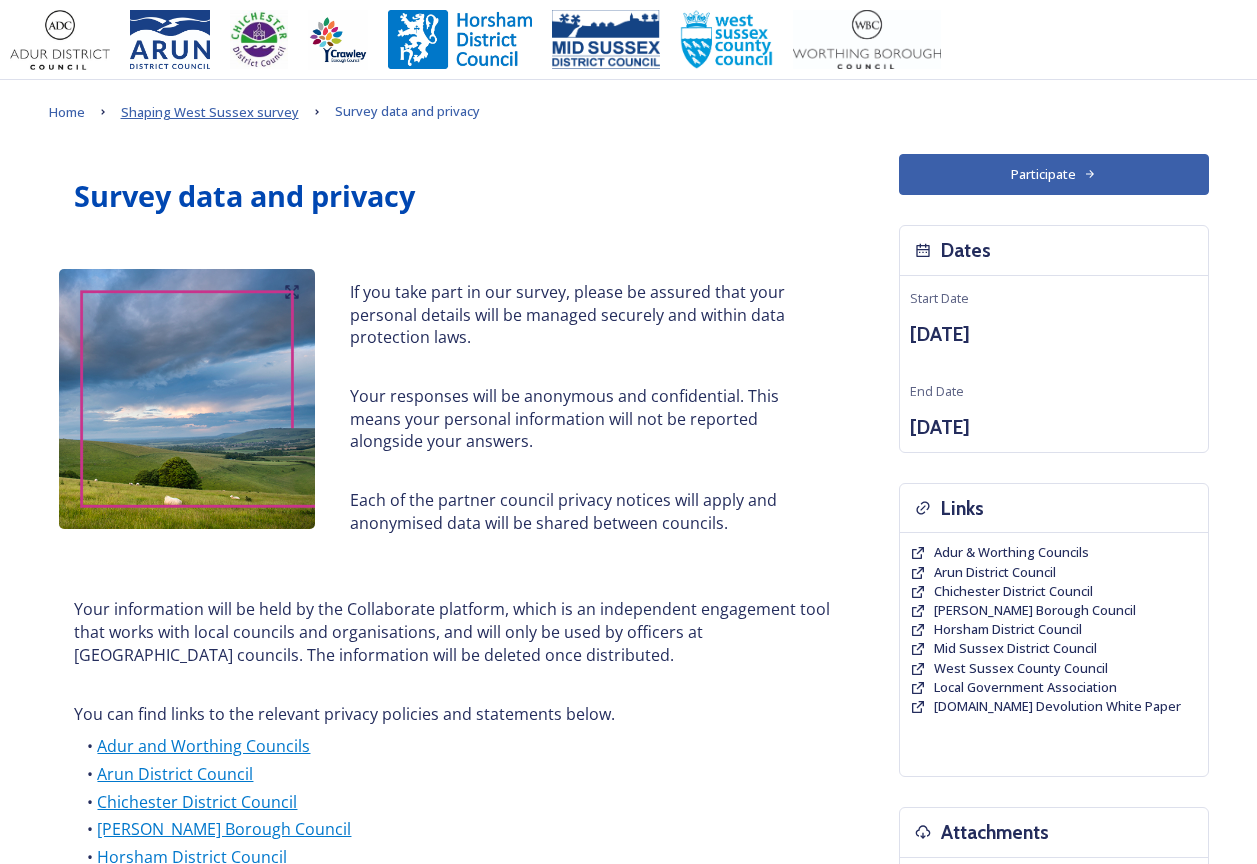 click on "Shaping West Sussex survey" at bounding box center (210, 112) 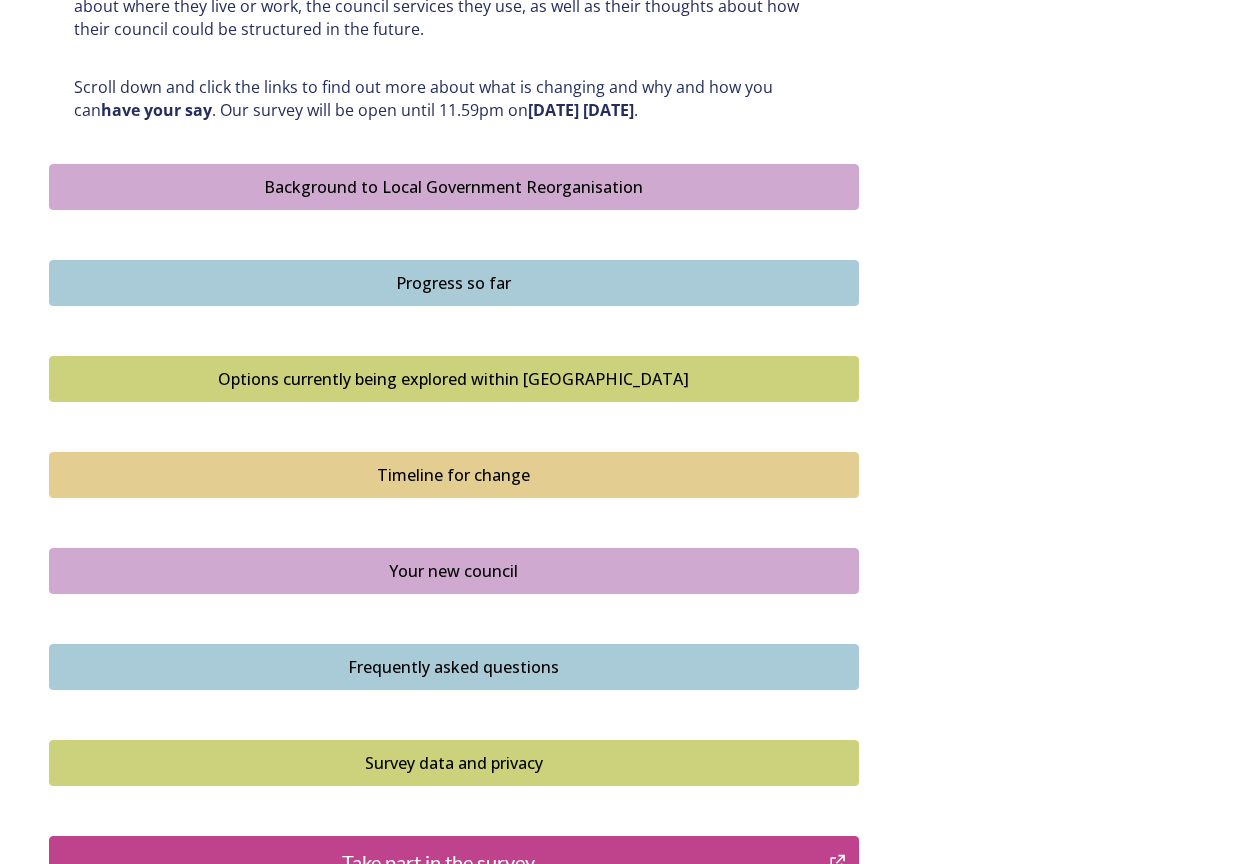 scroll, scrollTop: 1100, scrollLeft: 0, axis: vertical 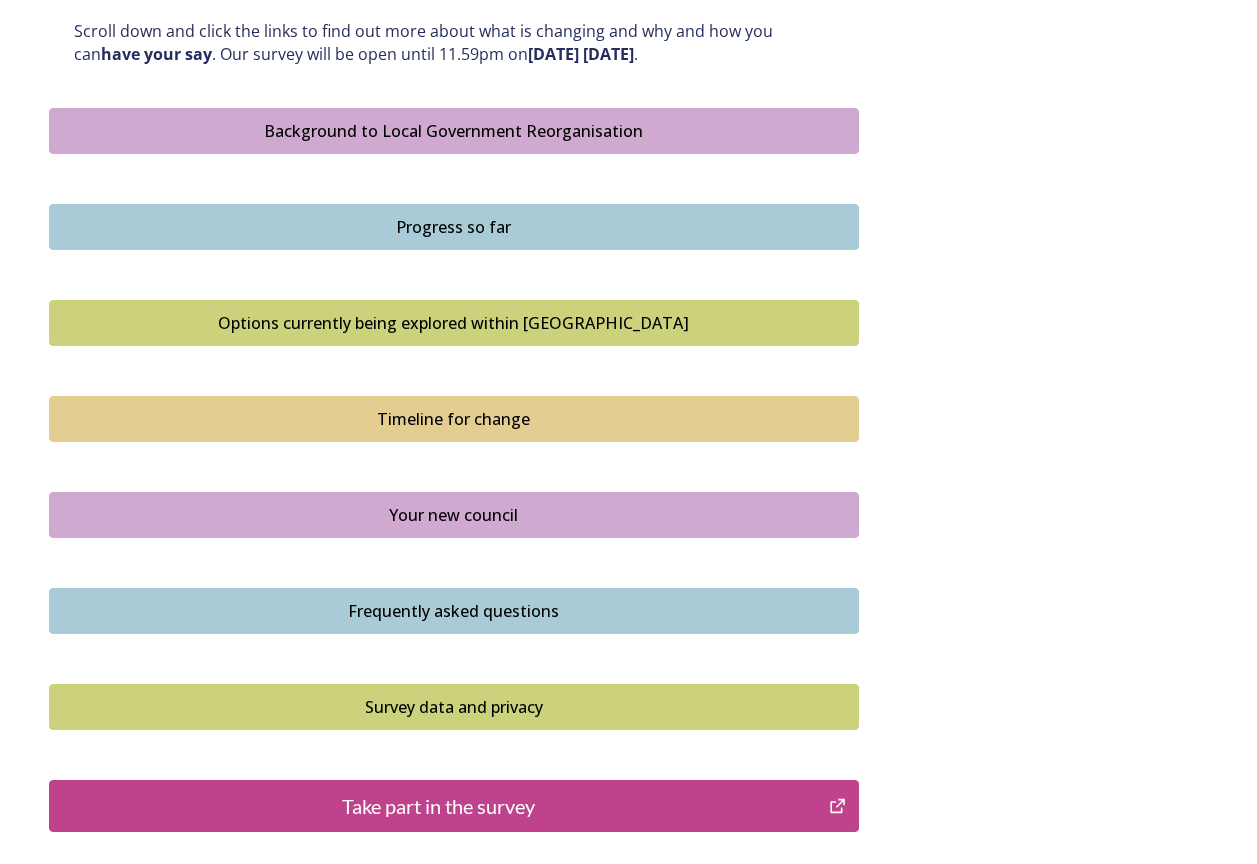 click on "Options currently being explored within [GEOGRAPHIC_DATA]" at bounding box center (454, 323) 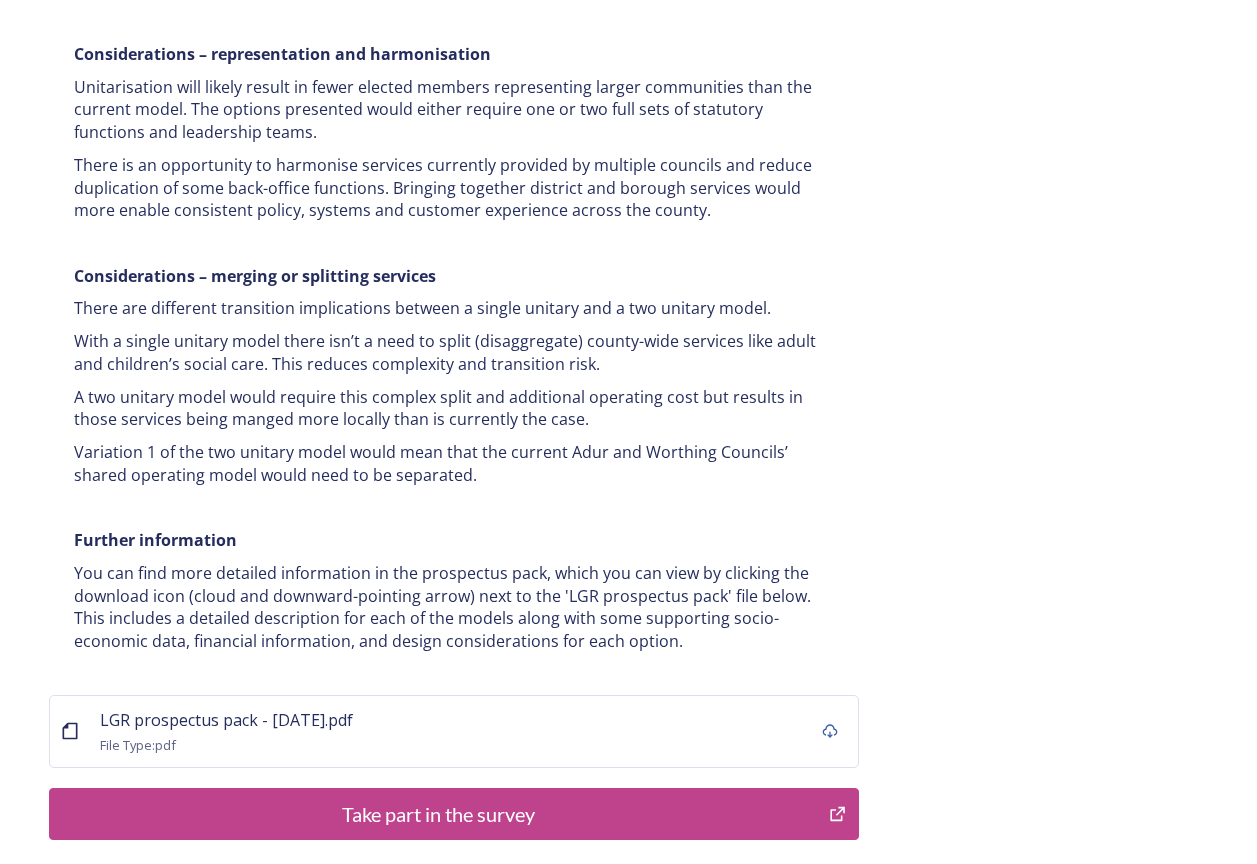 scroll, scrollTop: 3851, scrollLeft: 0, axis: vertical 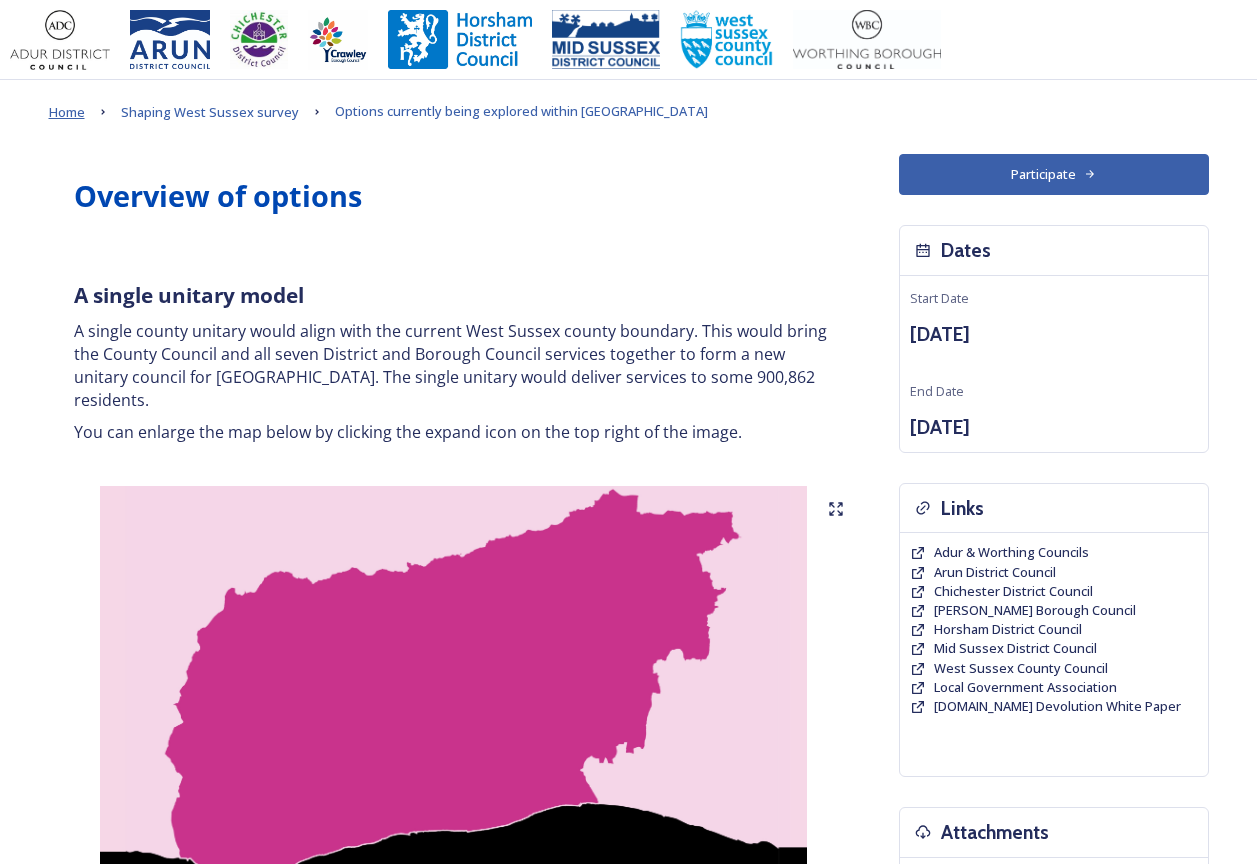 click on "Home" at bounding box center [67, 112] 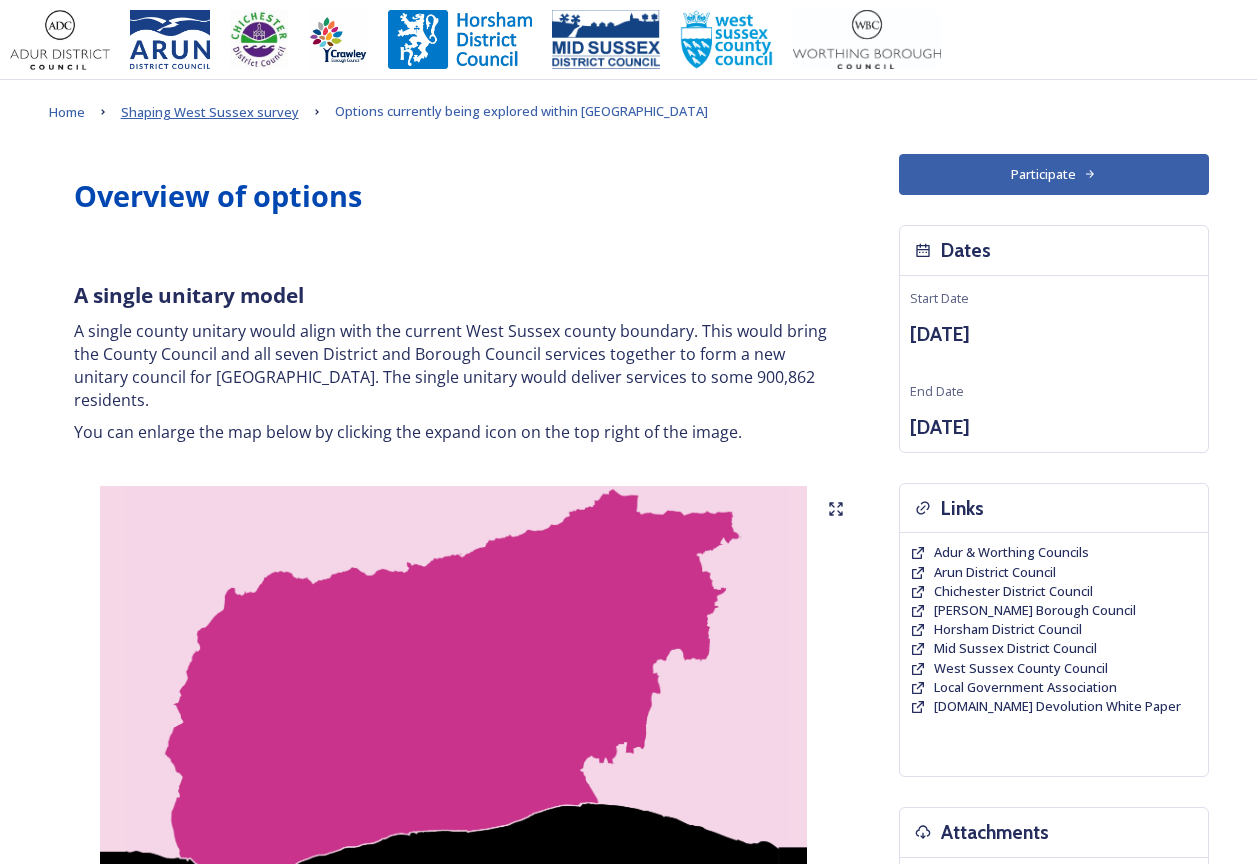 click on "Shaping West Sussex survey" at bounding box center [210, 112] 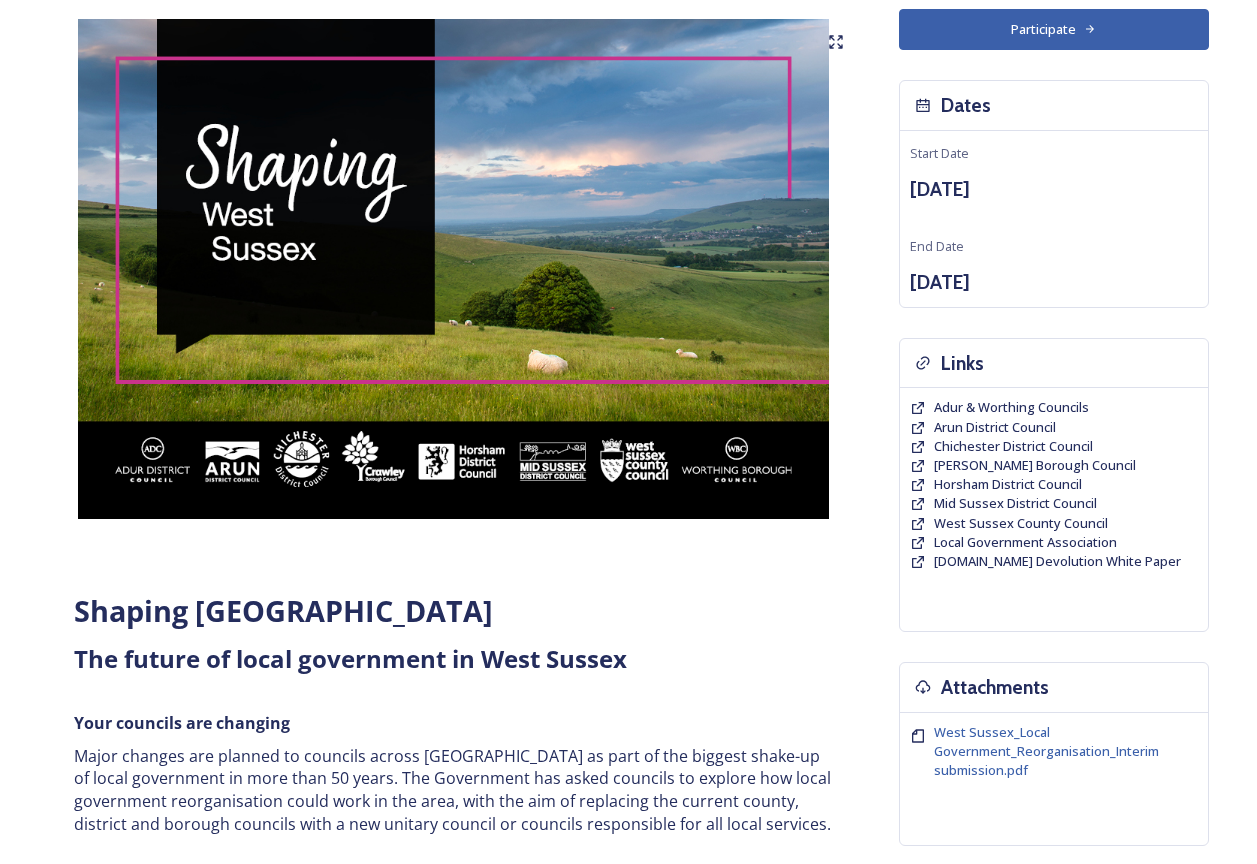 scroll, scrollTop: 100, scrollLeft: 0, axis: vertical 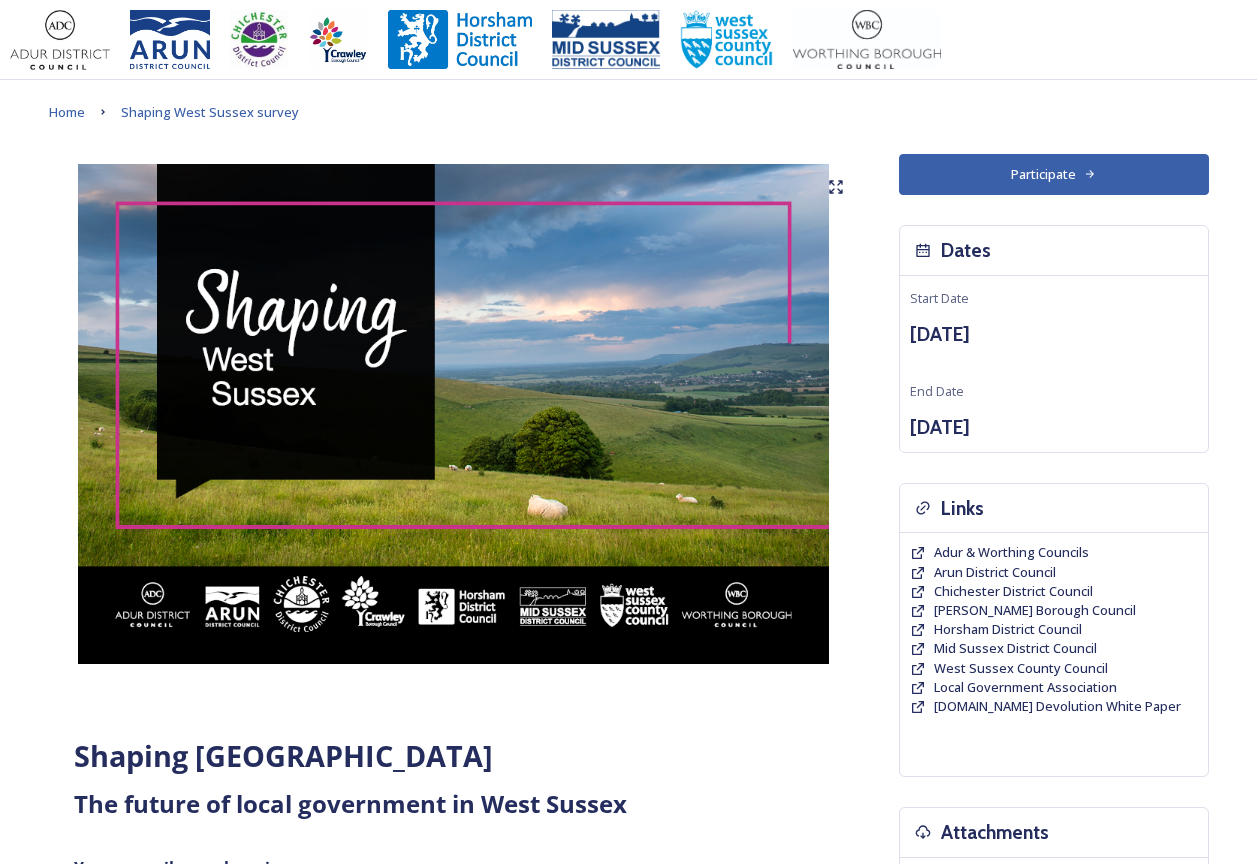 click on "Participate" at bounding box center (1054, 174) 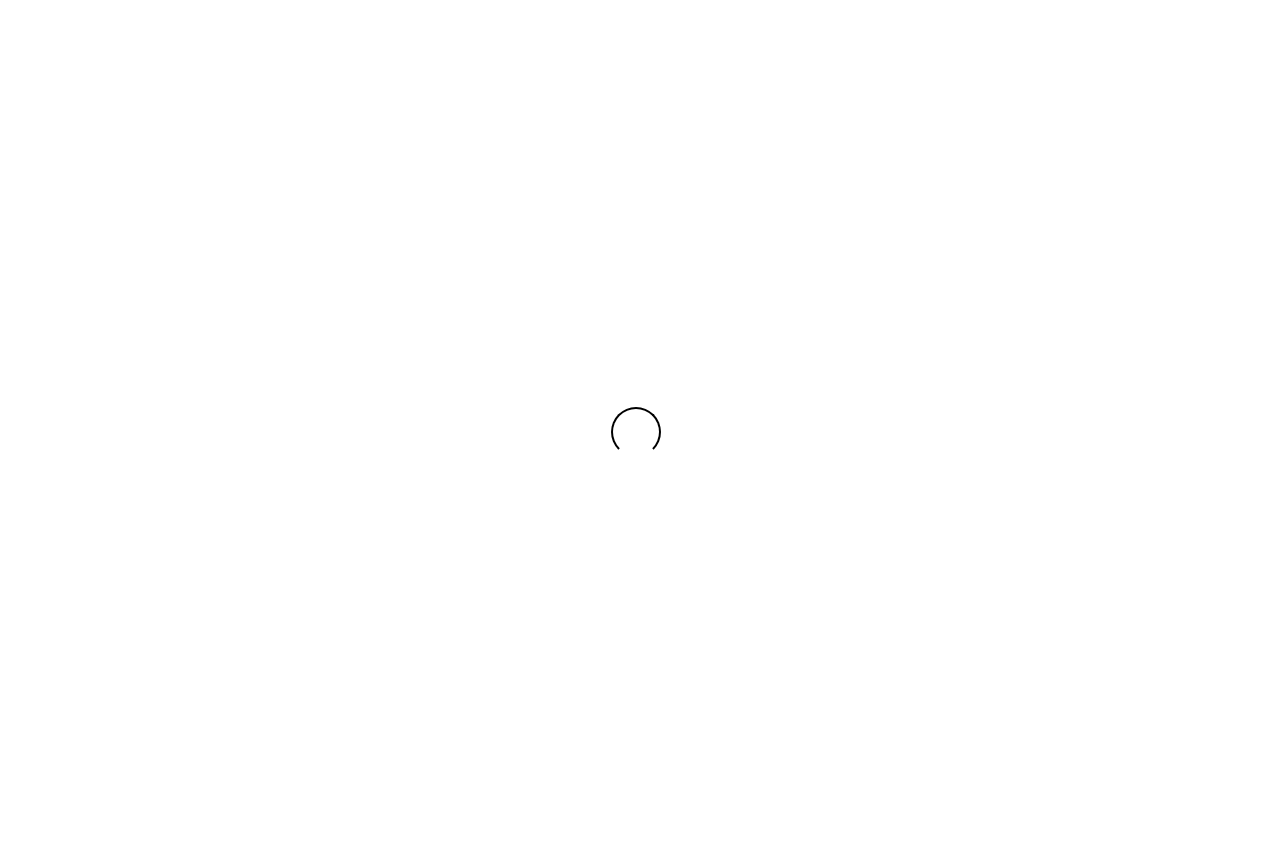 scroll, scrollTop: 0, scrollLeft: 0, axis: both 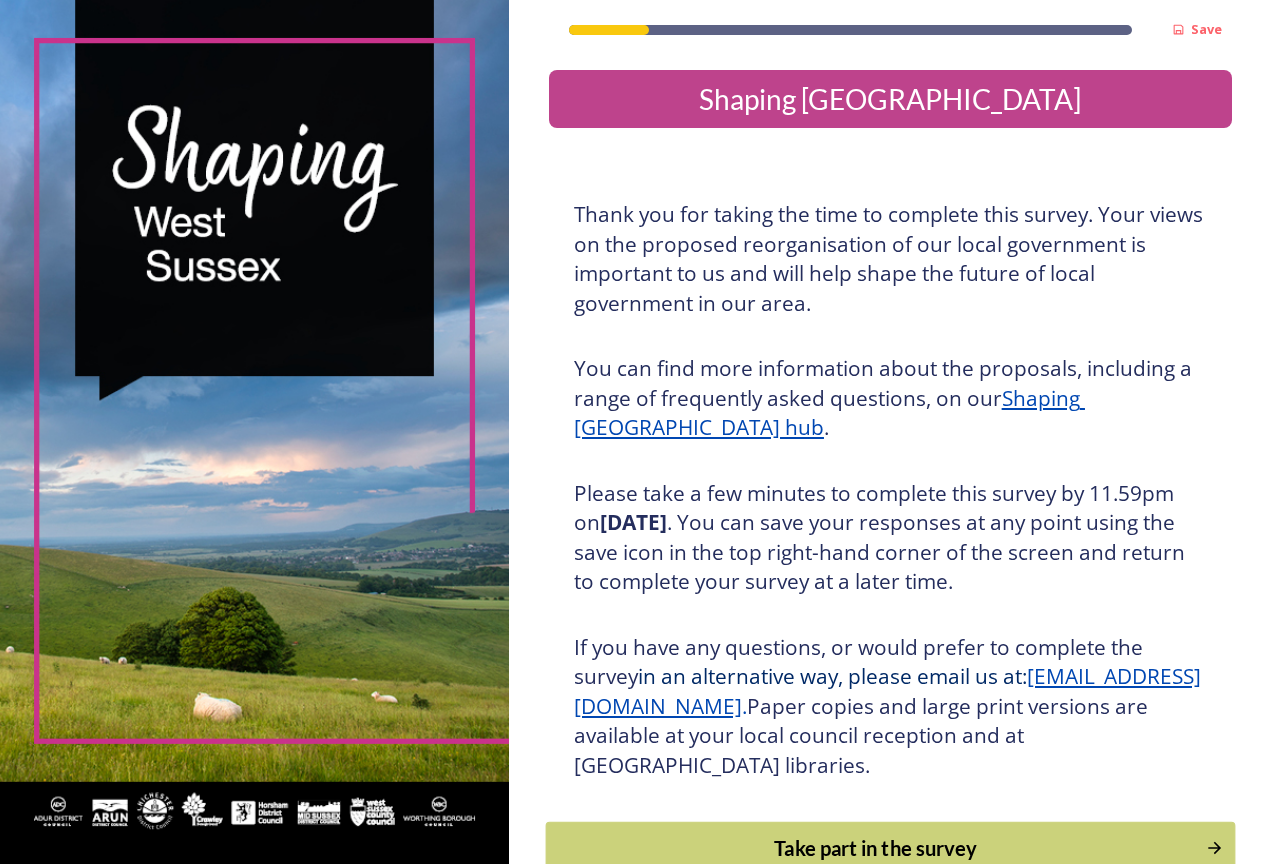 click on "Take part in the survey" at bounding box center (875, 848) 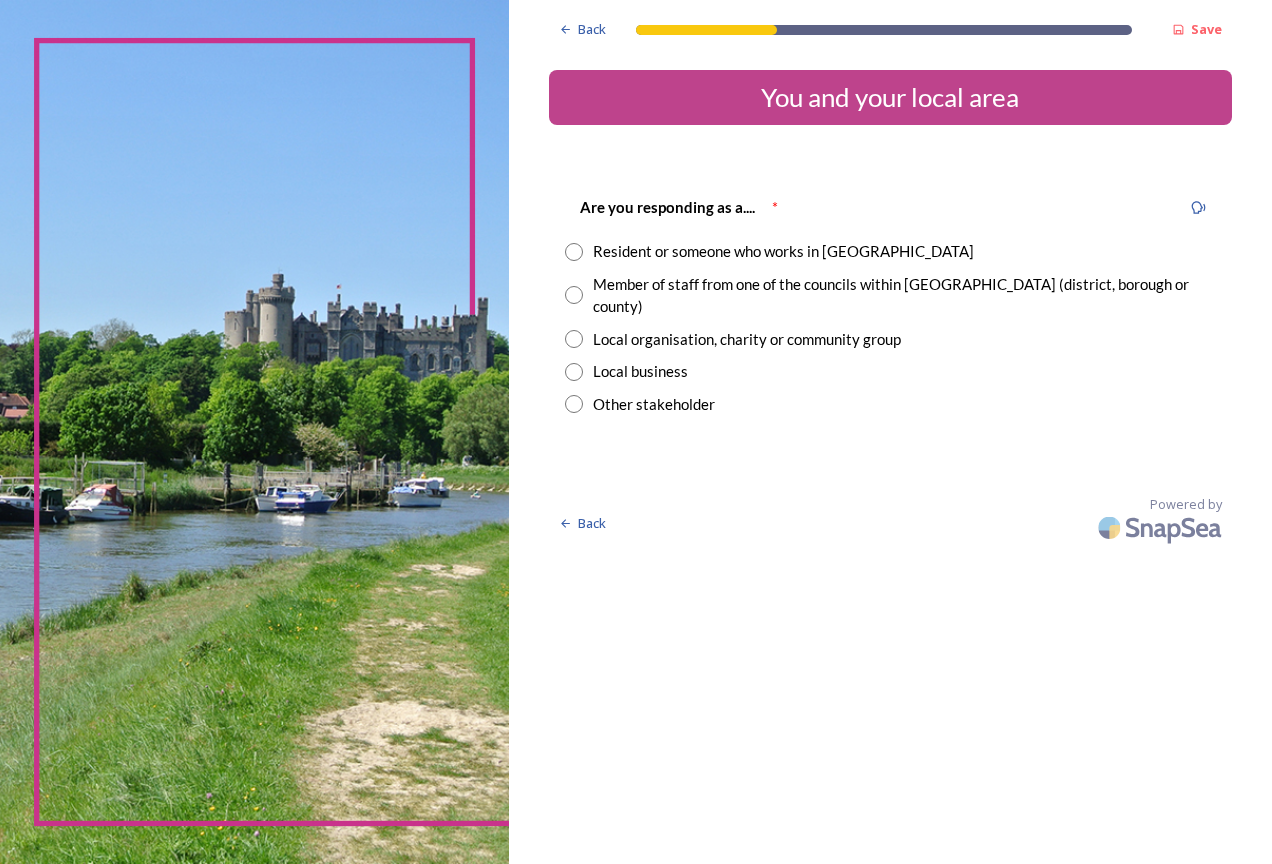 click on "Resident or someone who works in West Sussex" at bounding box center [783, 251] 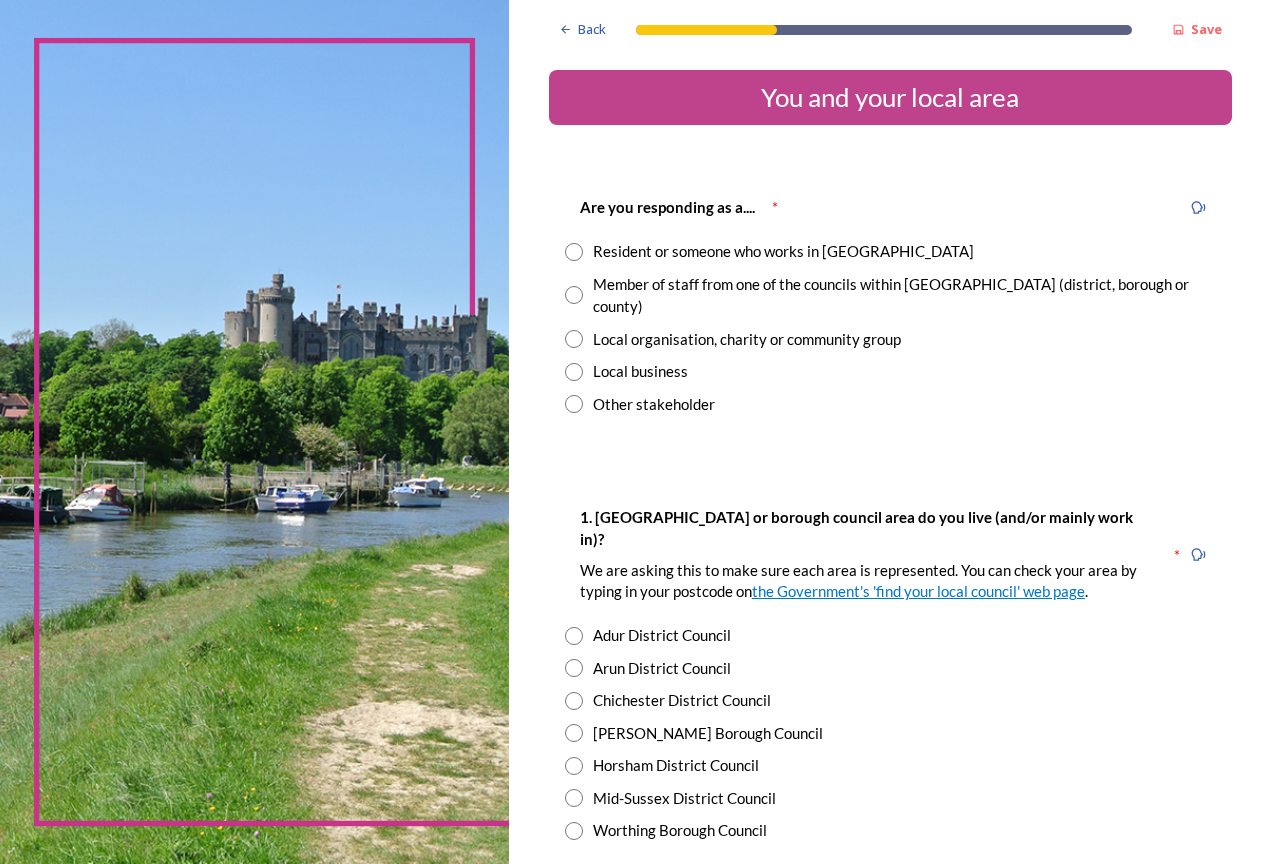 radio on "true" 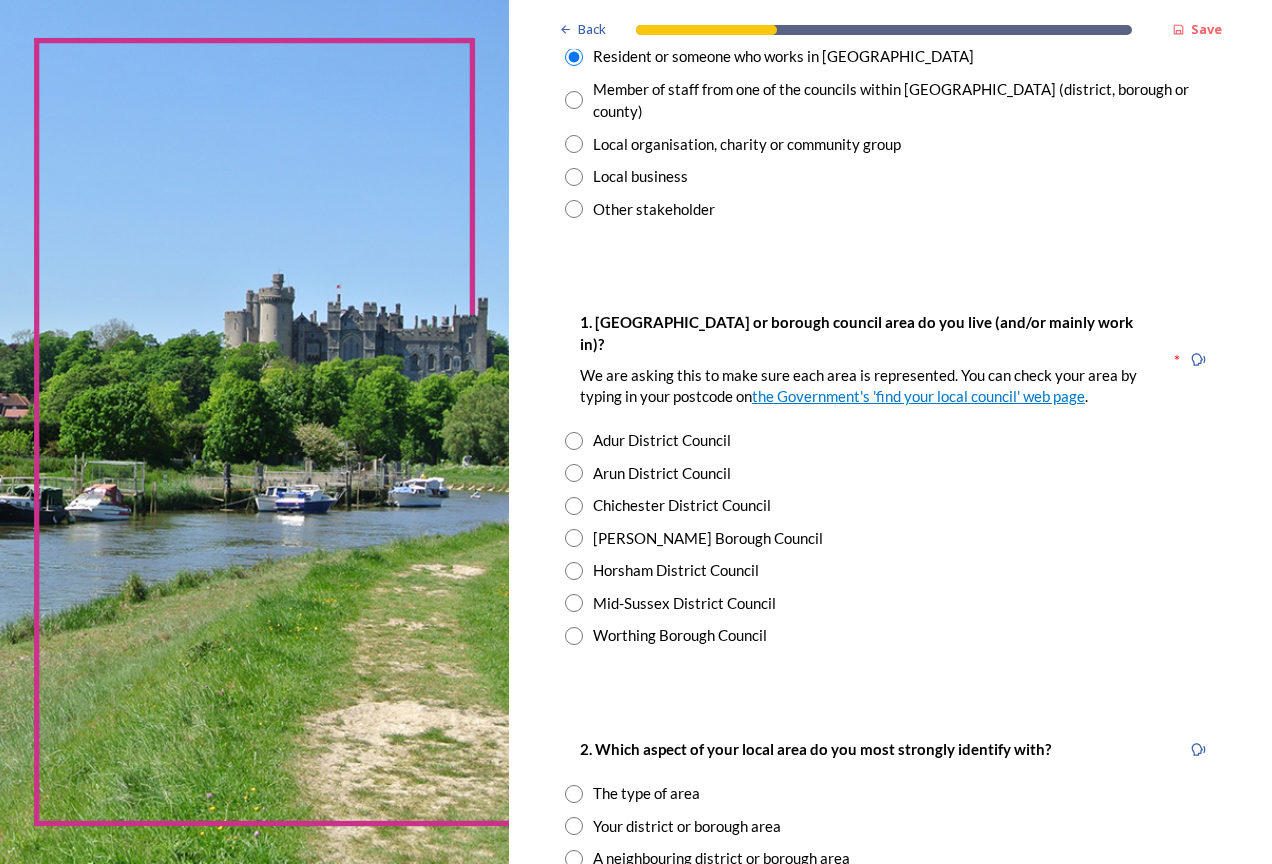 scroll, scrollTop: 200, scrollLeft: 0, axis: vertical 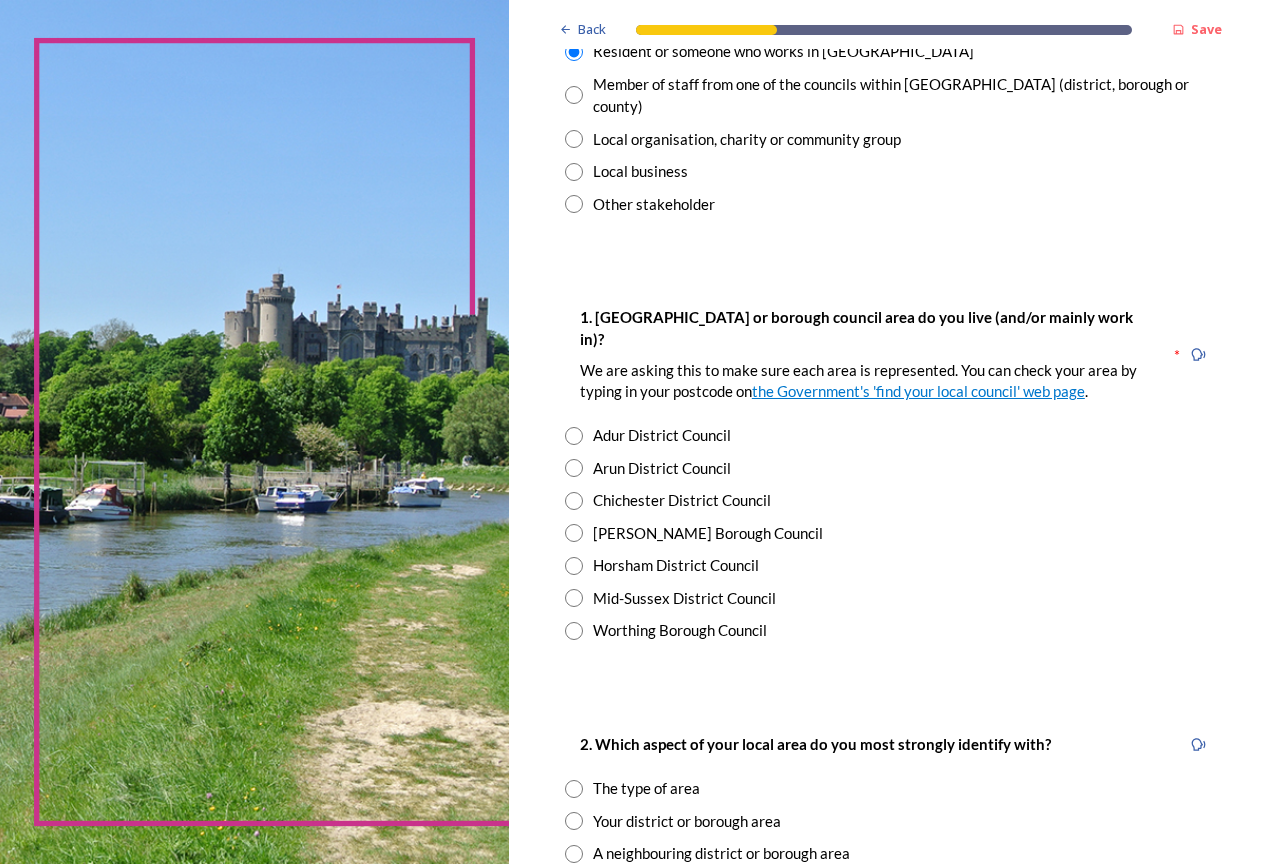 click at bounding box center [574, 566] 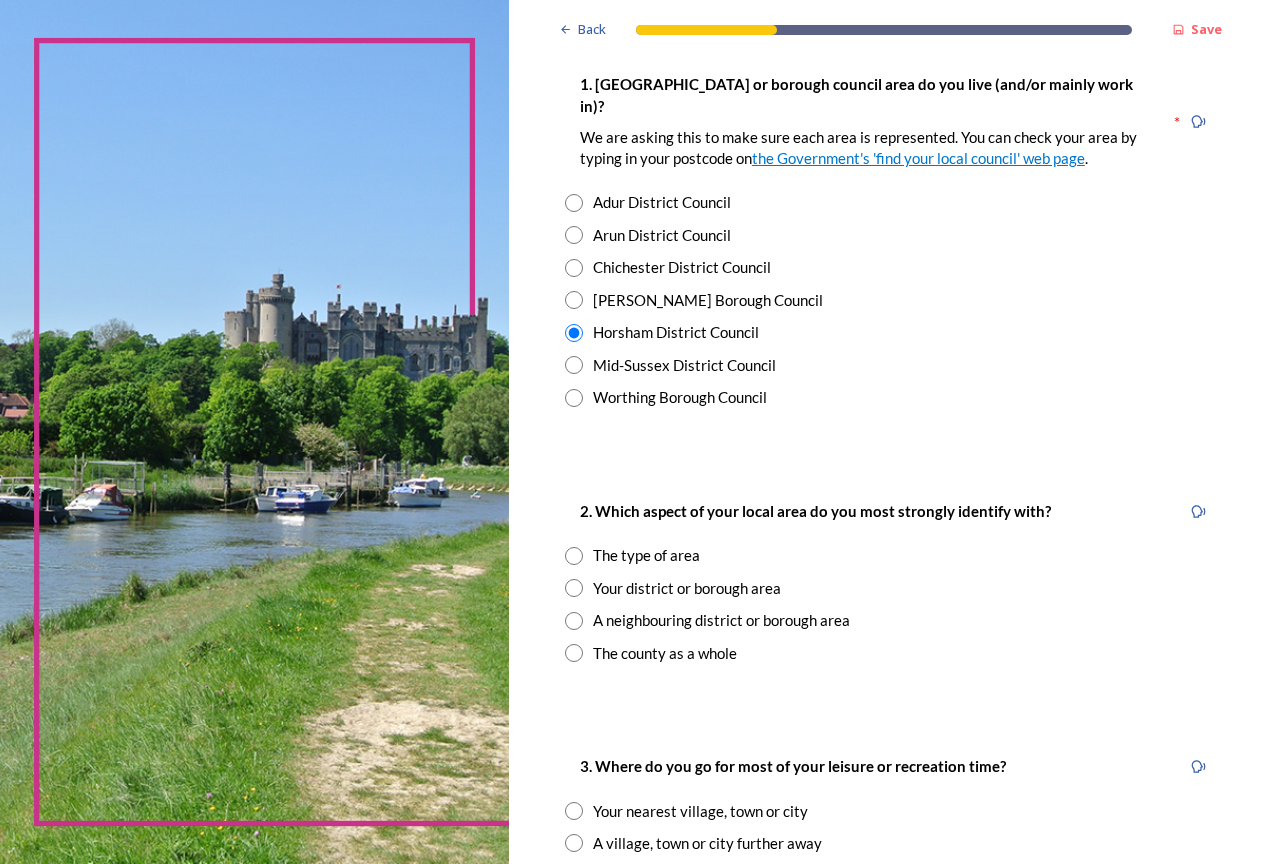 scroll, scrollTop: 500, scrollLeft: 0, axis: vertical 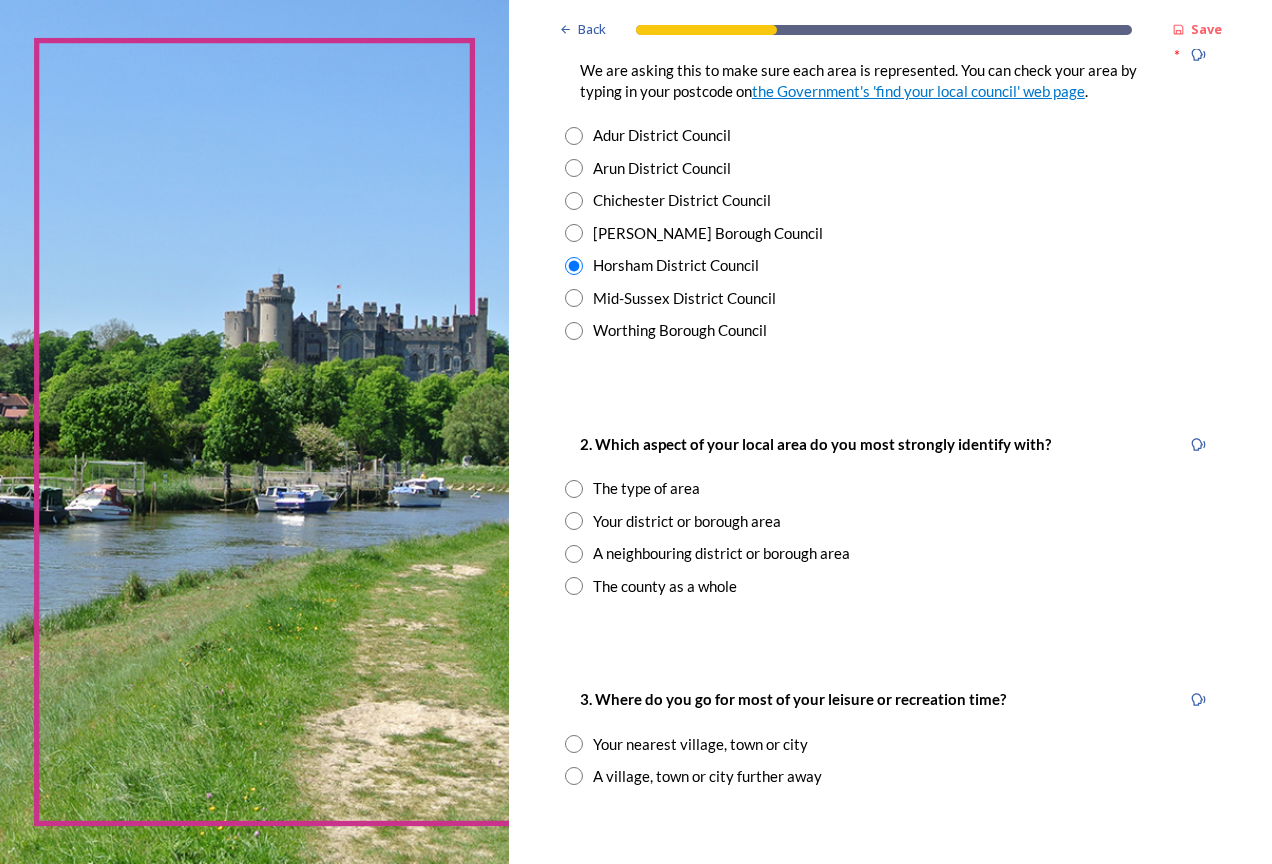 click at bounding box center (574, 489) 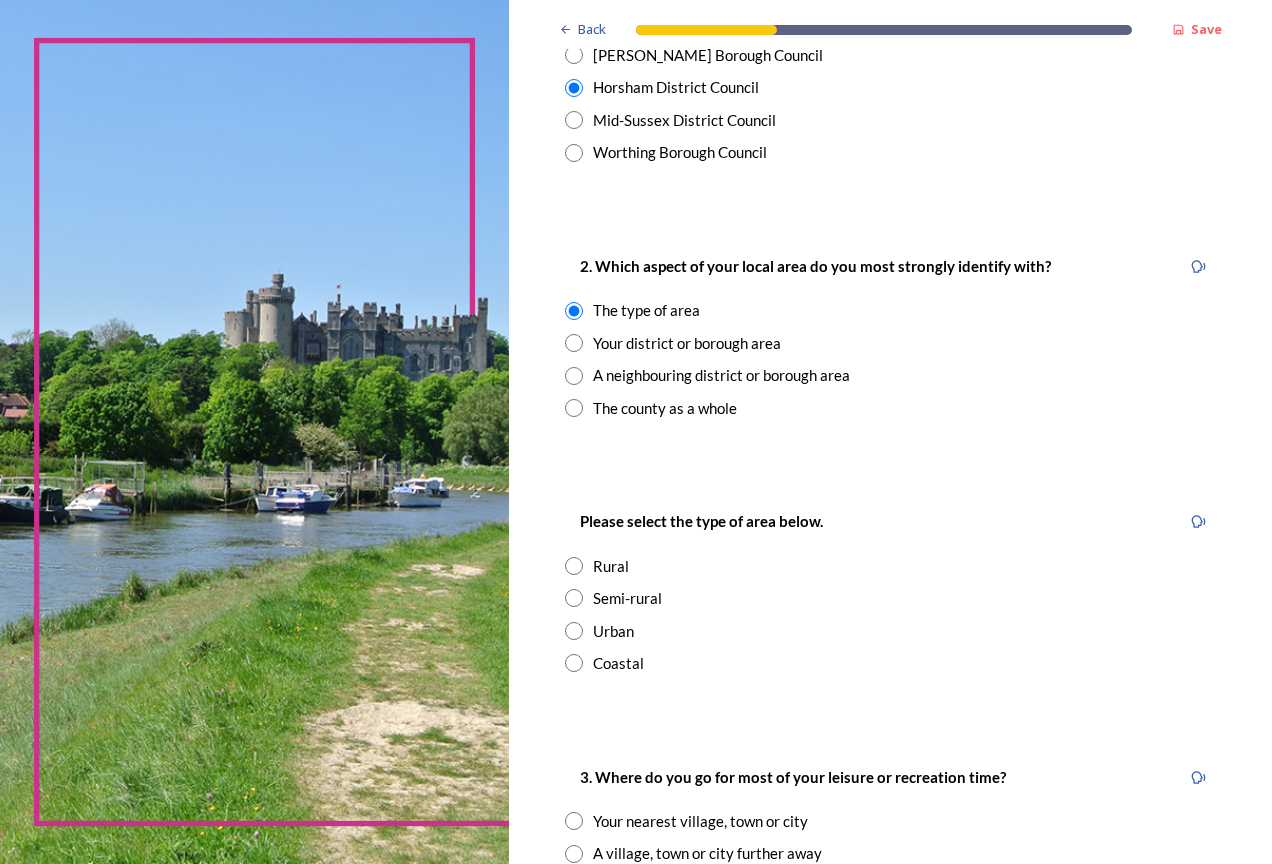 scroll, scrollTop: 700, scrollLeft: 0, axis: vertical 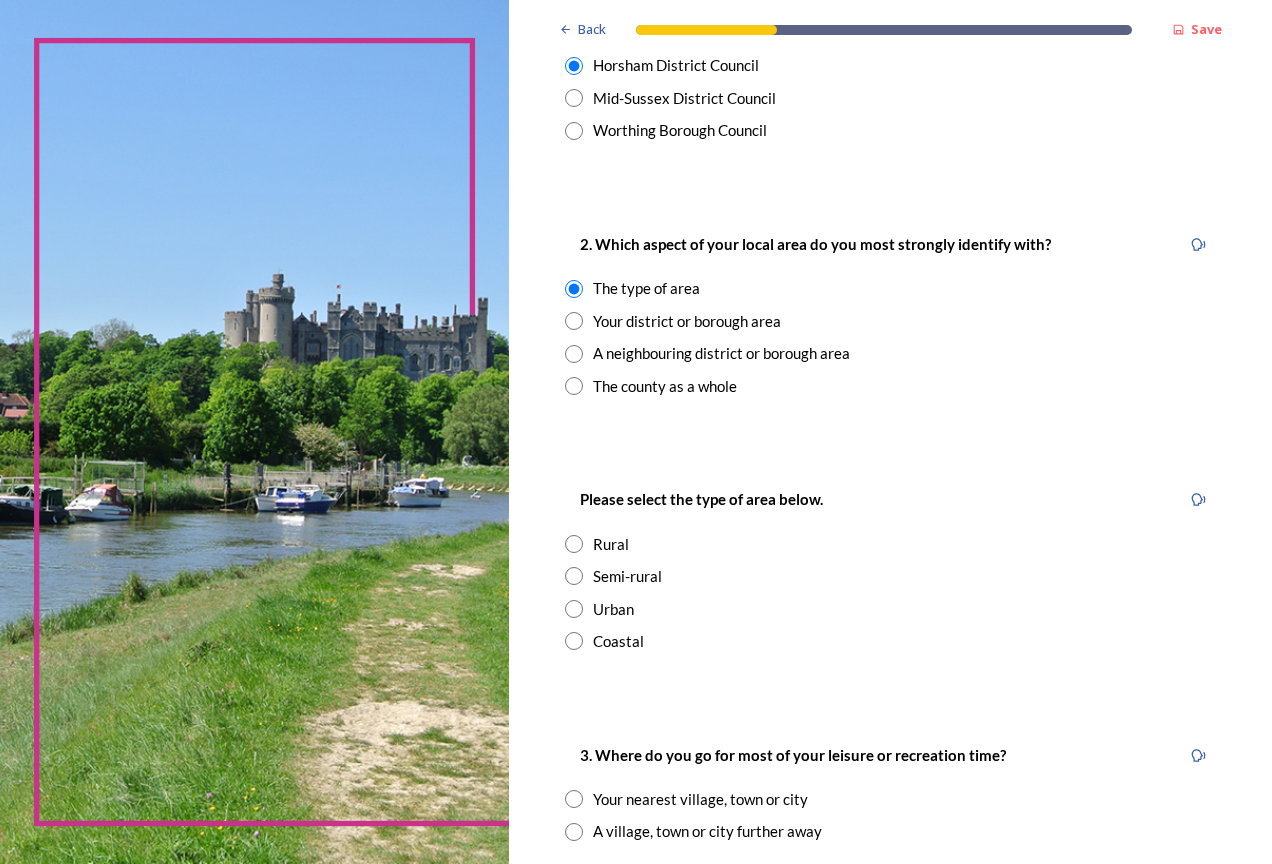 click at bounding box center [574, 641] 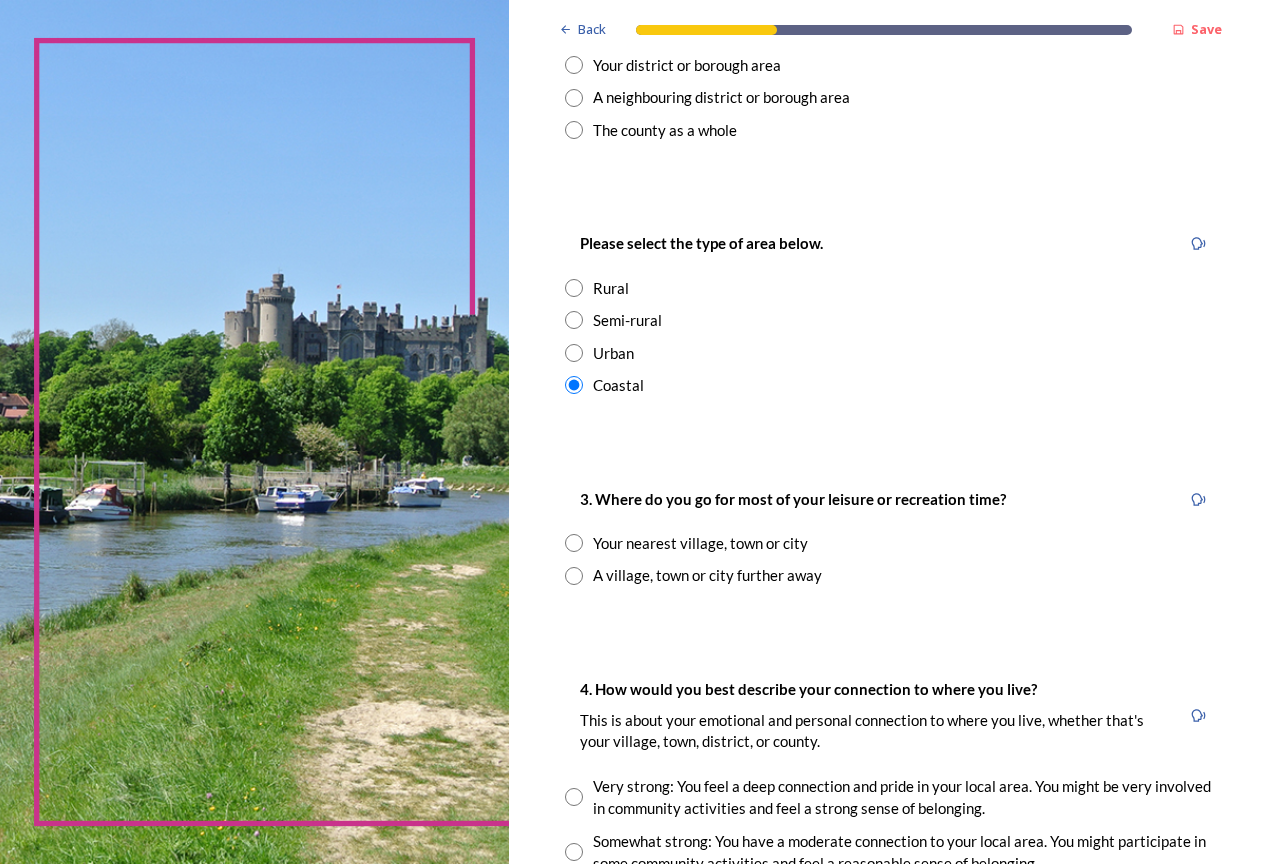 scroll, scrollTop: 1000, scrollLeft: 0, axis: vertical 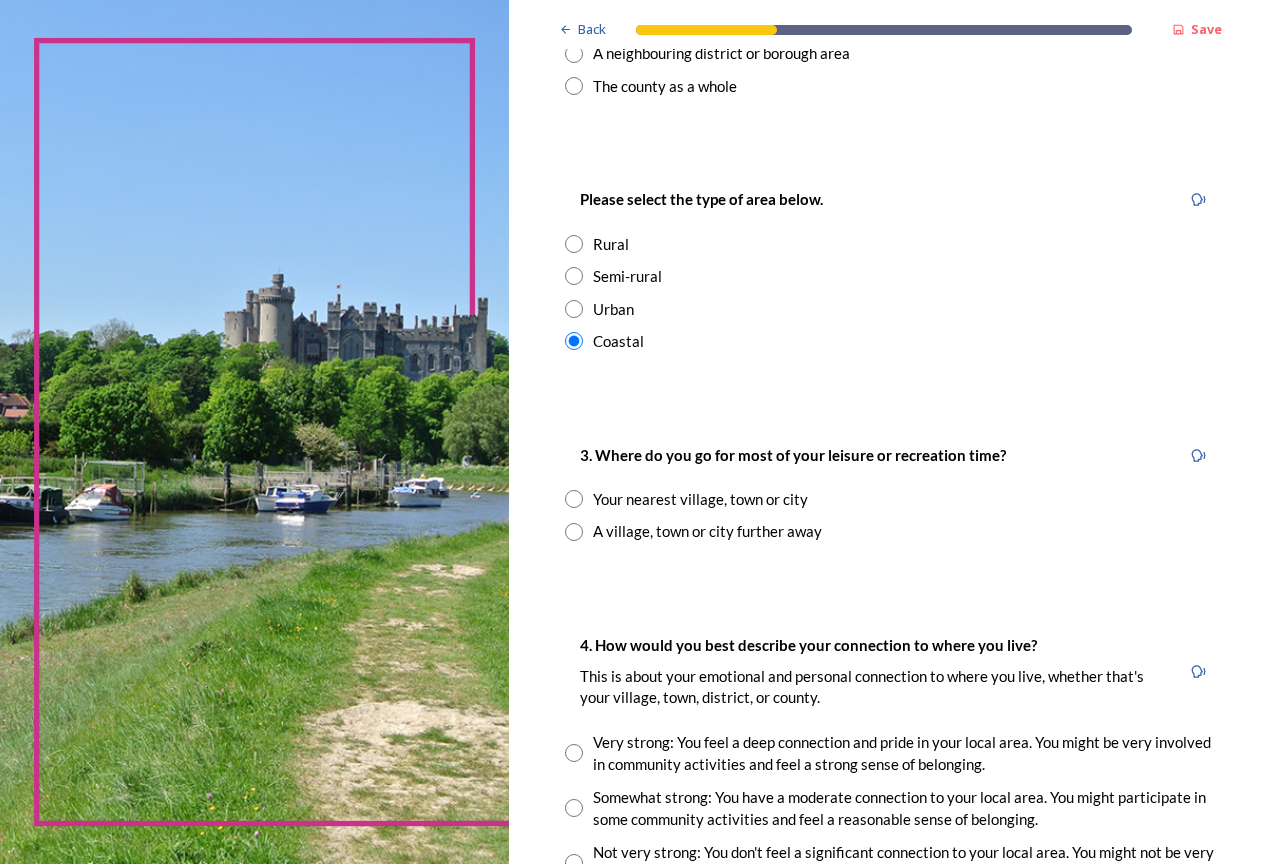 click at bounding box center [574, 532] 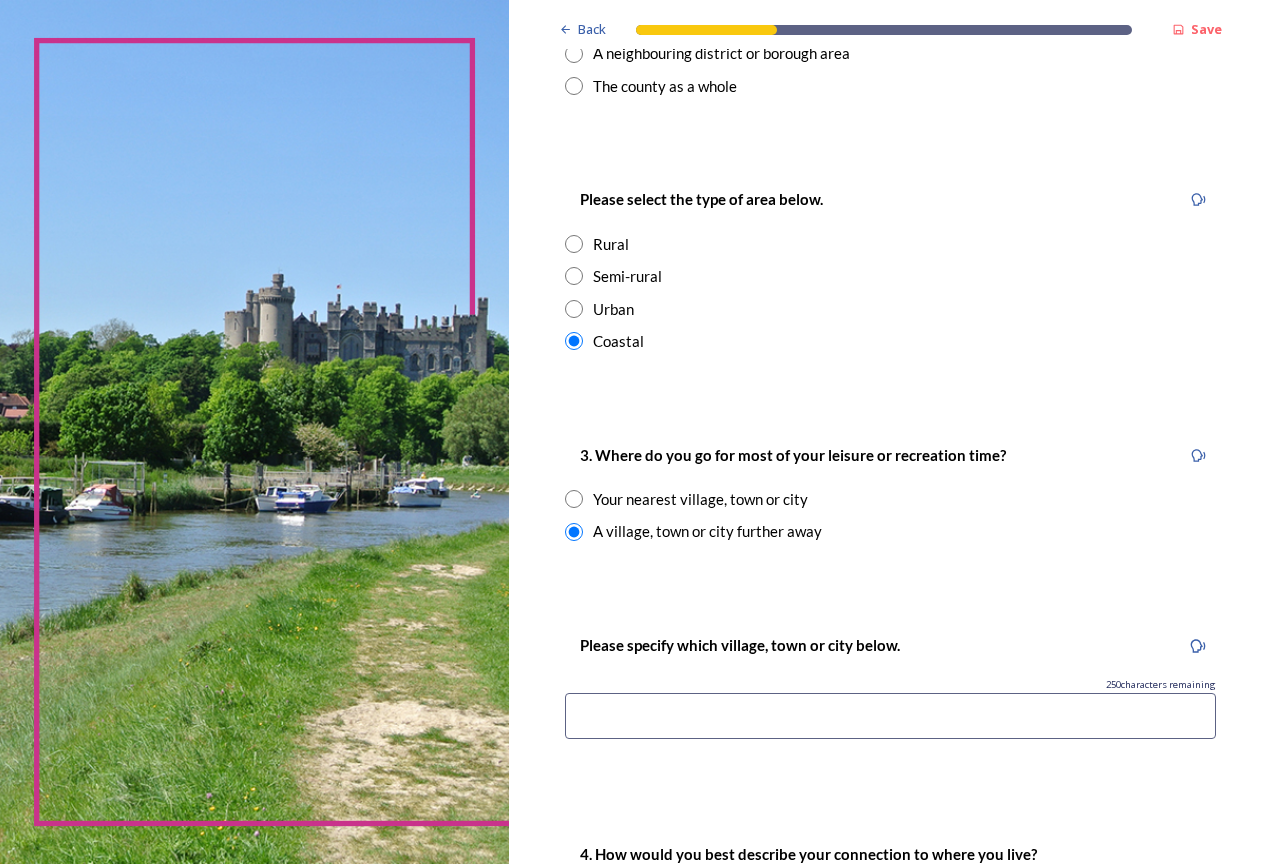 click at bounding box center (890, 716) 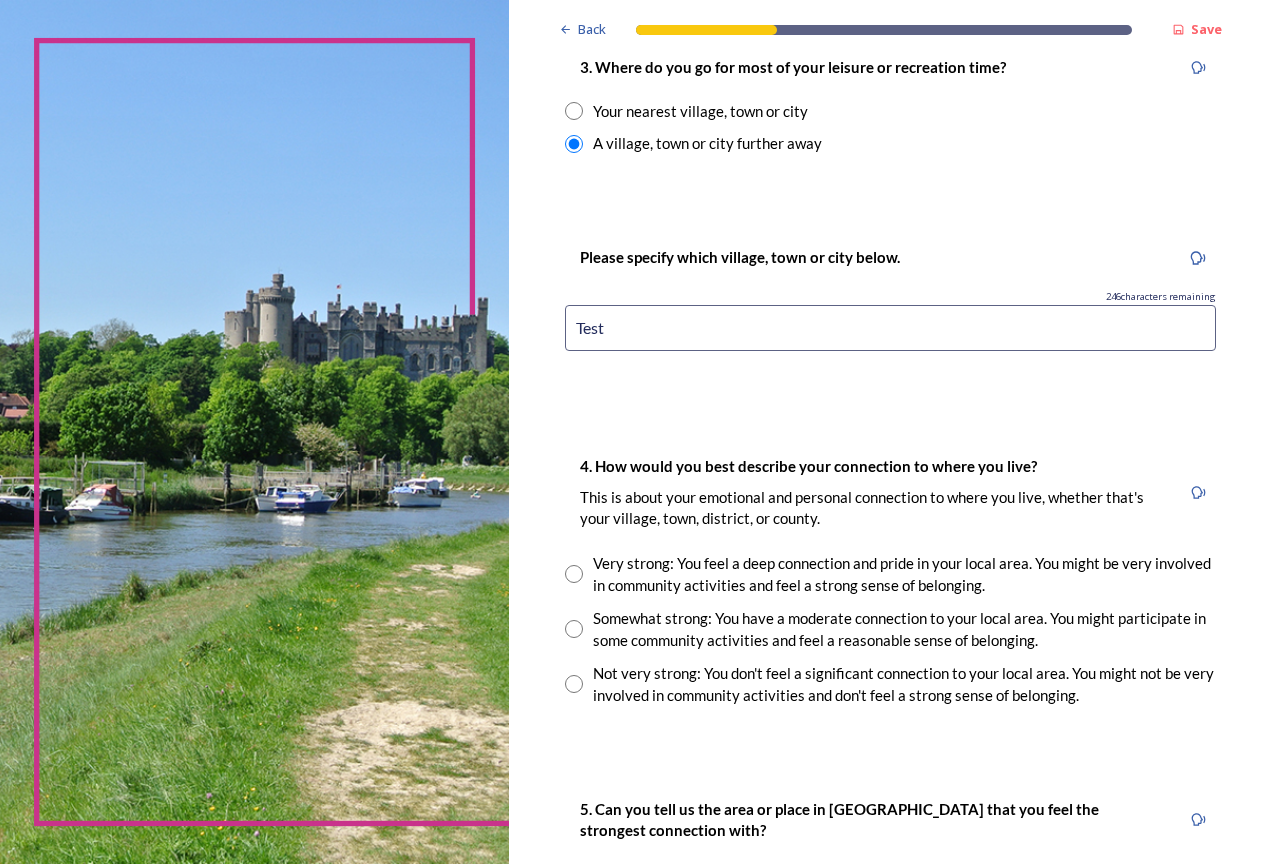 scroll, scrollTop: 1400, scrollLeft: 0, axis: vertical 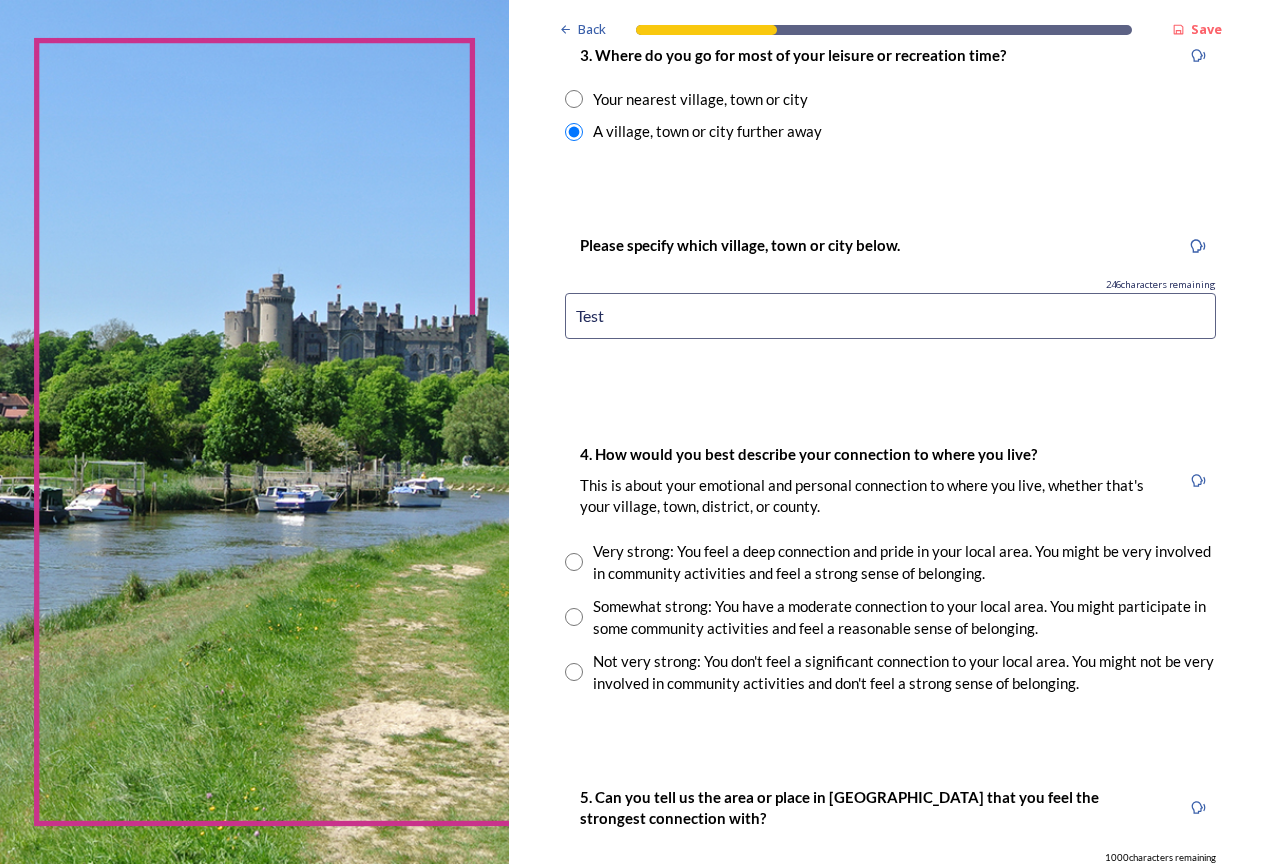 type on "Test" 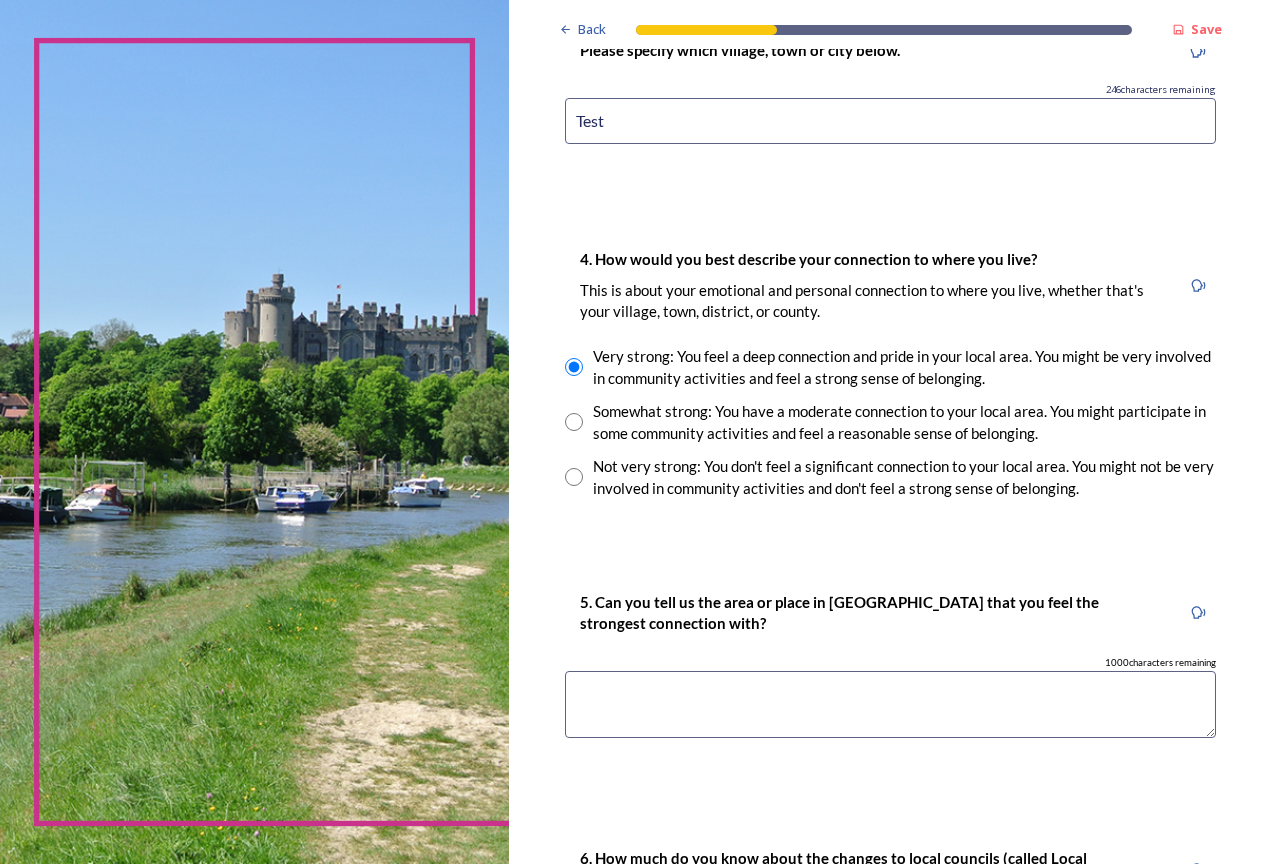 scroll, scrollTop: 1800, scrollLeft: 0, axis: vertical 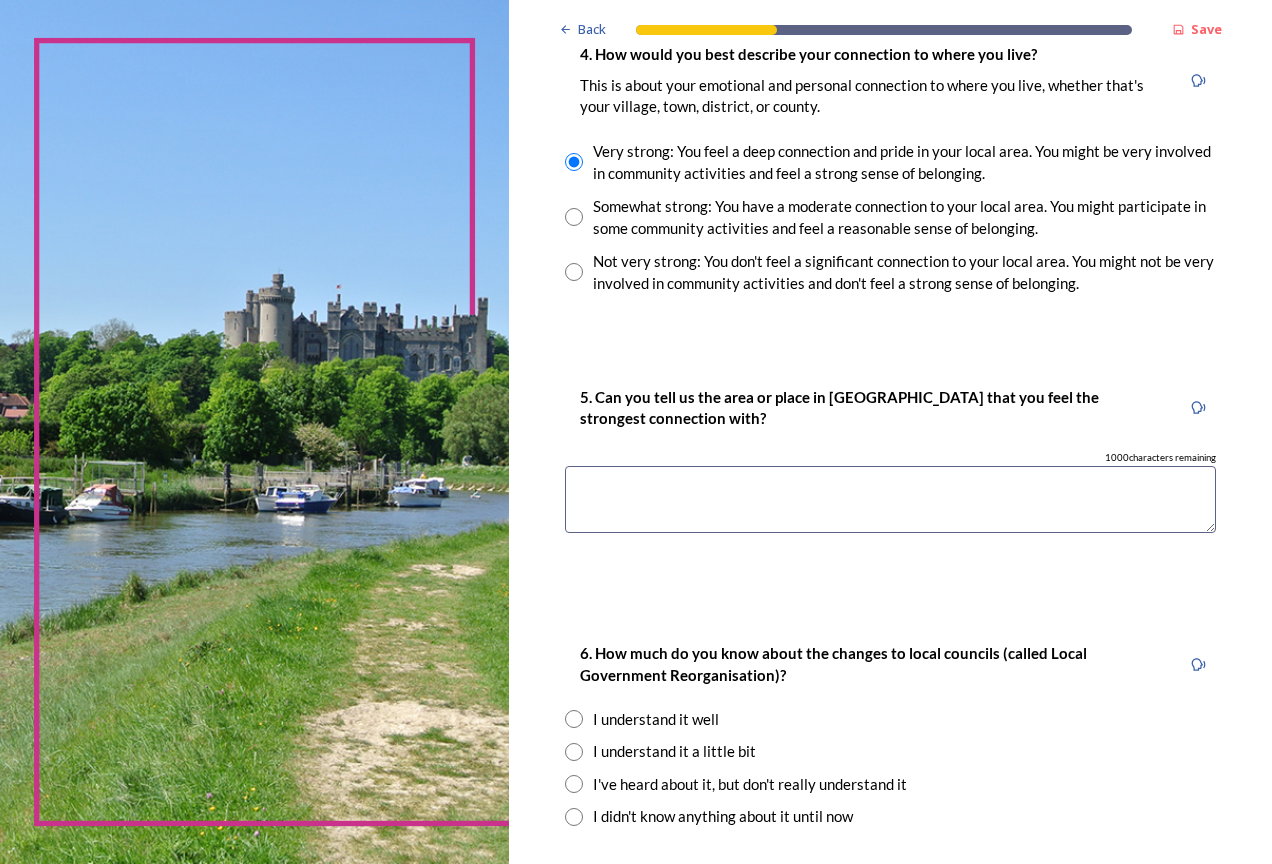 click on "5. Can you tell us the area or place in West Sussex that you feel the strongest connection with? 1000  characters remaining" at bounding box center [890, 468] 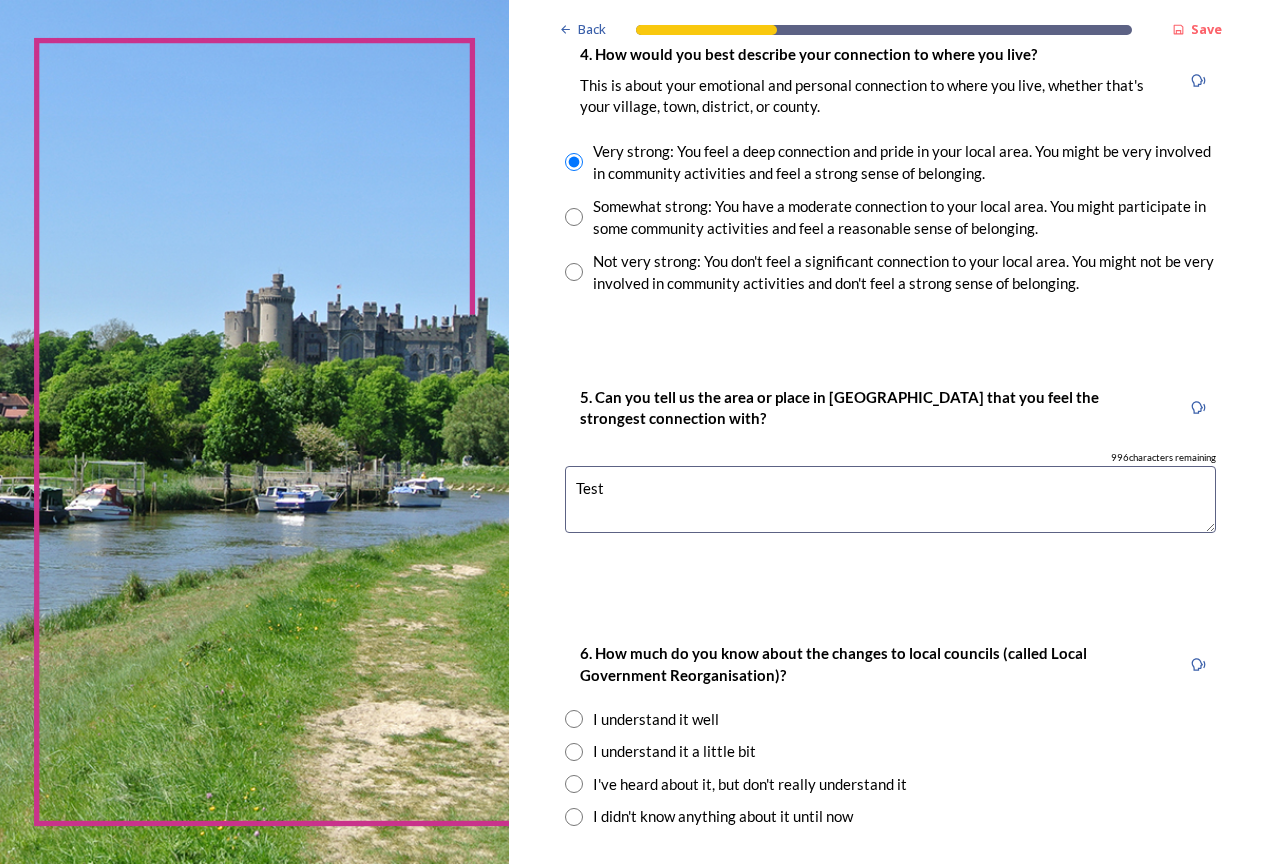 scroll, scrollTop: 1955, scrollLeft: 0, axis: vertical 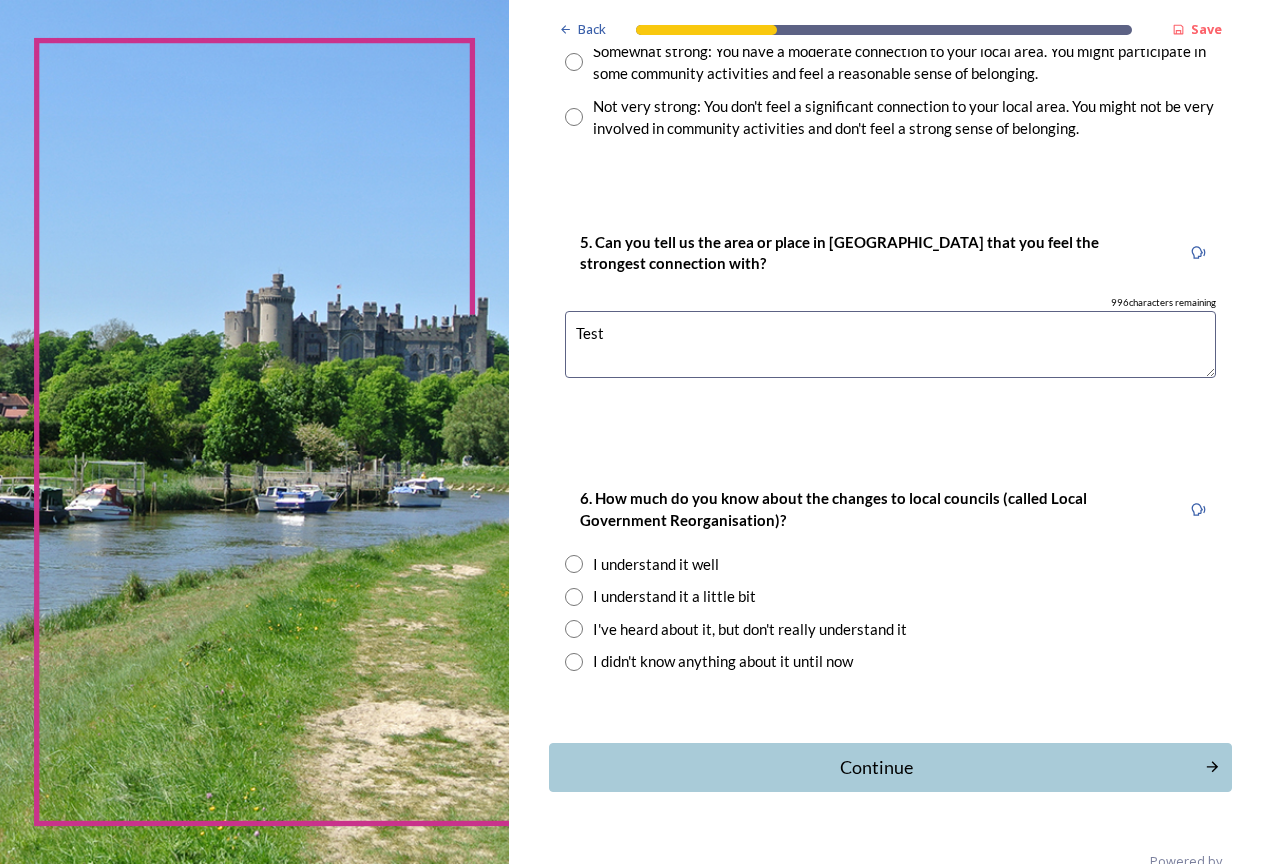 type on "Test" 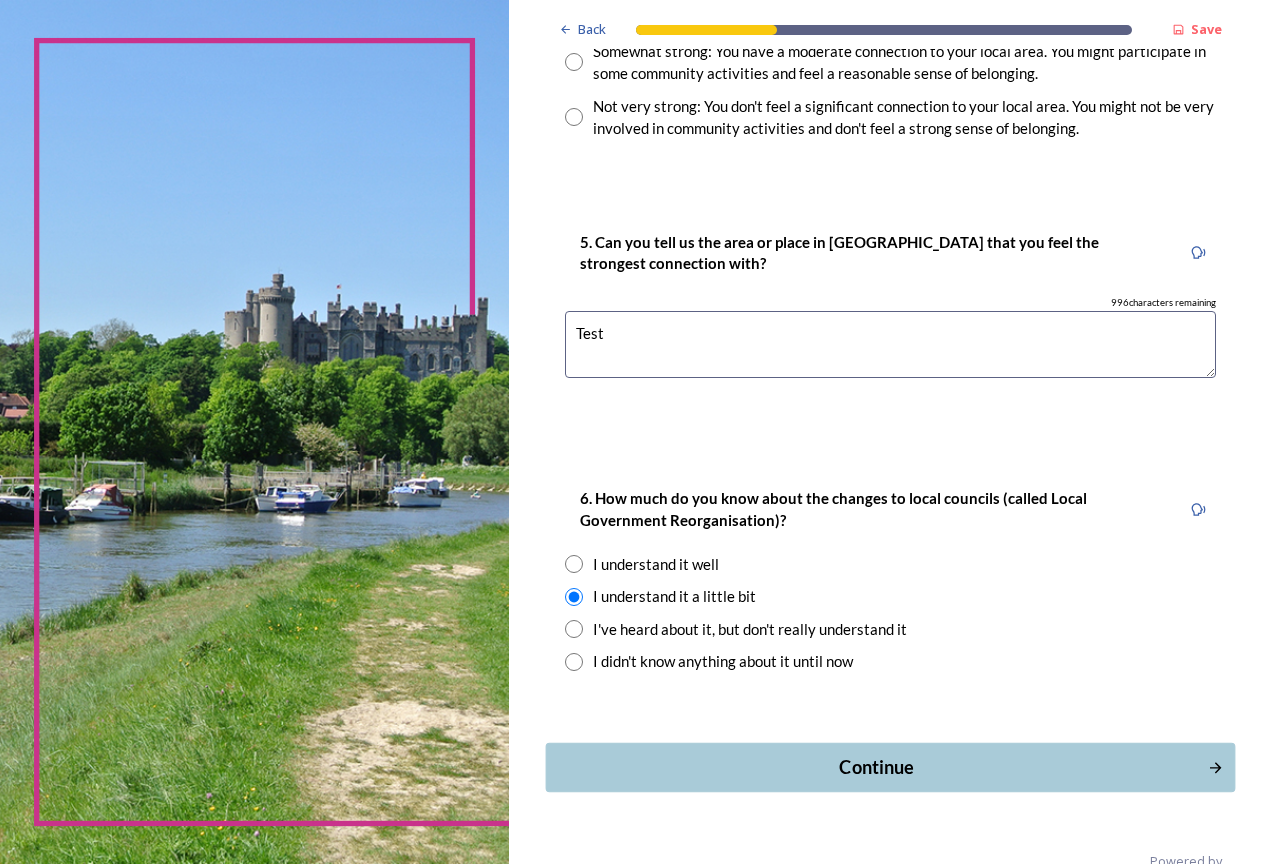 click on "Continue" at bounding box center [876, 767] 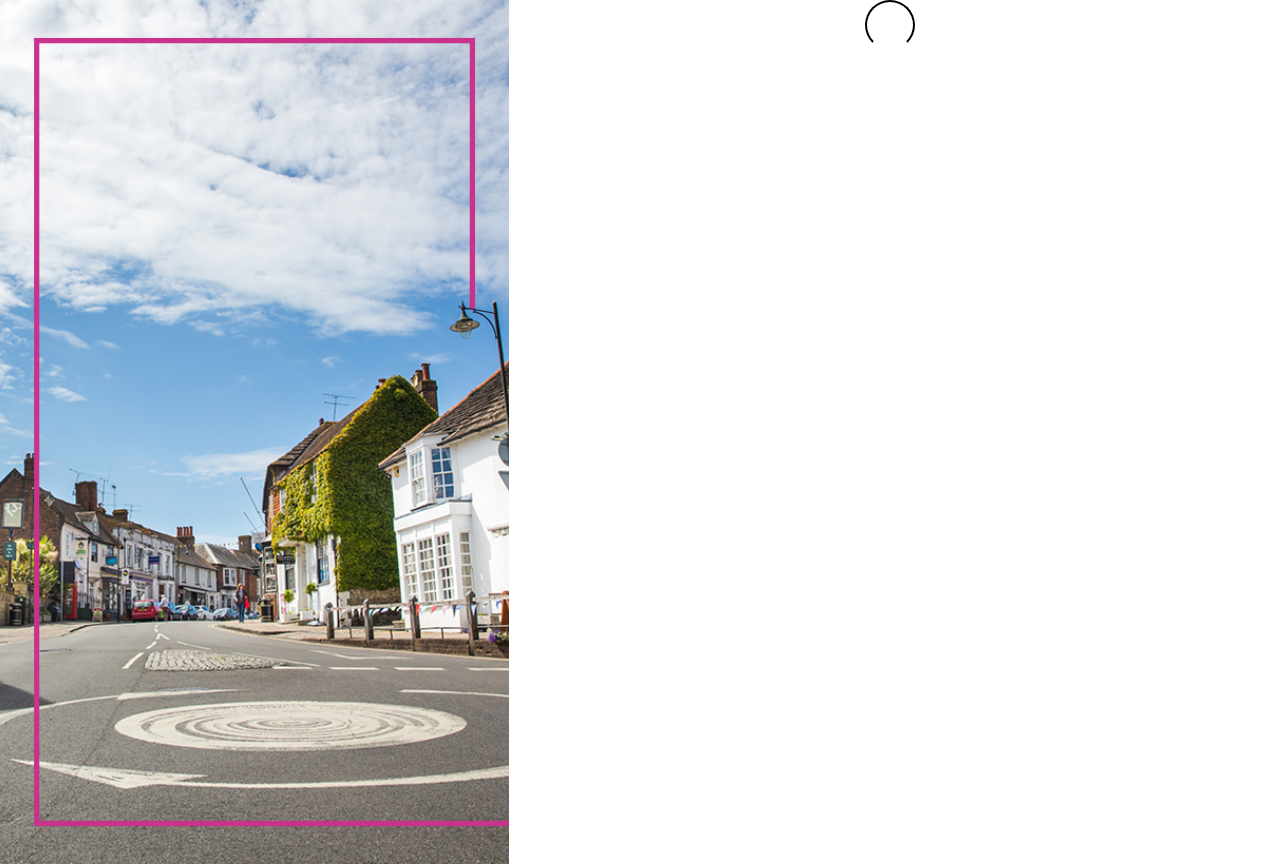 scroll, scrollTop: 0, scrollLeft: 0, axis: both 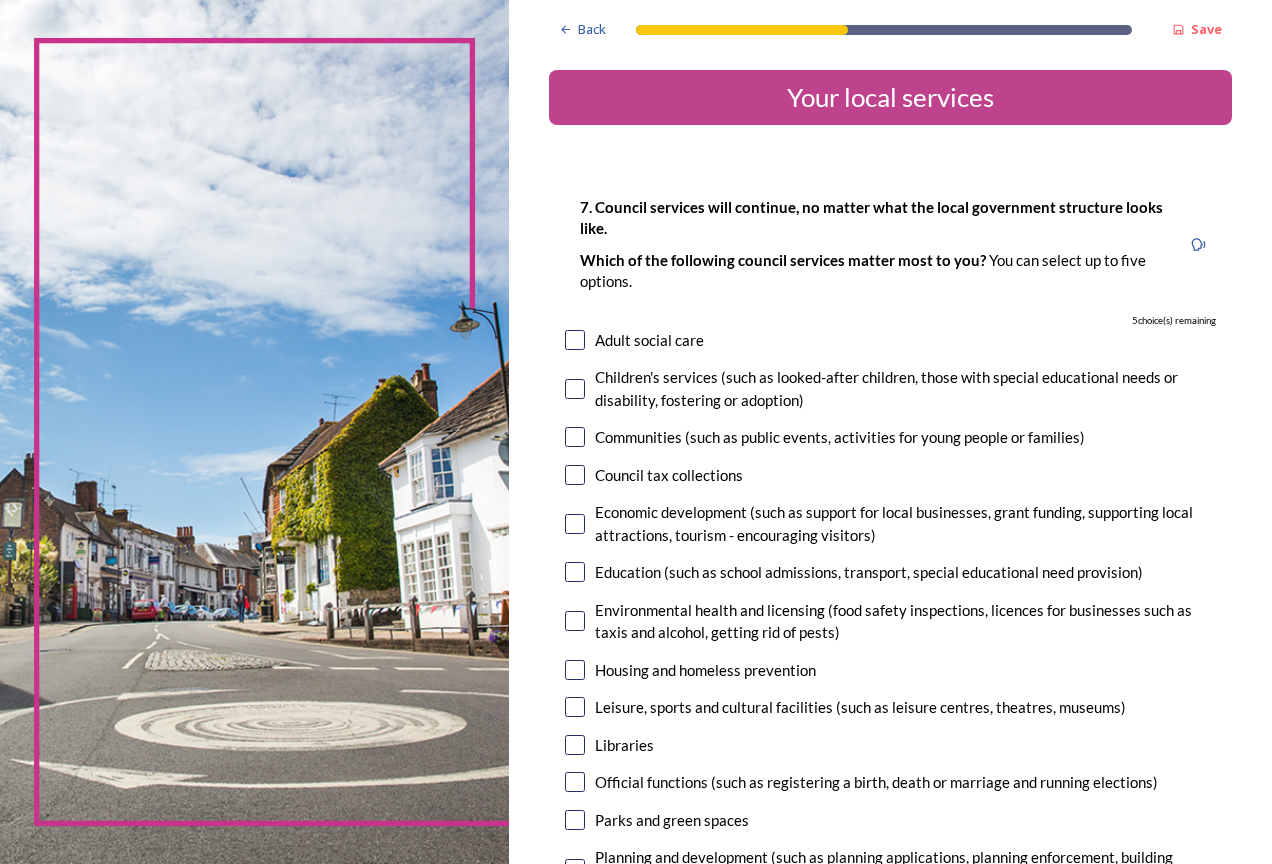 click on "Adult social care" at bounding box center (890, 340) 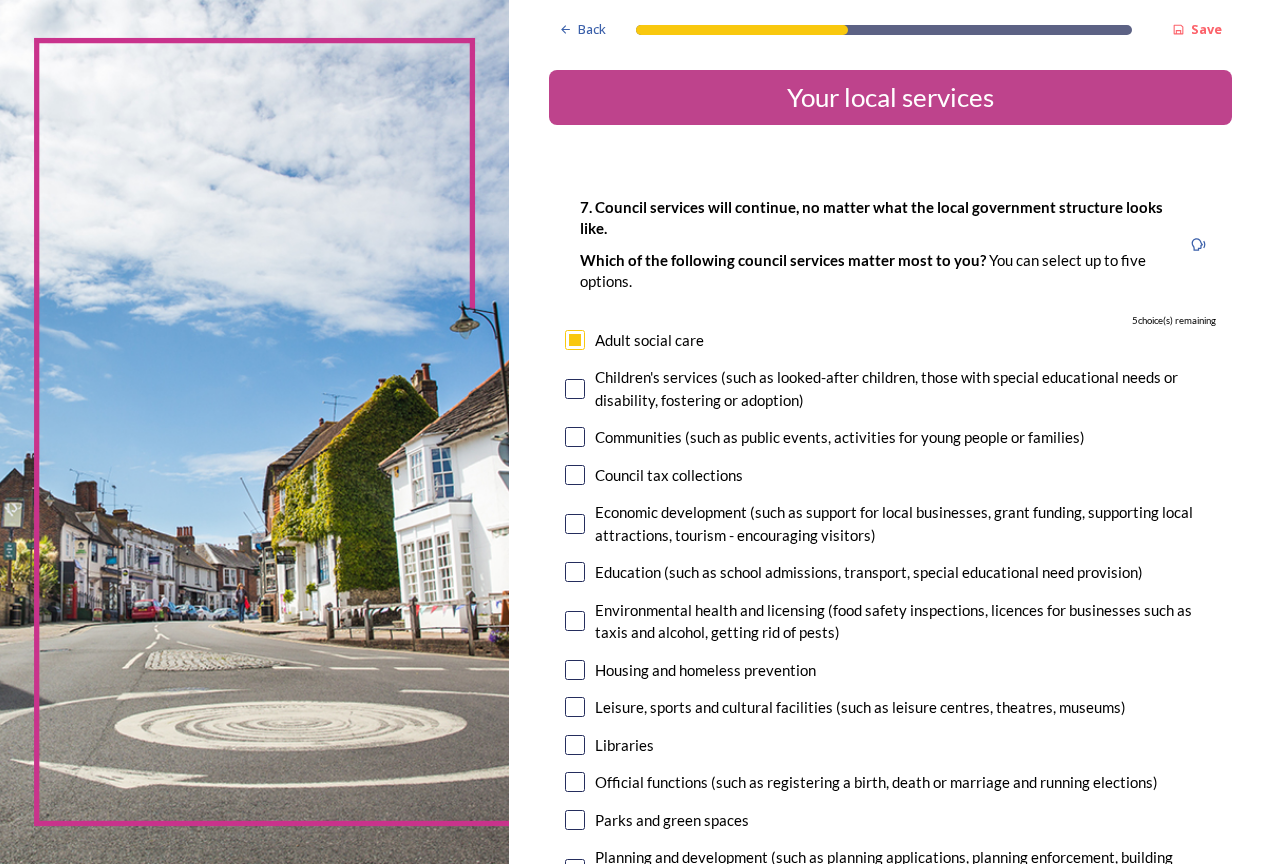 checkbox on "true" 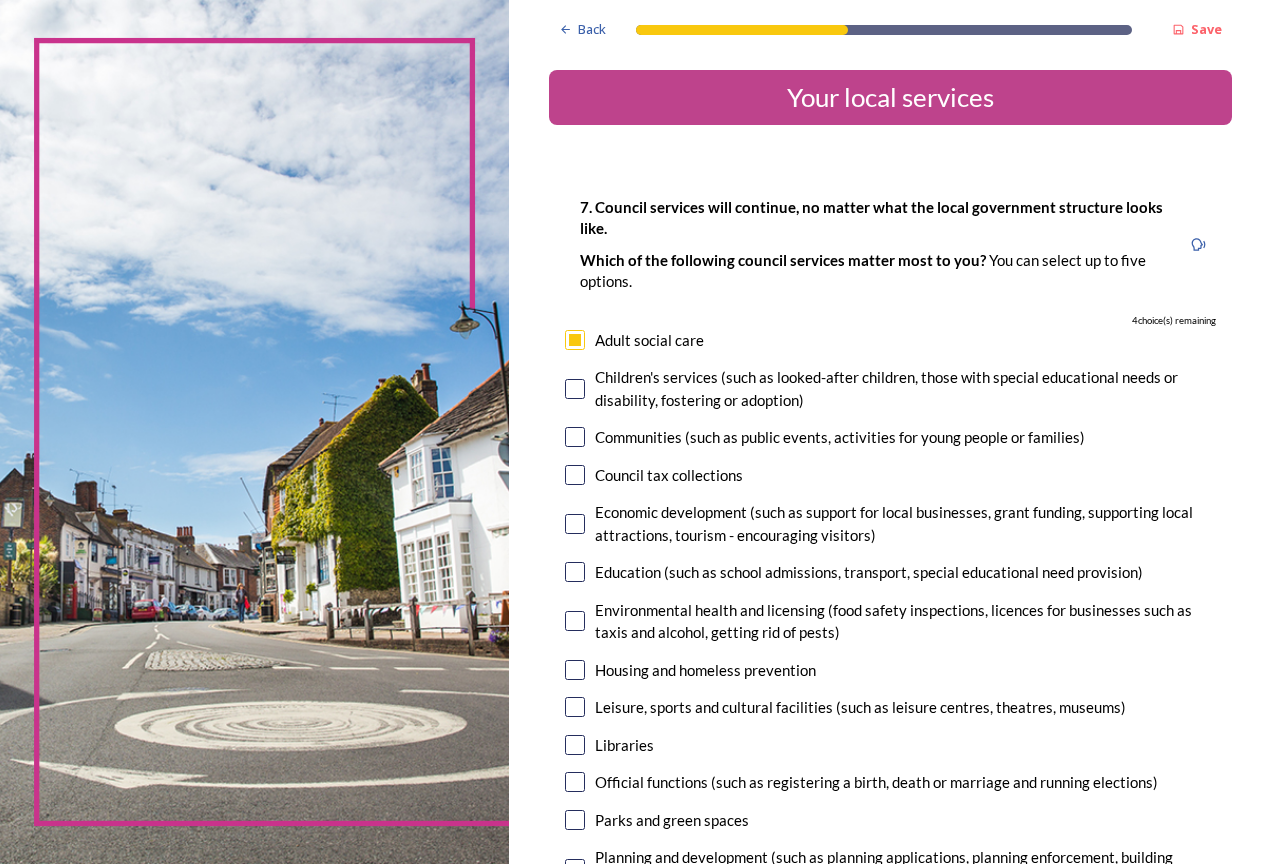 click at bounding box center [575, 475] 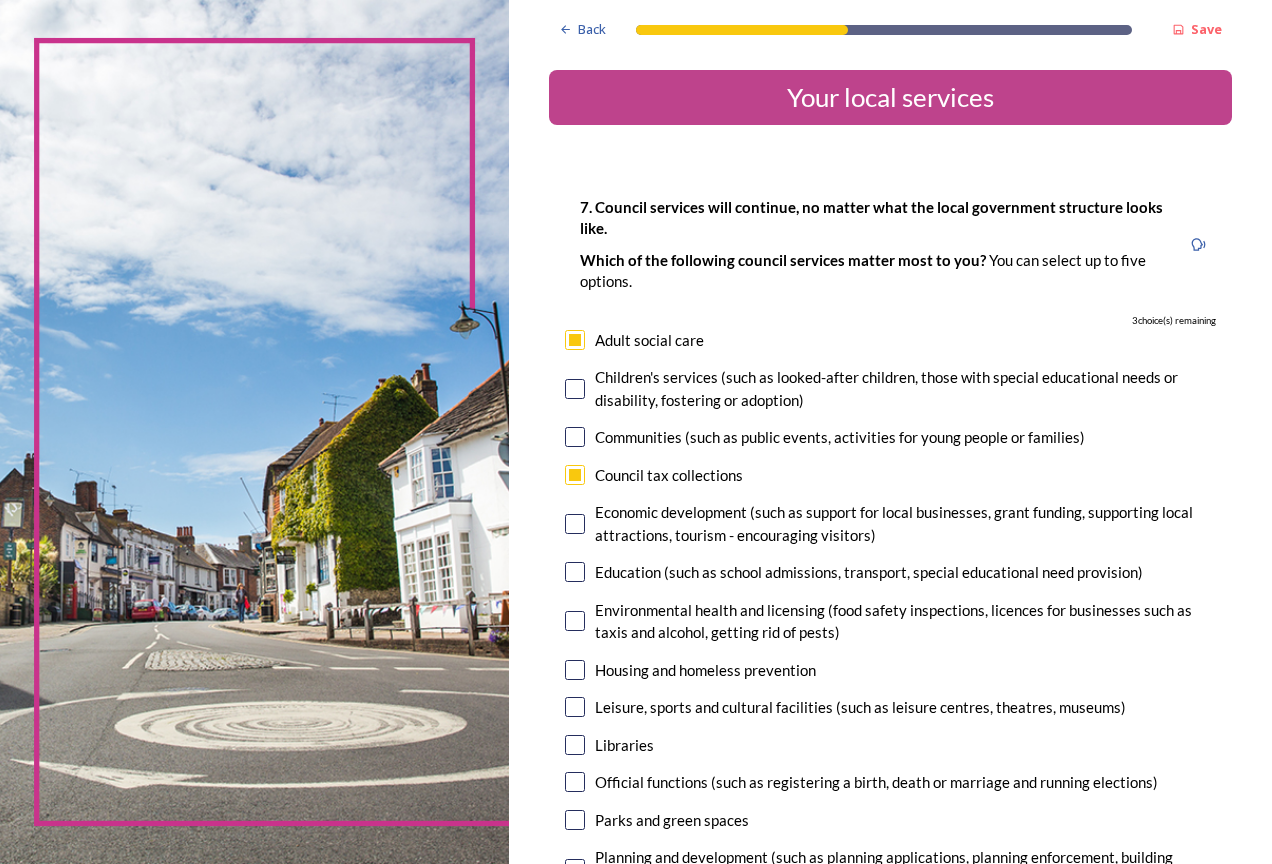 click at bounding box center (575, 707) 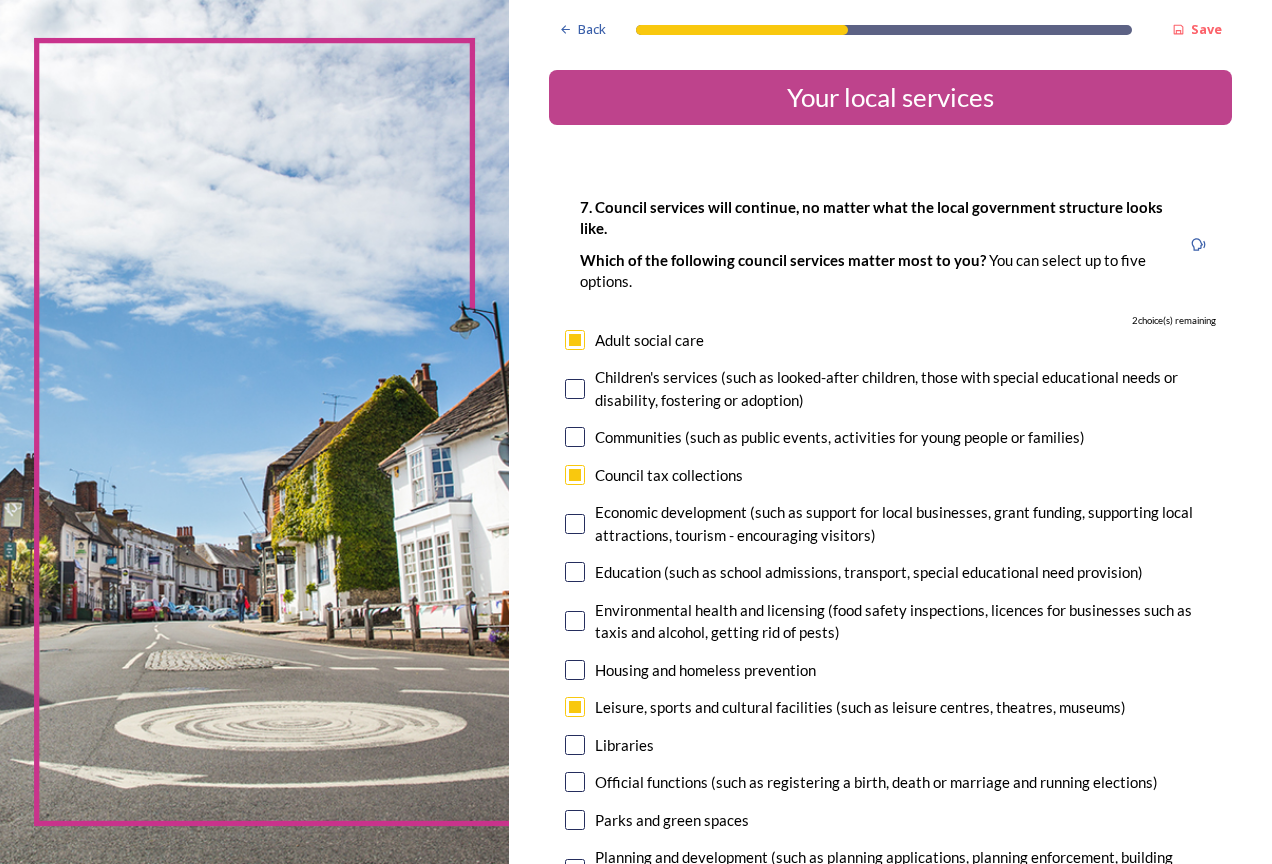 click at bounding box center [575, 670] 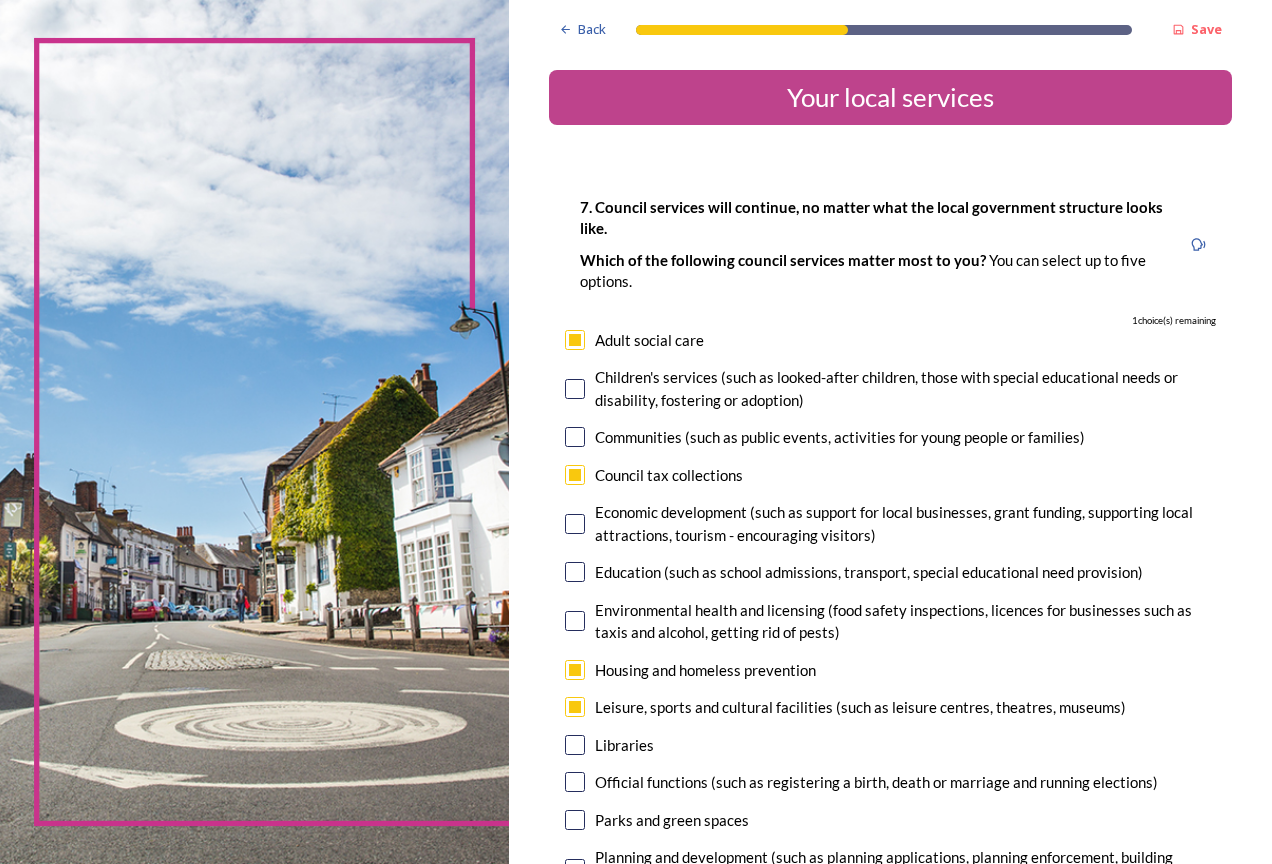 click at bounding box center [575, 621] 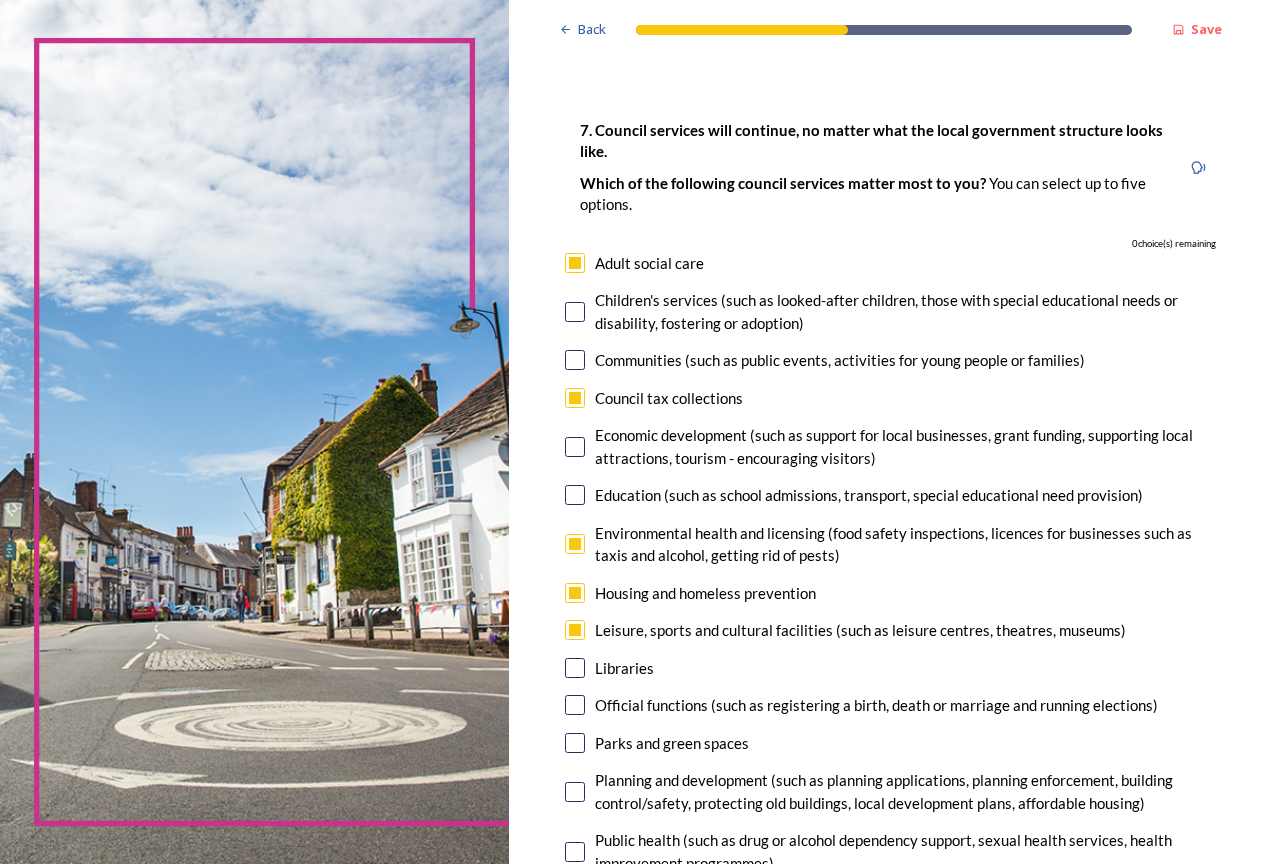 scroll, scrollTop: 0, scrollLeft: 0, axis: both 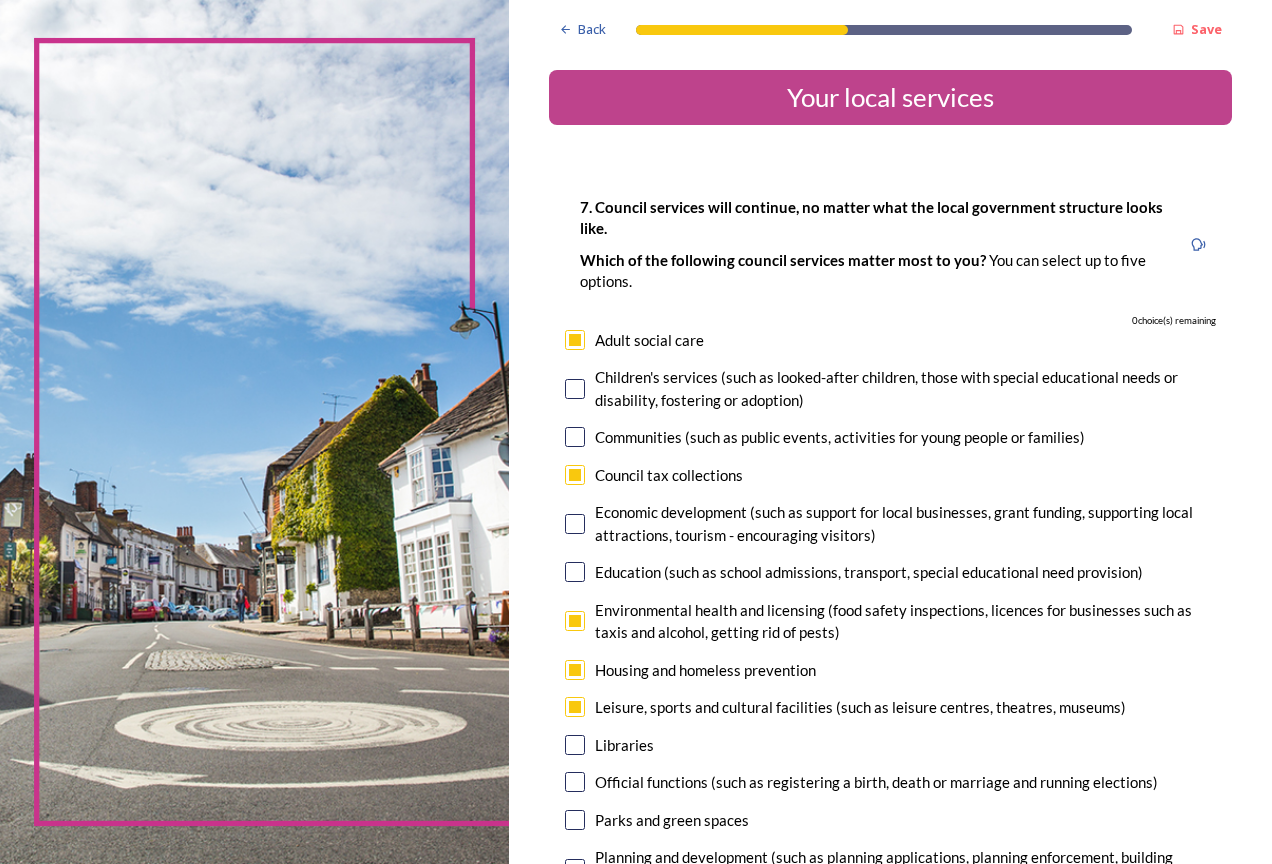 click at bounding box center (575, 572) 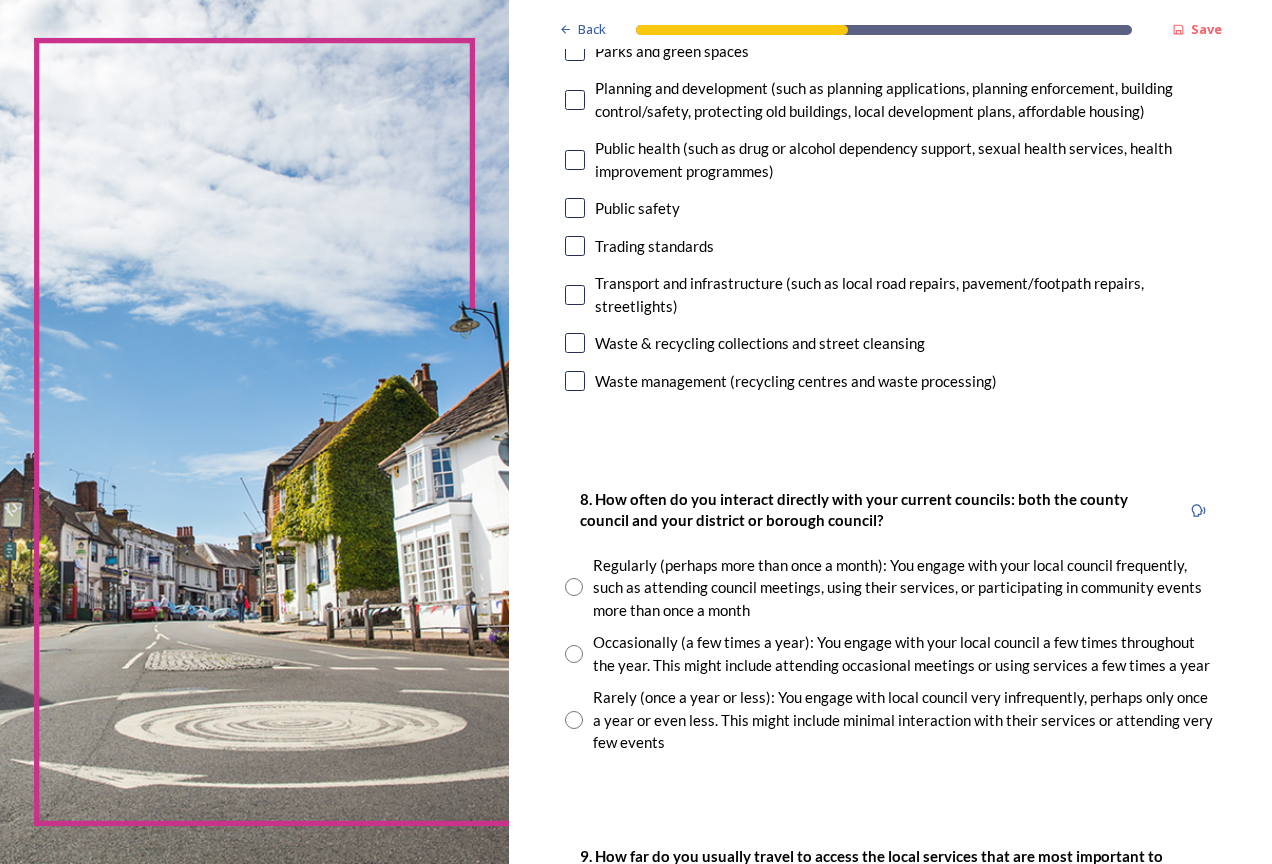 scroll, scrollTop: 800, scrollLeft: 0, axis: vertical 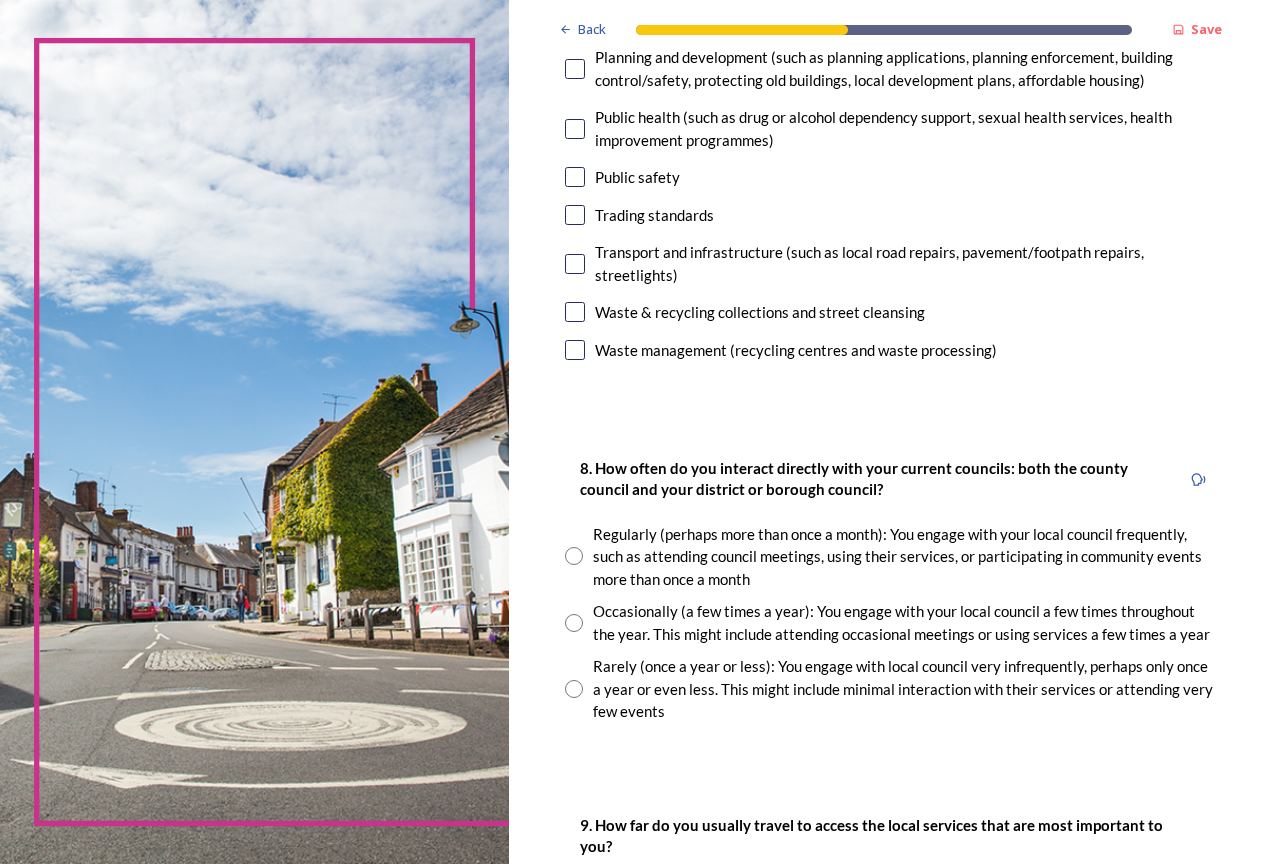 click at bounding box center [574, 556] 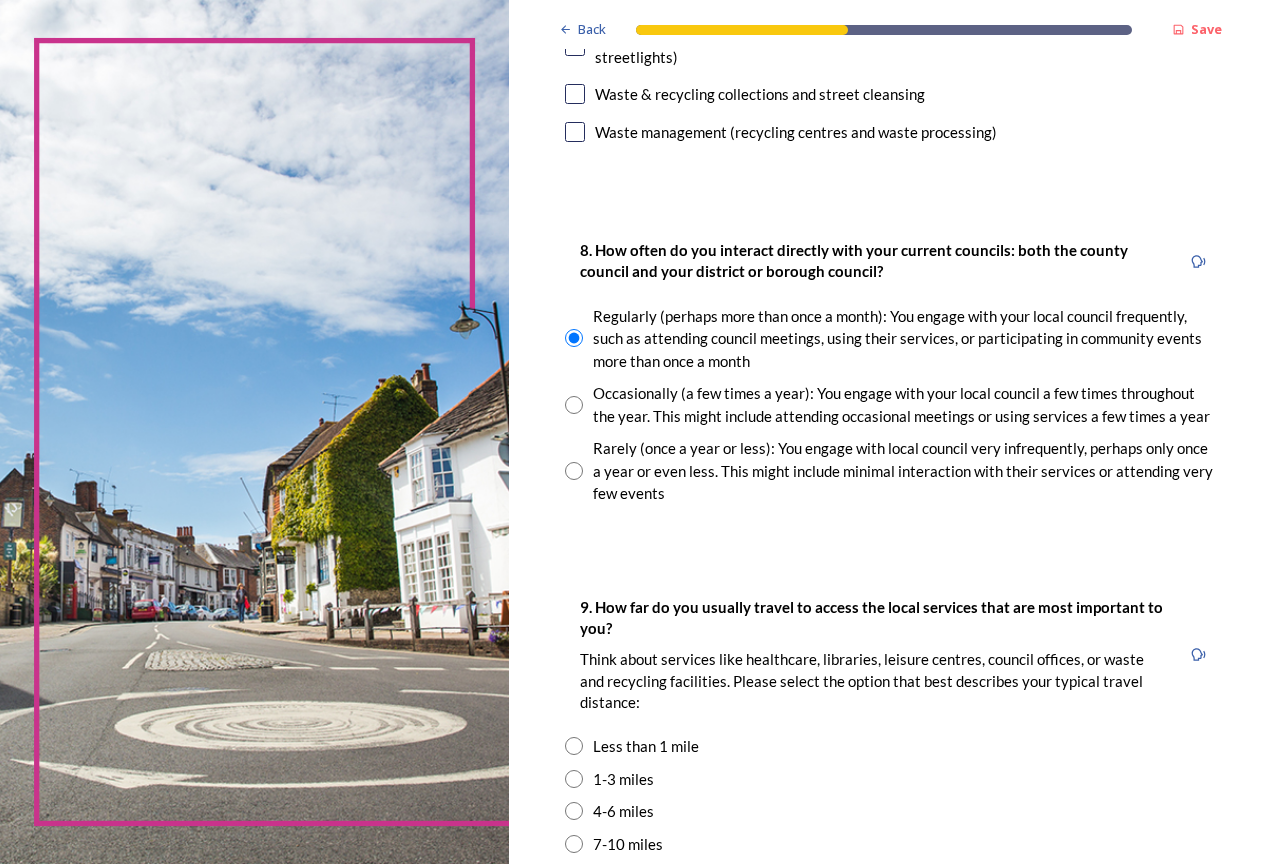scroll, scrollTop: 1100, scrollLeft: 0, axis: vertical 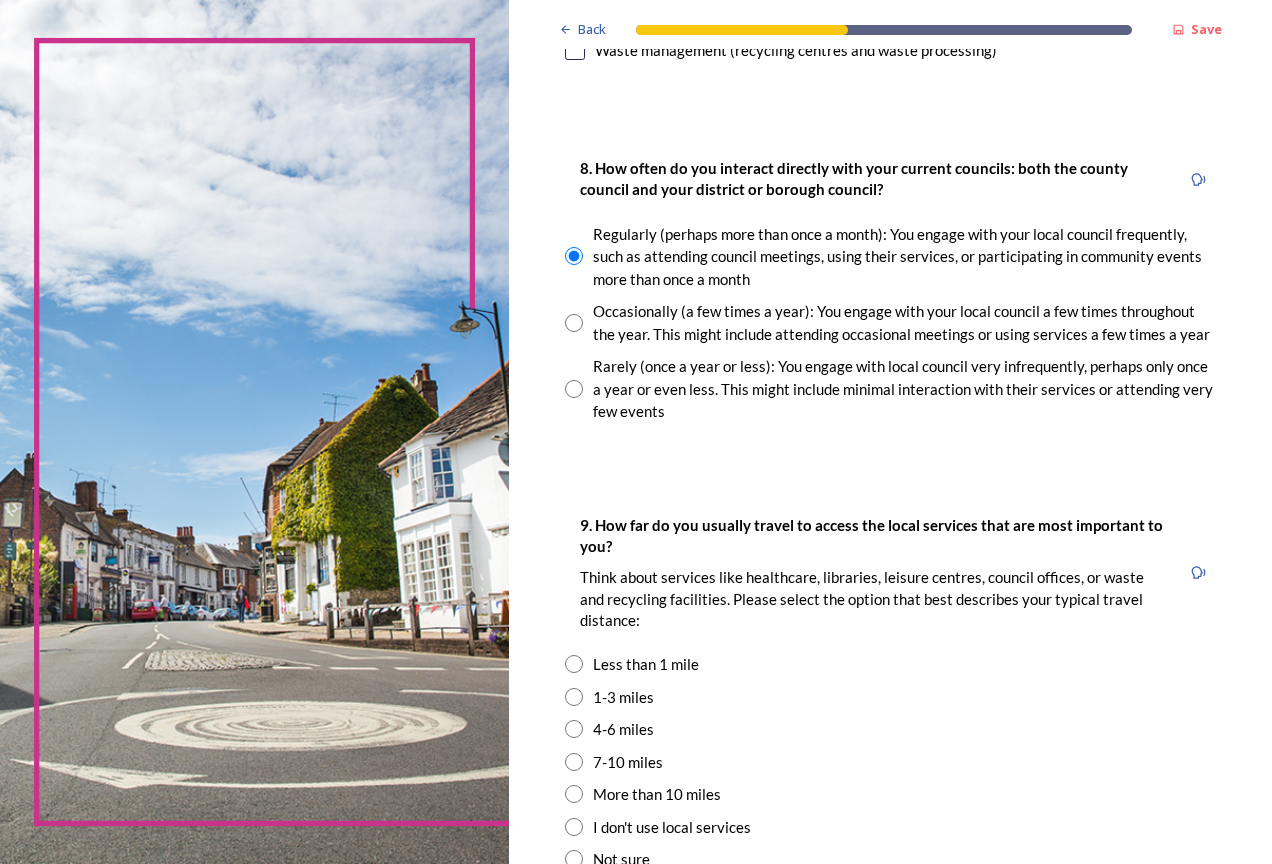 click on "1-3 miles" at bounding box center (890, 697) 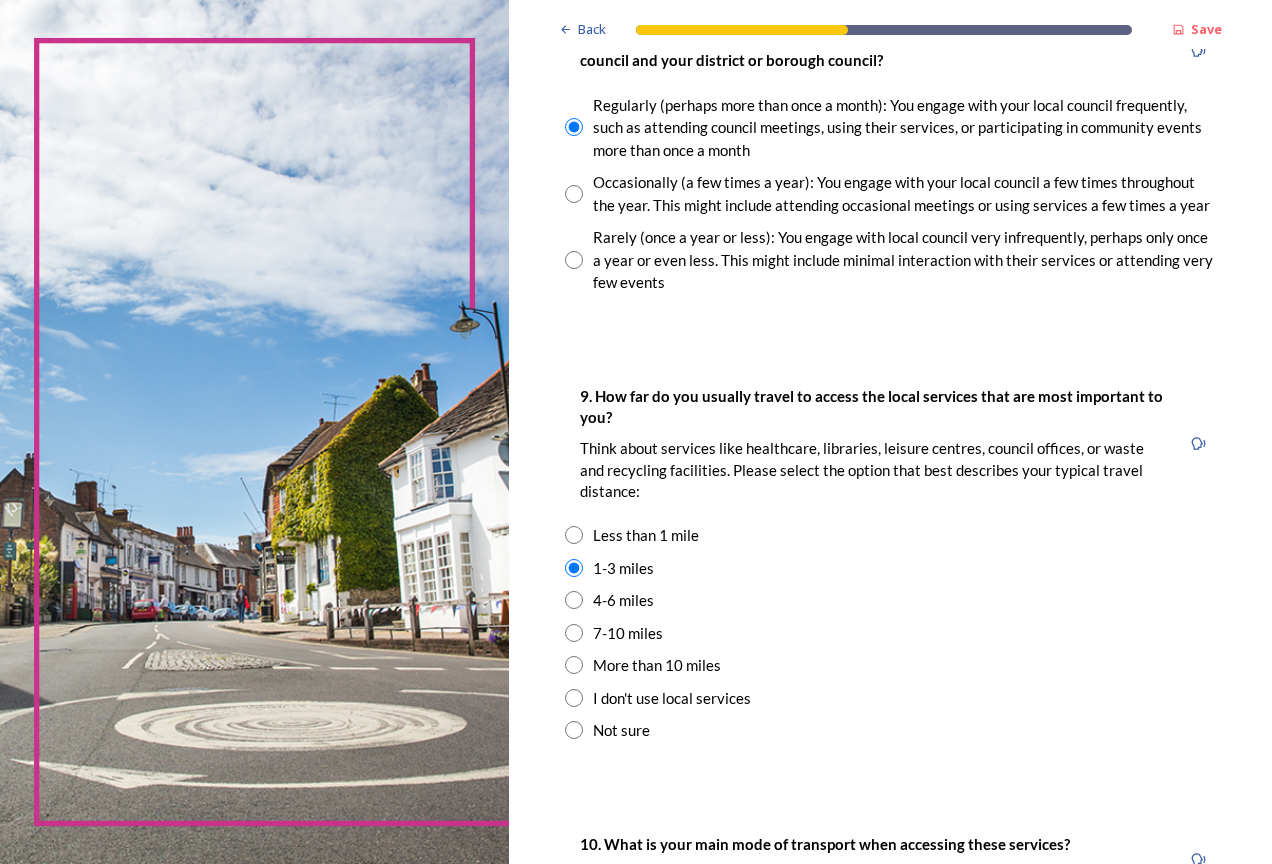 scroll, scrollTop: 1600, scrollLeft: 0, axis: vertical 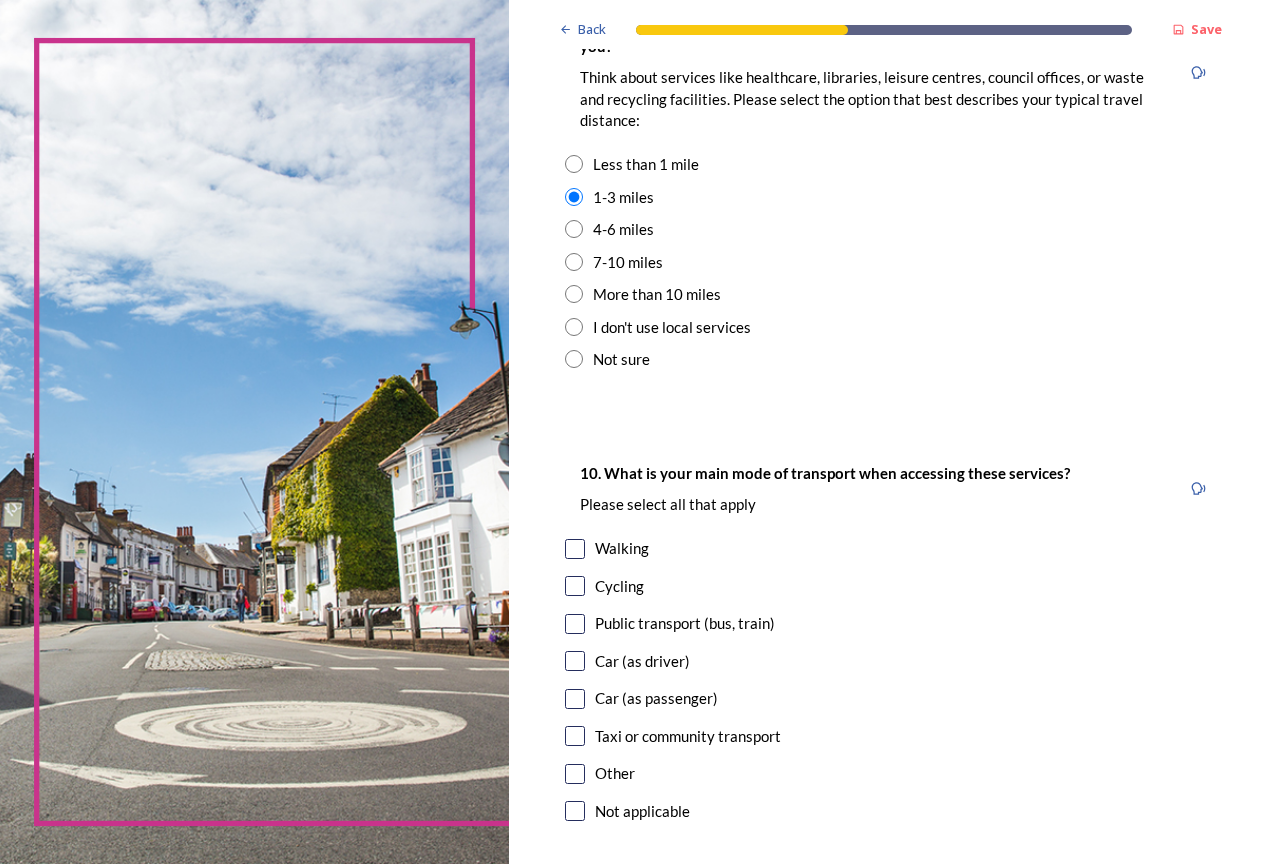 click at bounding box center [575, 586] 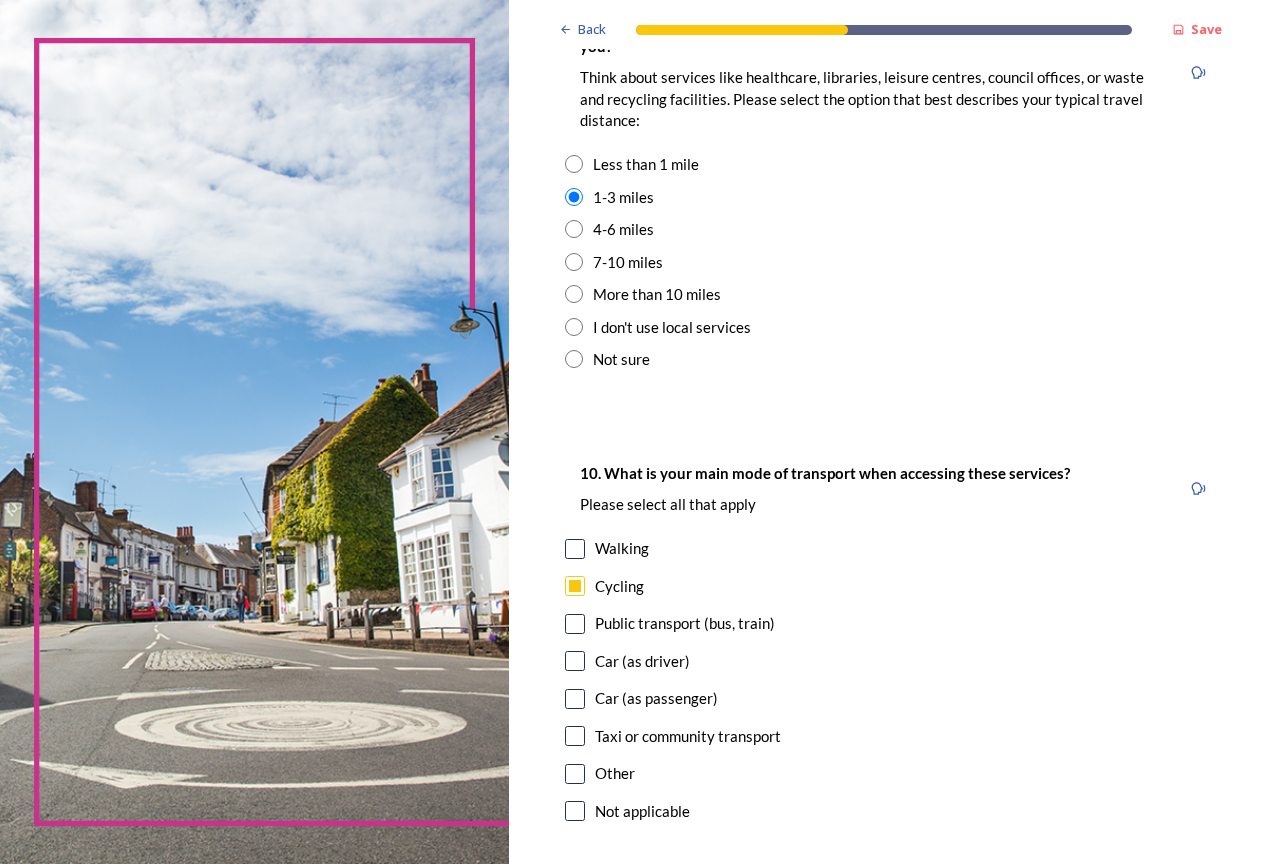 click at bounding box center (575, 624) 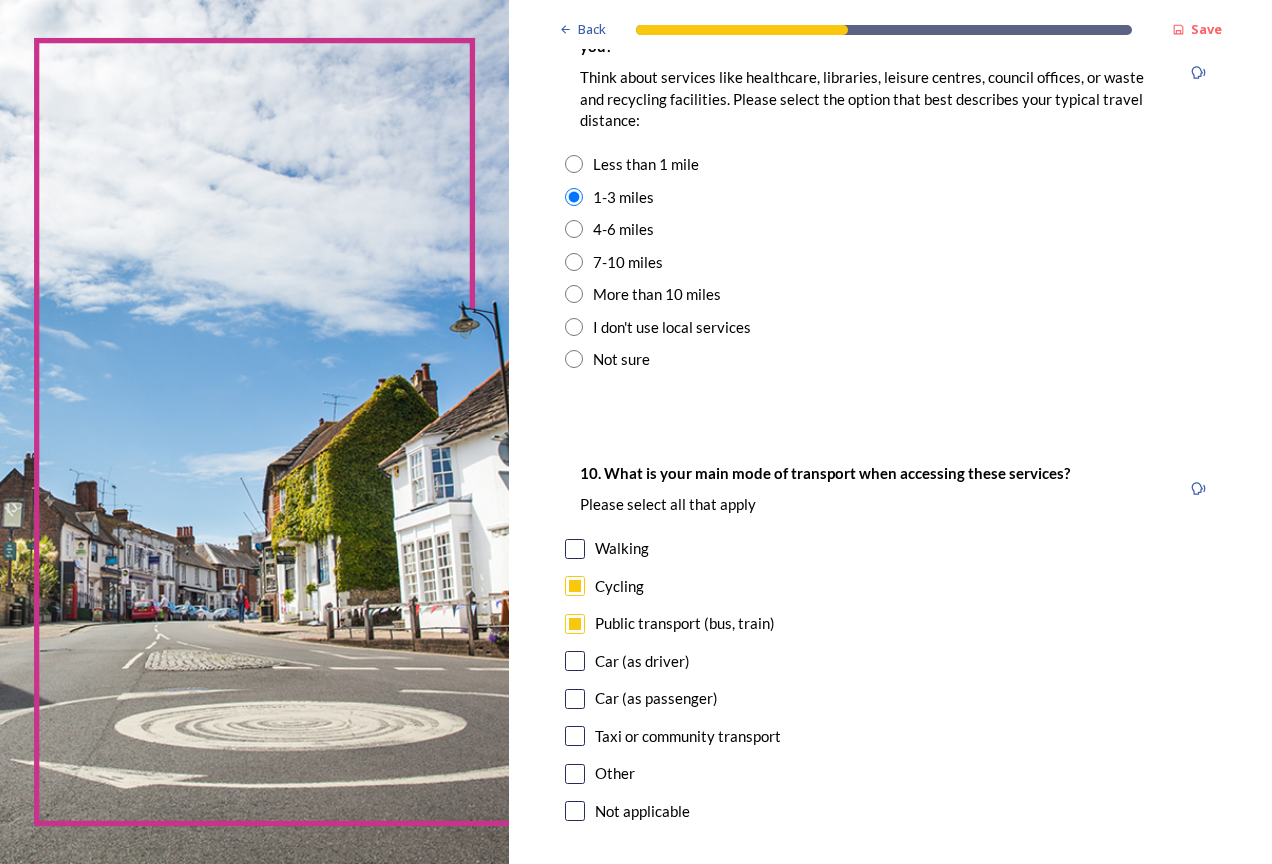 click at bounding box center [575, 661] 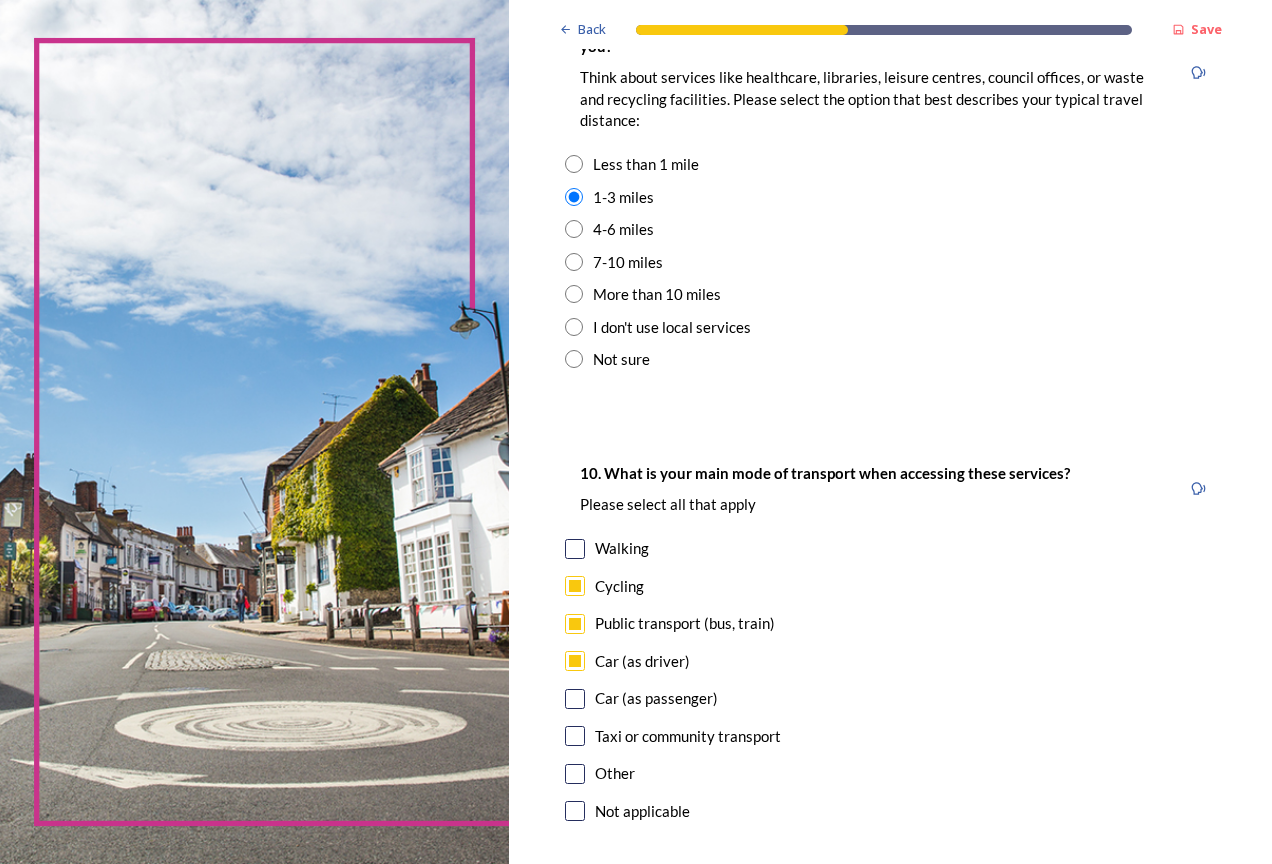 click at bounding box center (575, 699) 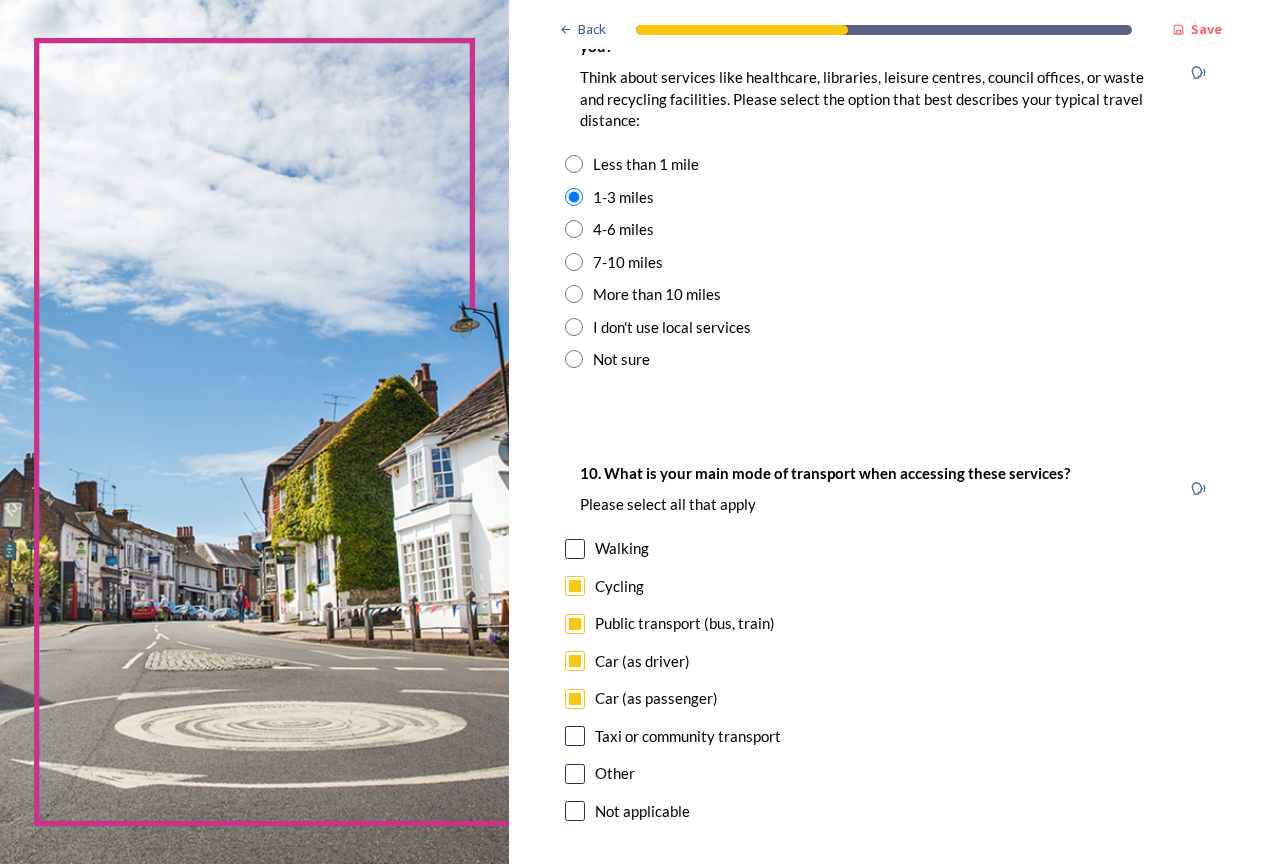 scroll, scrollTop: 1798, scrollLeft: 0, axis: vertical 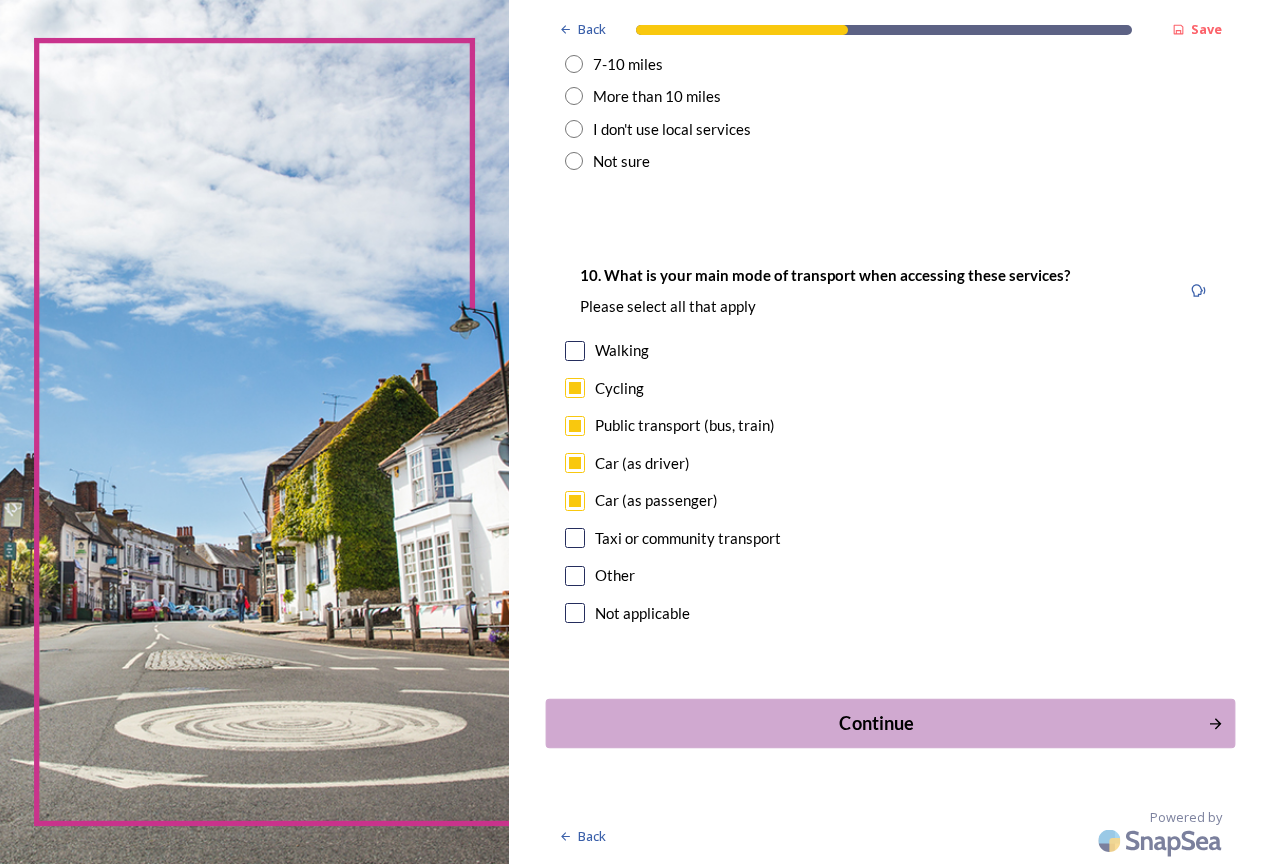 click on "Continue" at bounding box center [876, 723] 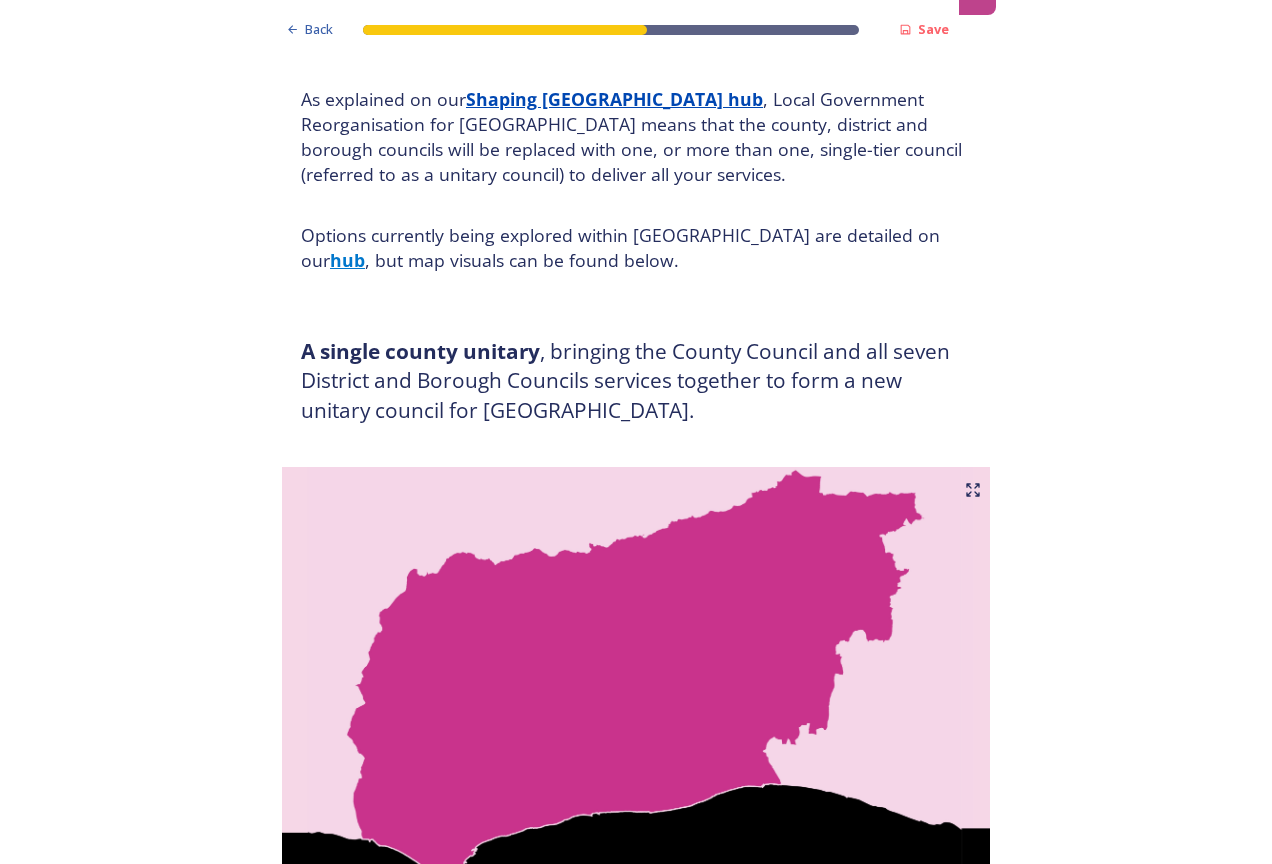 scroll, scrollTop: 0, scrollLeft: 0, axis: both 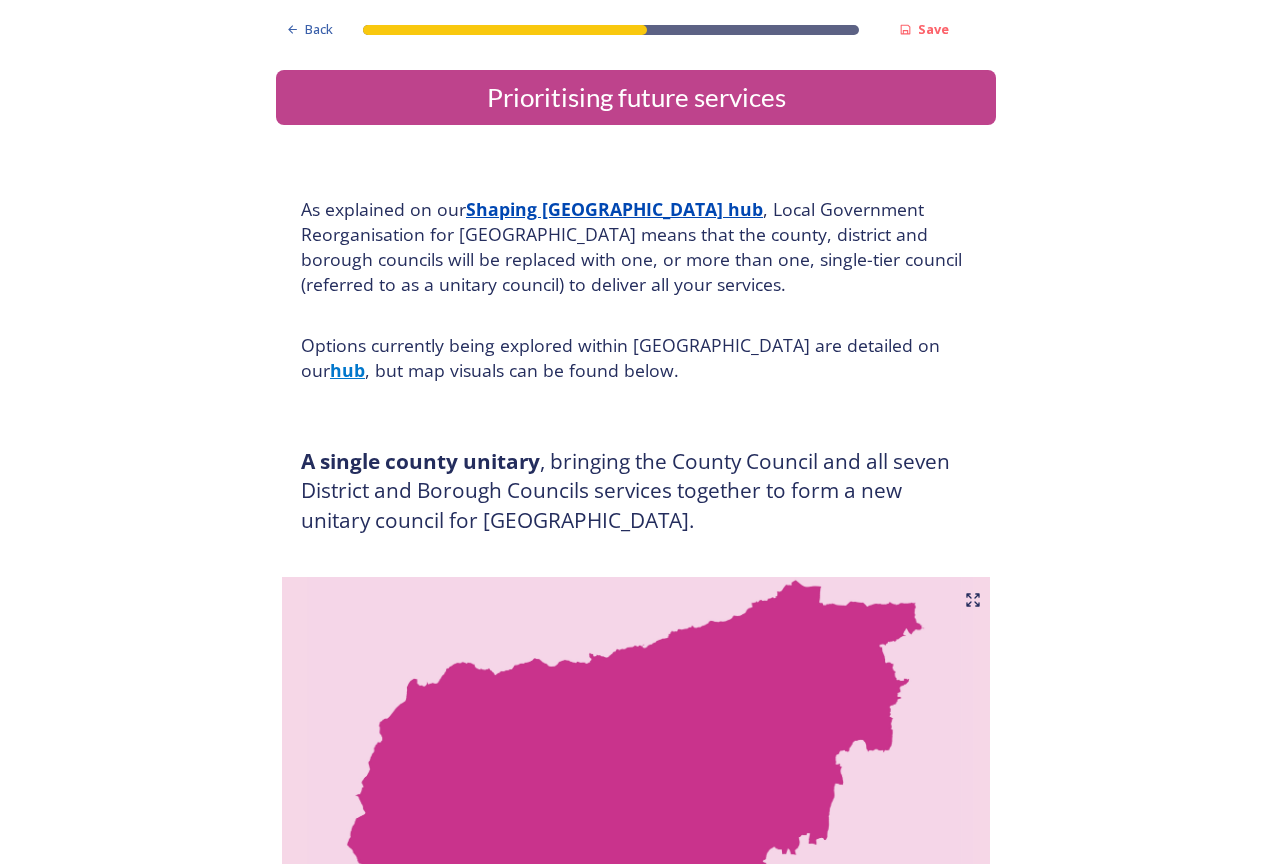 click on "Shaping [GEOGRAPHIC_DATA] hub" at bounding box center [614, 209] 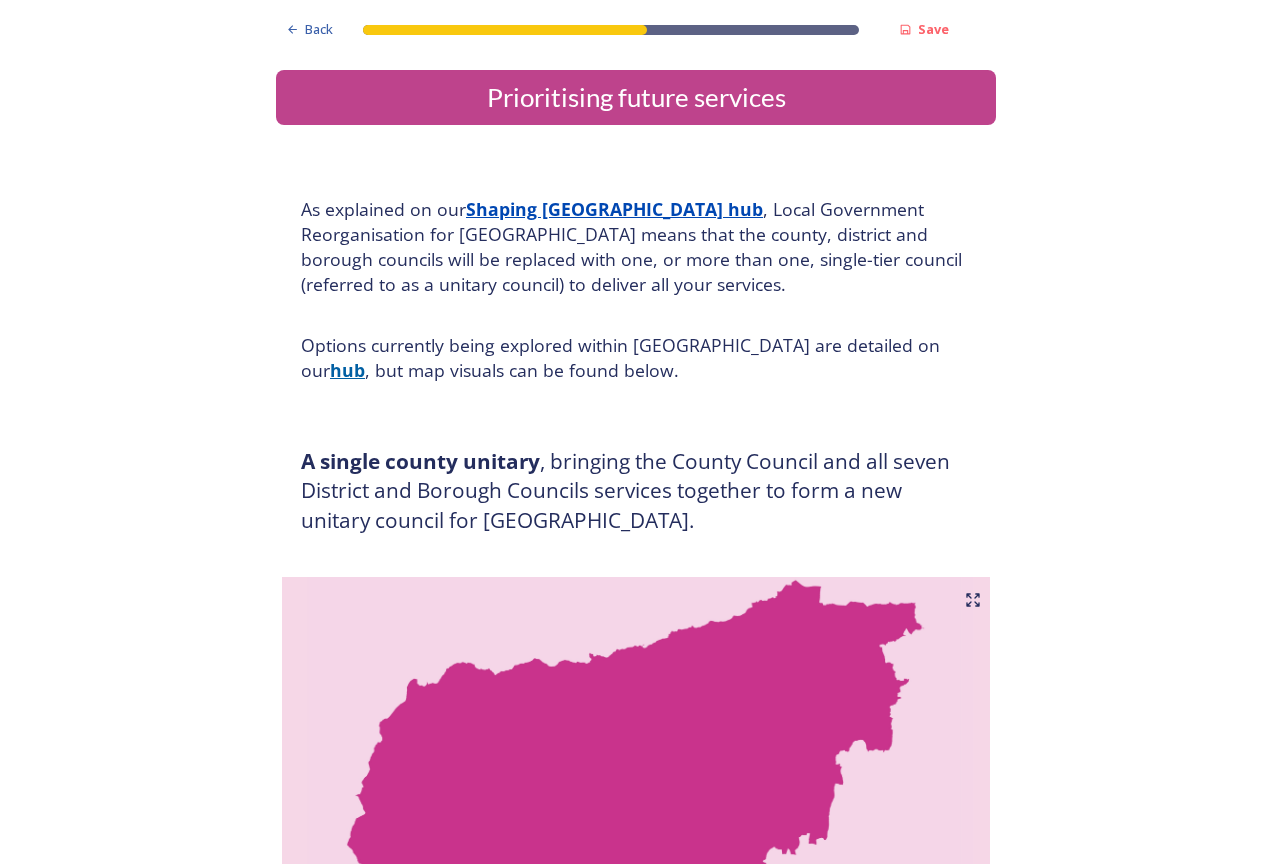 click on "hub" at bounding box center [347, 370] 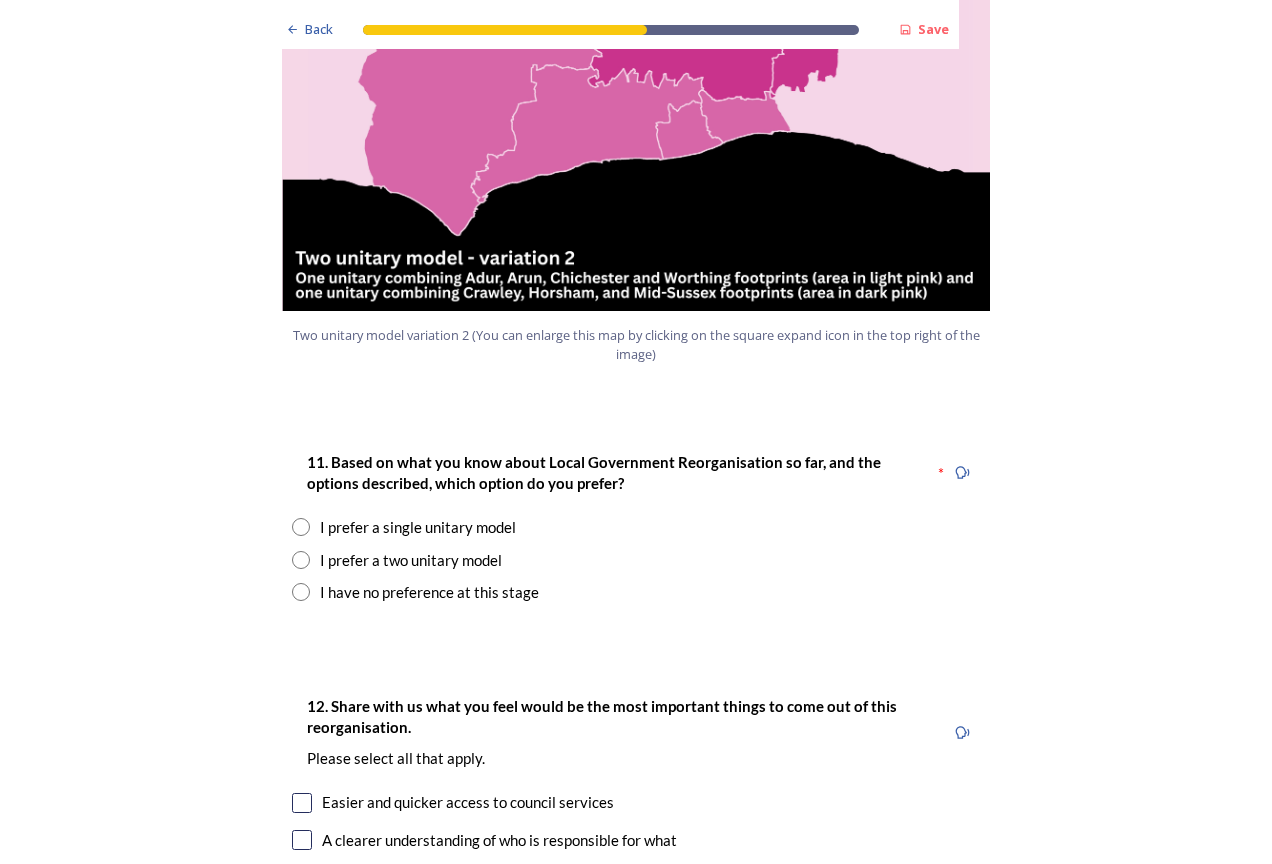 scroll, scrollTop: 2400, scrollLeft: 0, axis: vertical 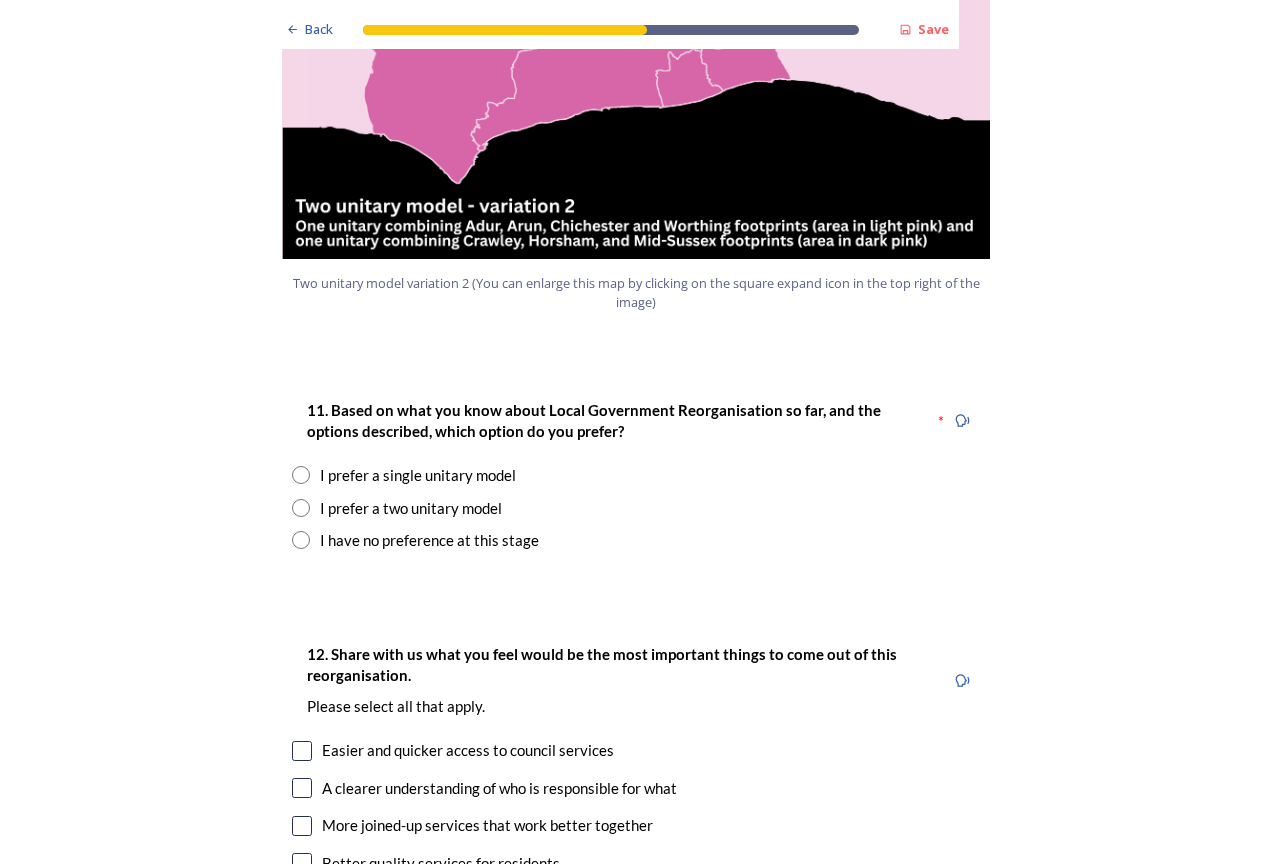 click at bounding box center (301, 475) 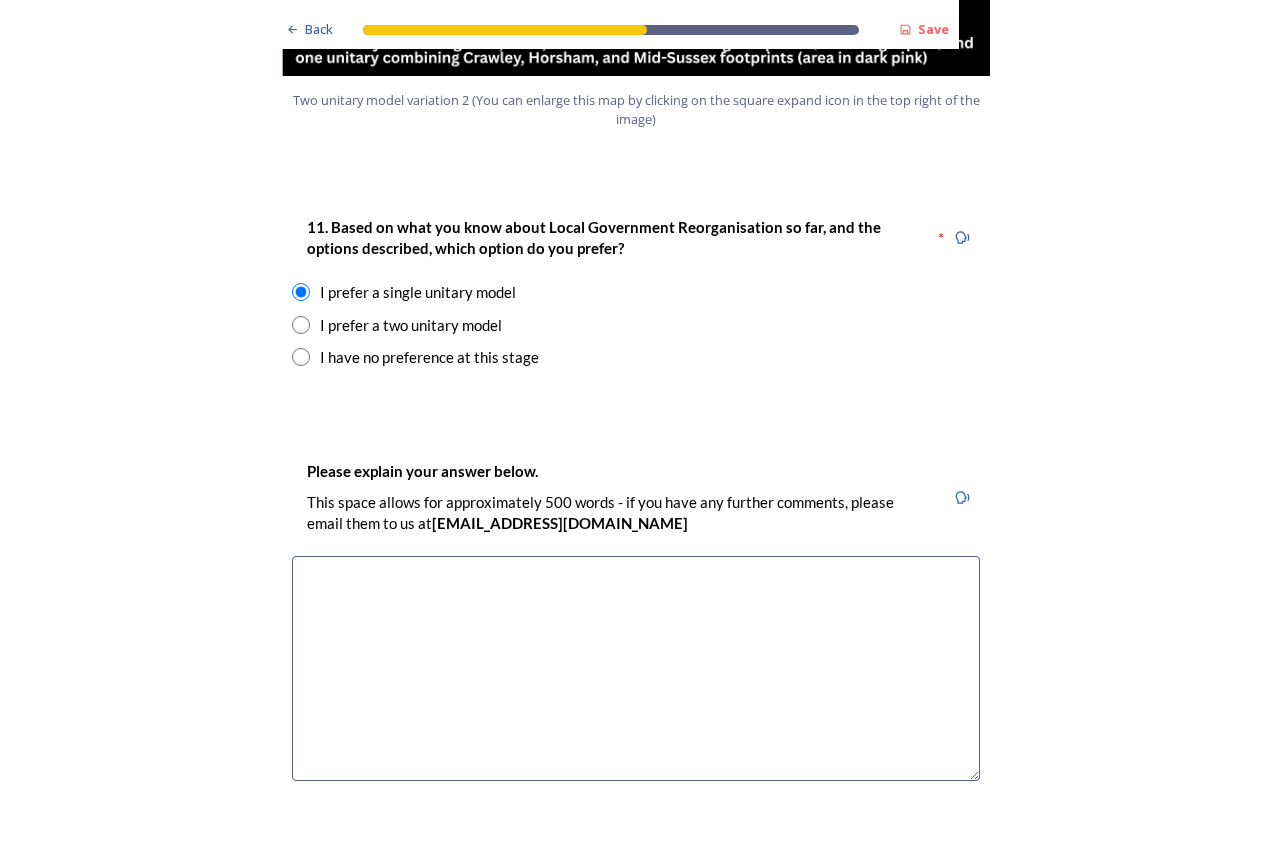 scroll, scrollTop: 2600, scrollLeft: 0, axis: vertical 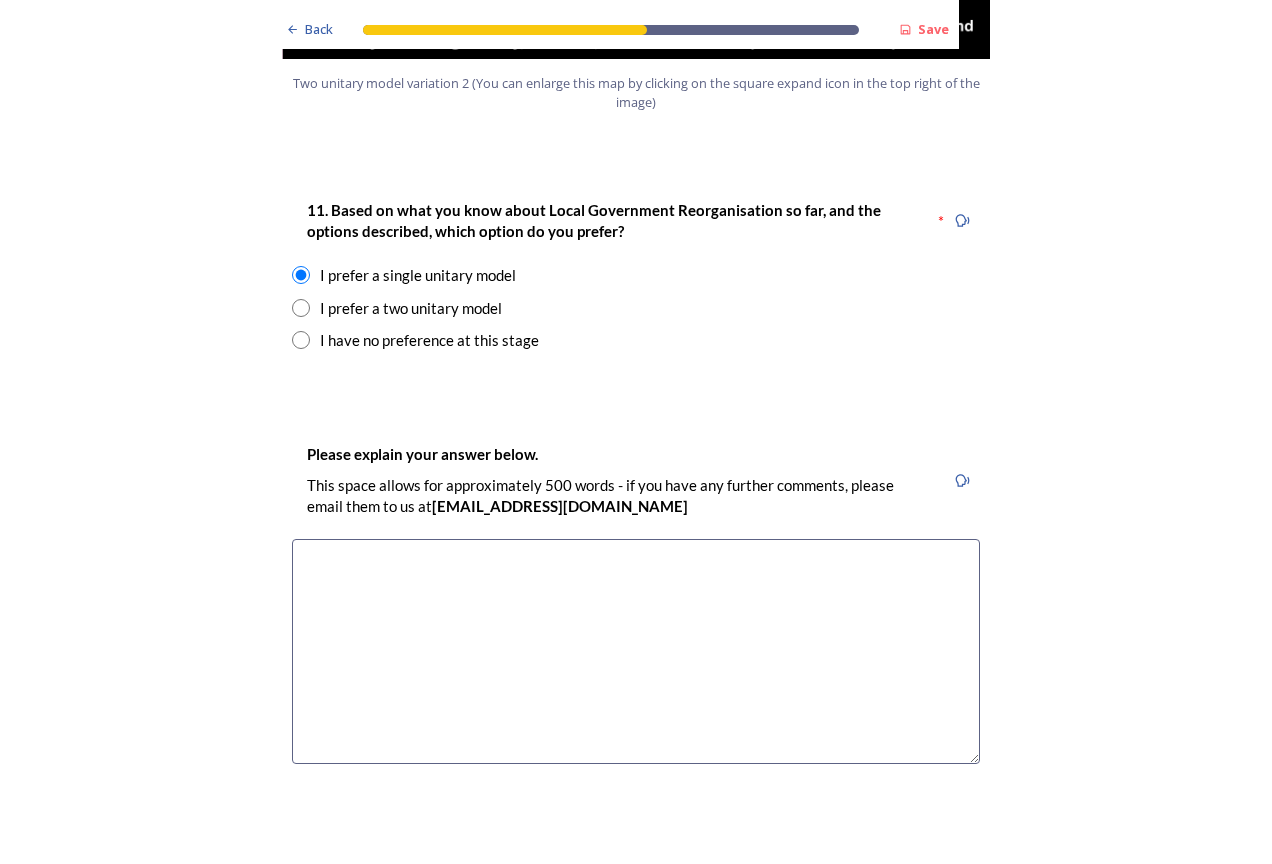 click at bounding box center [636, 651] 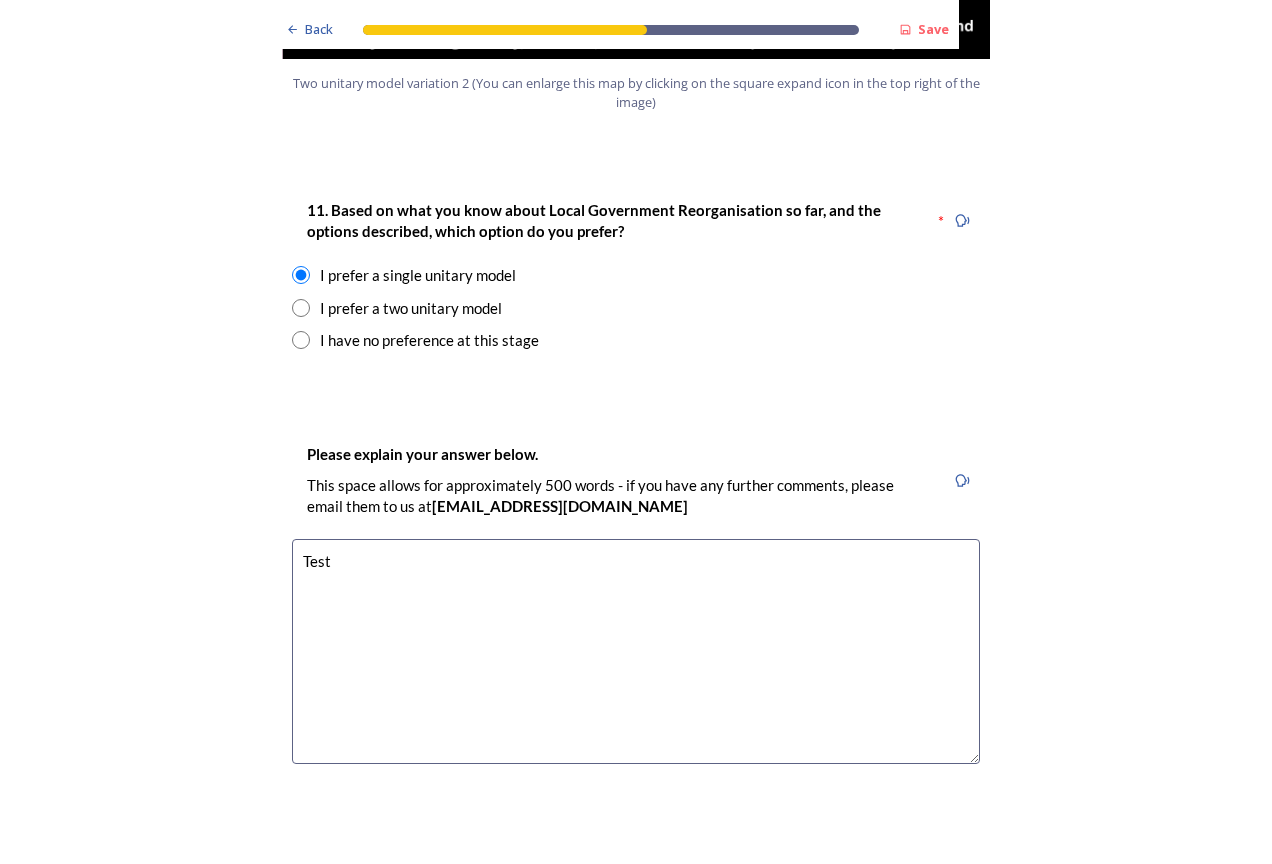 scroll, scrollTop: 3300, scrollLeft: 0, axis: vertical 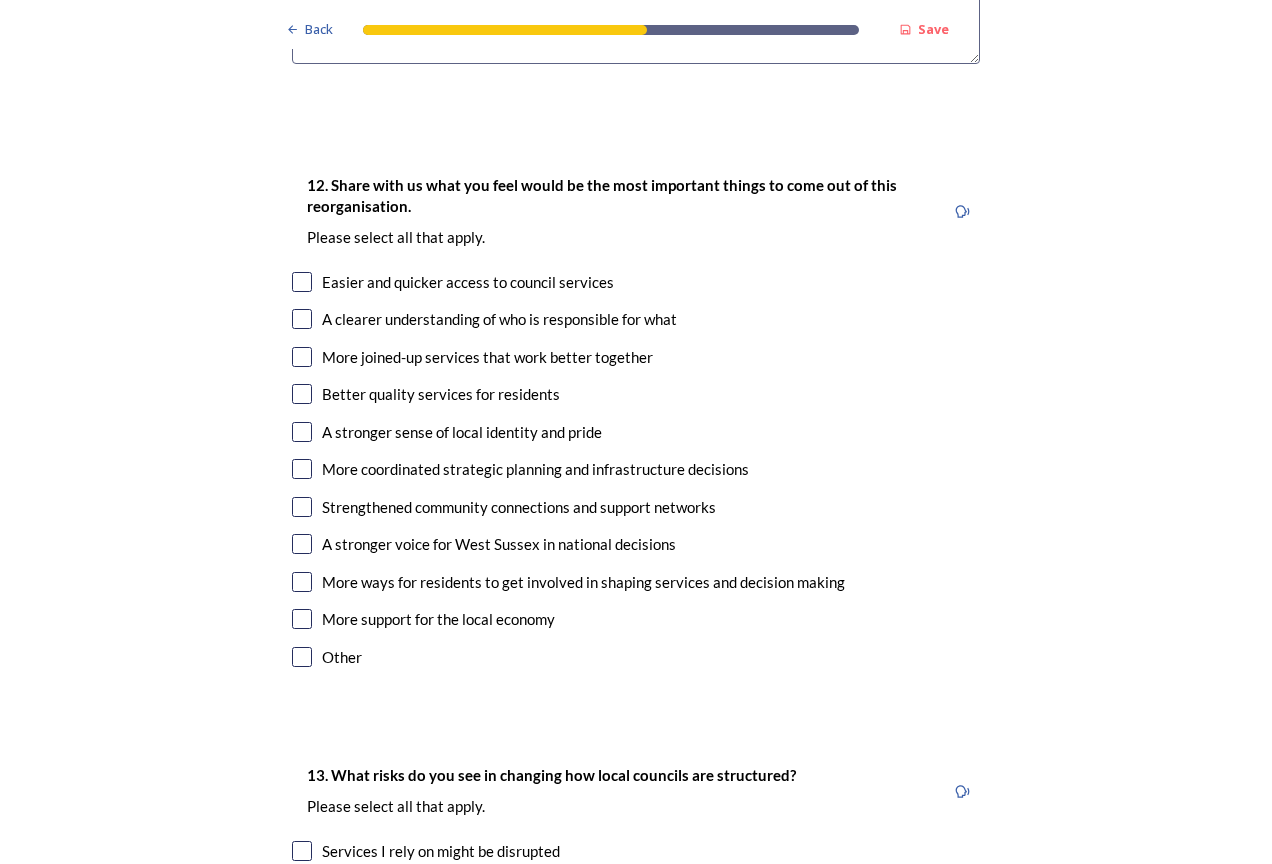 type on "Test" 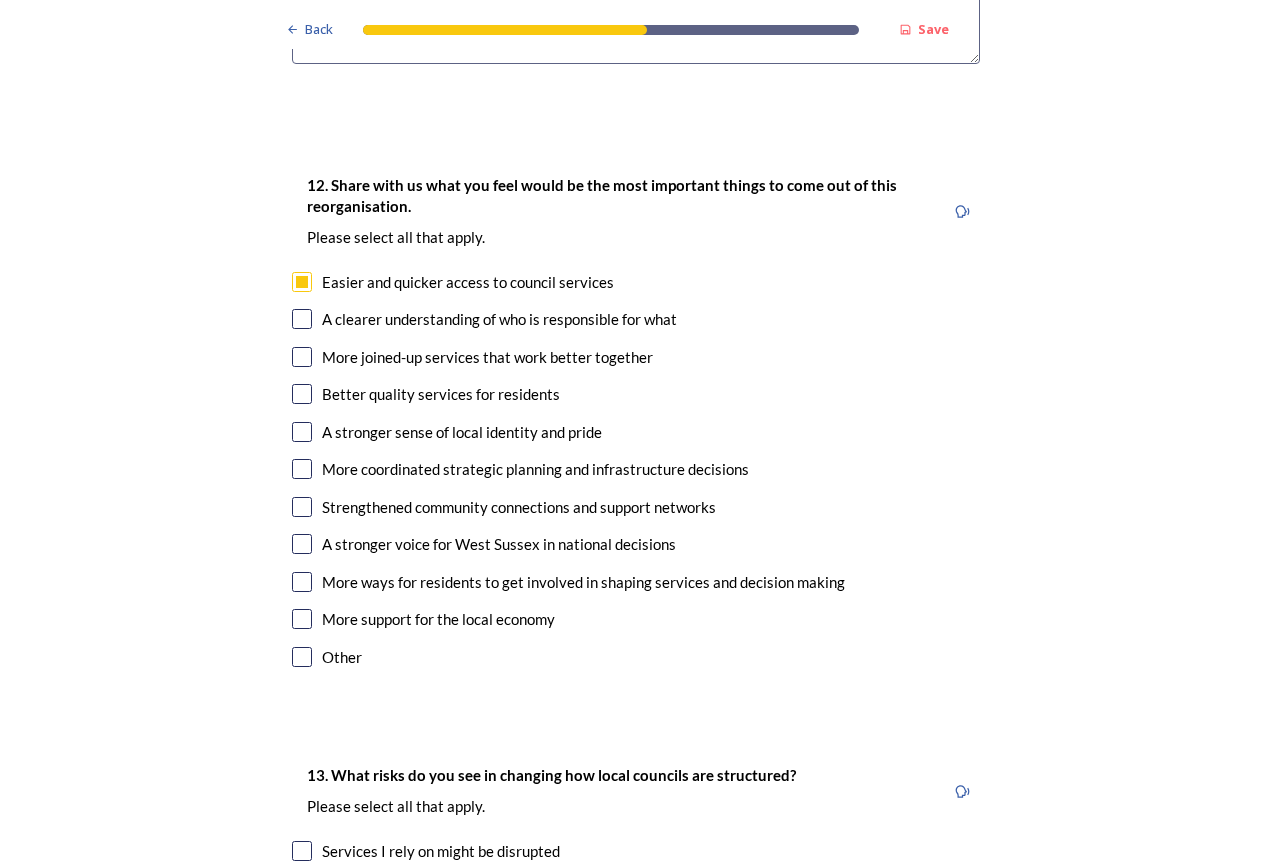 click at bounding box center [302, 657] 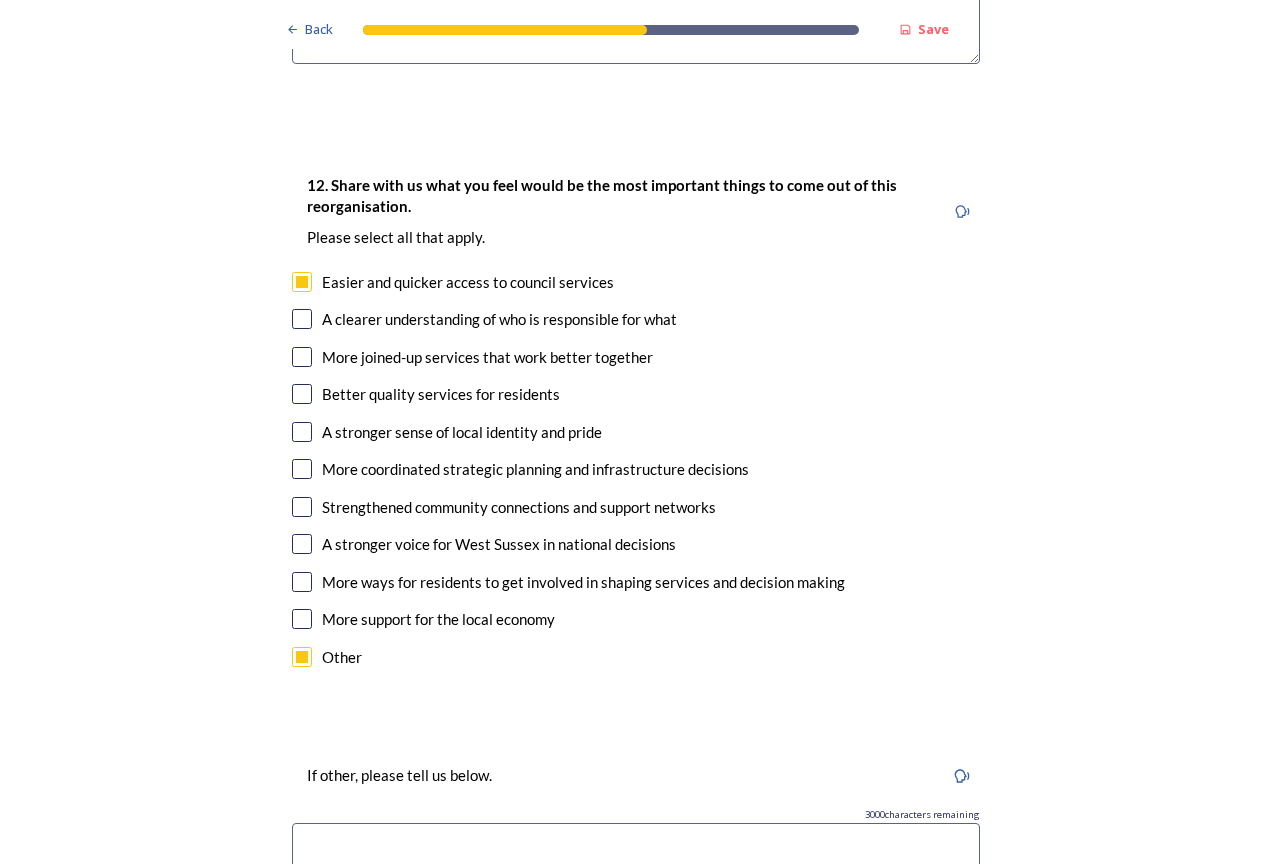 click at bounding box center [636, 846] 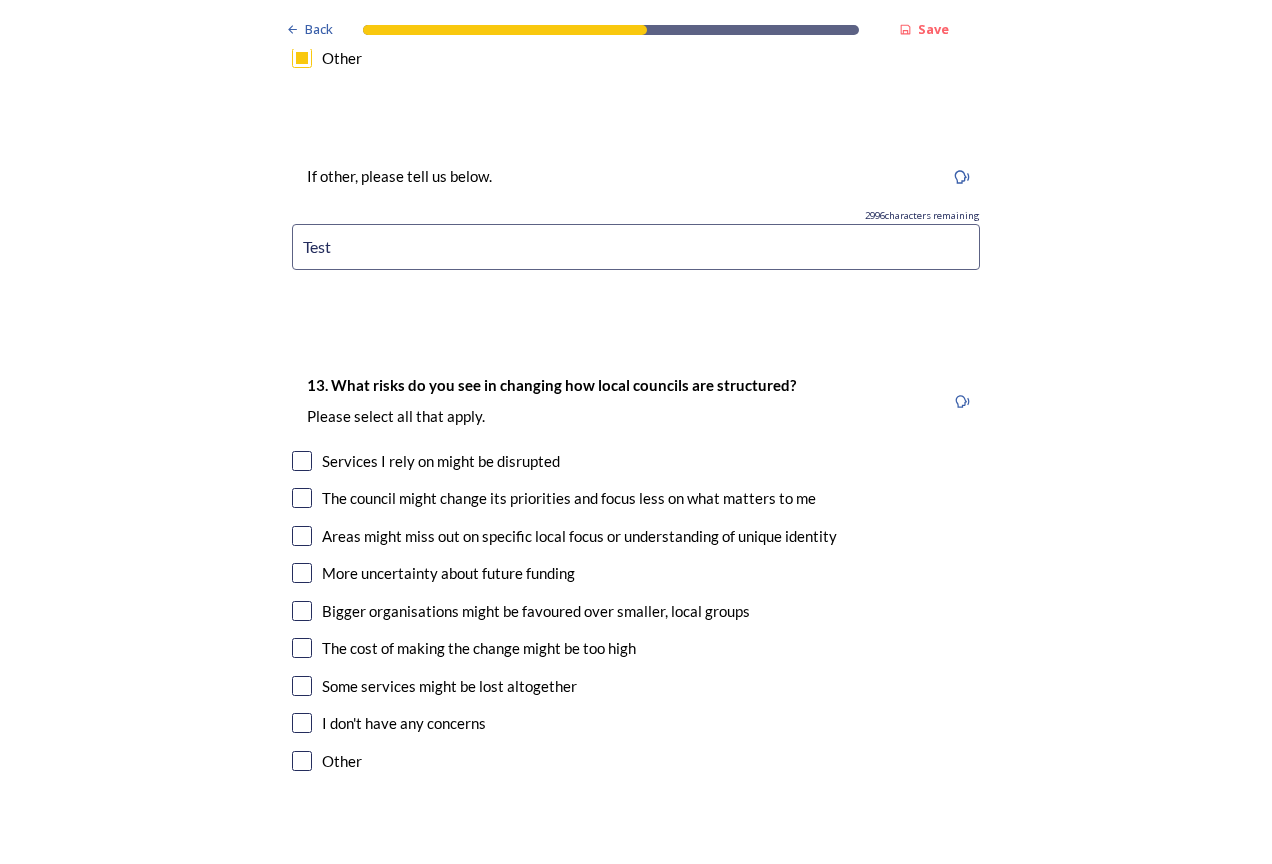 scroll, scrollTop: 3900, scrollLeft: 0, axis: vertical 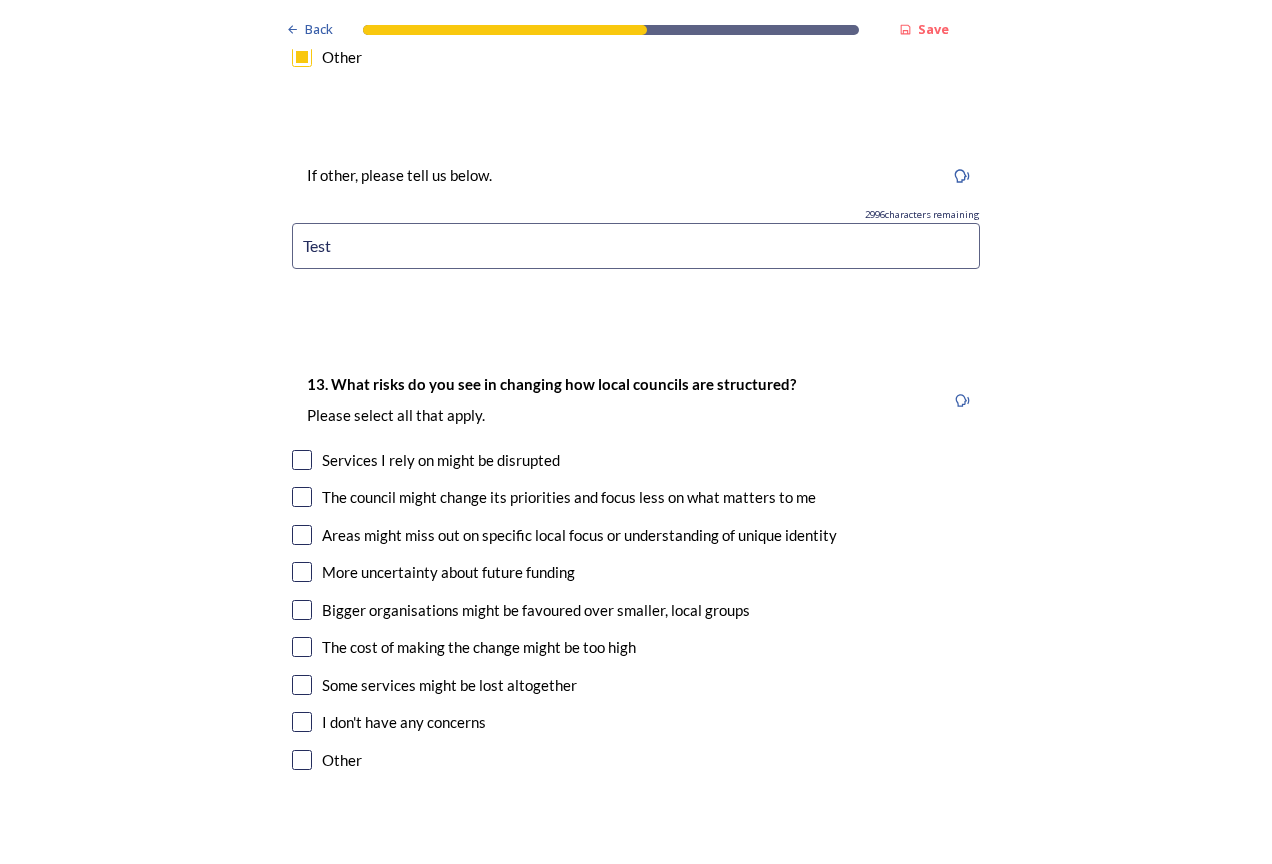 type on "Test" 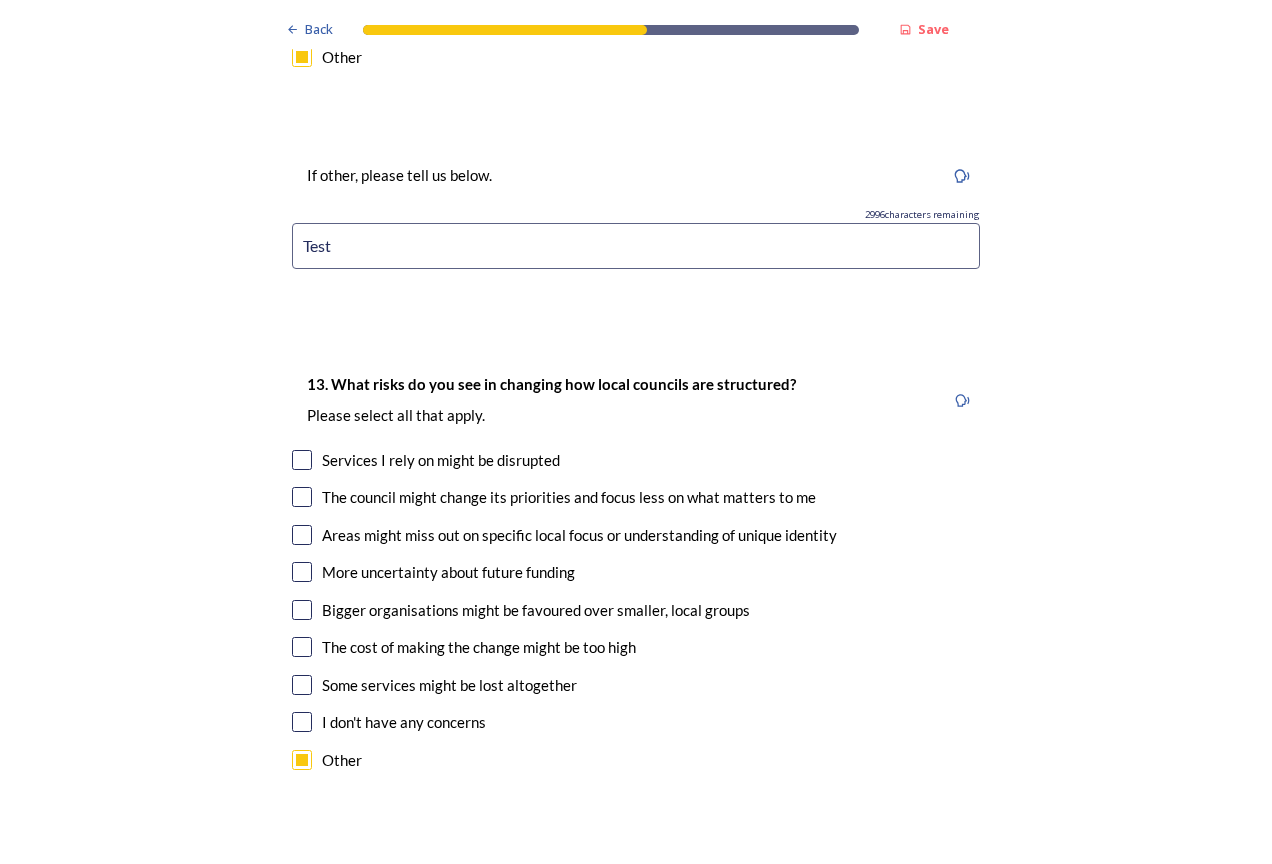 click on "13. What risks do you see in changing how local councils are structured? ﻿Please select all that apply. Services I rely on might be disrupted The council might change its priorities and focus less on what matters to me Areas might miss out on specific local focus or understanding of unique identity More uncertainty about future funding Bigger organisations might be favoured over smaller, local groups The cost of making the change might be too high Some services might be lost altogether I don't have any concerns Other" at bounding box center [636, 574] 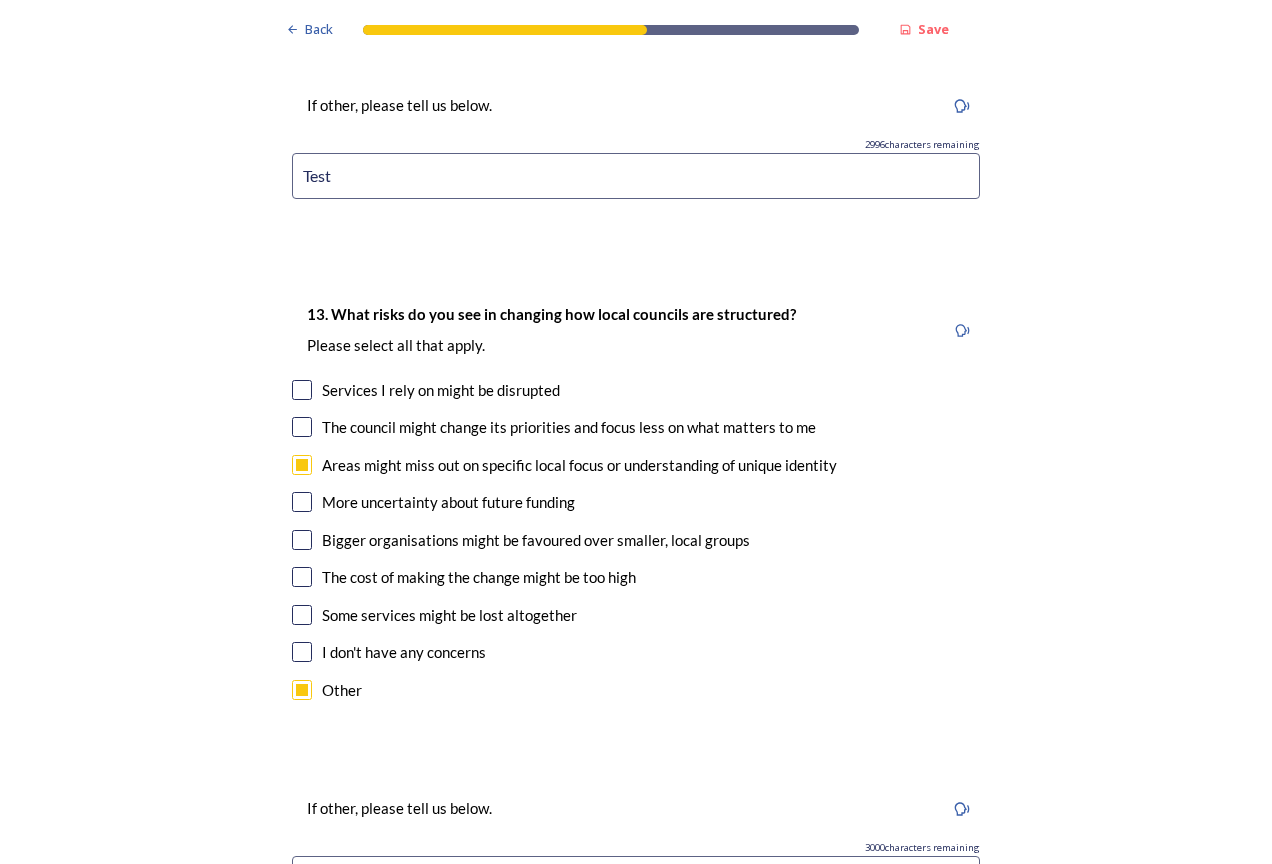 scroll, scrollTop: 4000, scrollLeft: 0, axis: vertical 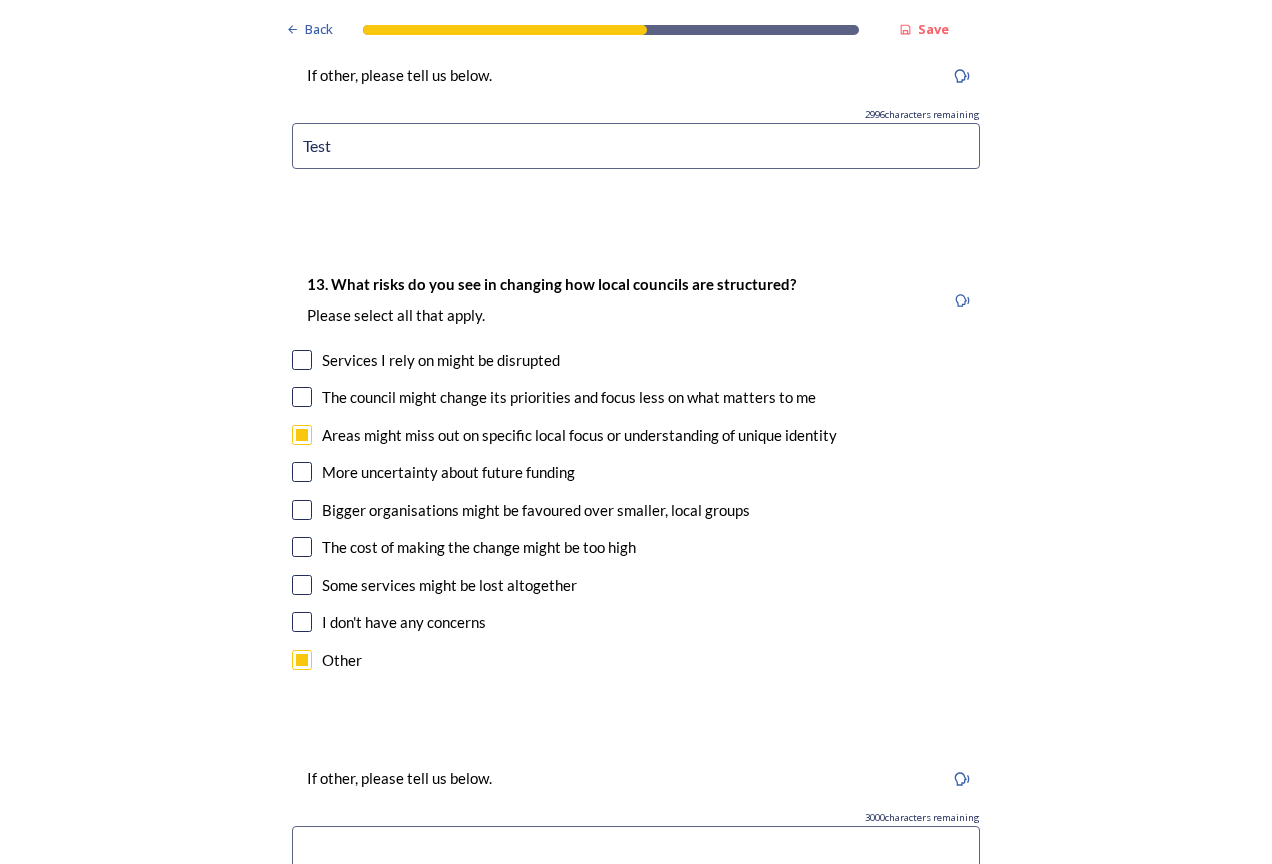 click at bounding box center (636, 849) 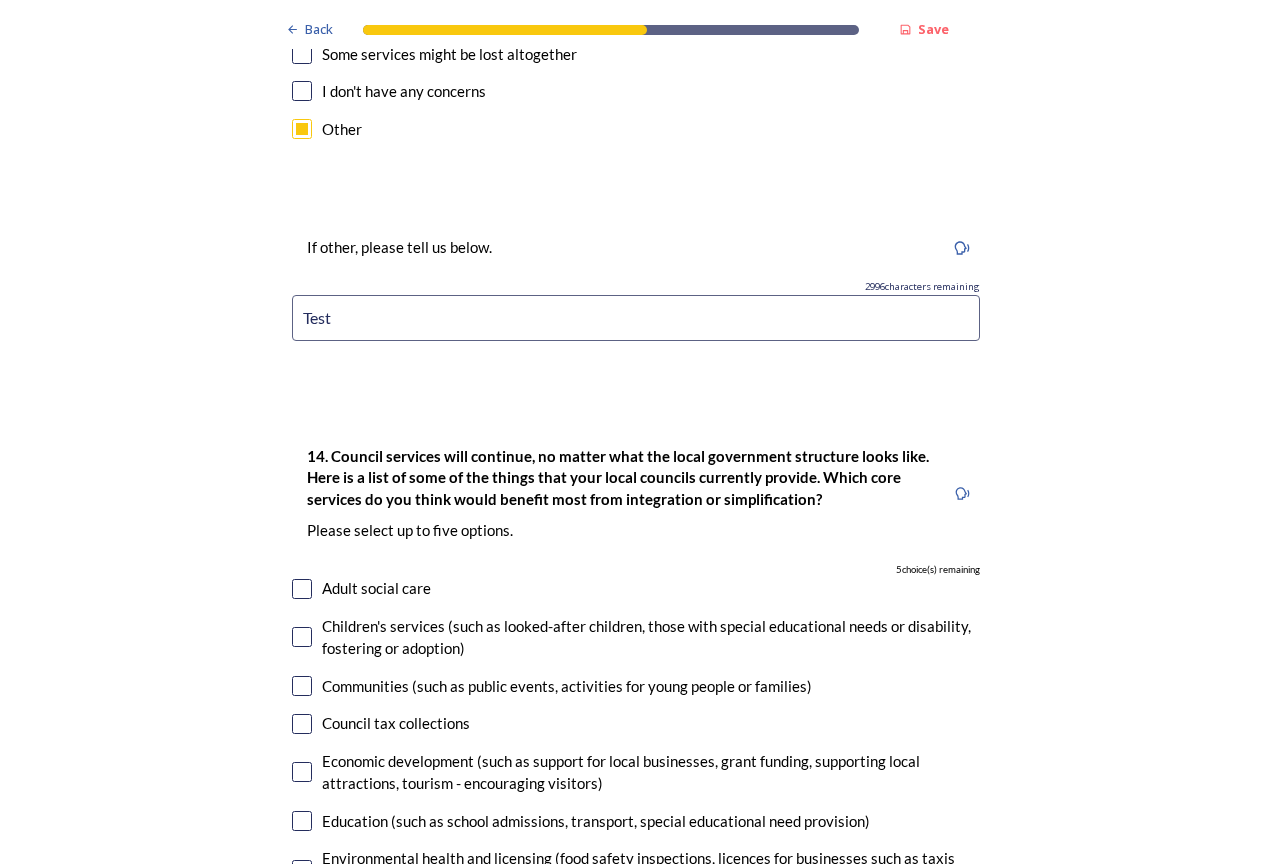 scroll, scrollTop: 4600, scrollLeft: 0, axis: vertical 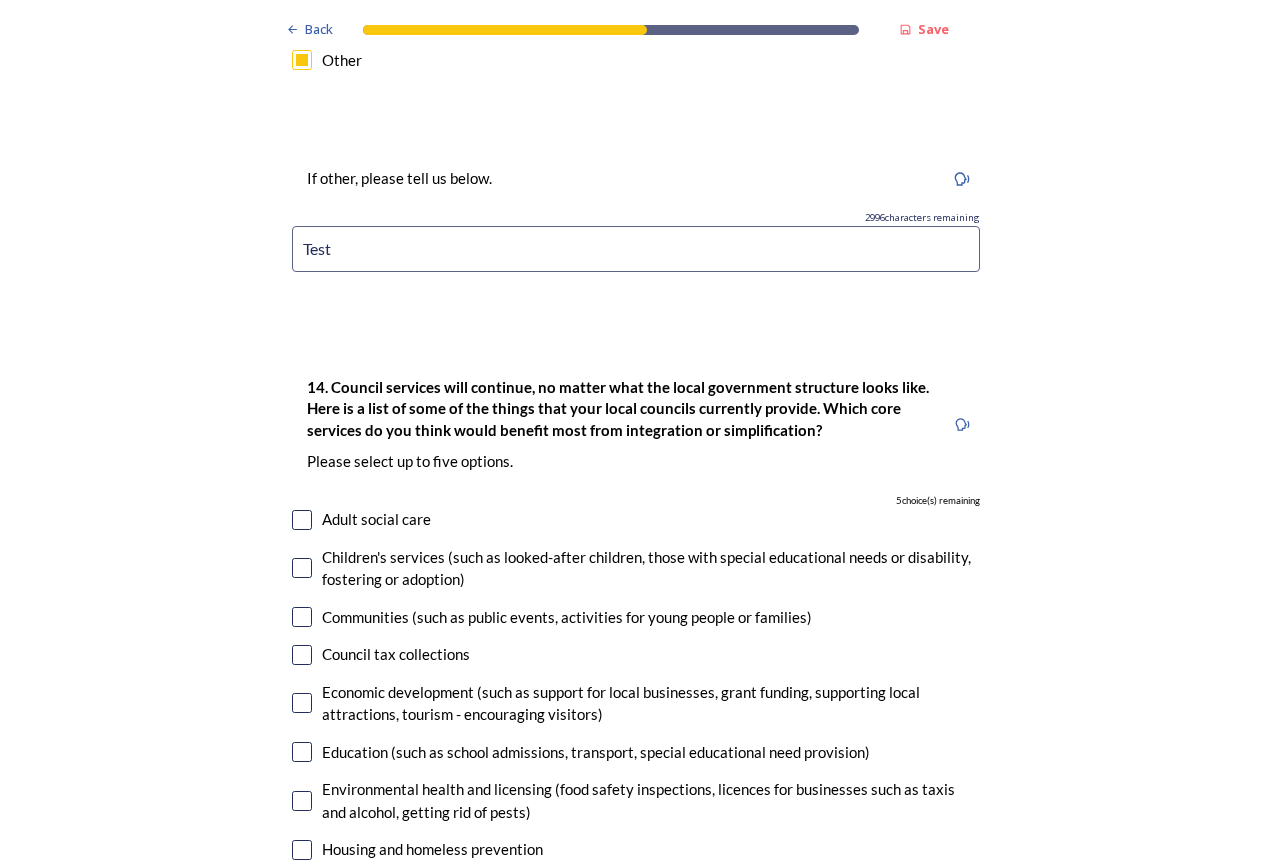 type on "Test" 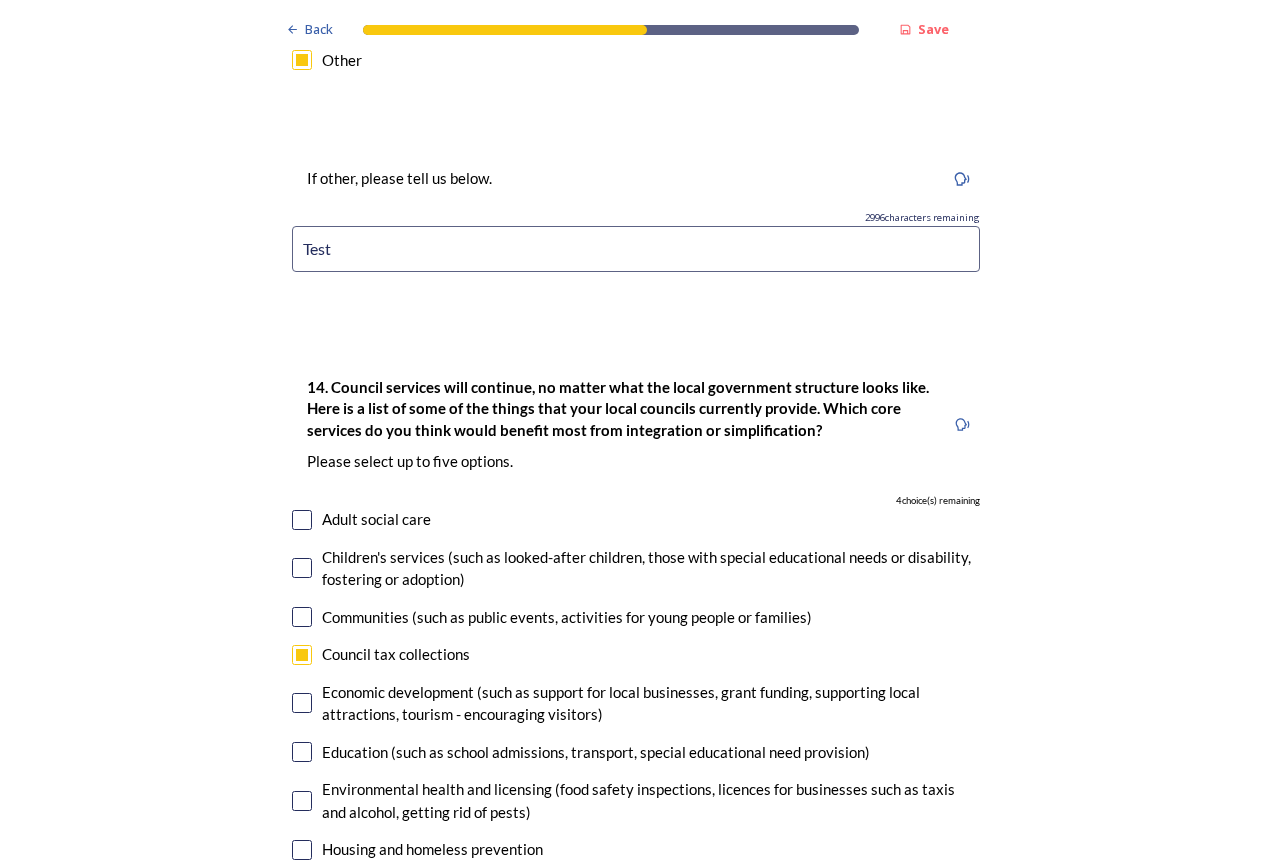 click at bounding box center [302, 703] 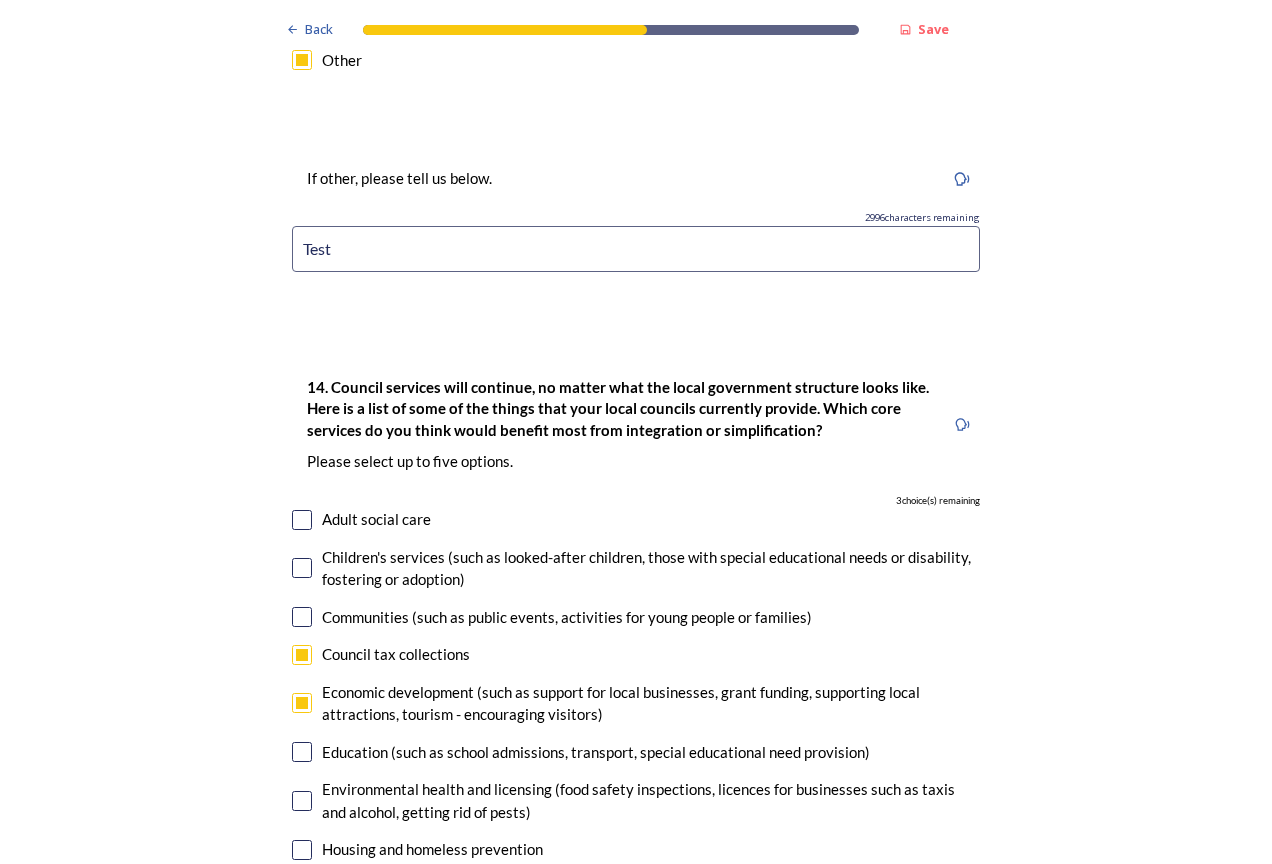 scroll, scrollTop: 5000, scrollLeft: 0, axis: vertical 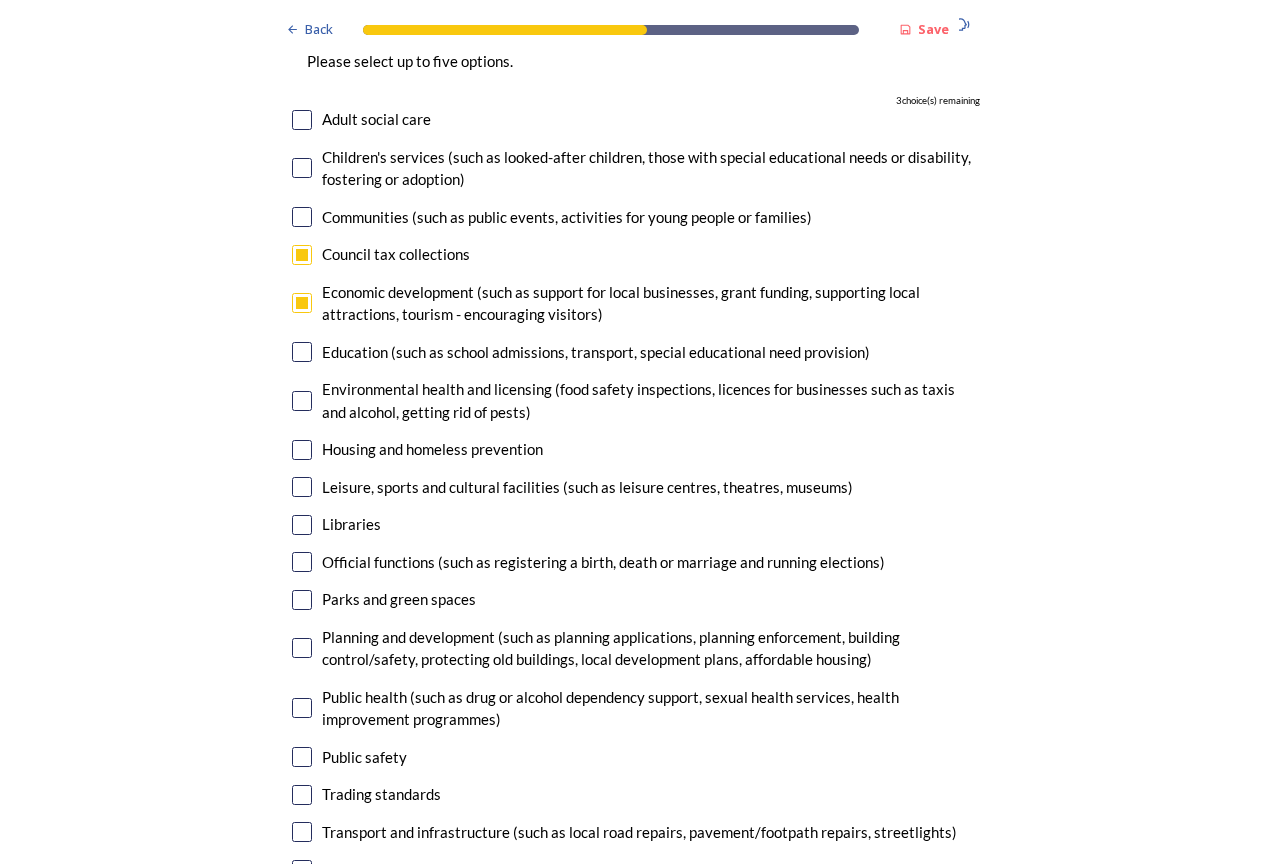 click at bounding box center [302, 708] 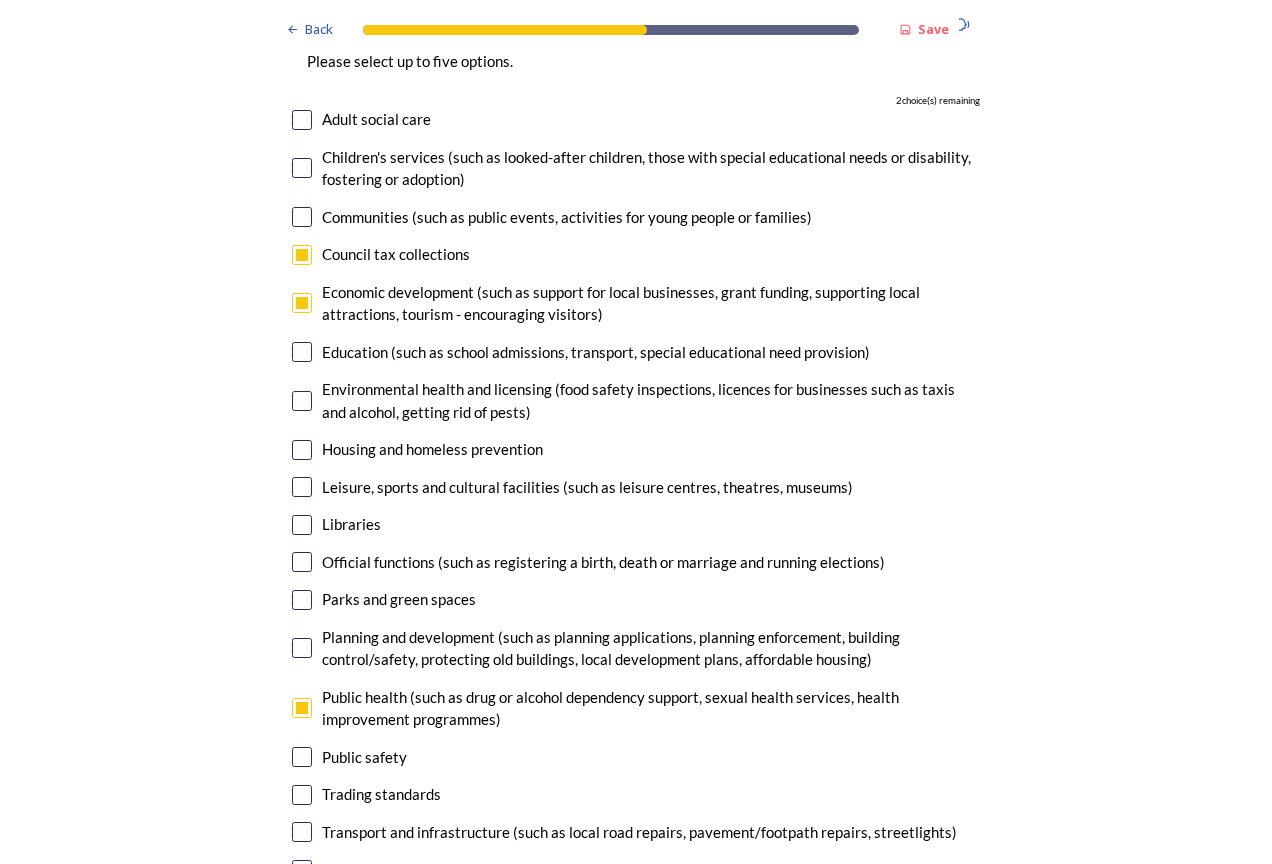 click at bounding box center [302, 757] 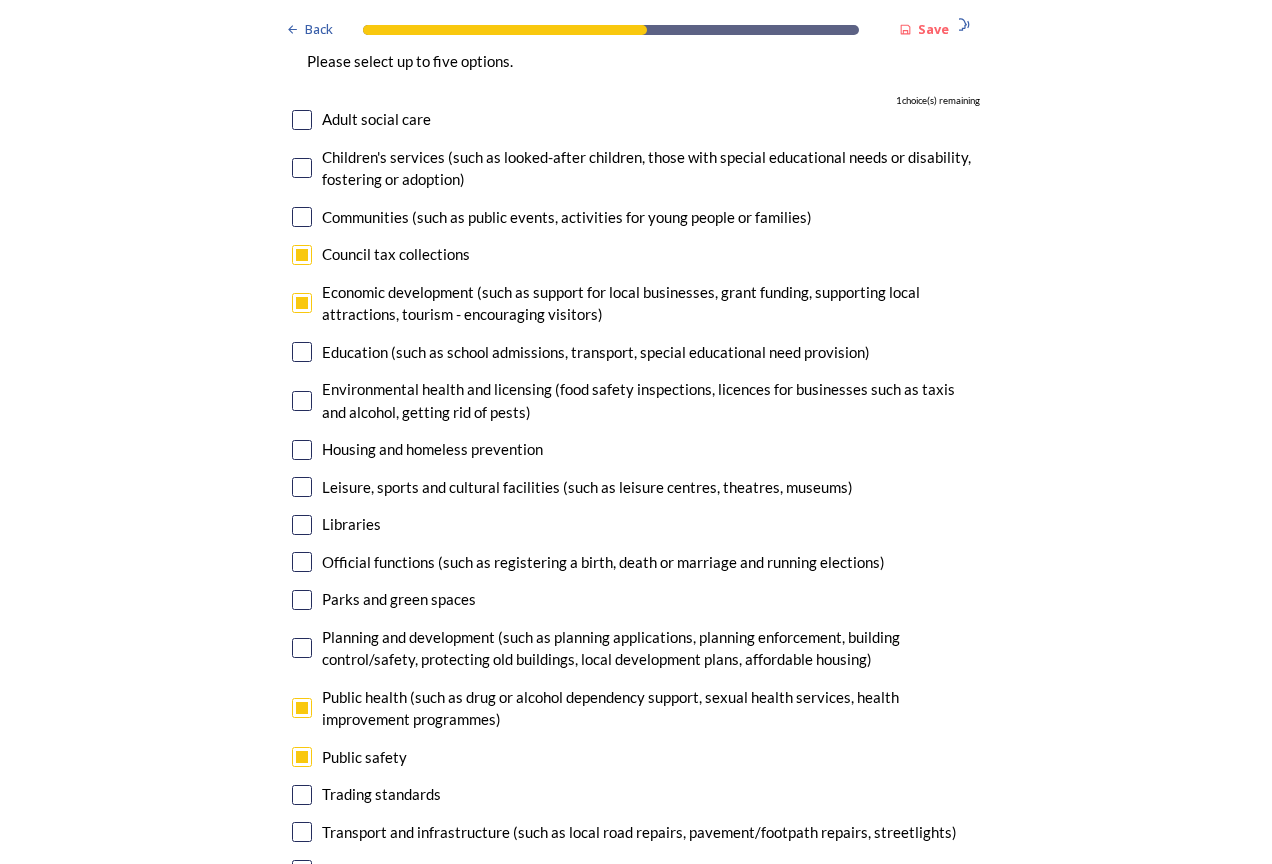 click at bounding box center [302, 795] 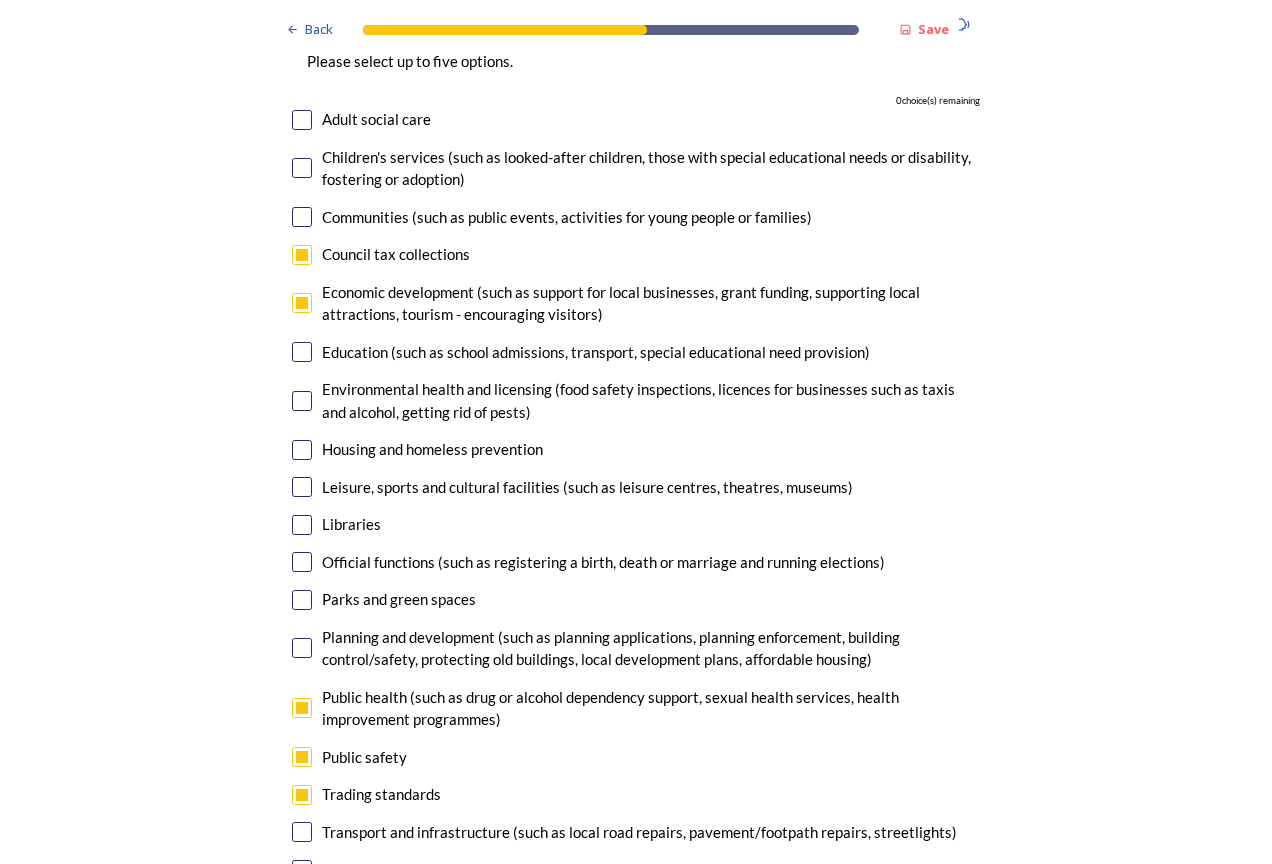 click at bounding box center (302, 832) 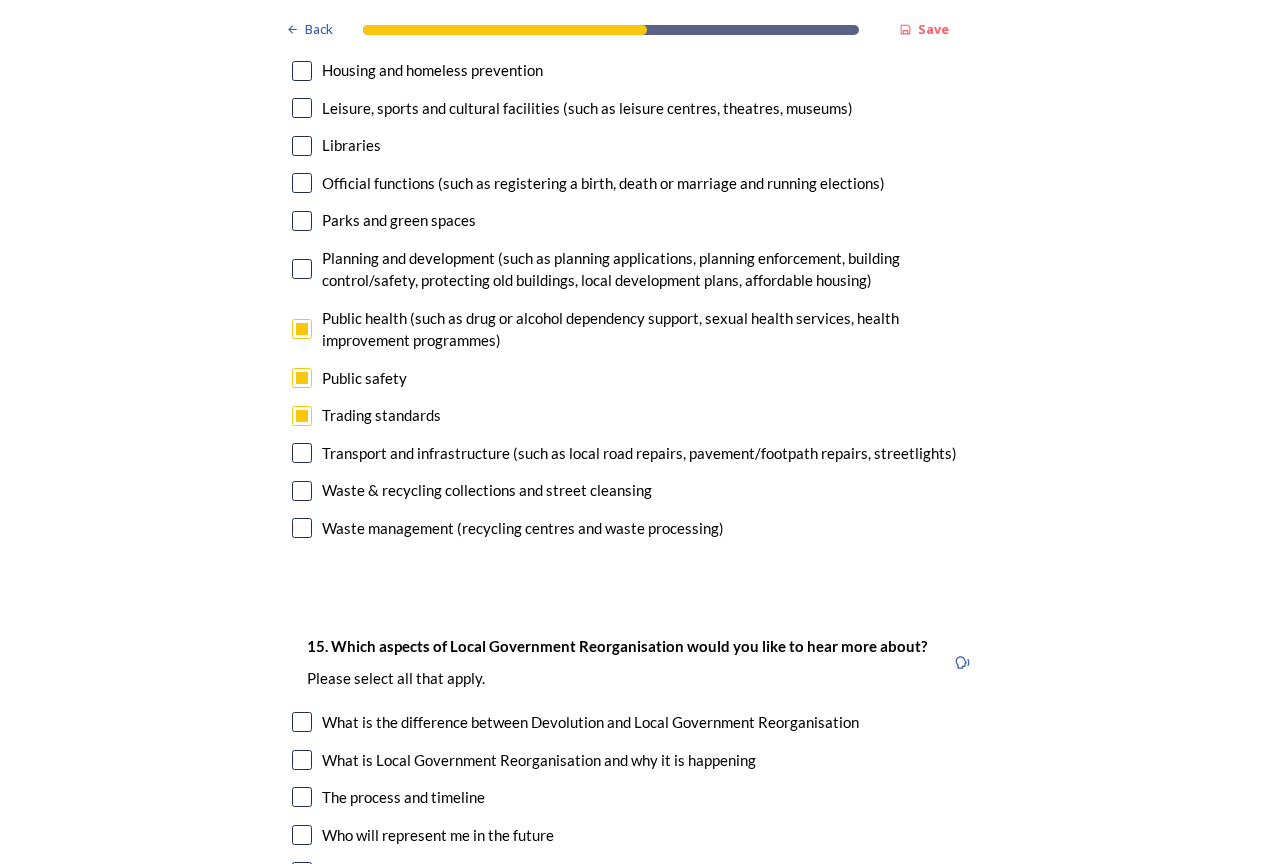 scroll, scrollTop: 5500, scrollLeft: 0, axis: vertical 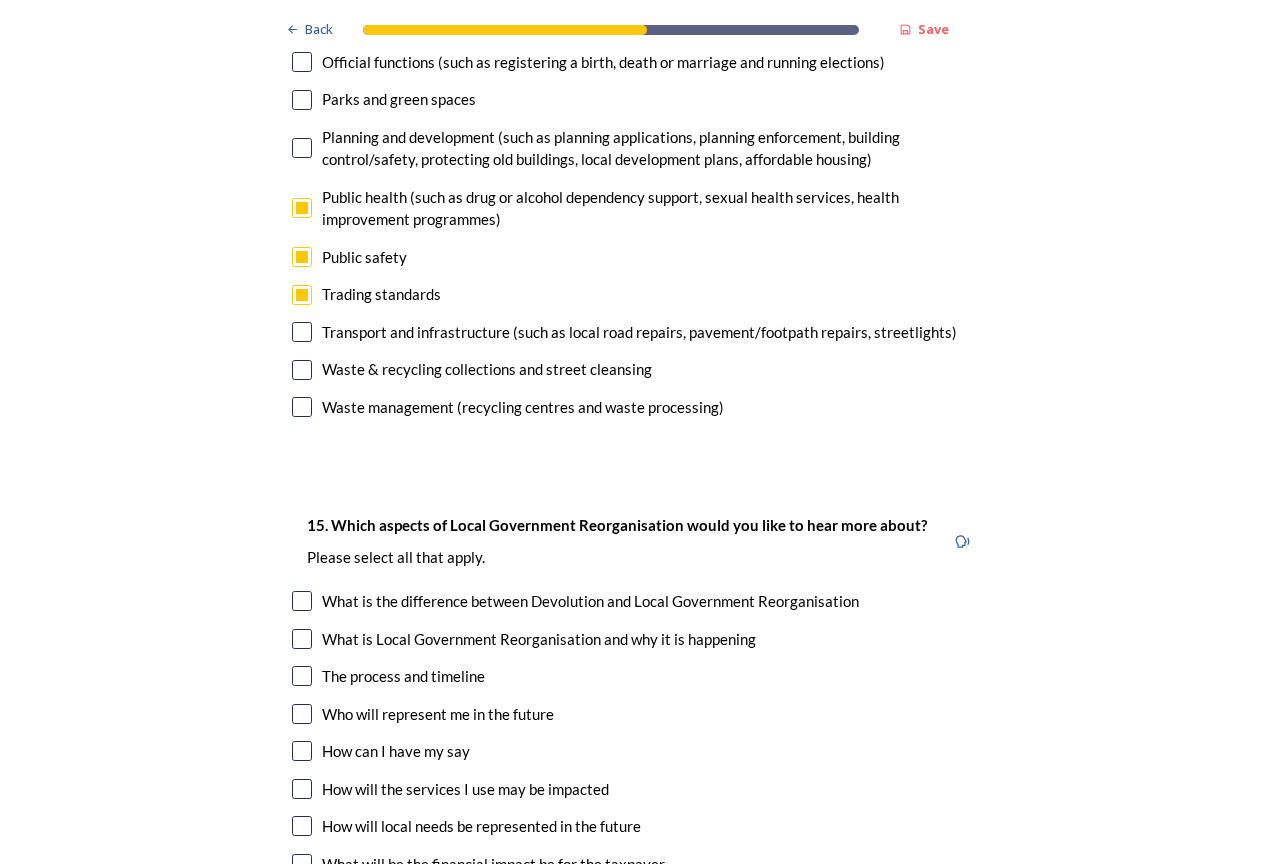 click at bounding box center [302, 676] 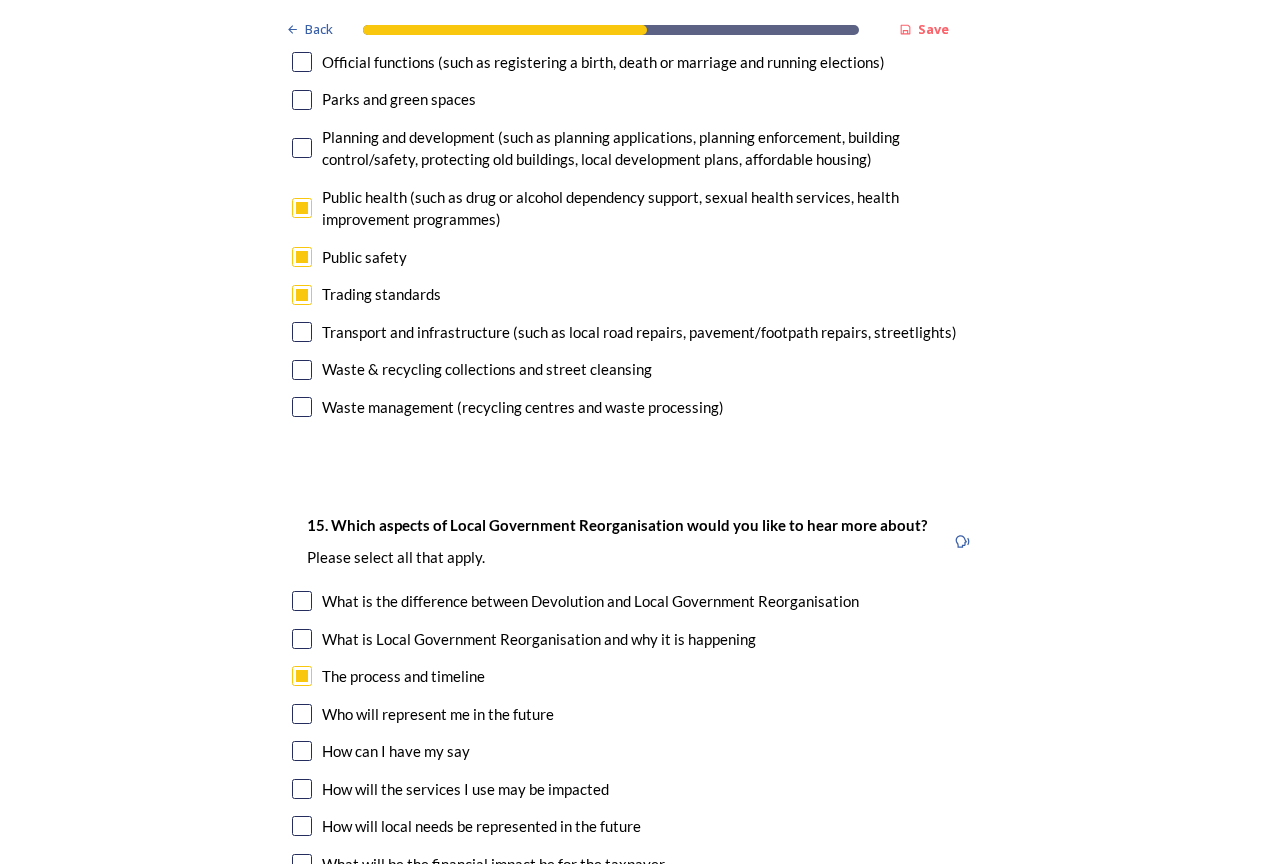 click at bounding box center (302, 714) 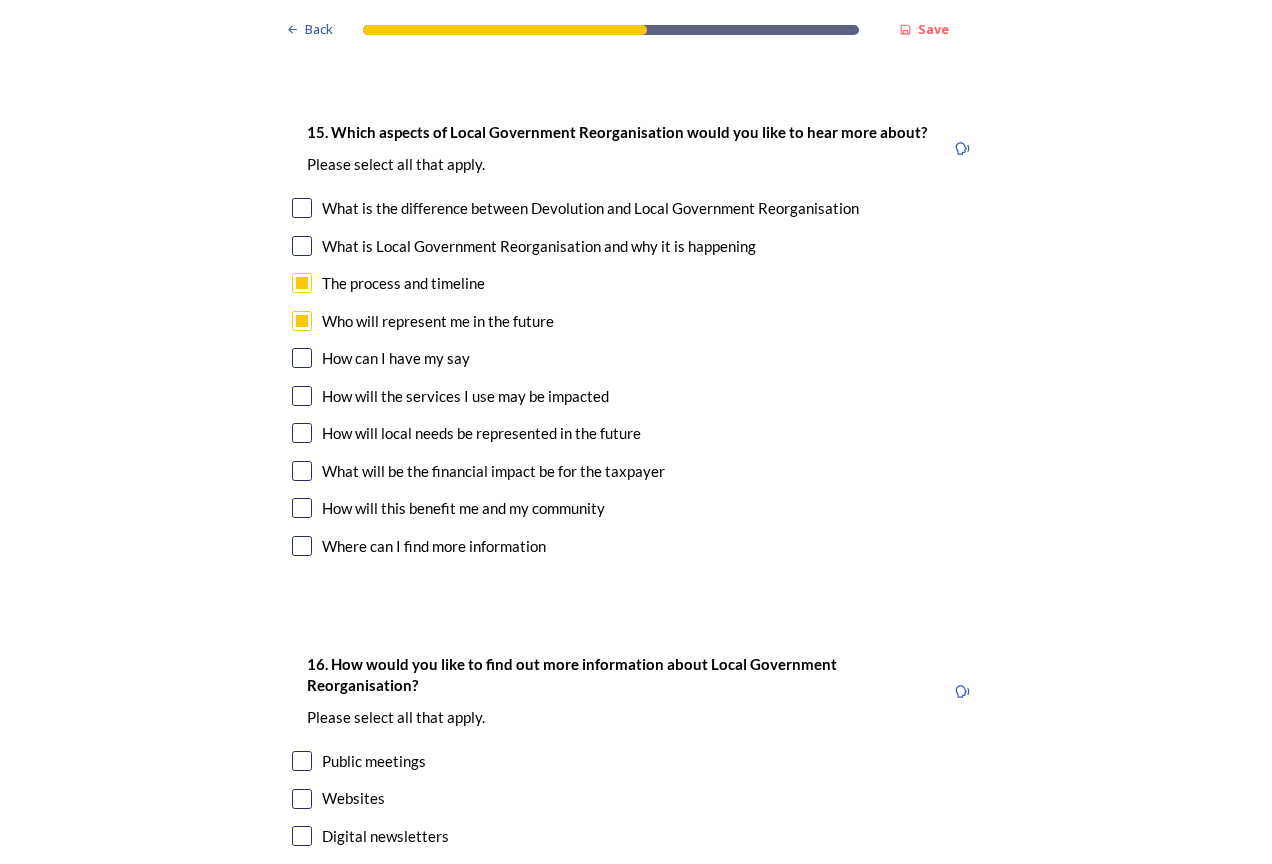 scroll, scrollTop: 5900, scrollLeft: 0, axis: vertical 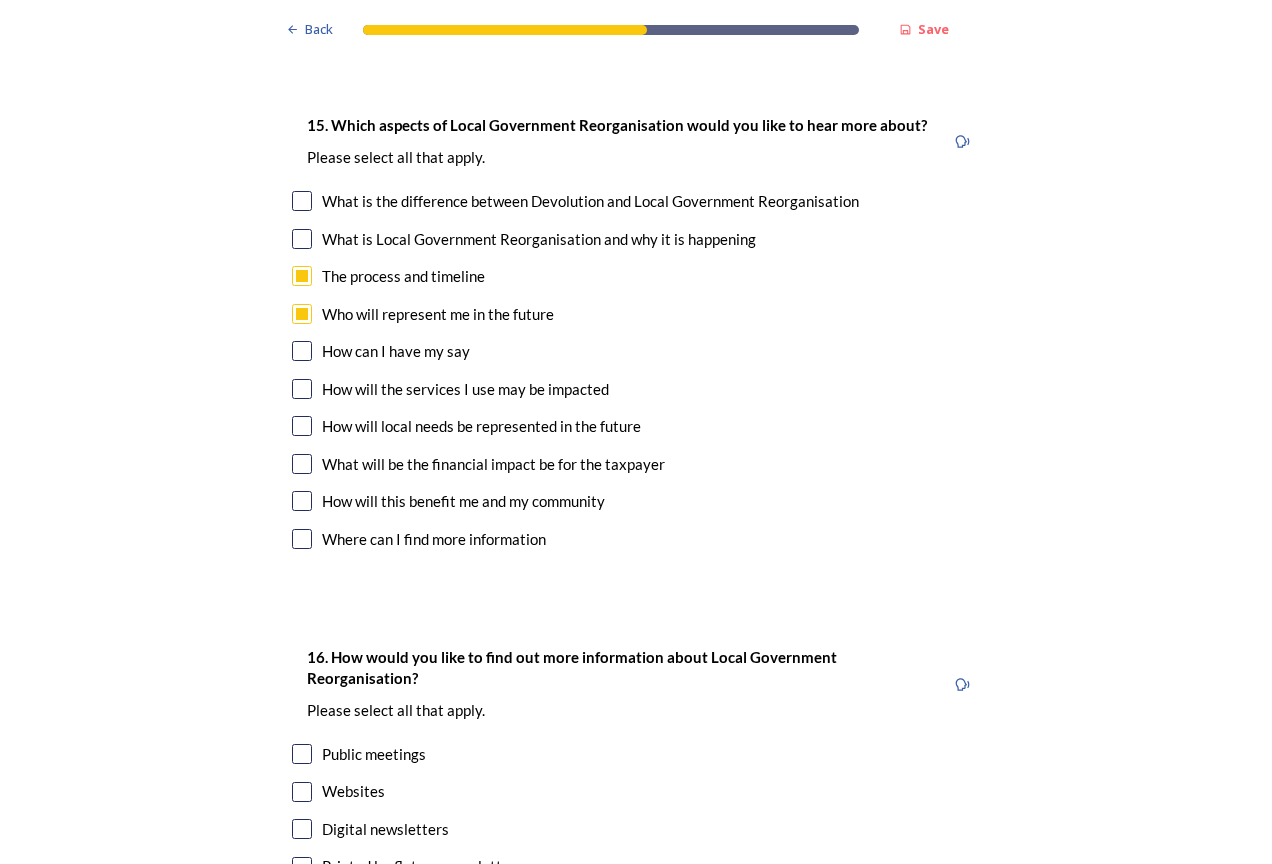 click at bounding box center [302, 754] 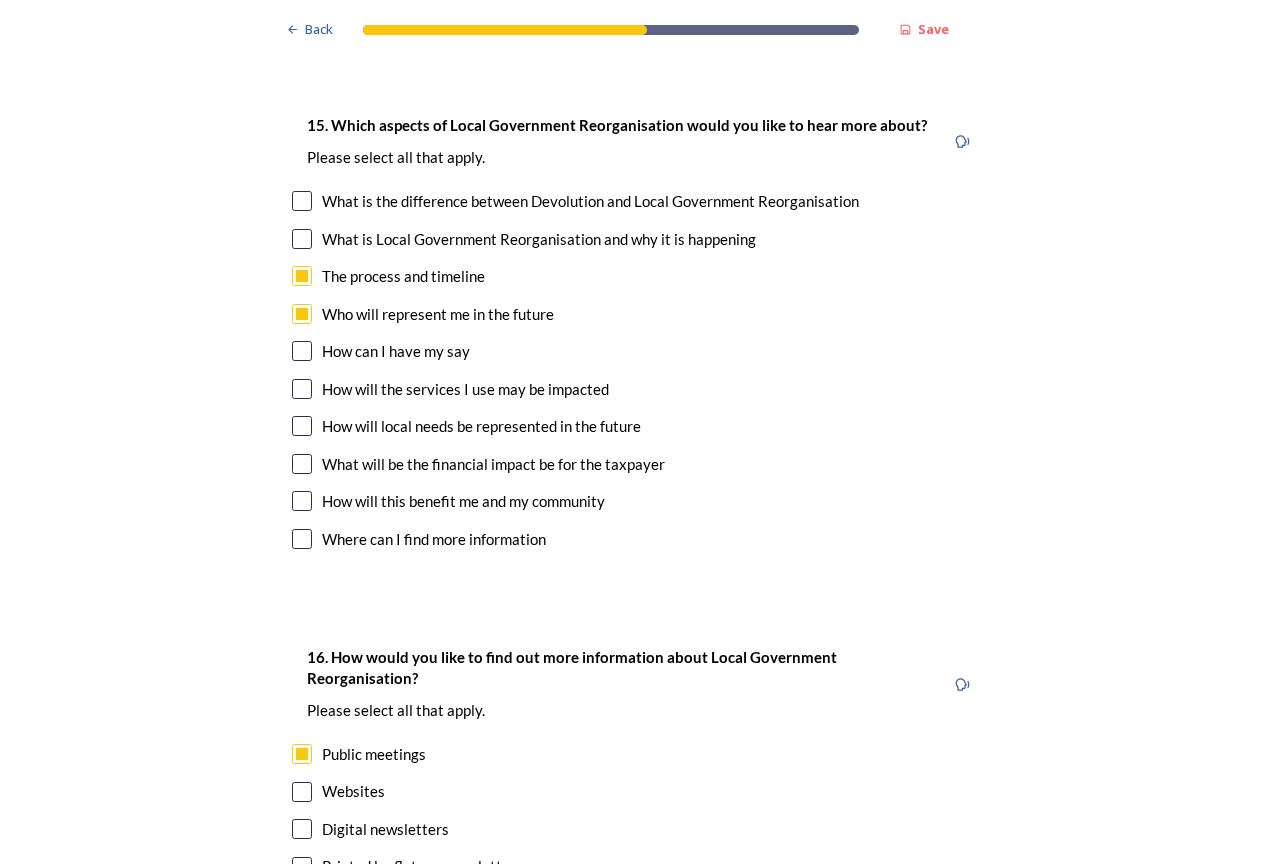 click at bounding box center [302, 792] 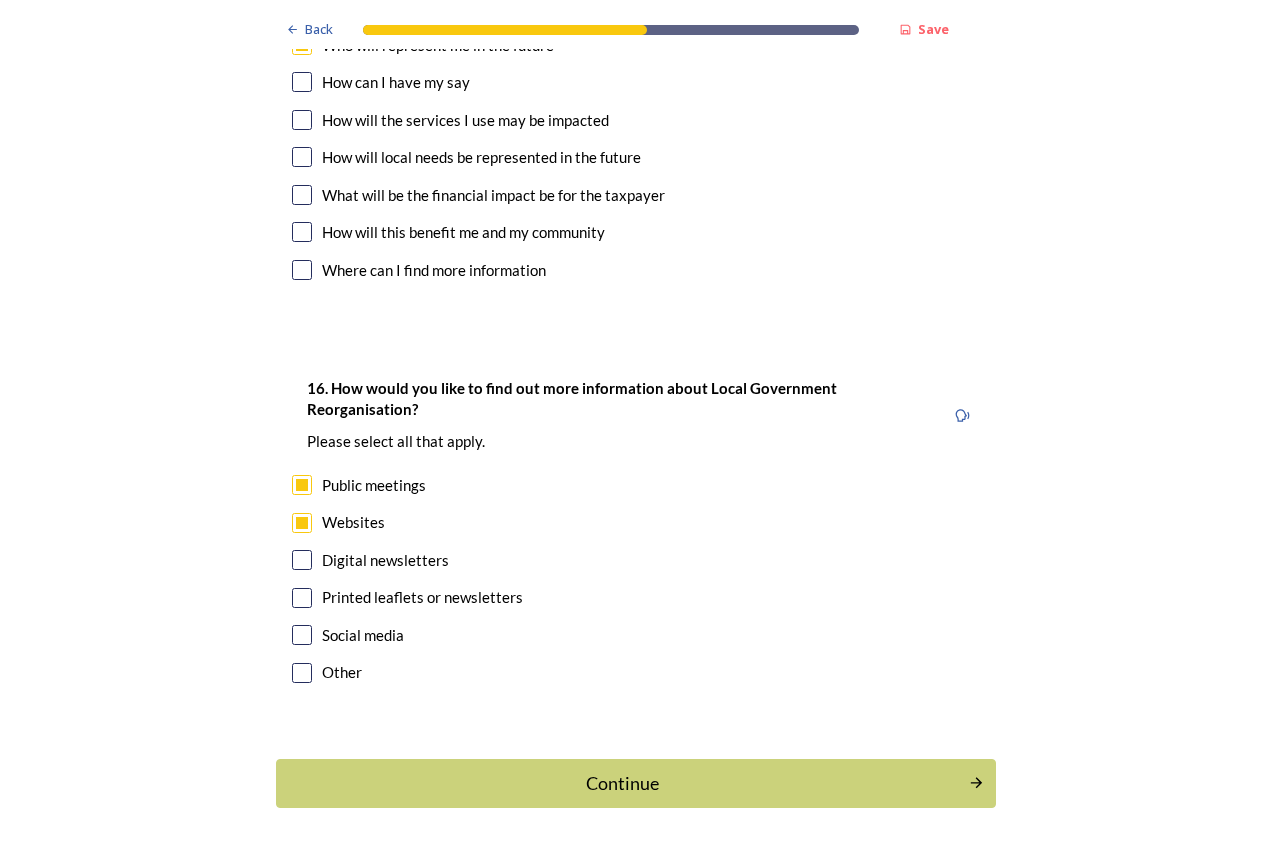 scroll, scrollTop: 6170, scrollLeft: 0, axis: vertical 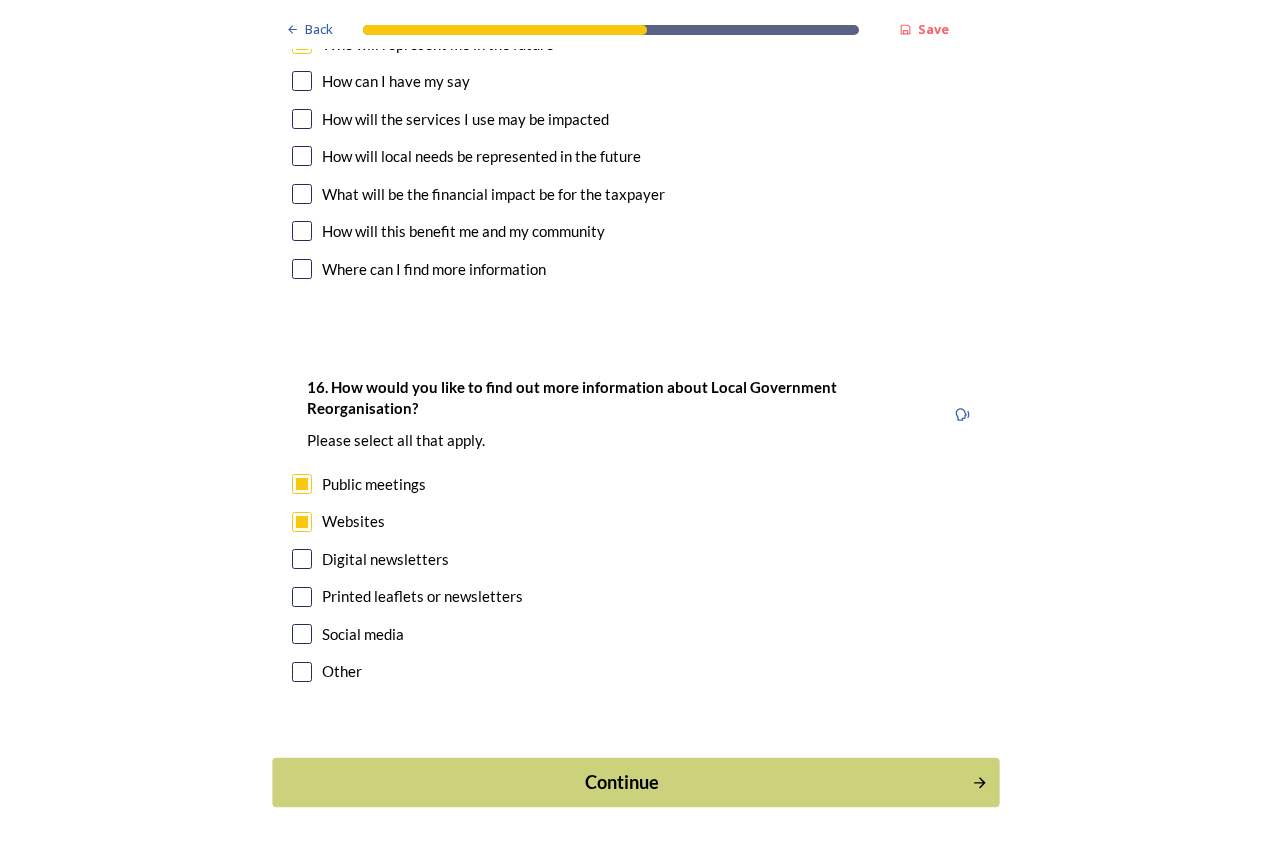 click on "Continue" at bounding box center [622, 782] 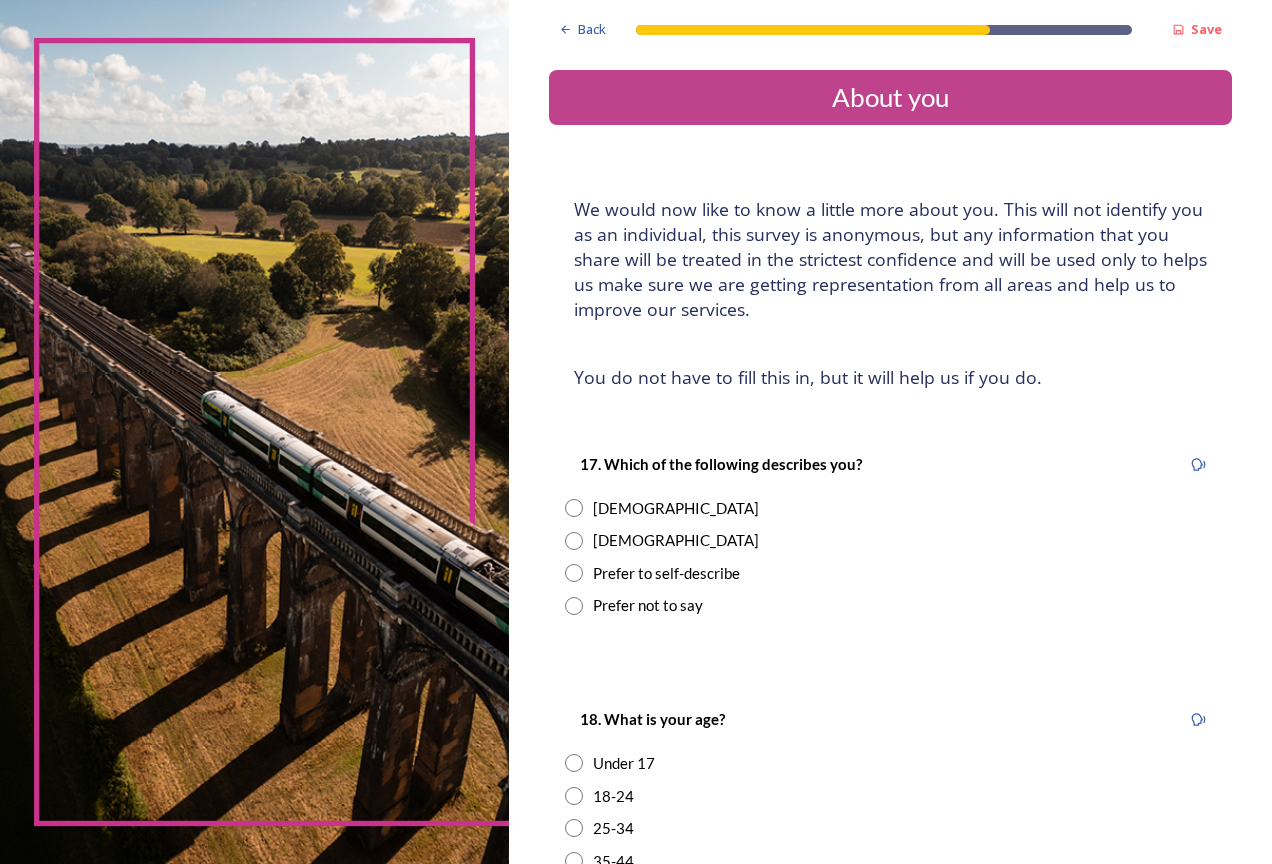 click at bounding box center (574, 508) 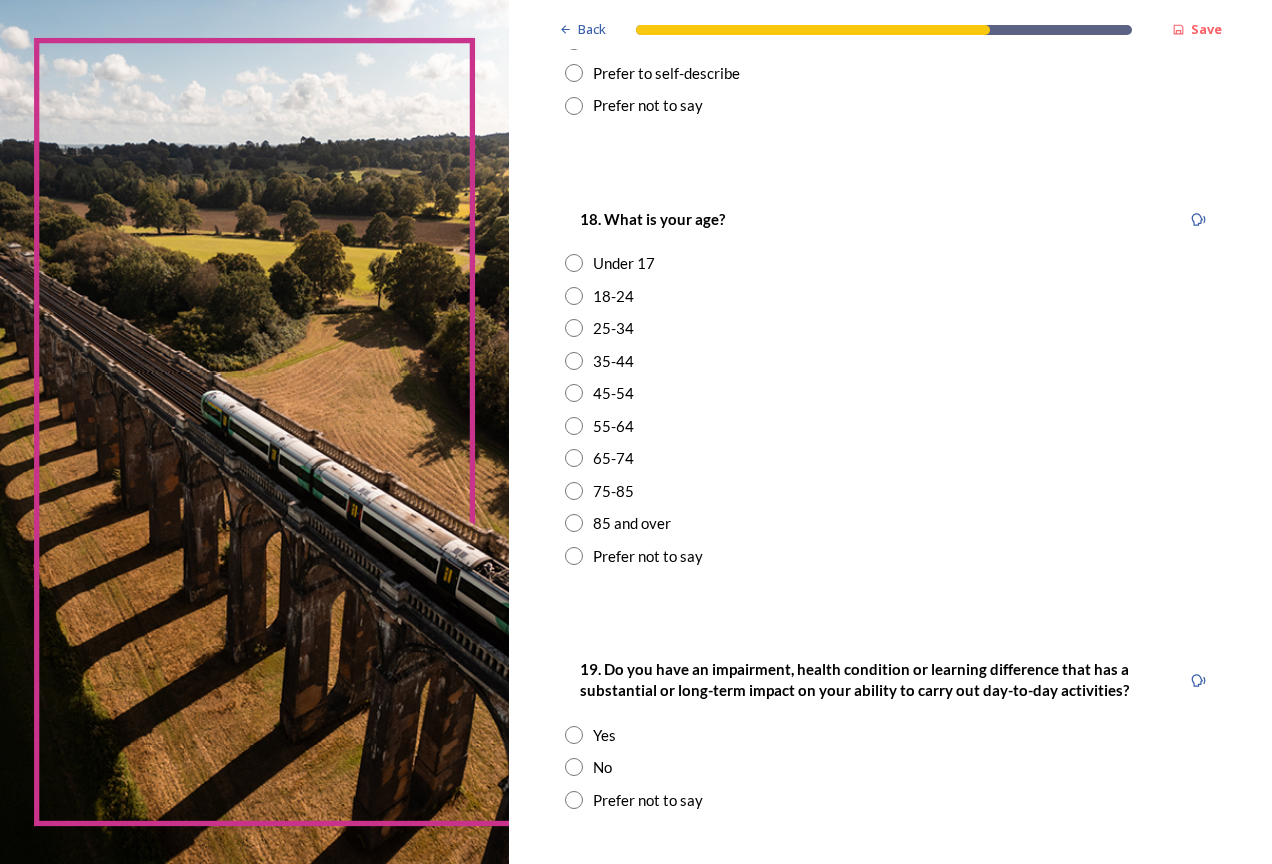 click on "65-74" at bounding box center [890, 458] 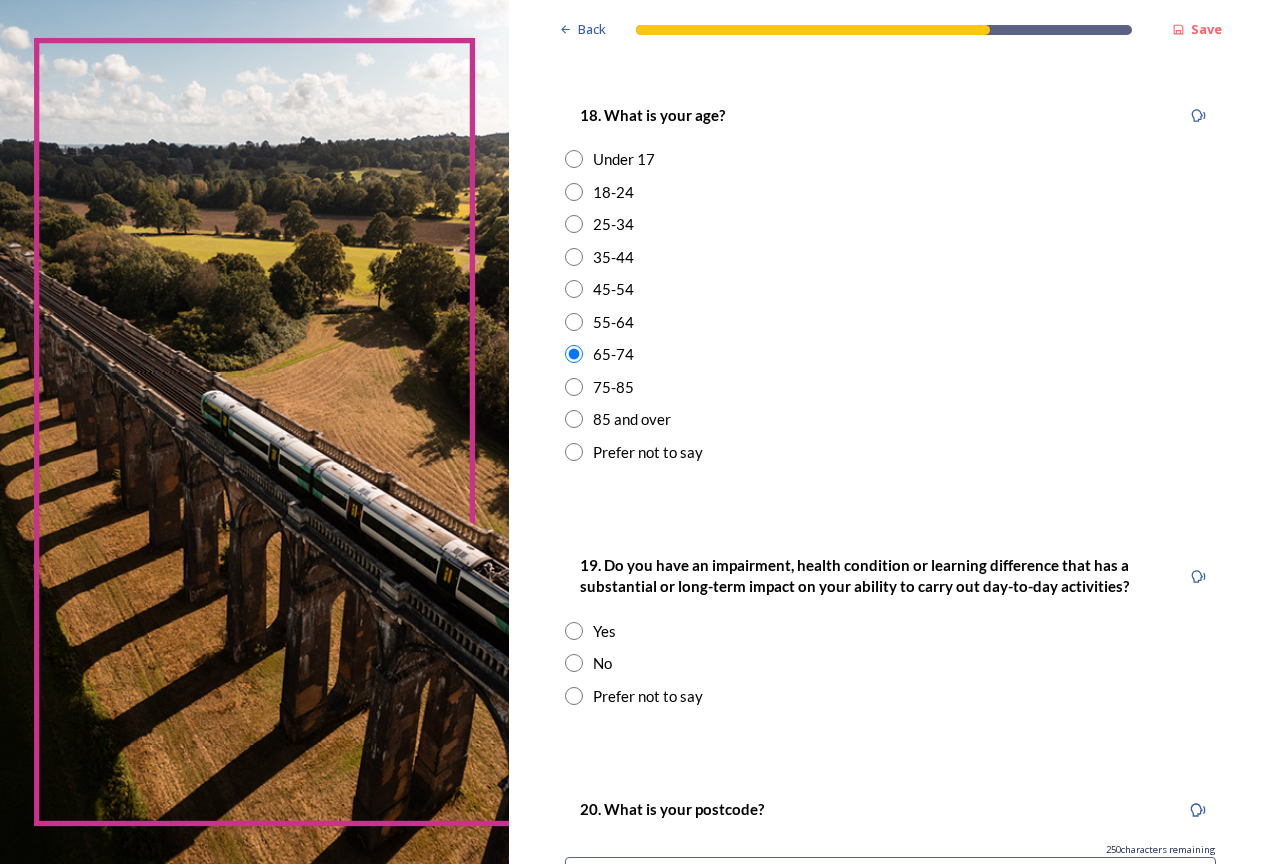 scroll, scrollTop: 700, scrollLeft: 0, axis: vertical 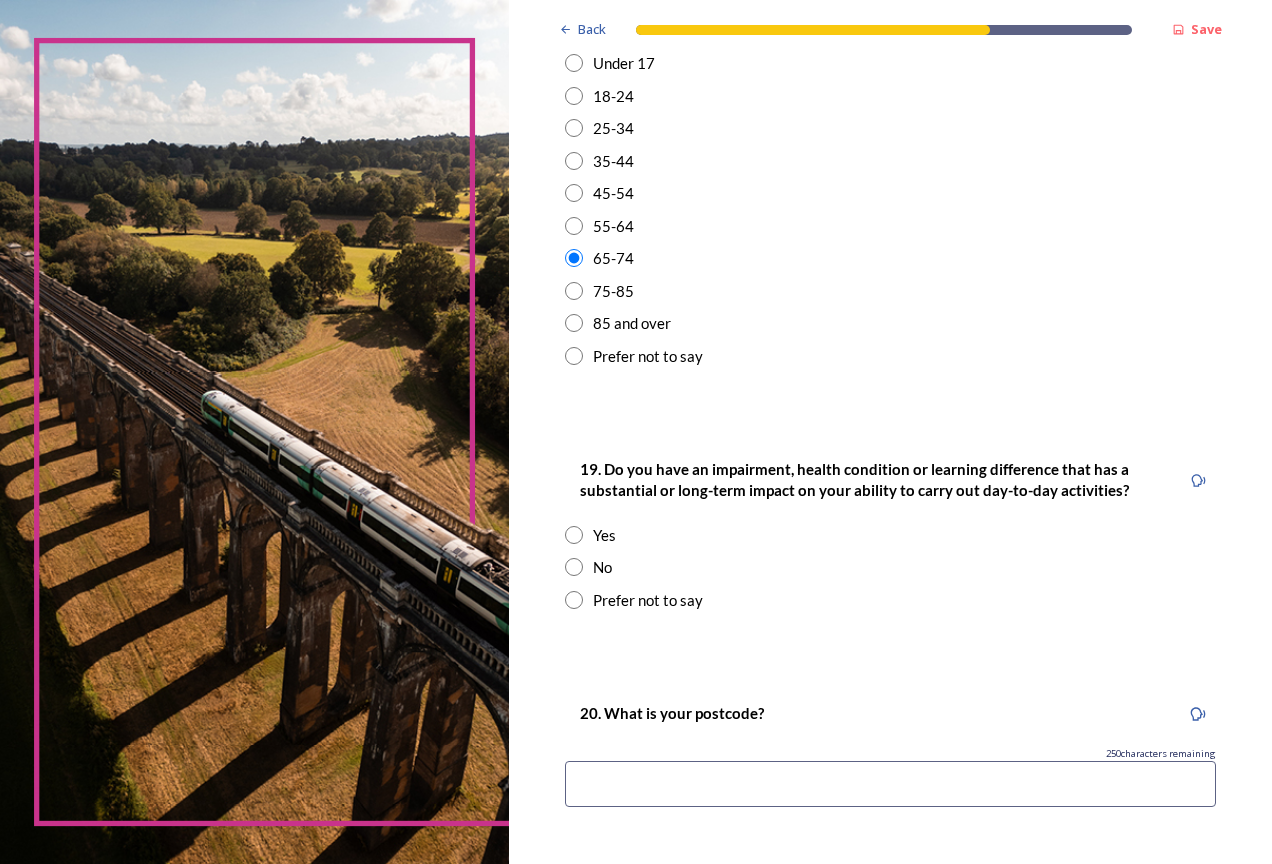 click at bounding box center (574, 567) 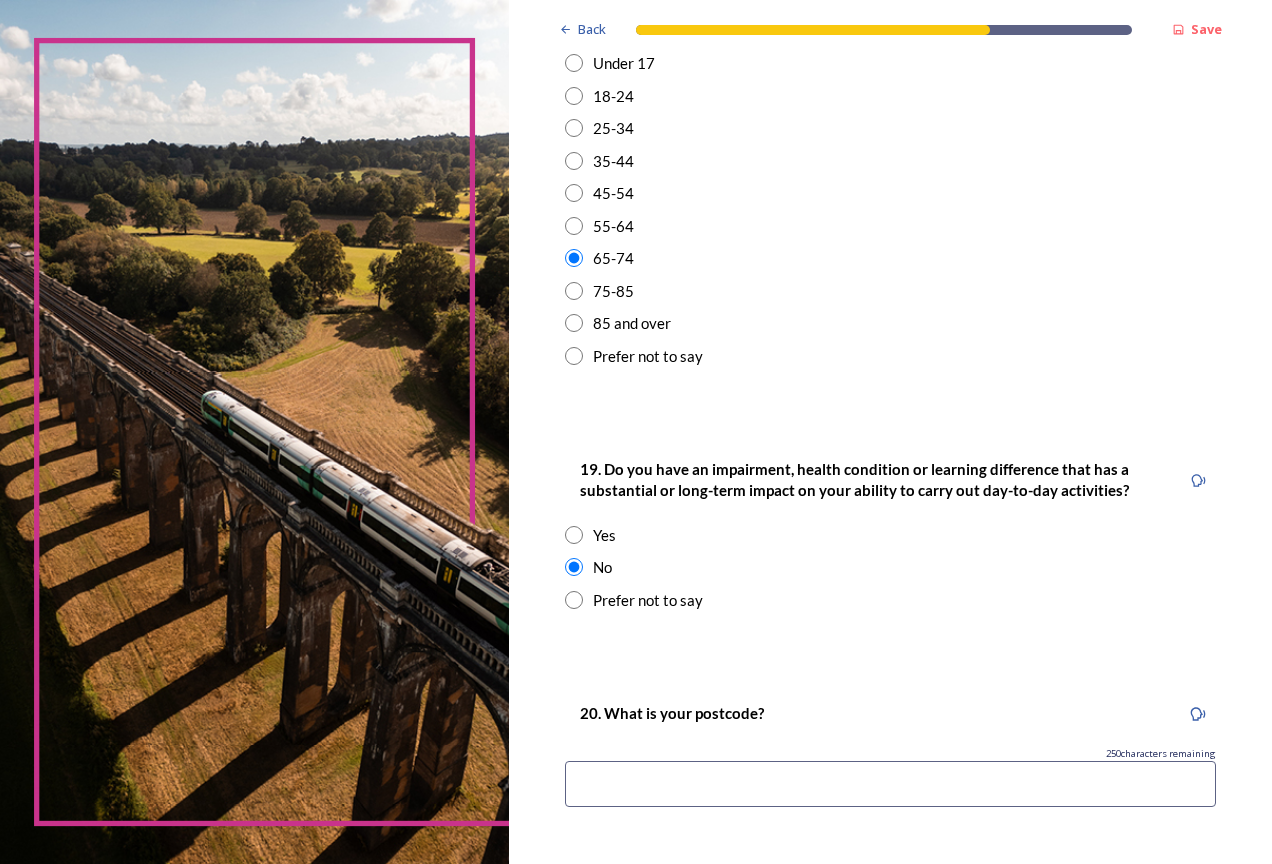 scroll, scrollTop: 891, scrollLeft: 0, axis: vertical 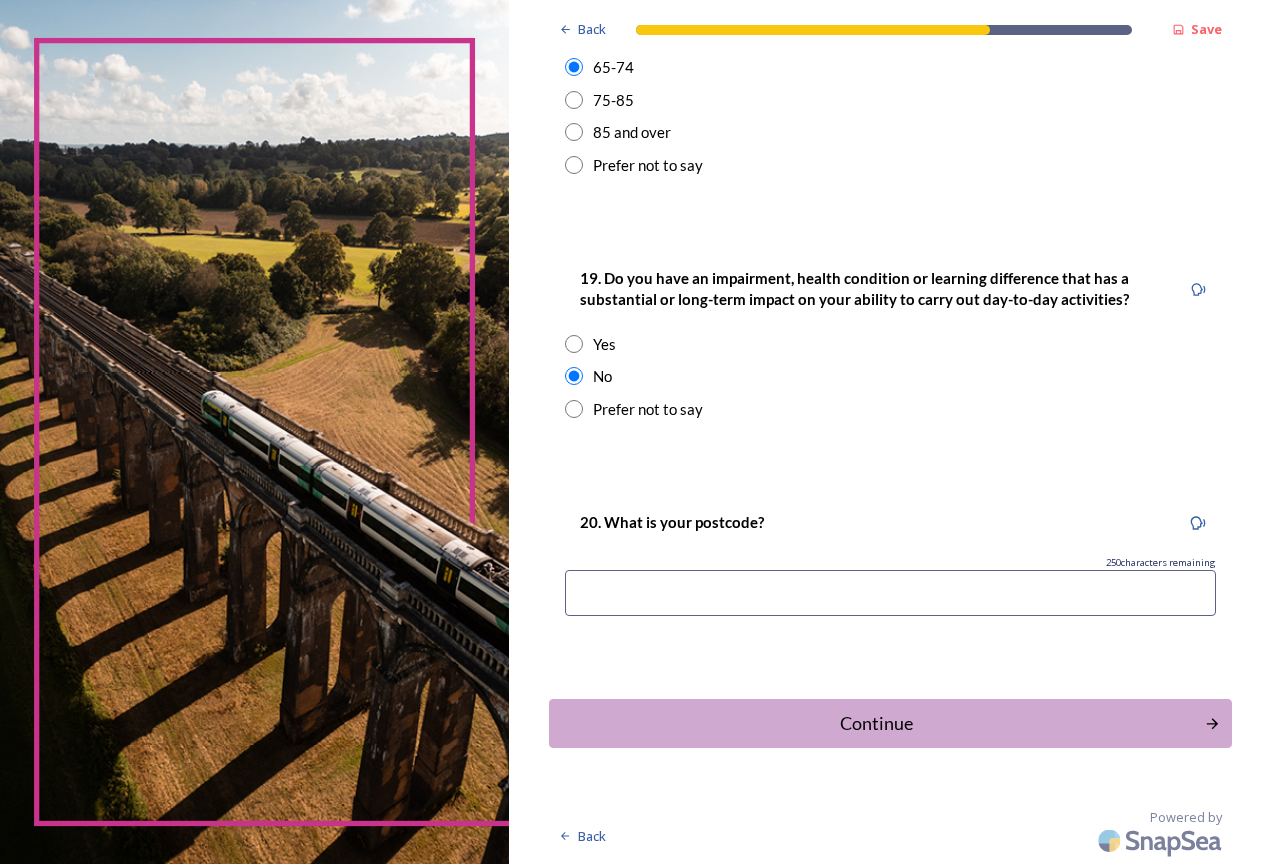 click on "250  characters remaining" at bounding box center [890, 563] 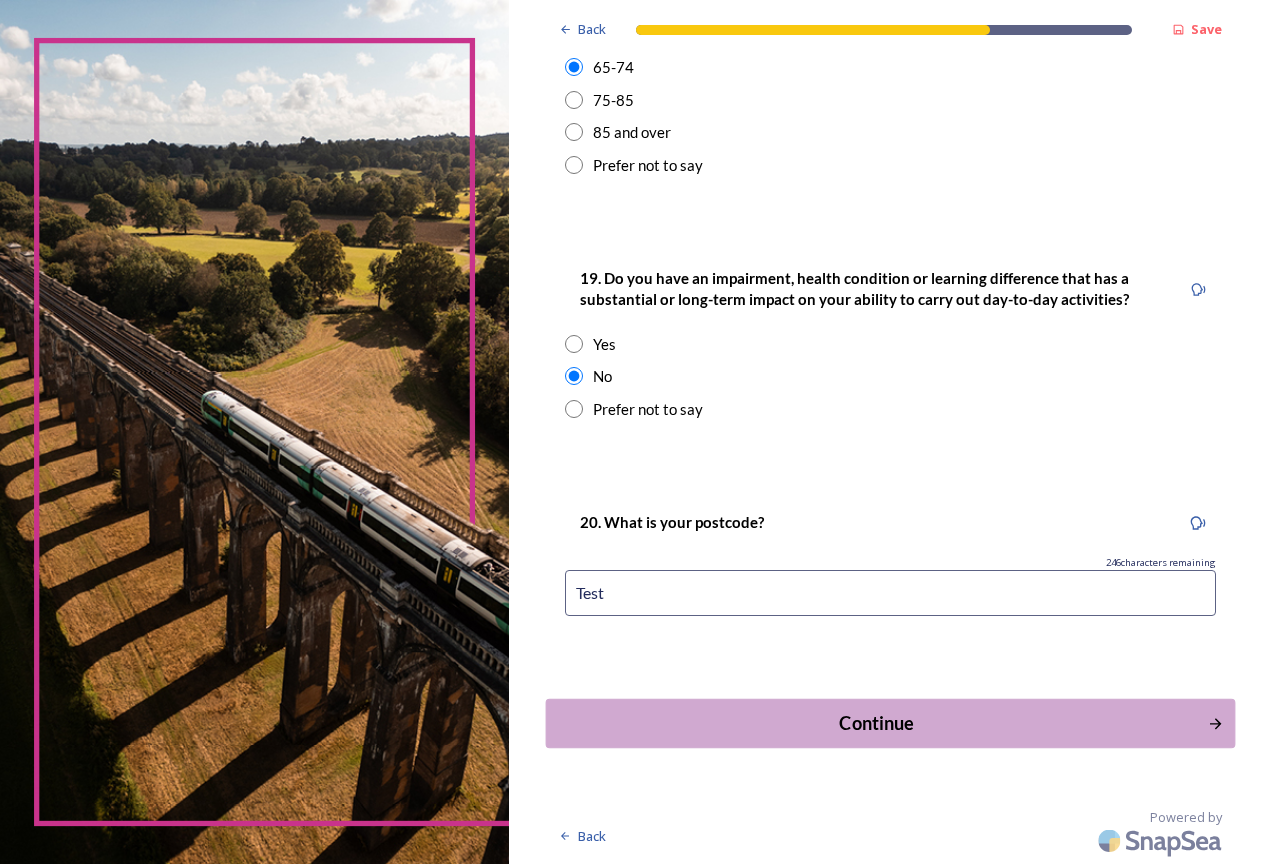 type on "Test" 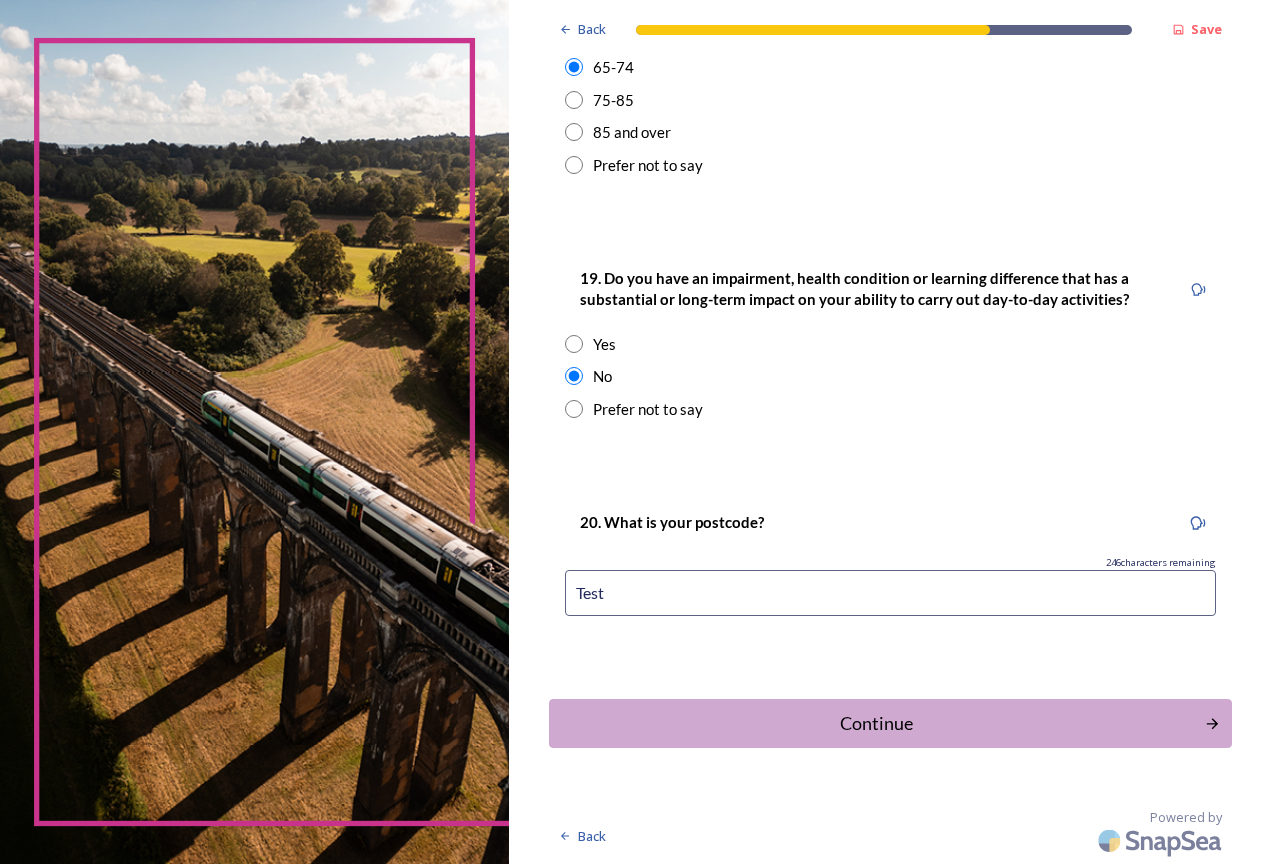 scroll, scrollTop: 0, scrollLeft: 0, axis: both 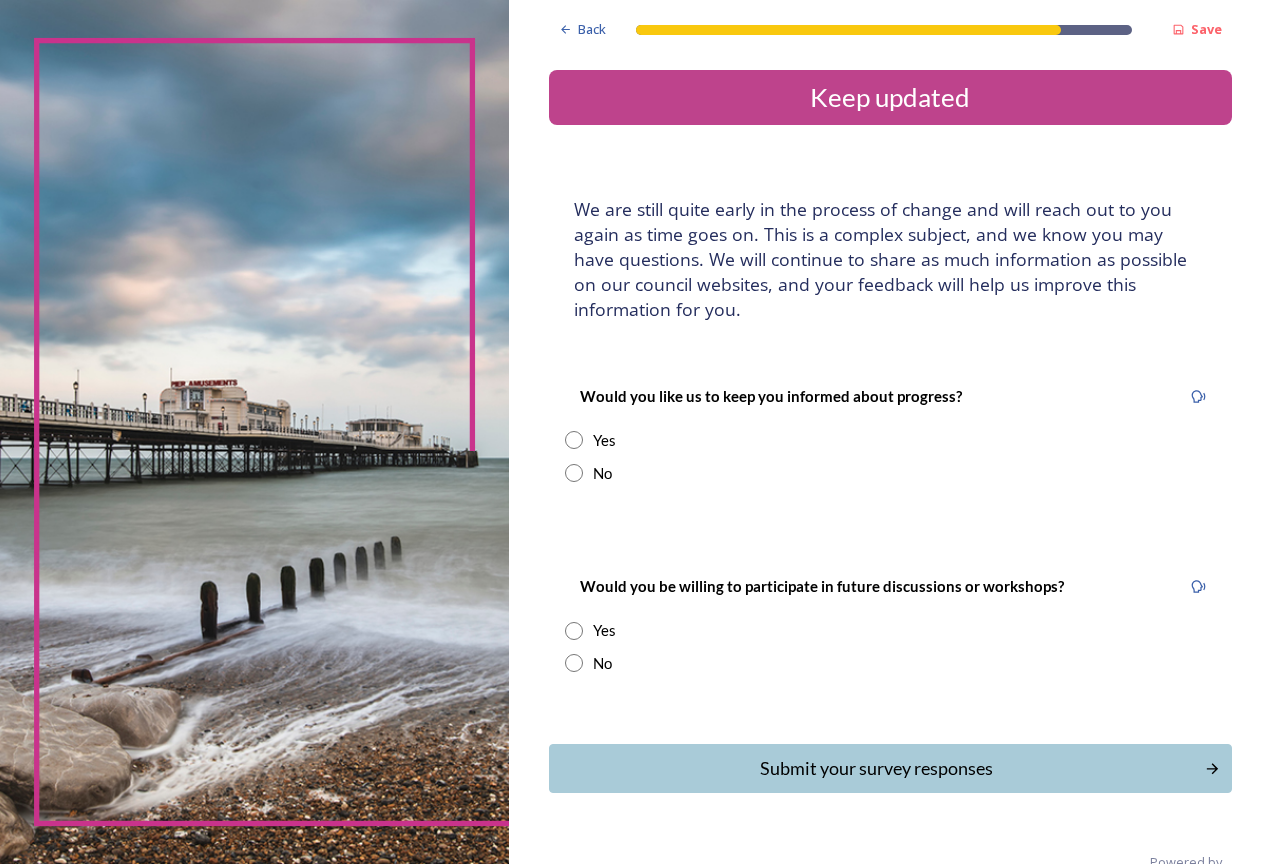 click at bounding box center (574, 440) 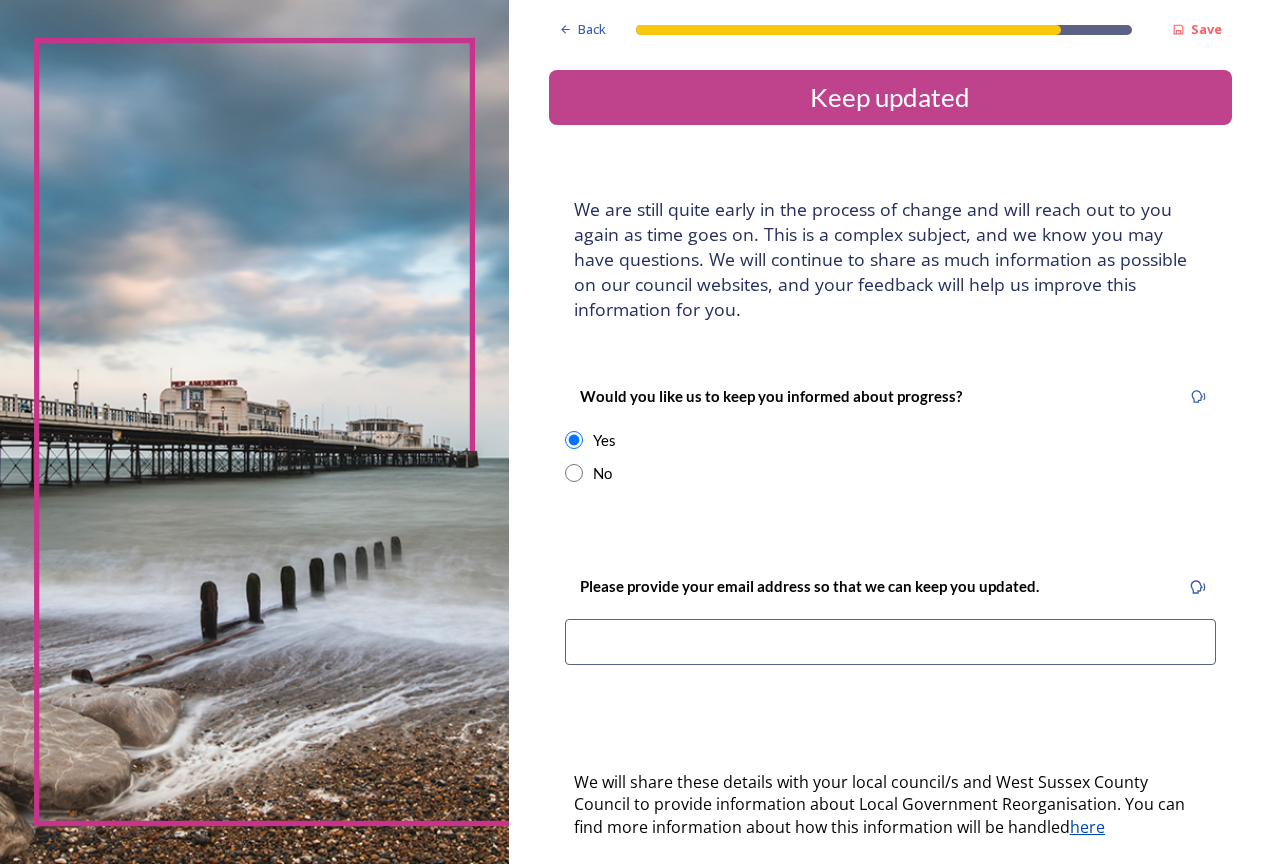 click at bounding box center [890, 642] 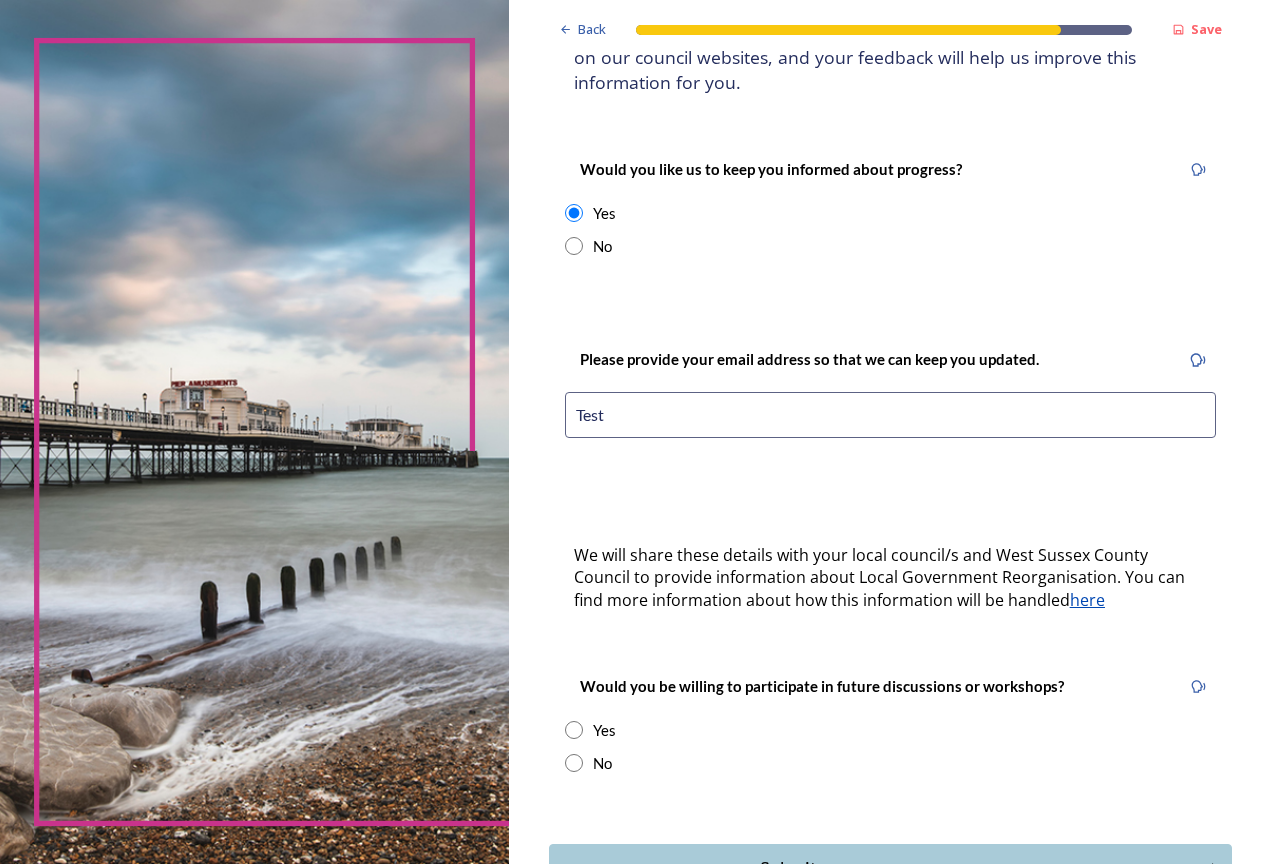 scroll, scrollTop: 372, scrollLeft: 0, axis: vertical 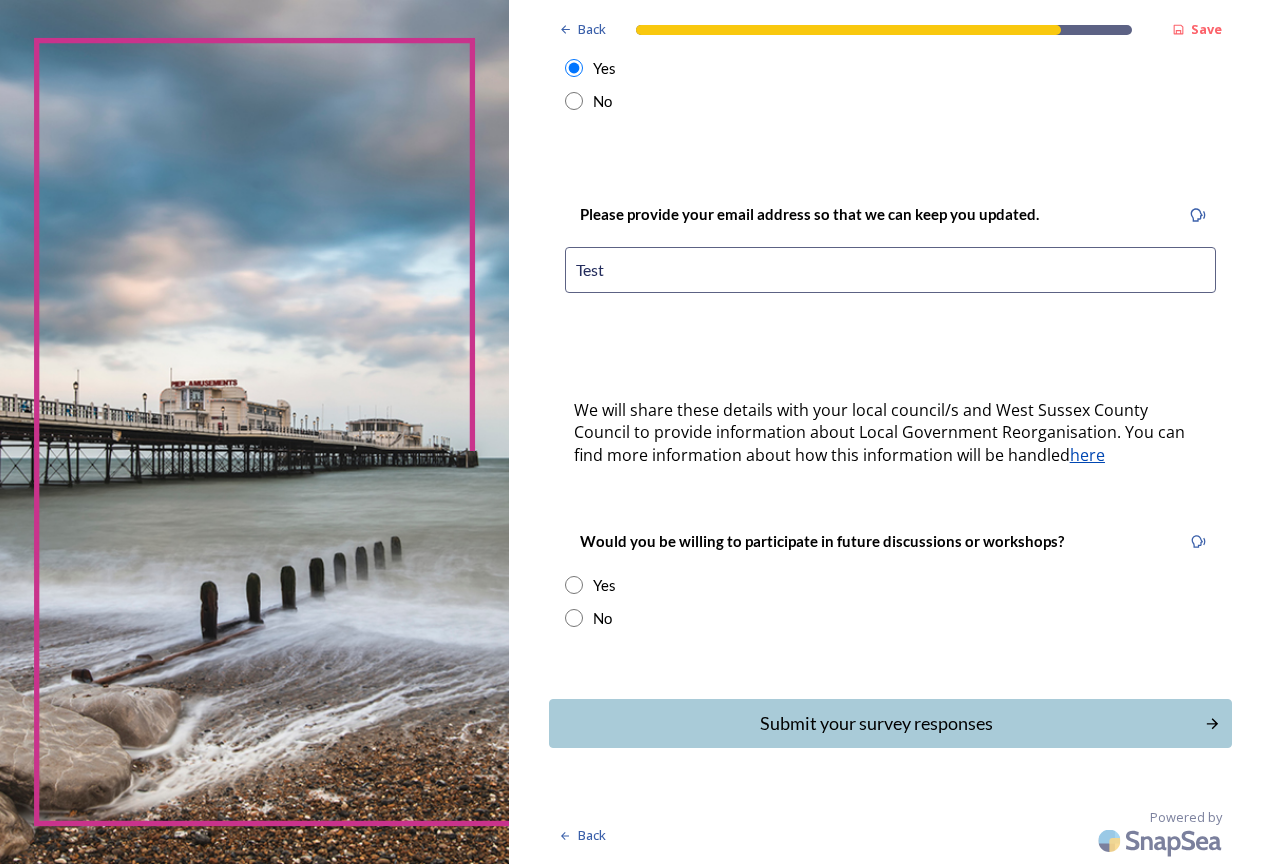 type on "Test" 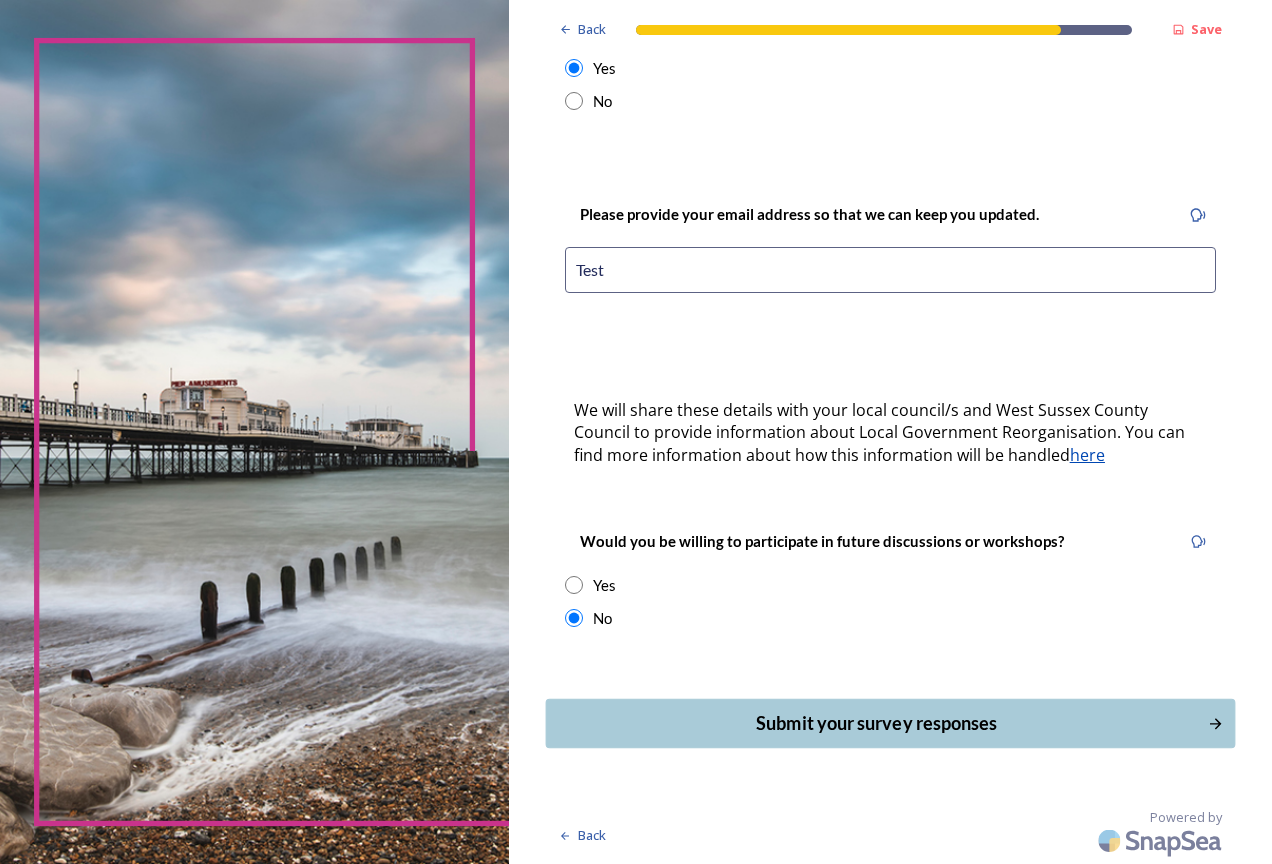 click on "Submit your survey responses" at bounding box center [876, 723] 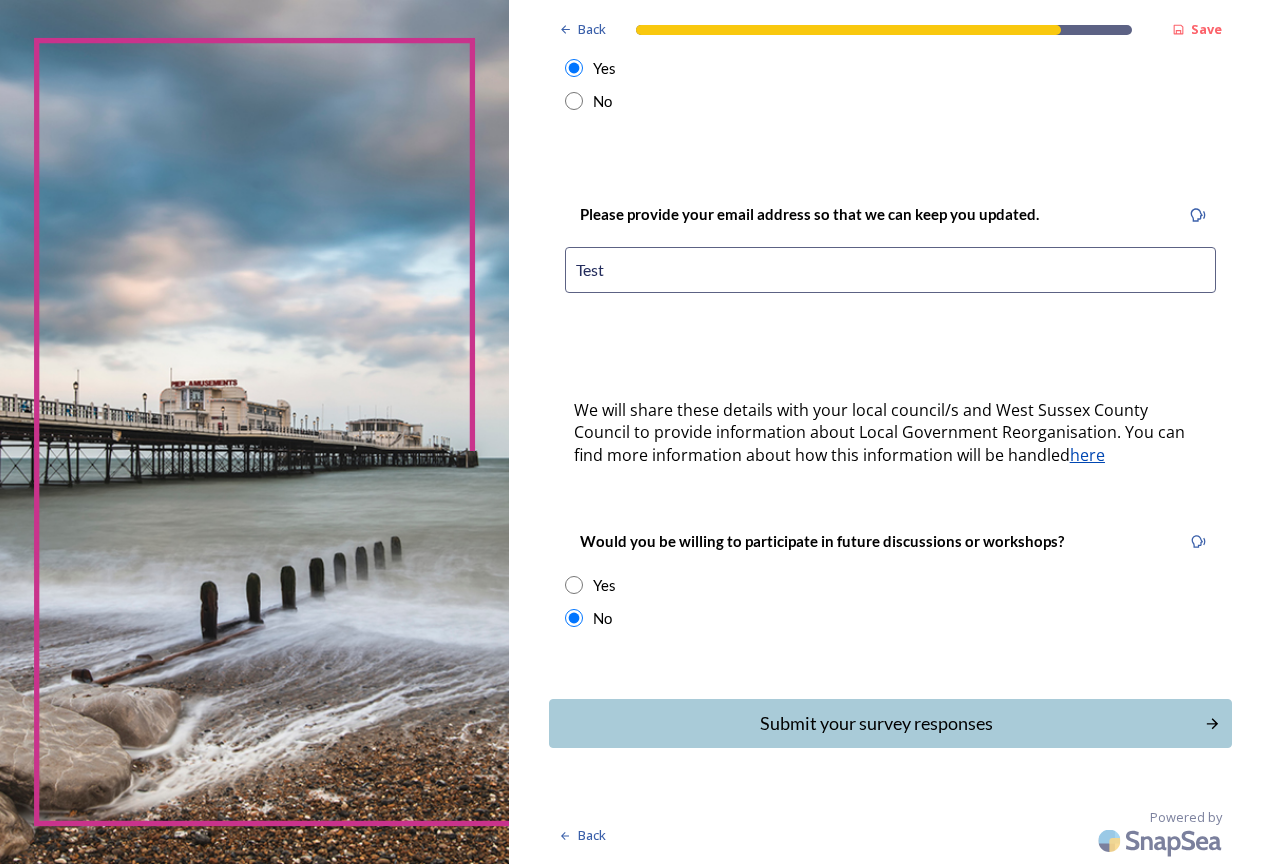 scroll, scrollTop: 0, scrollLeft: 0, axis: both 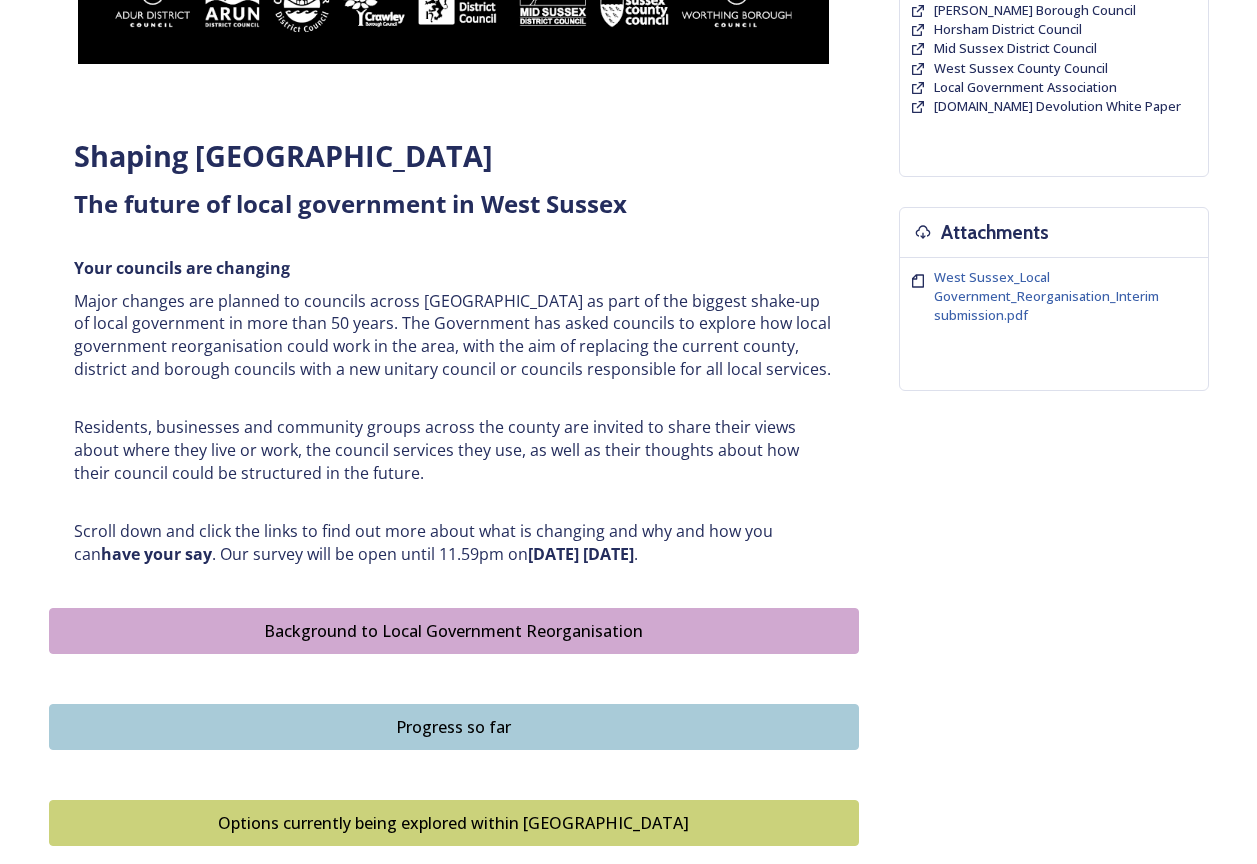 click on "Background to Local Government Reorganisation" at bounding box center (454, 631) 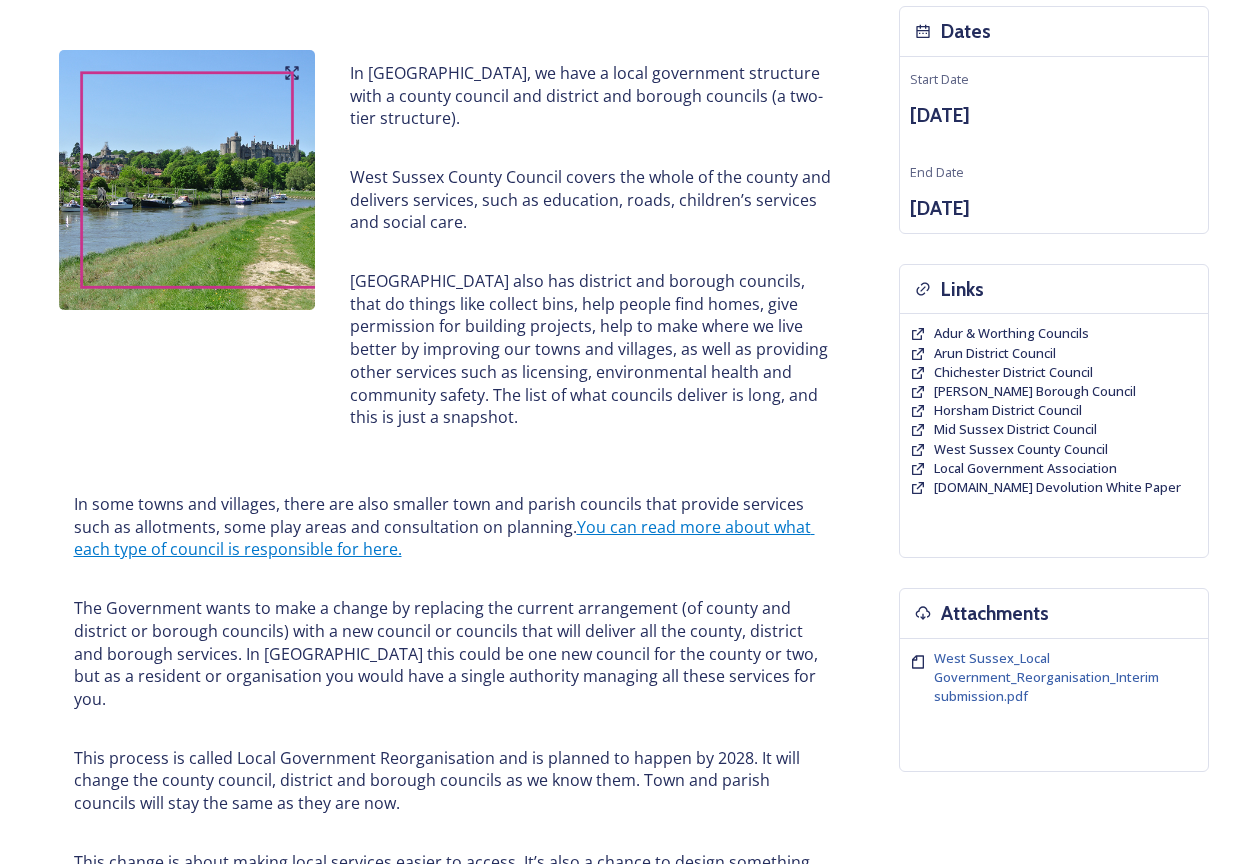 scroll, scrollTop: 300, scrollLeft: 0, axis: vertical 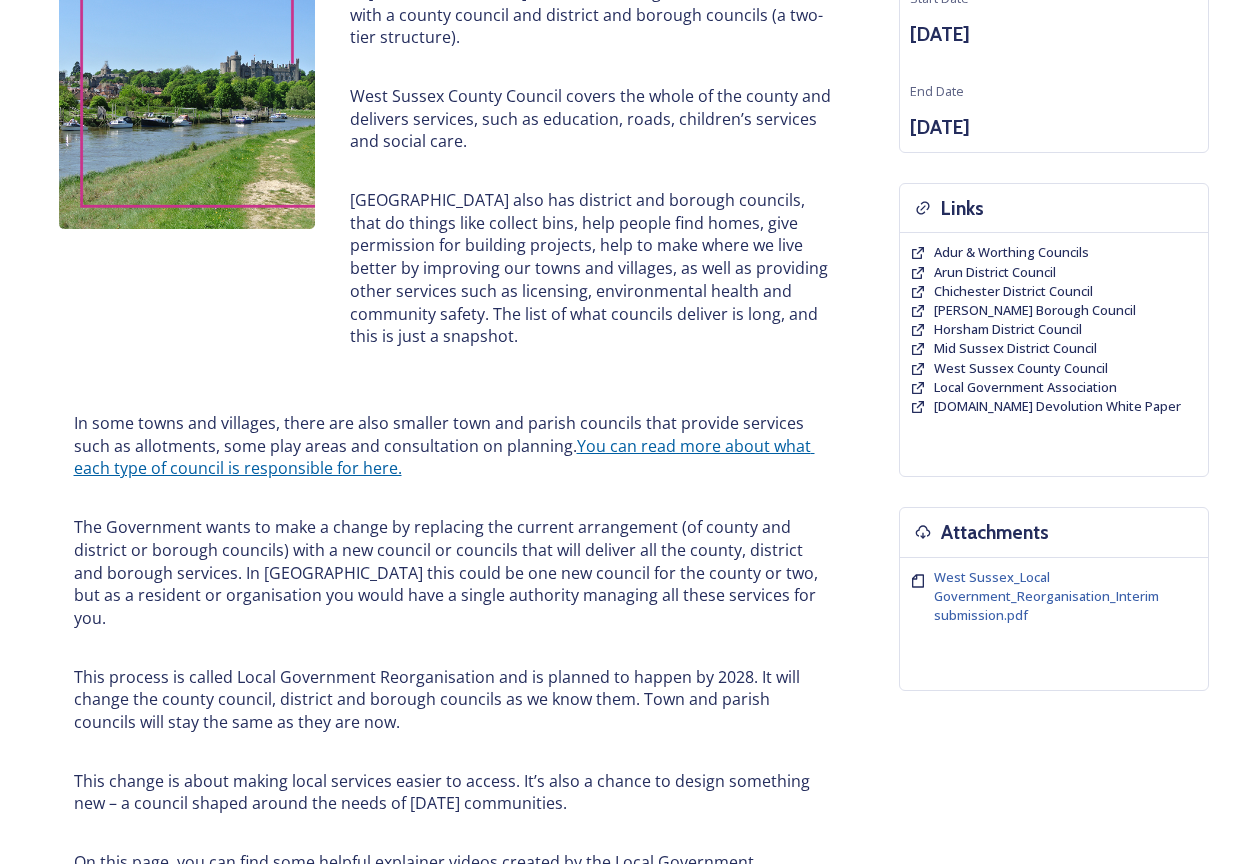 click on "You can read more about what each type of council is responsible for here." at bounding box center [444, 457] 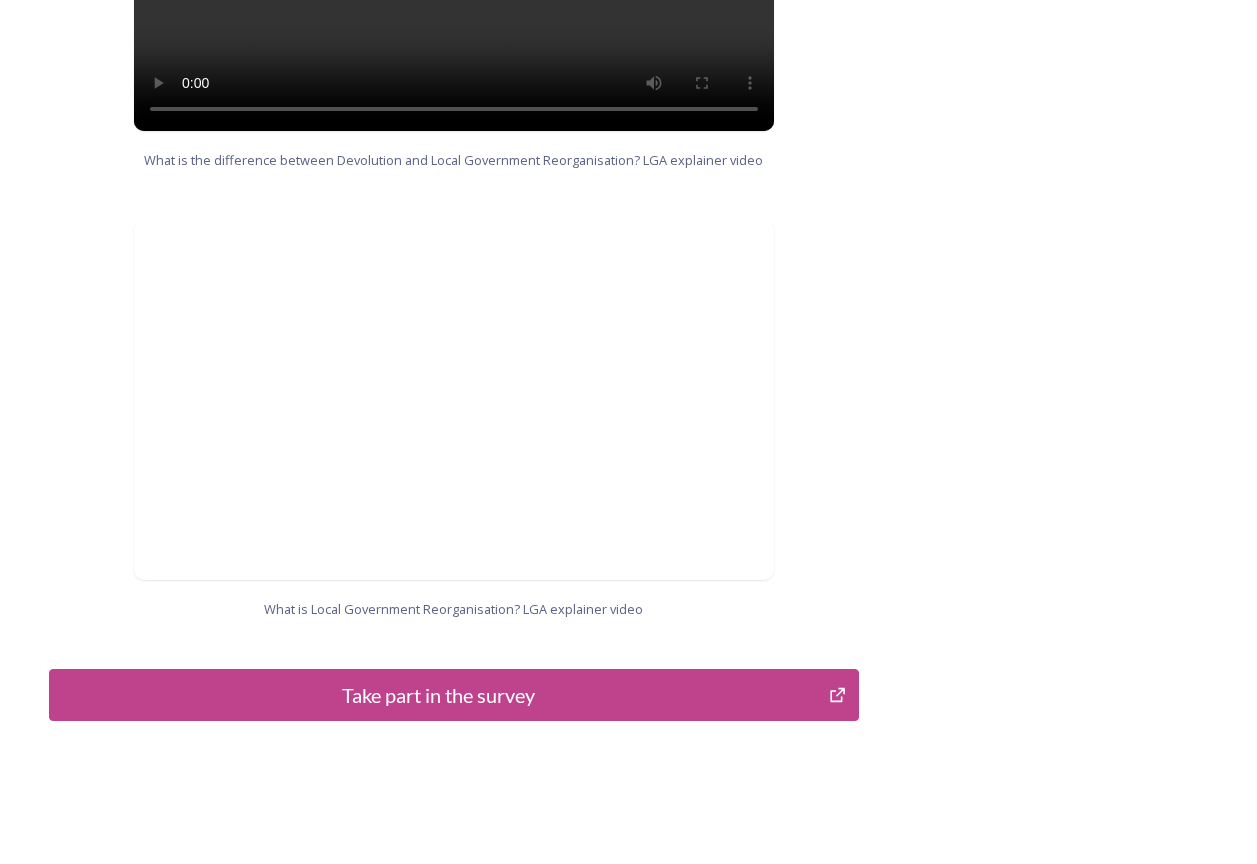 scroll, scrollTop: 1971, scrollLeft: 0, axis: vertical 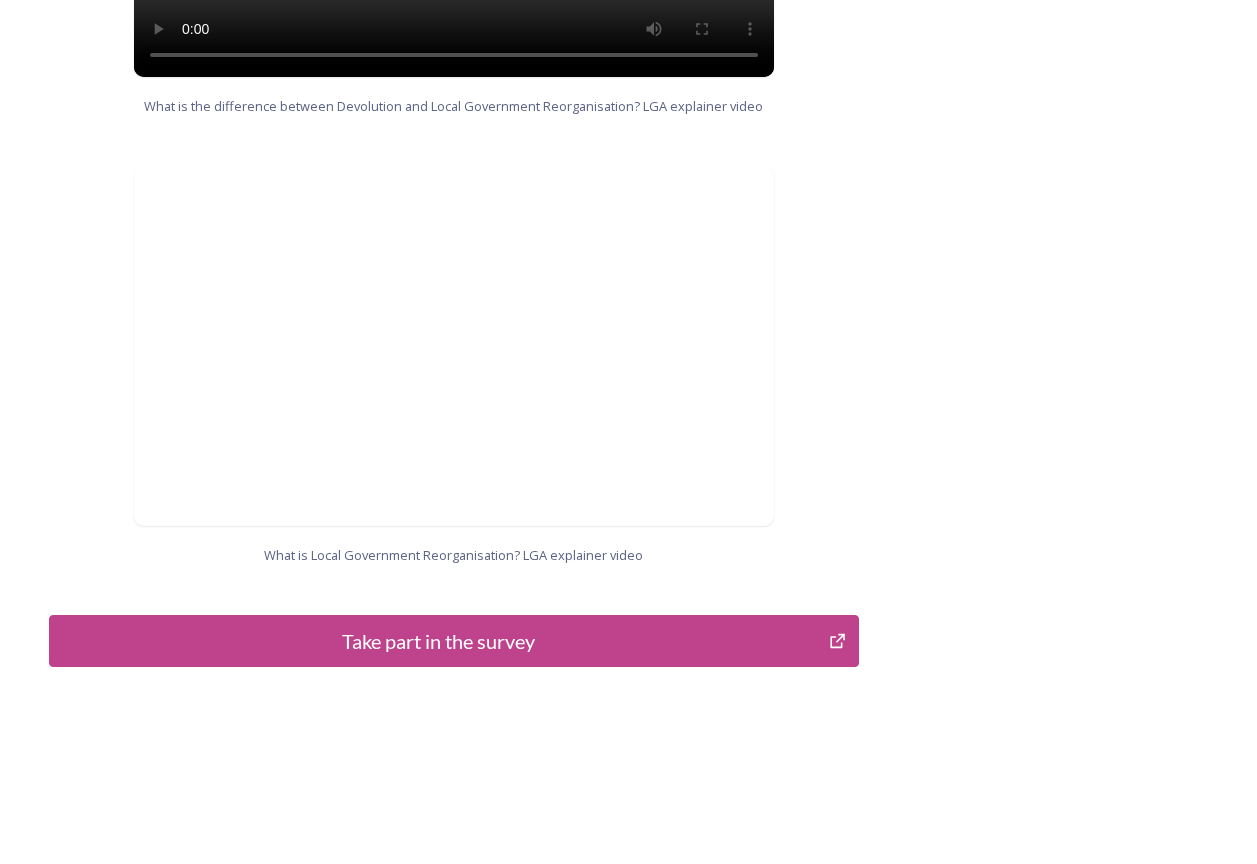 click on "Take part in the survey" at bounding box center (439, 641) 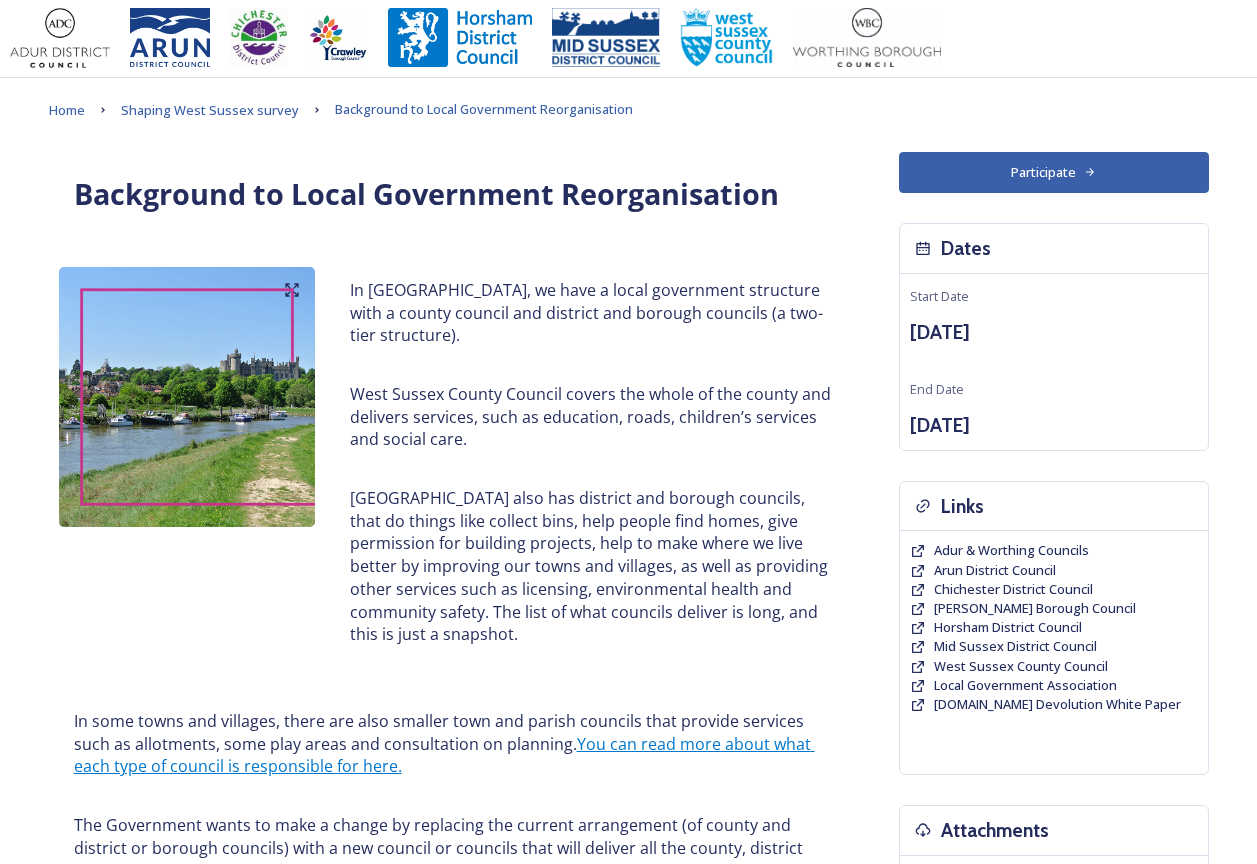 scroll, scrollTop: 0, scrollLeft: 0, axis: both 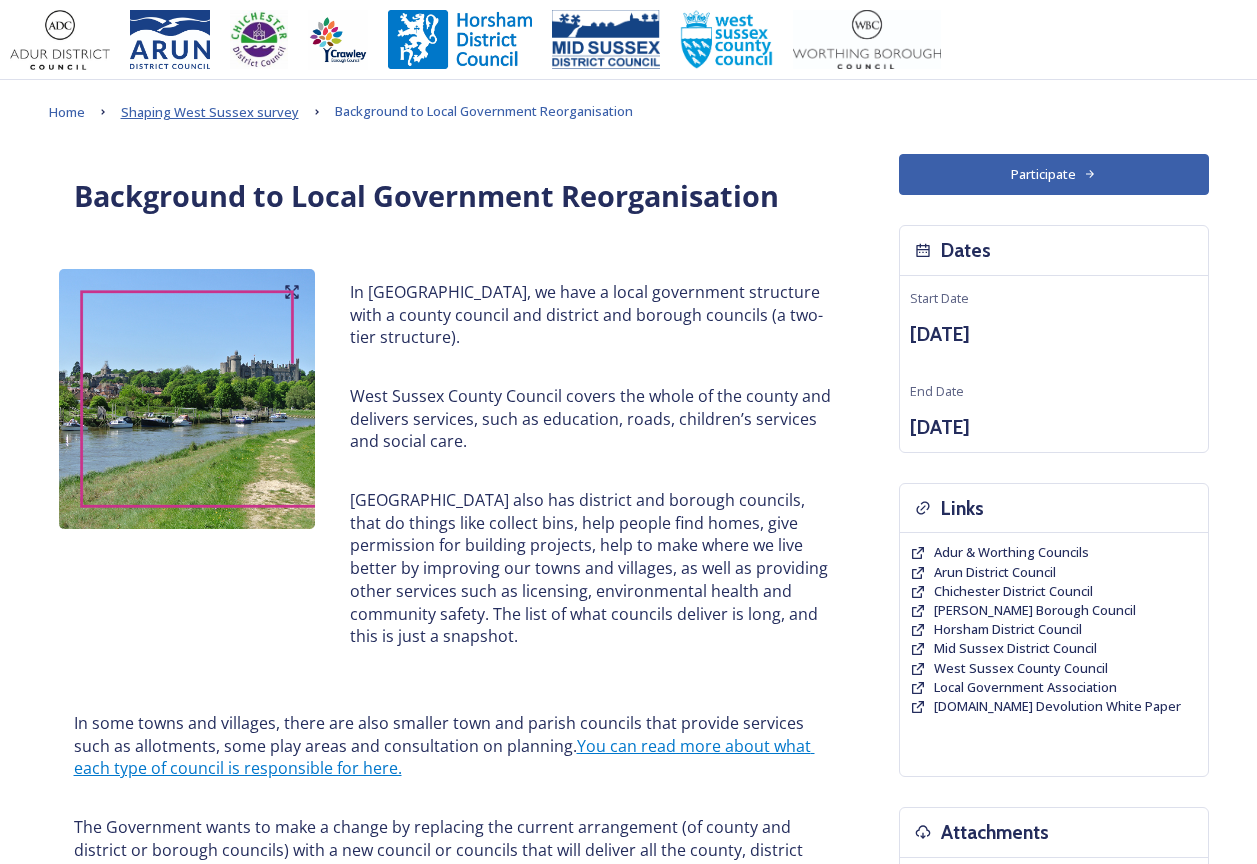 click on "Shaping West Sussex survey" at bounding box center (210, 112) 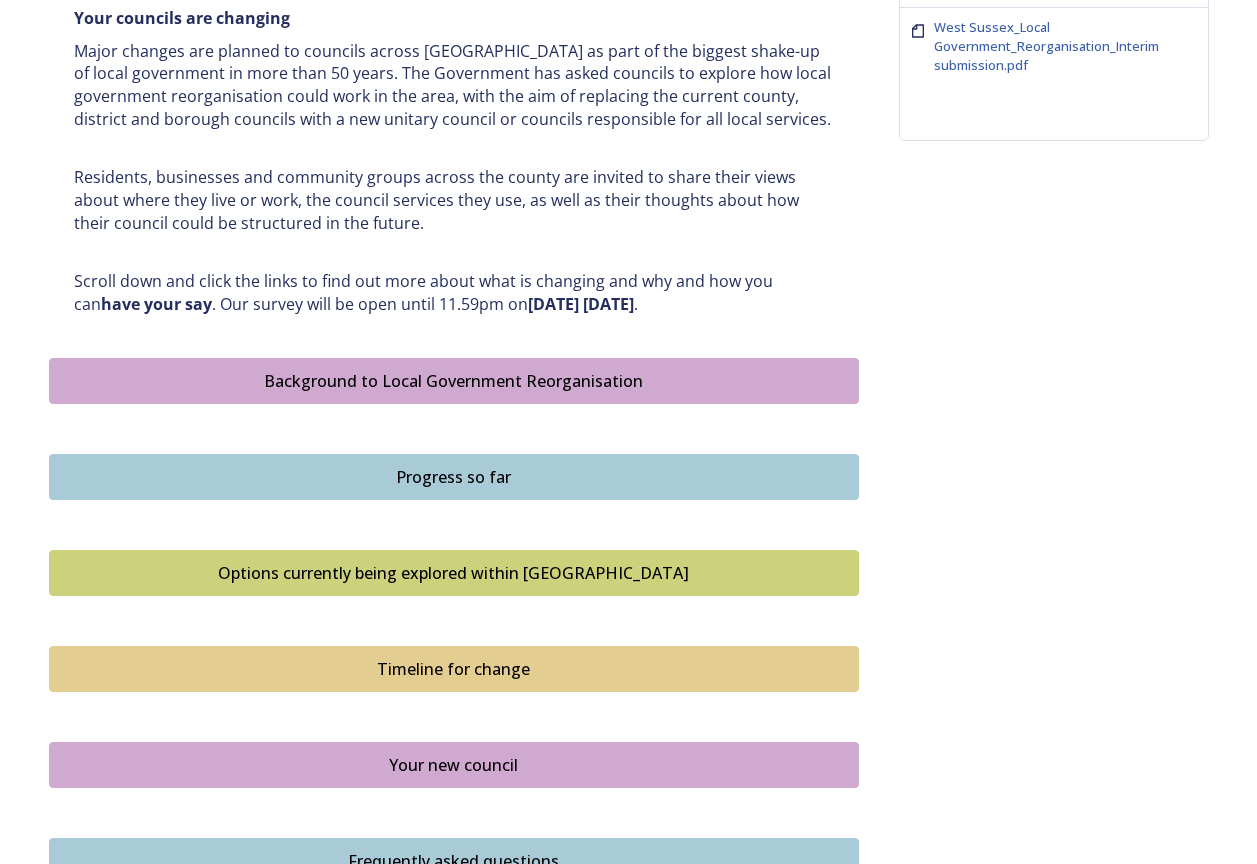 scroll, scrollTop: 900, scrollLeft: 0, axis: vertical 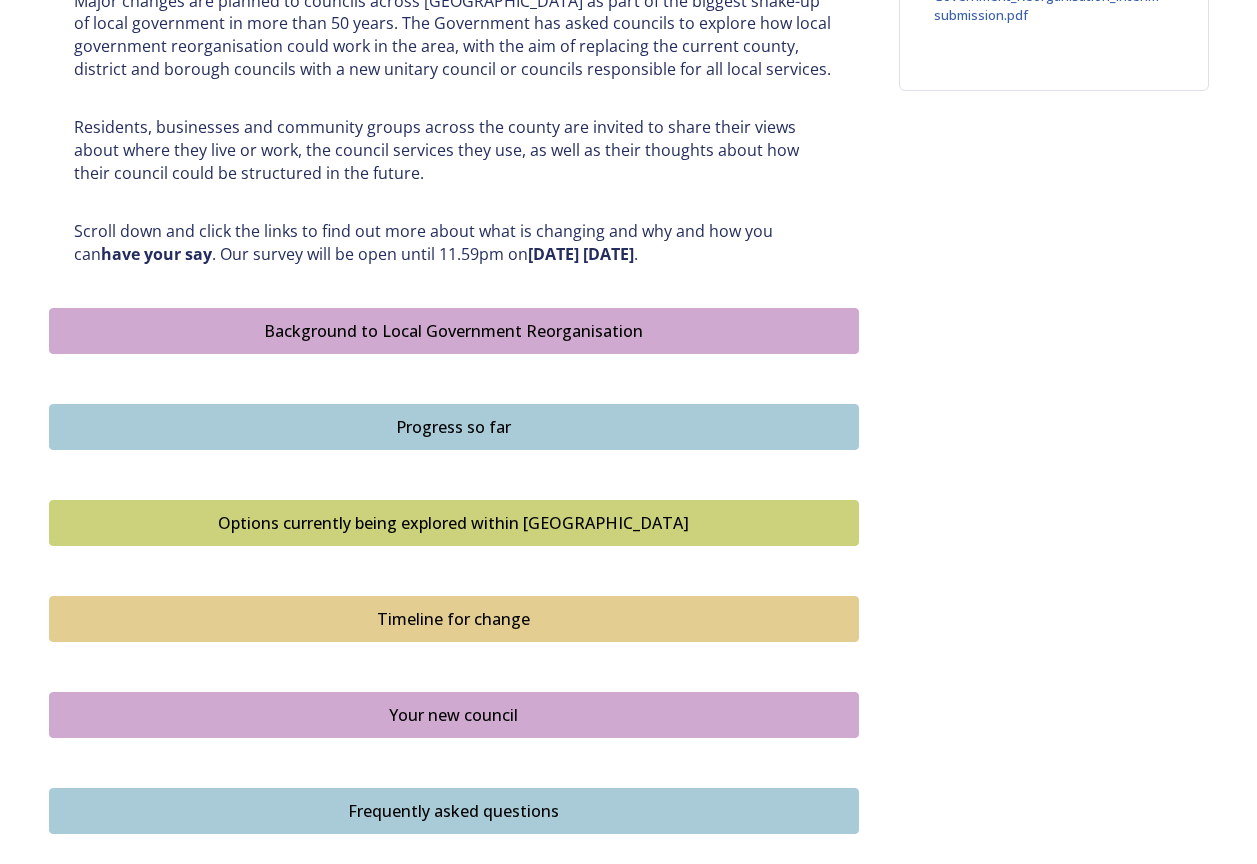 click on "Progress so far" at bounding box center (454, 427) 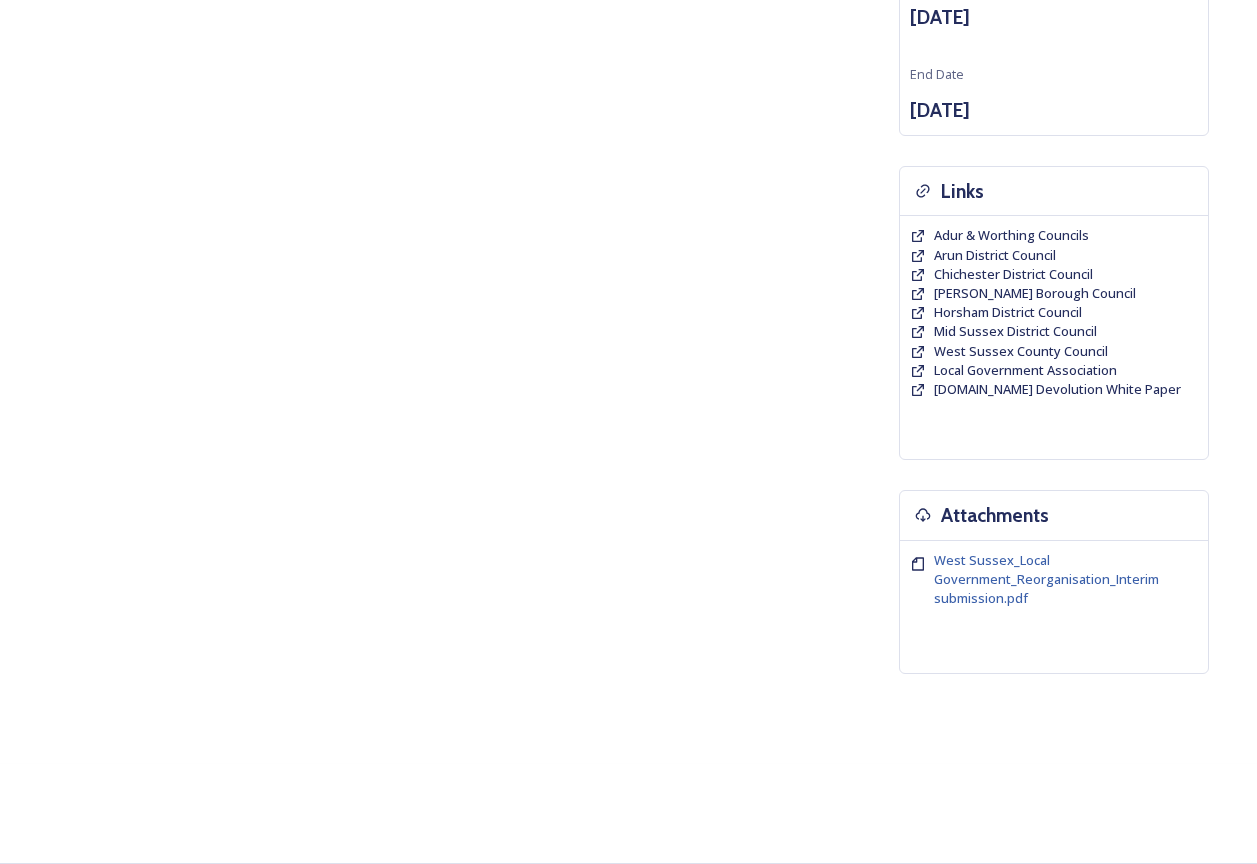 scroll, scrollTop: 0, scrollLeft: 0, axis: both 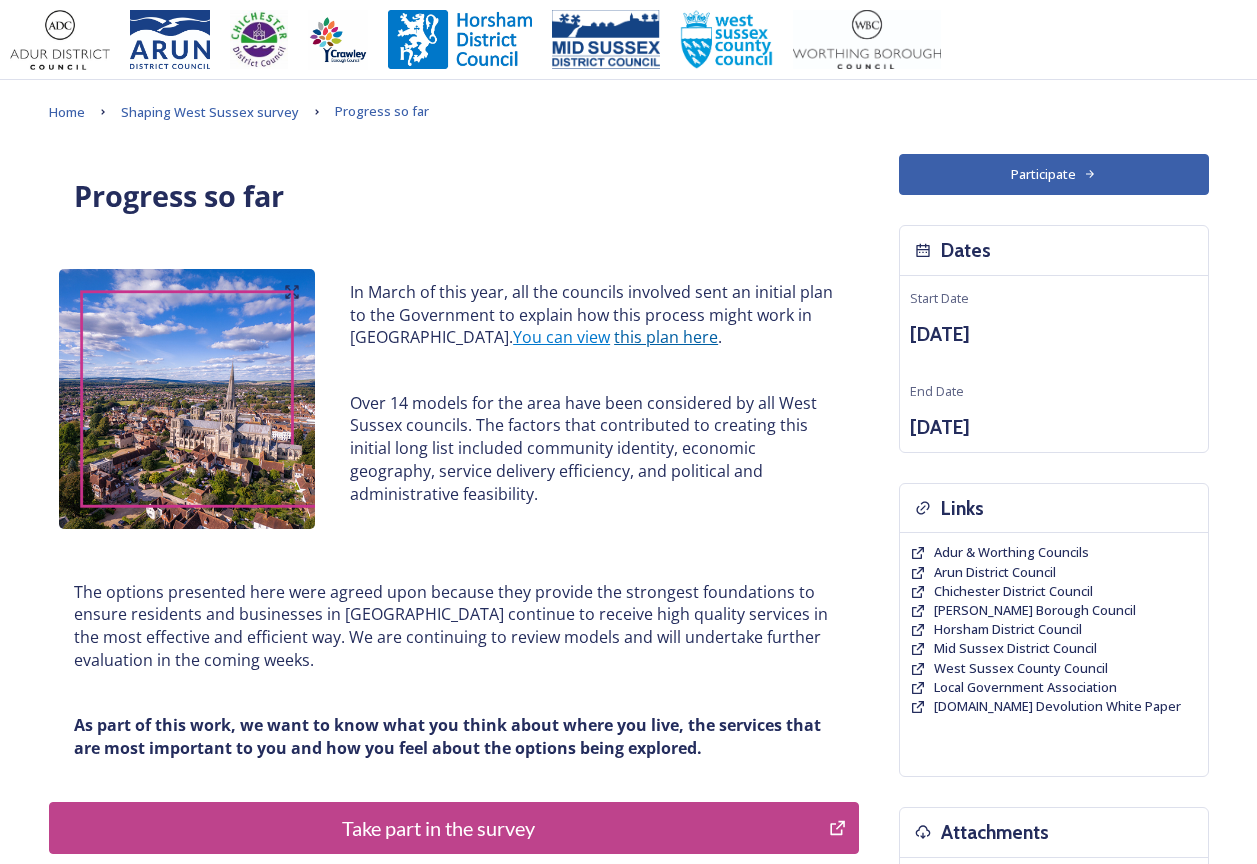 click on "this plan here" at bounding box center (666, 337) 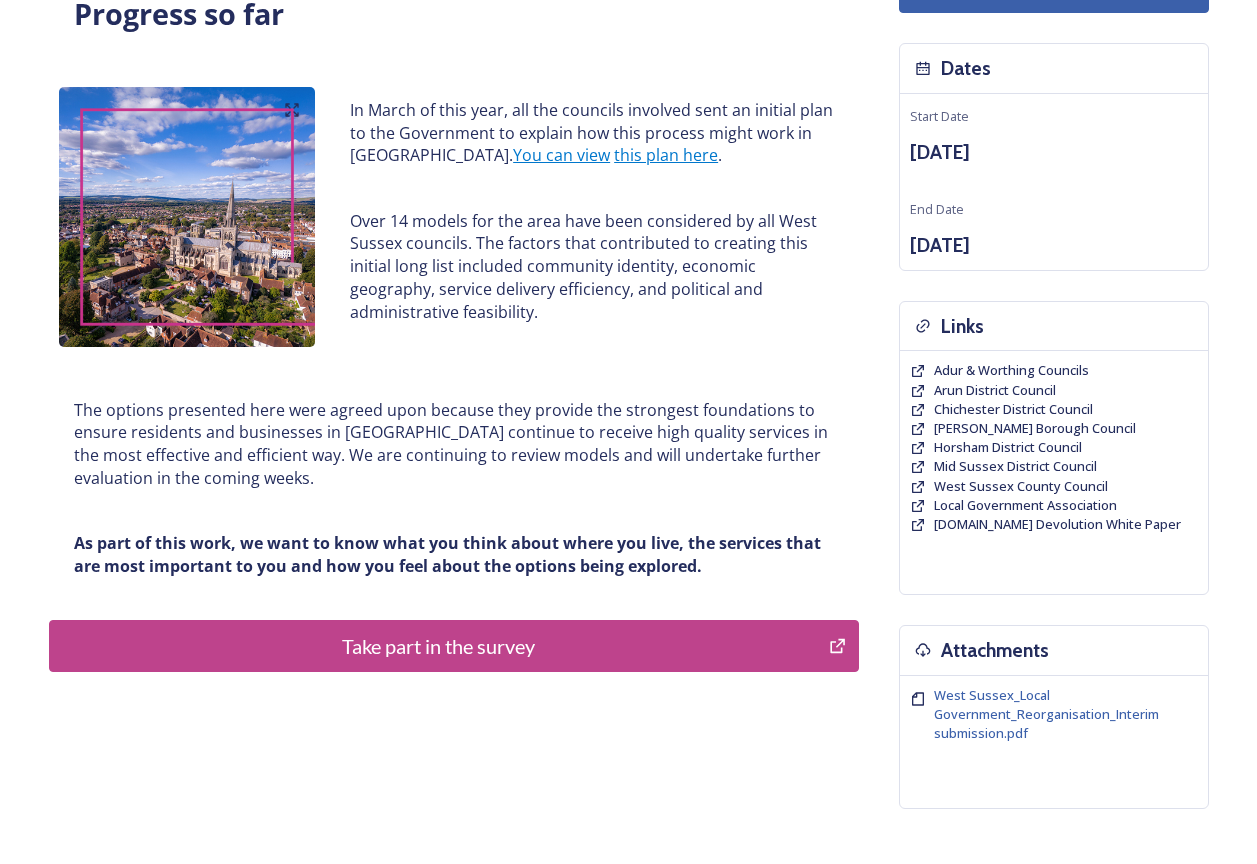 scroll, scrollTop: 200, scrollLeft: 0, axis: vertical 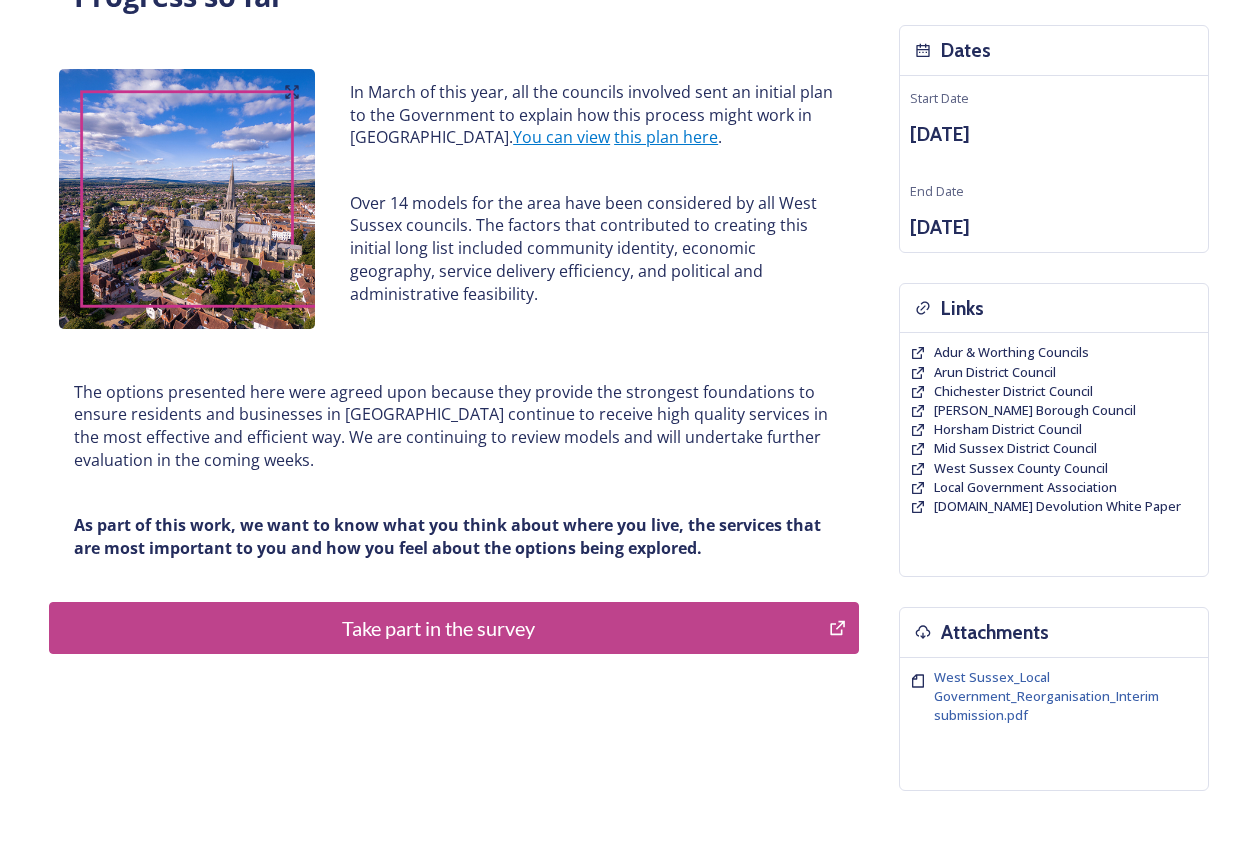click on "Take part in the survey" at bounding box center (439, 628) 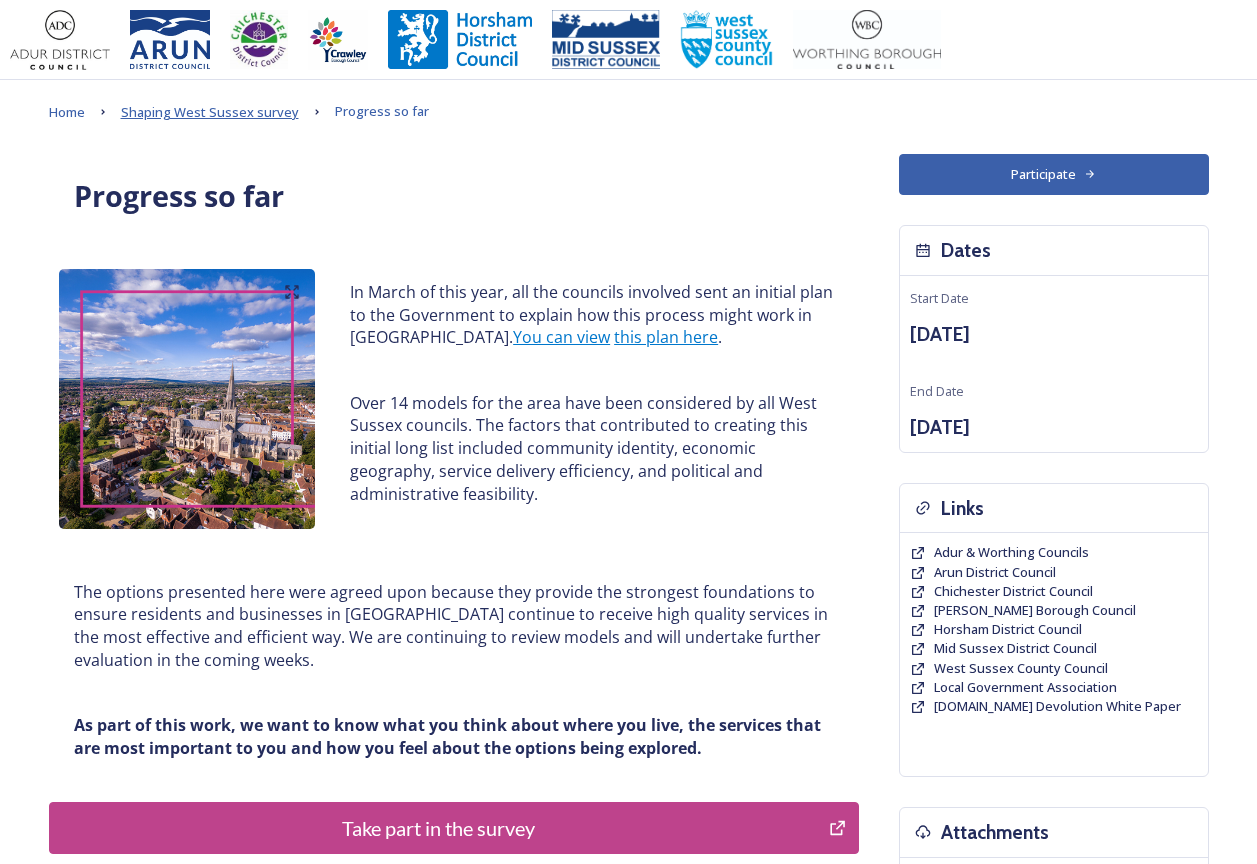 click on "Shaping West Sussex survey" at bounding box center [210, 112] 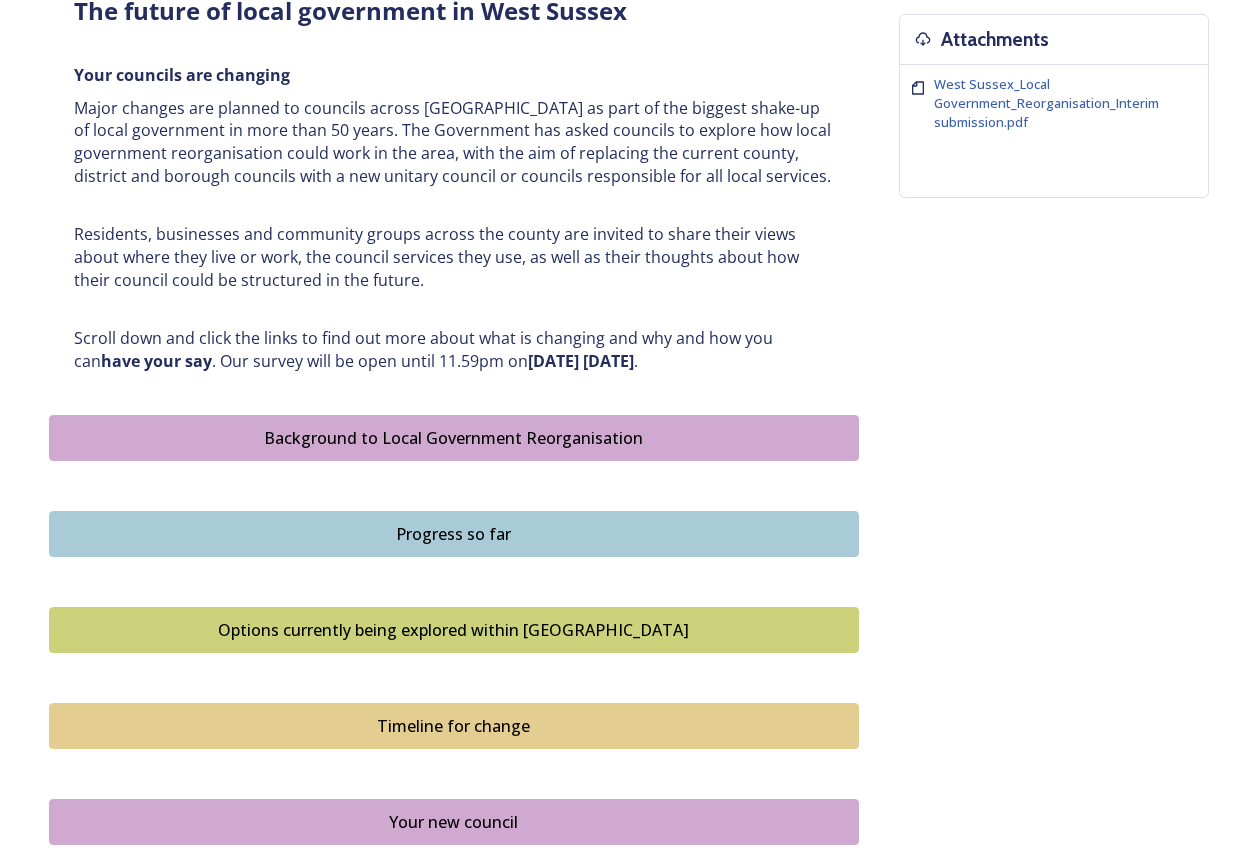 scroll, scrollTop: 900, scrollLeft: 0, axis: vertical 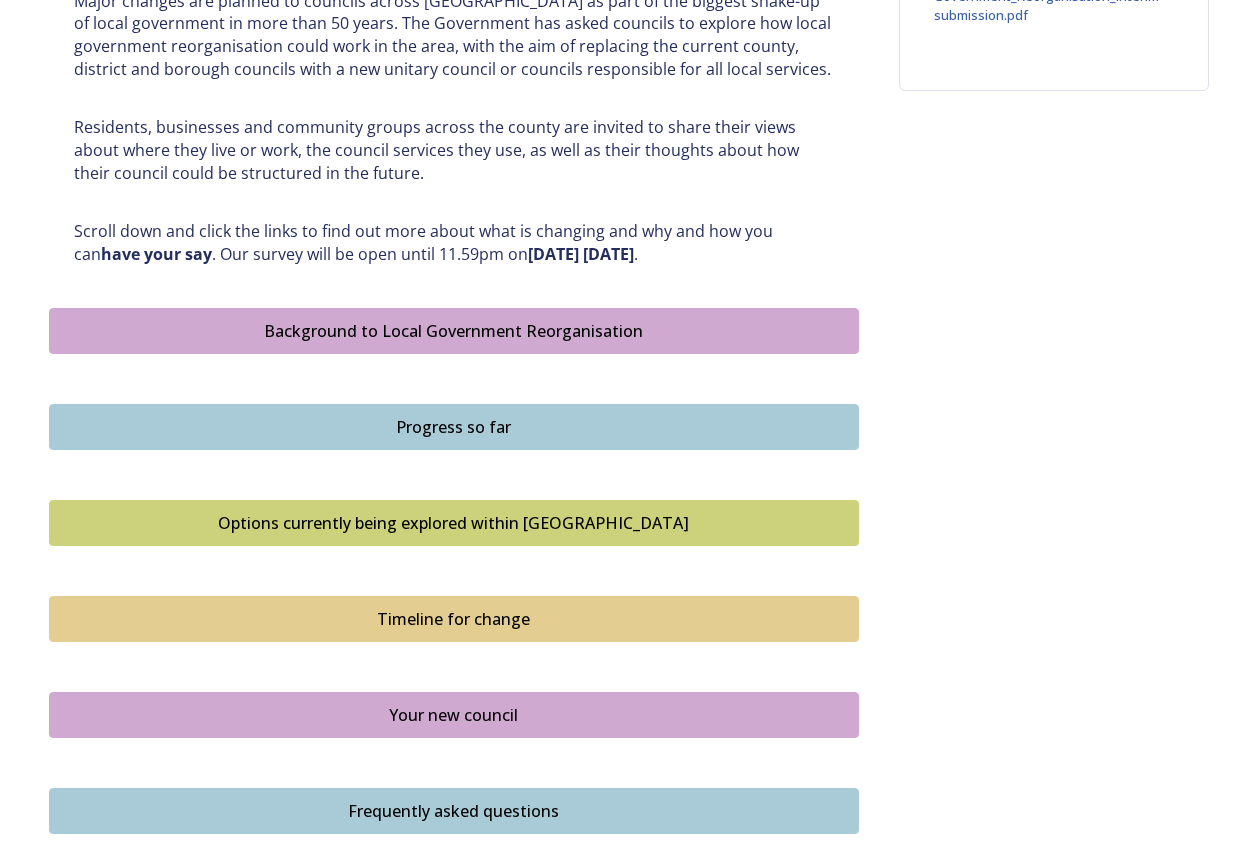 click on "Options currently being explored within West Sussex" at bounding box center (454, 523) 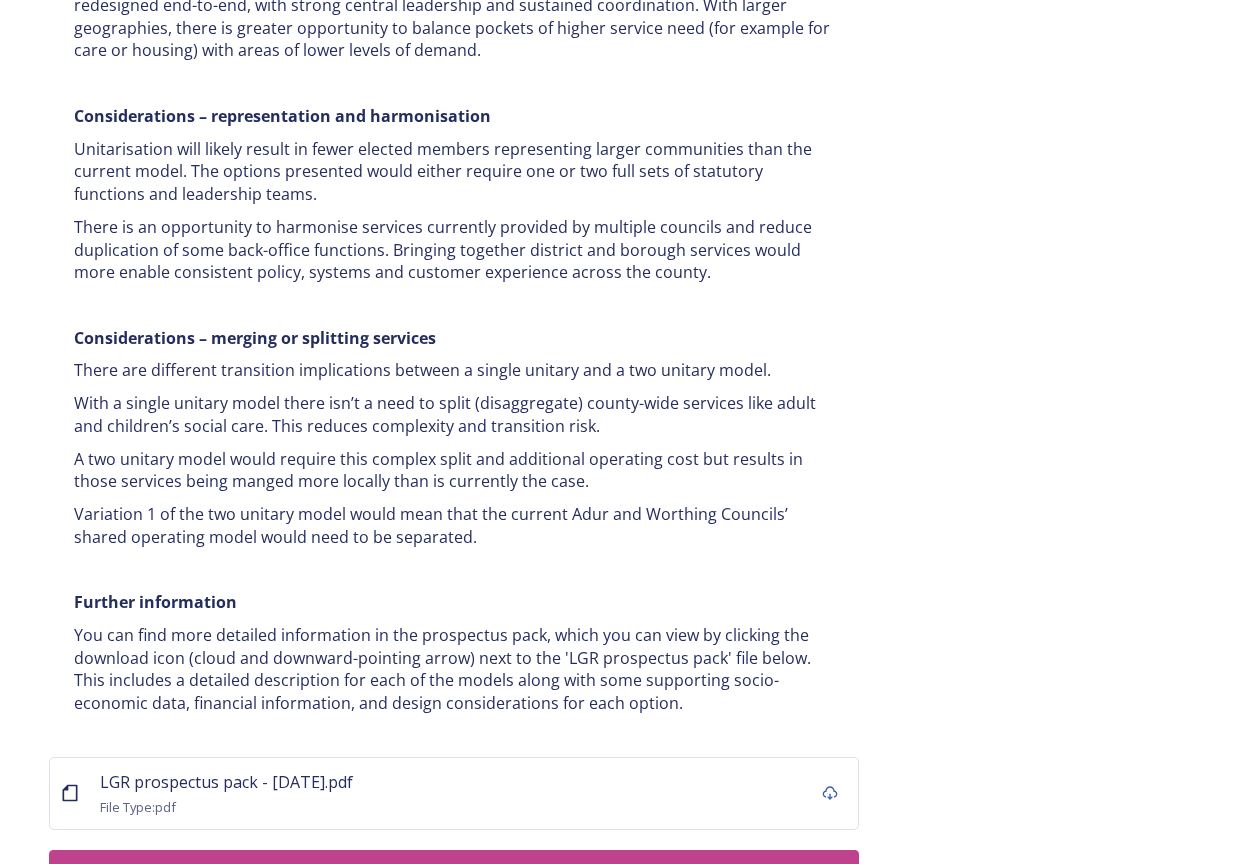 scroll, scrollTop: 3800, scrollLeft: 0, axis: vertical 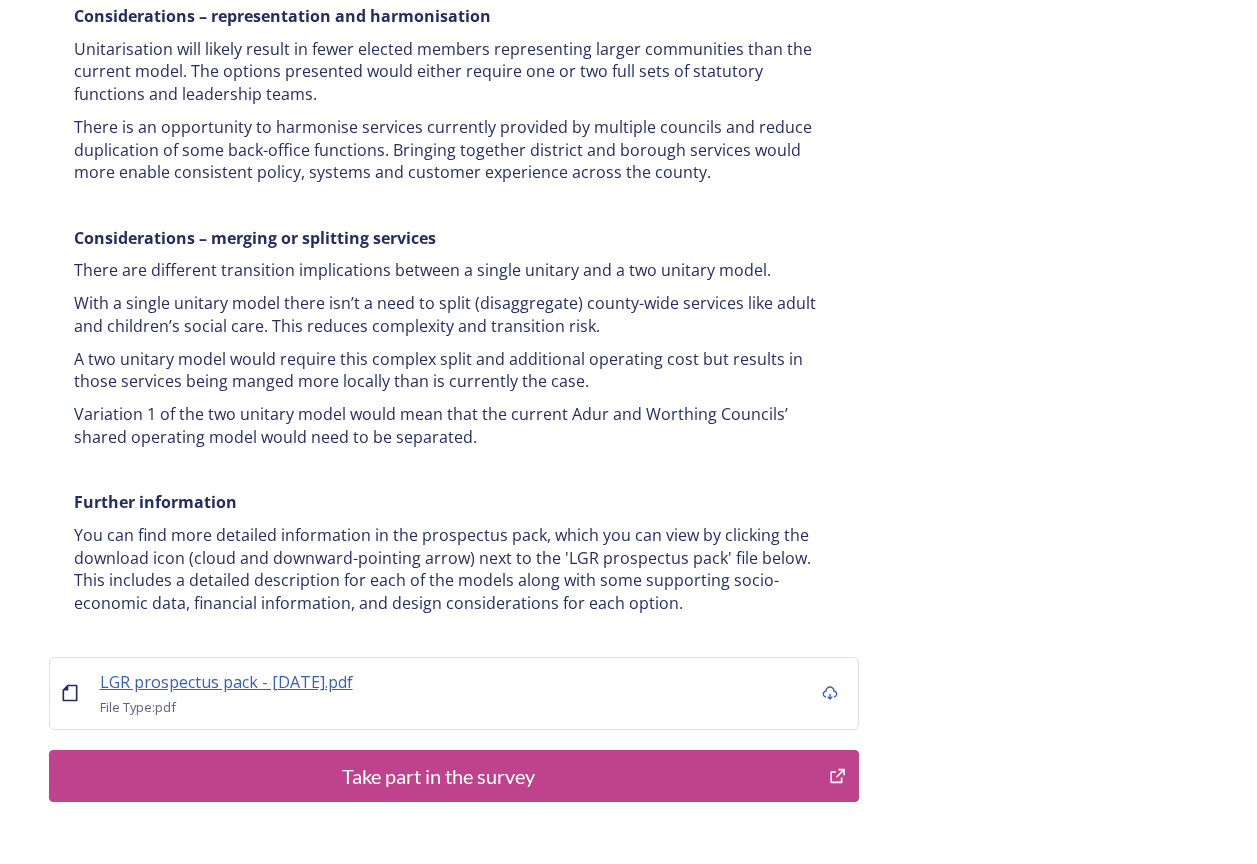click on "LGR prospectus pack - 16 July.pdf" at bounding box center [226, 682] 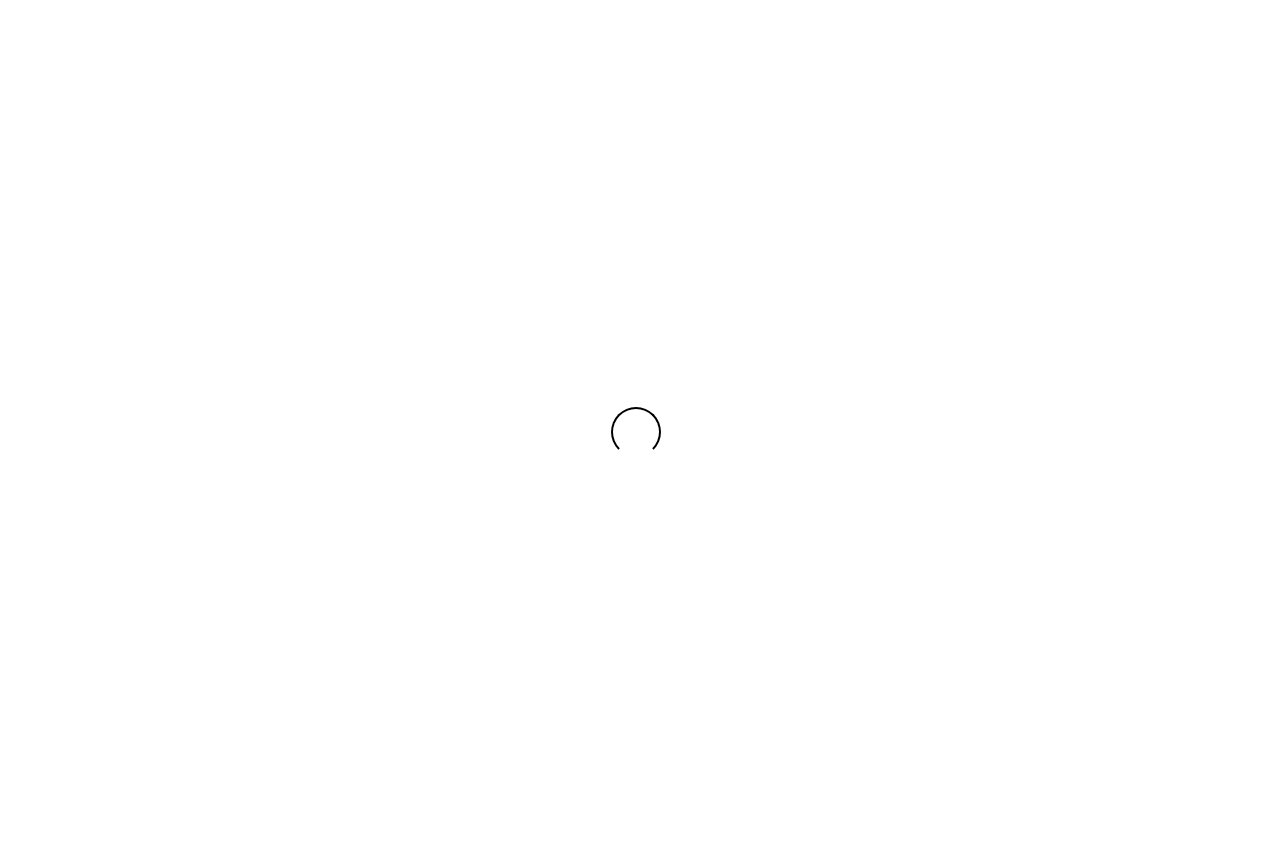 scroll, scrollTop: 0, scrollLeft: 0, axis: both 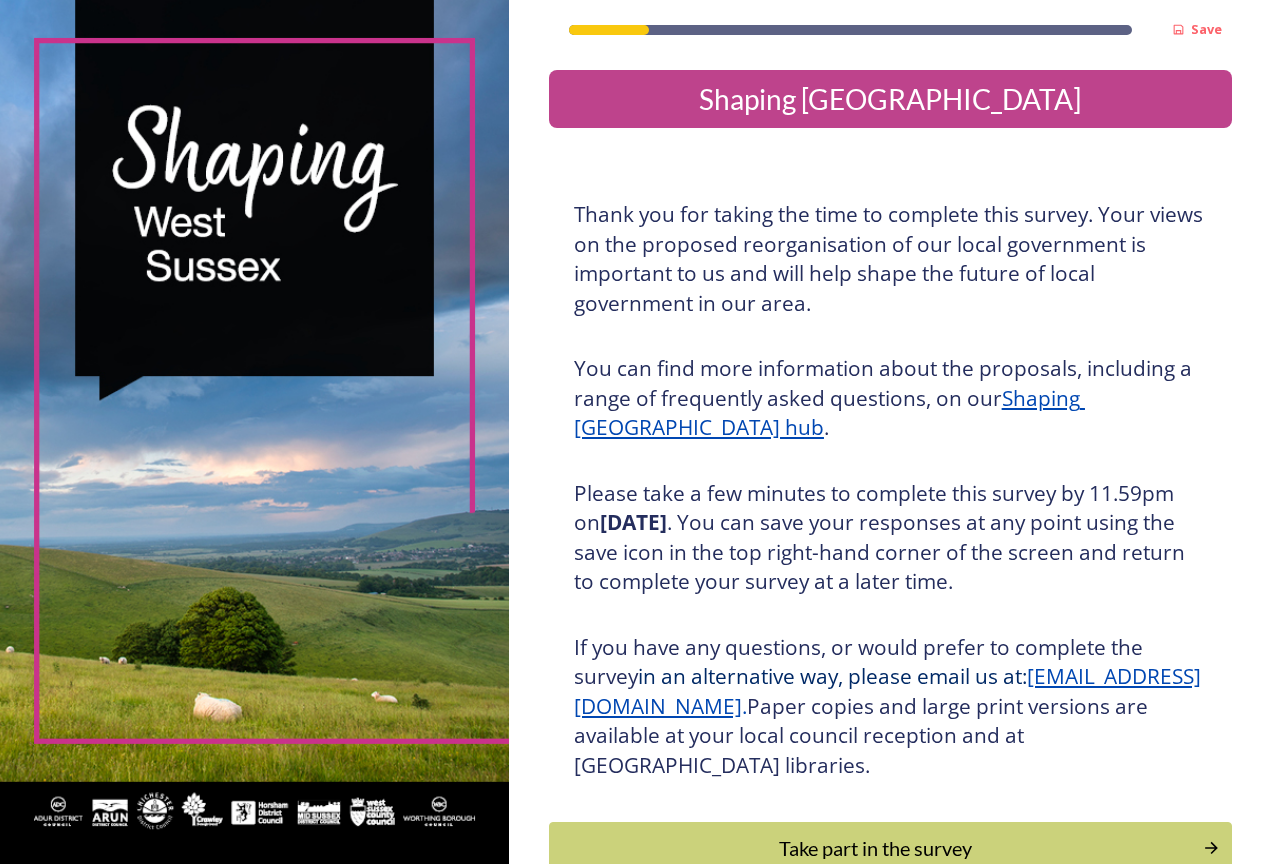 click on "Shaping [GEOGRAPHIC_DATA] hub" at bounding box center [829, 413] 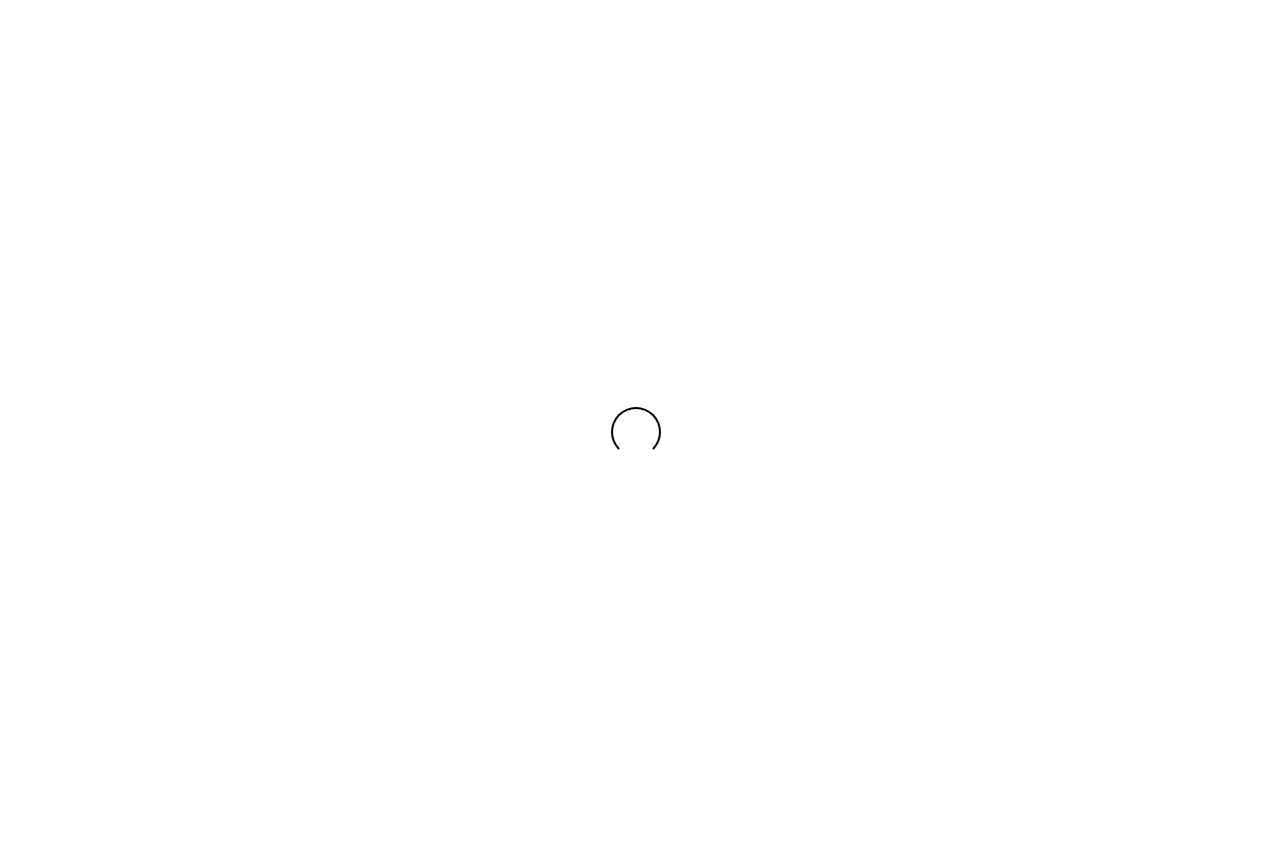 scroll, scrollTop: 0, scrollLeft: 0, axis: both 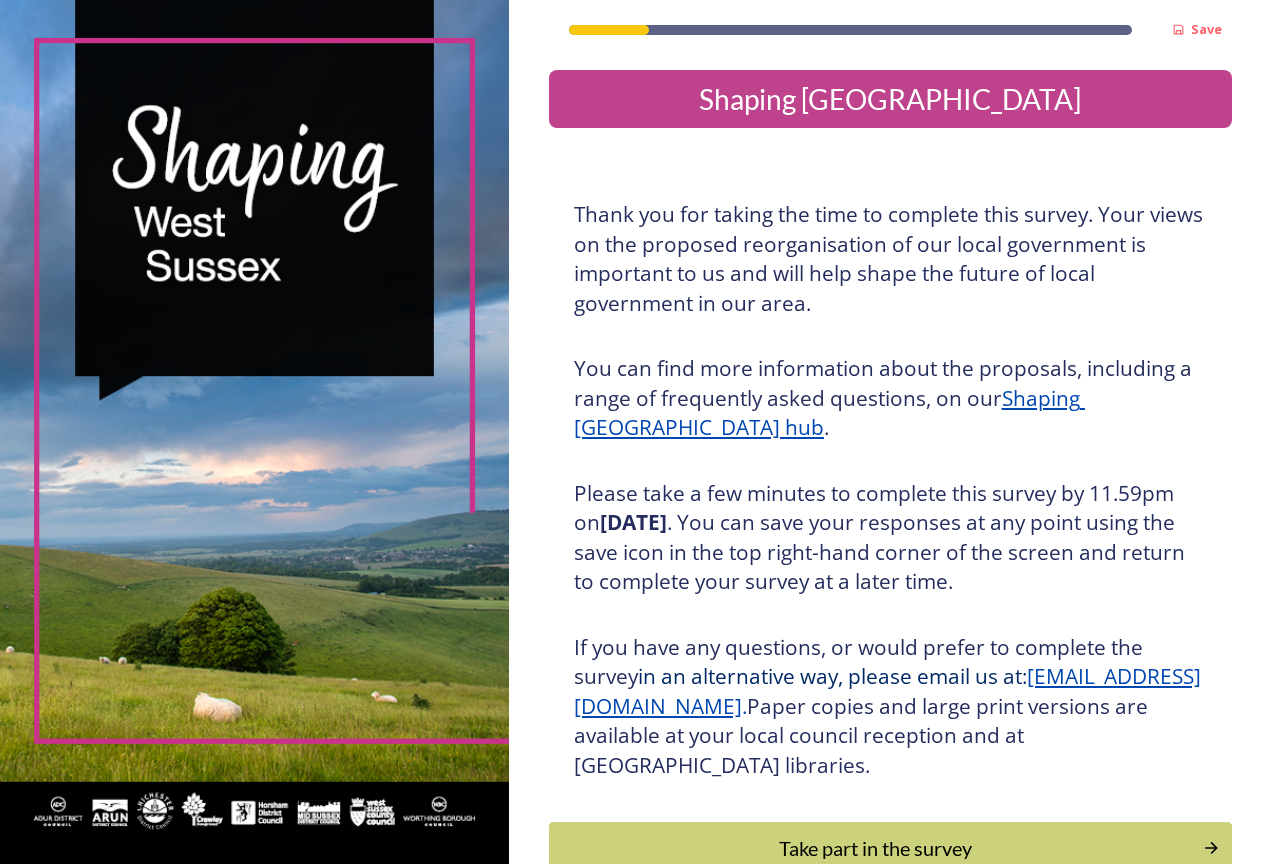 click on "Take part in the survey" at bounding box center (890, 848) 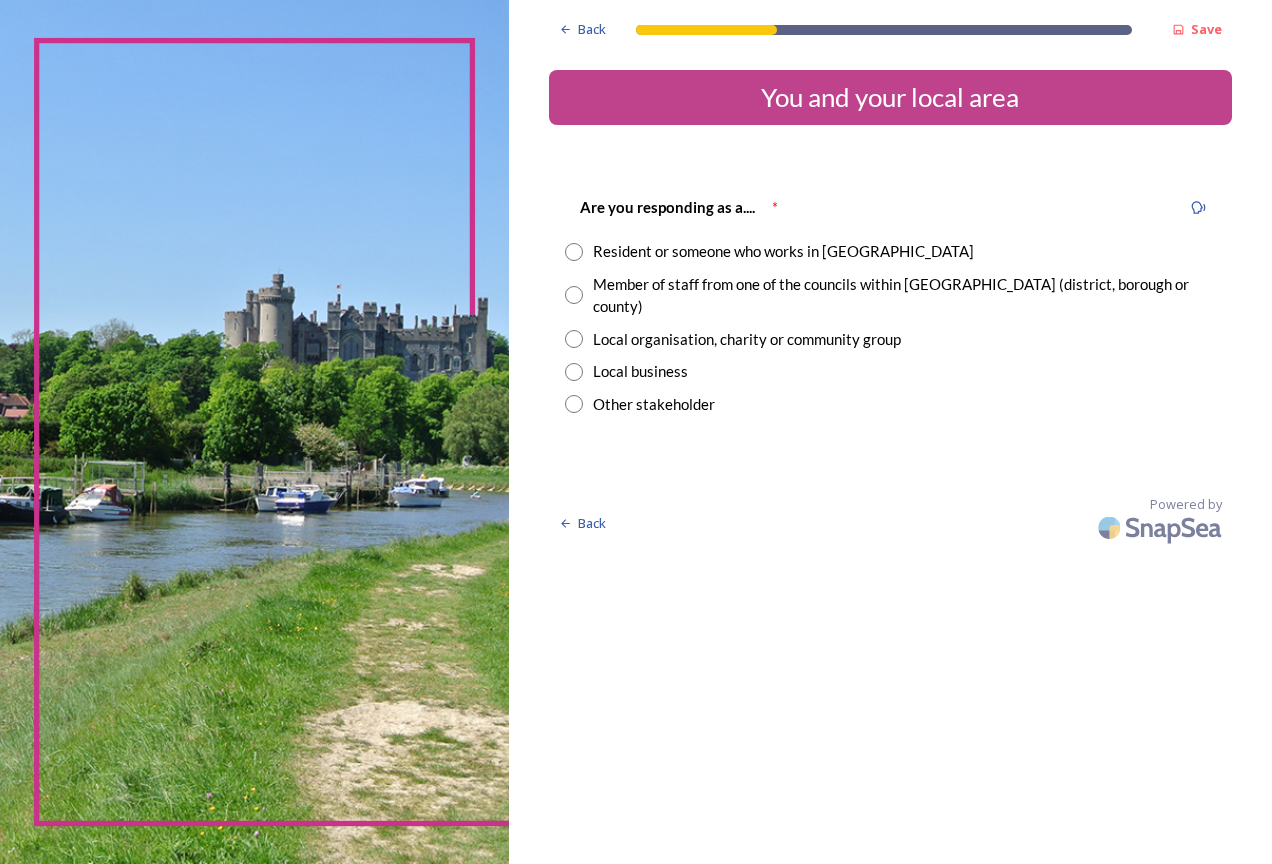 click at bounding box center [574, 372] 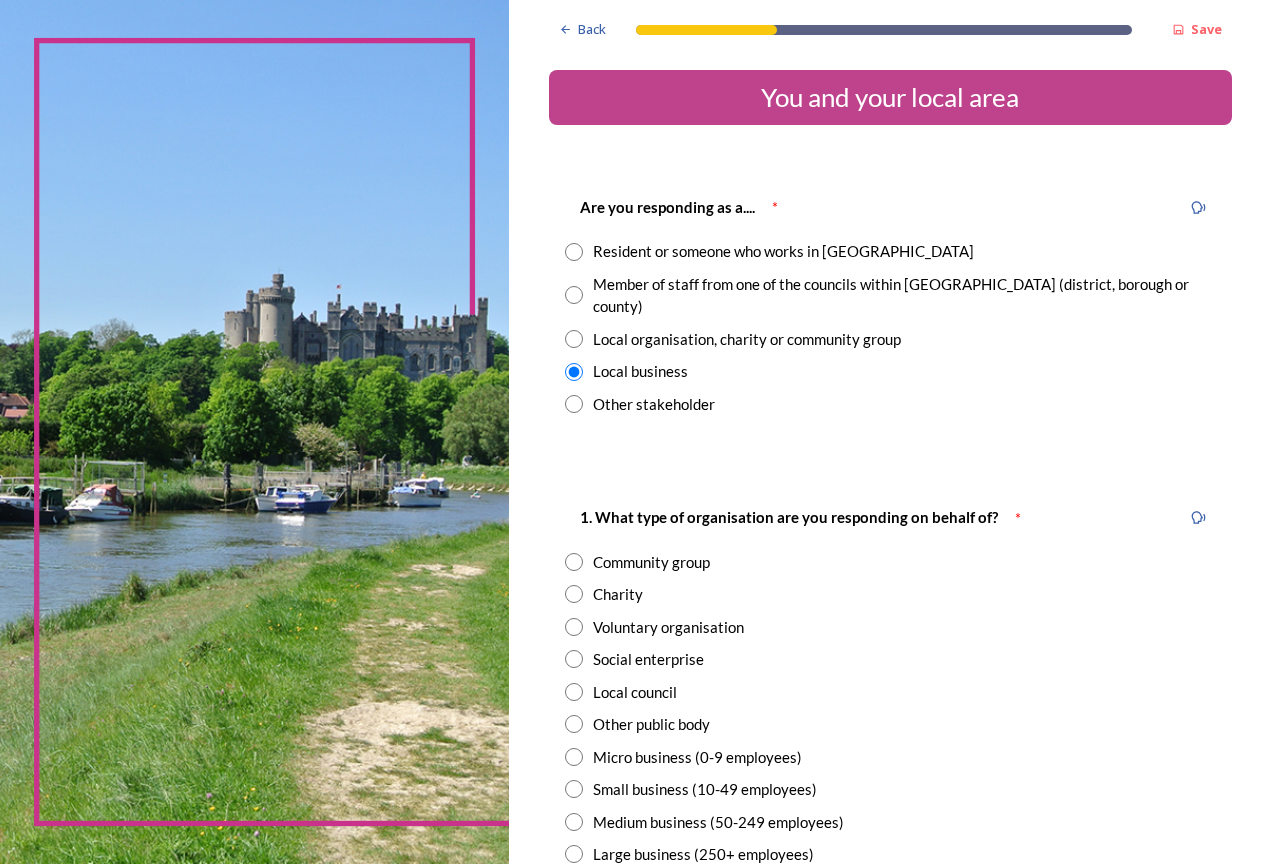 click on "Other public body" at bounding box center (890, 724) 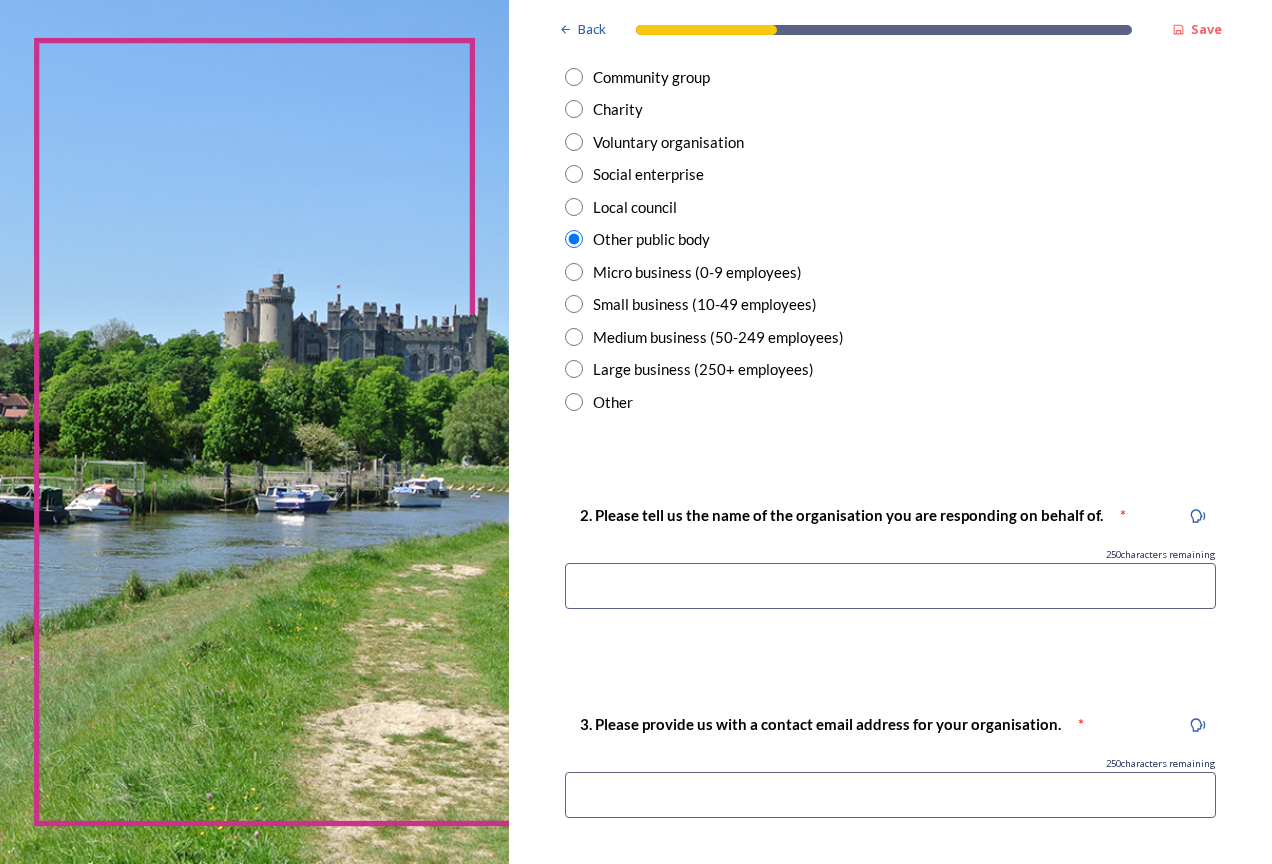 scroll, scrollTop: 500, scrollLeft: 0, axis: vertical 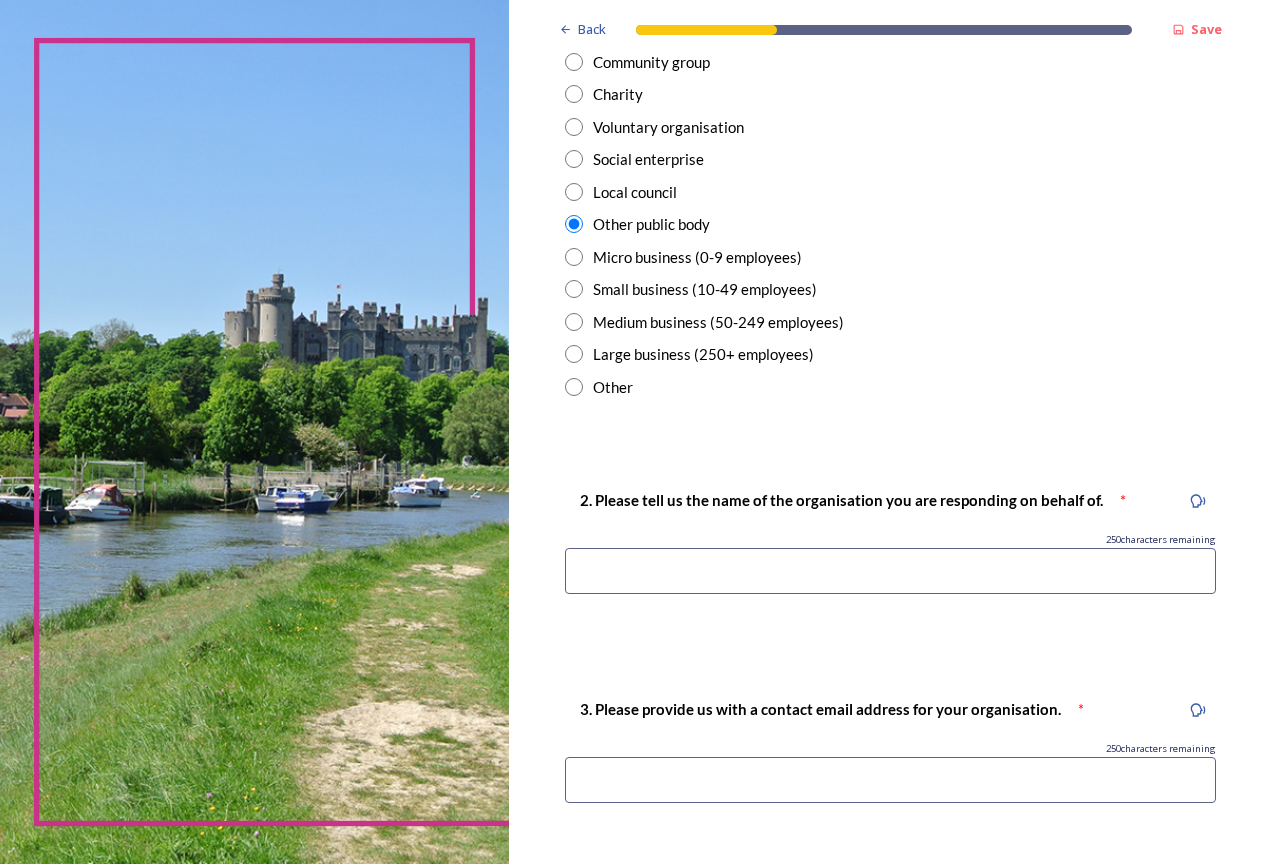 click at bounding box center [890, 571] 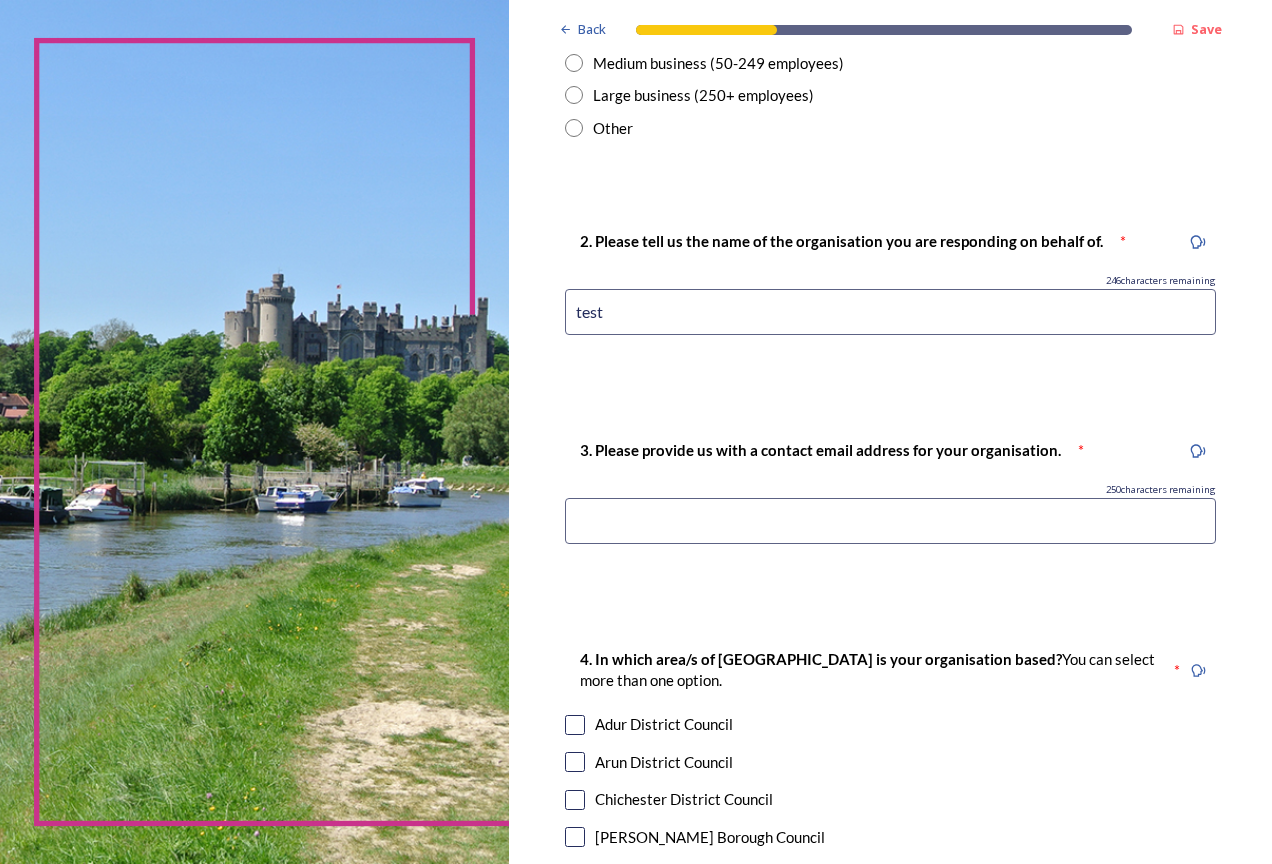 scroll, scrollTop: 900, scrollLeft: 0, axis: vertical 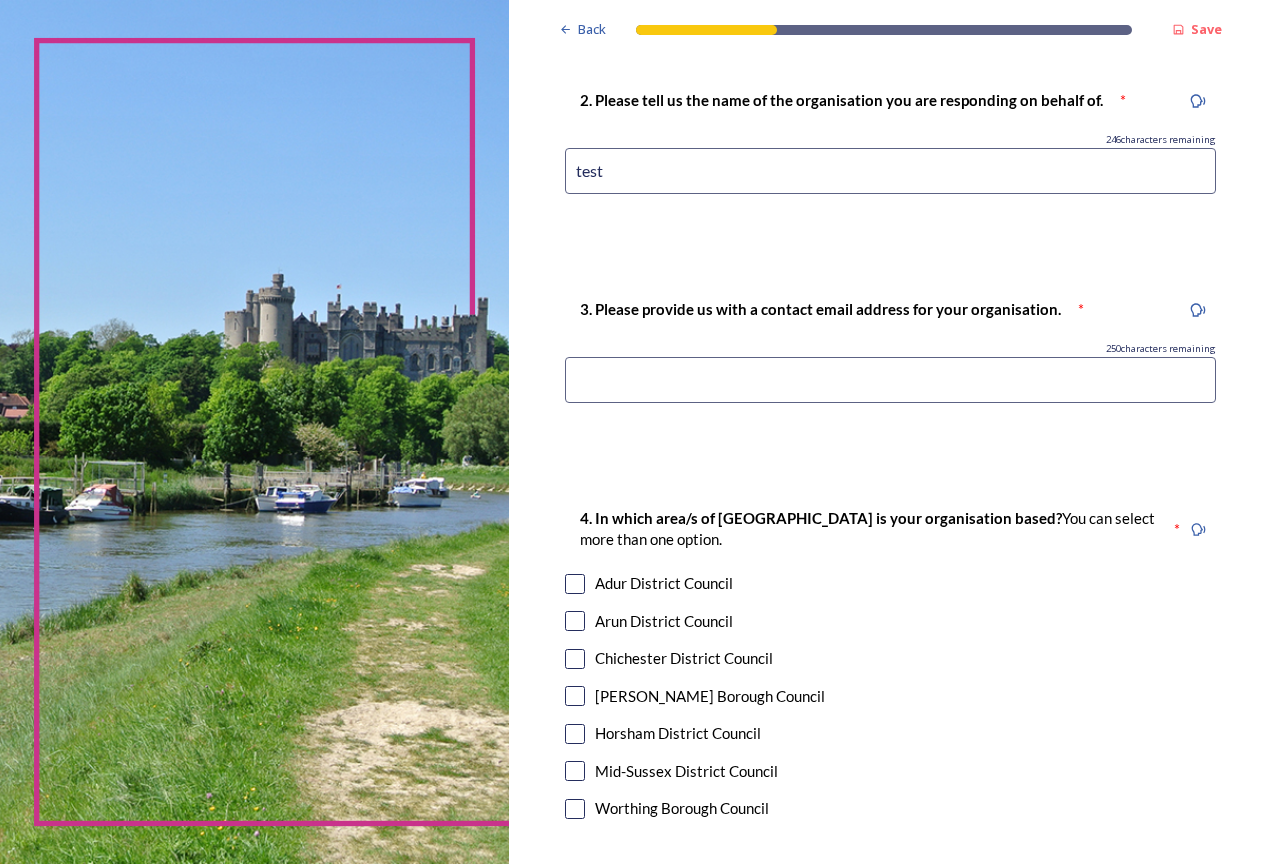 type on "test" 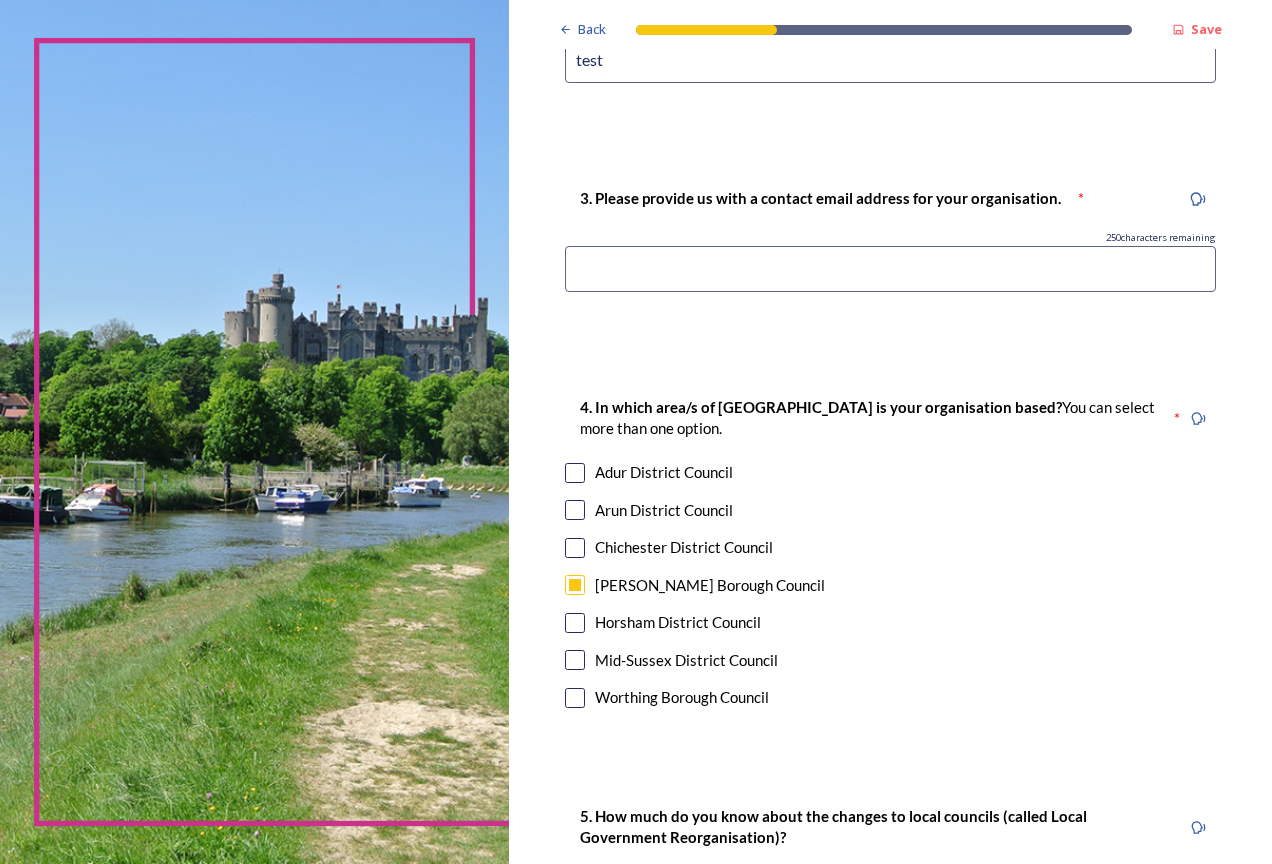 scroll, scrollTop: 1350, scrollLeft: 0, axis: vertical 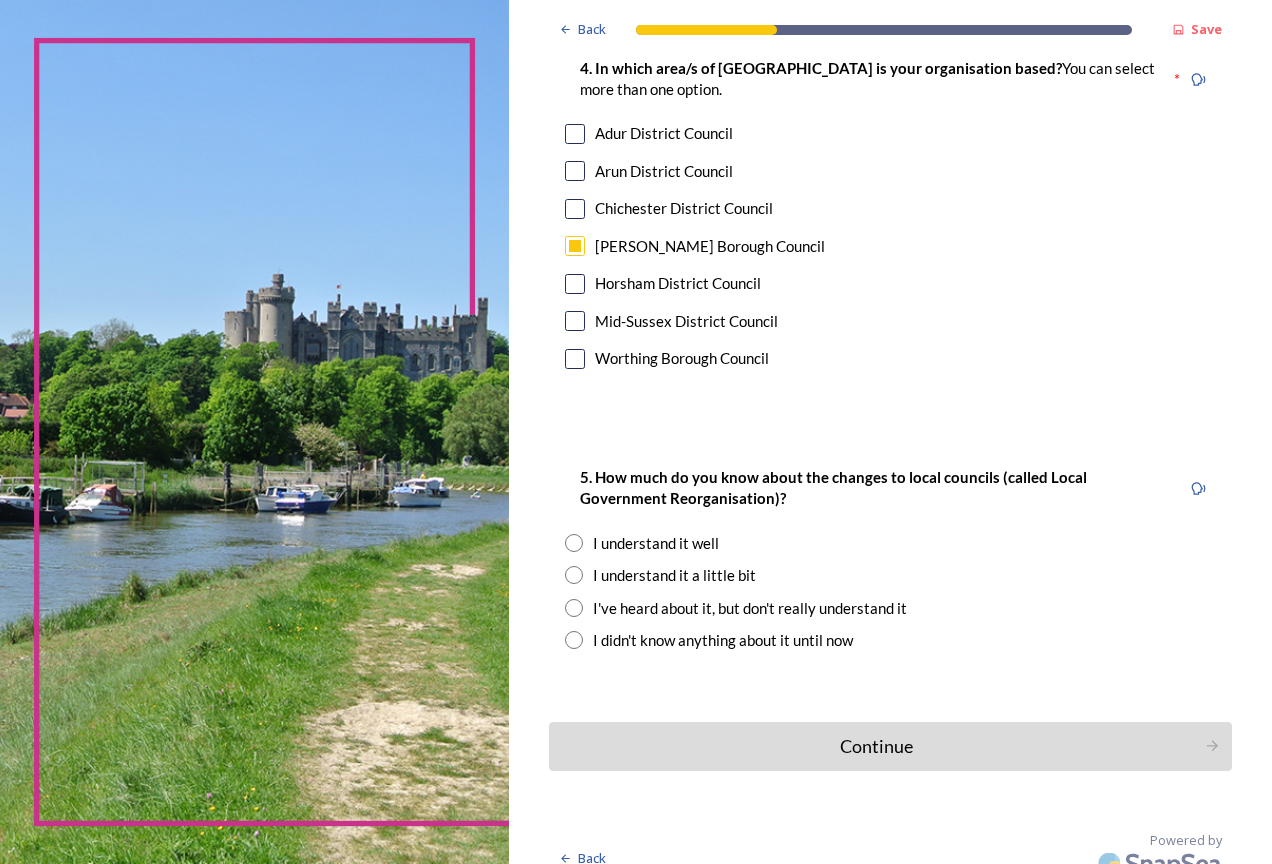 click at bounding box center (574, 543) 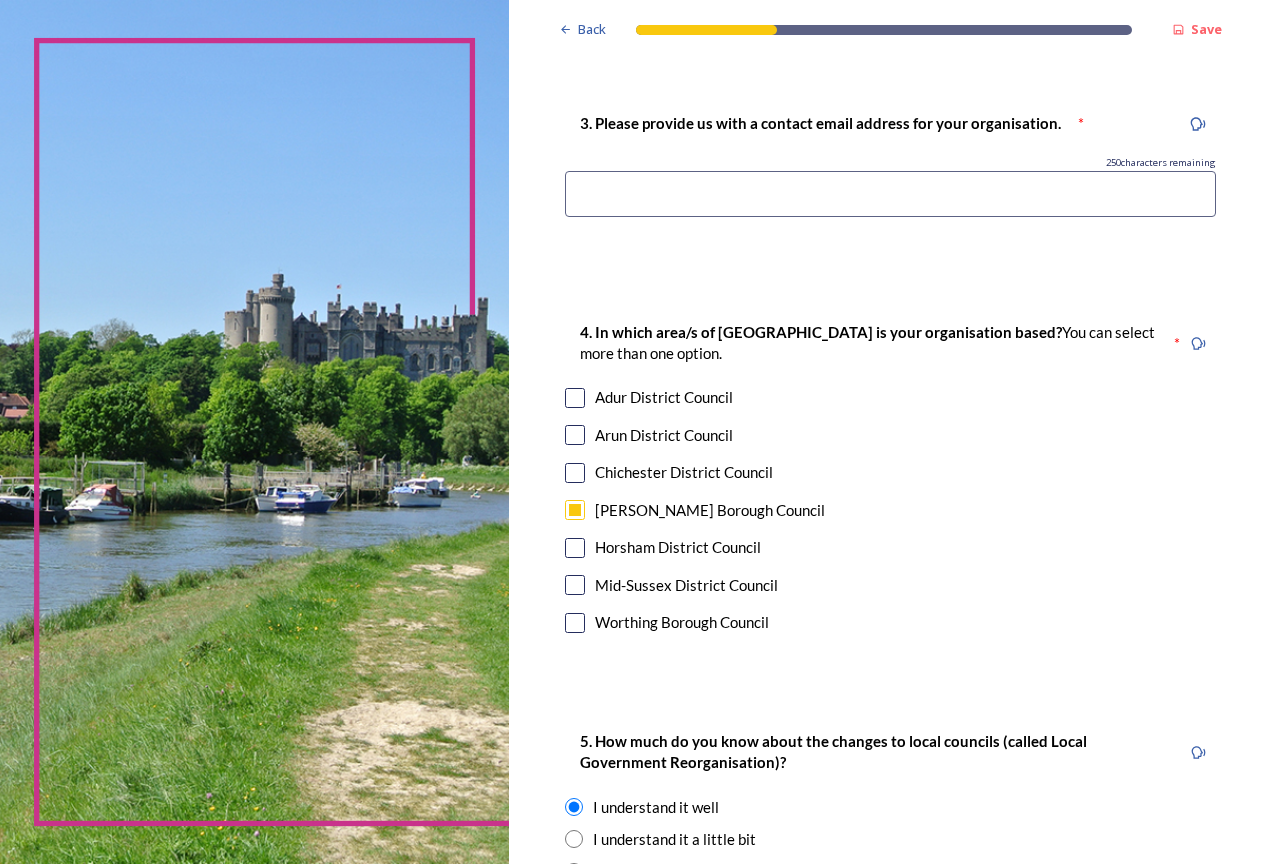 scroll, scrollTop: 850, scrollLeft: 0, axis: vertical 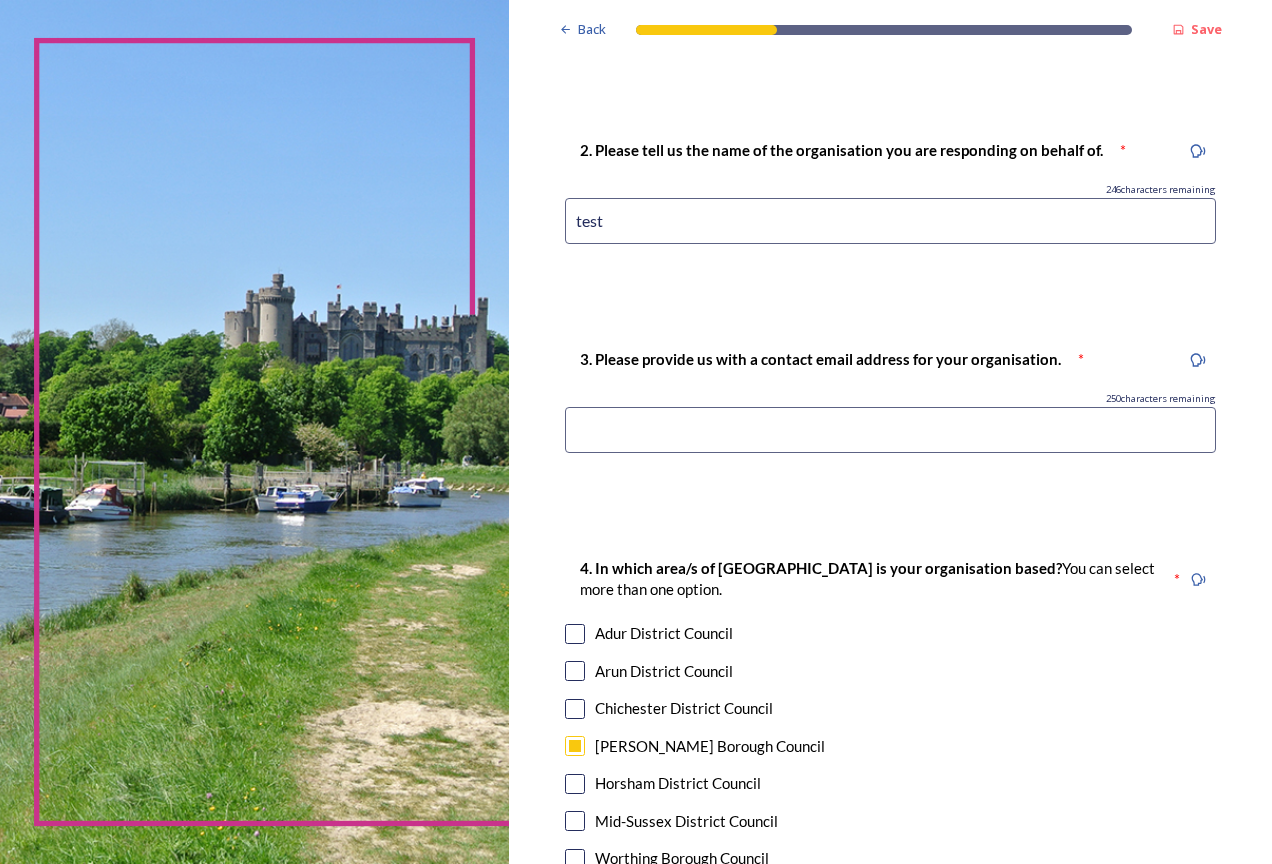 click at bounding box center [890, 430] 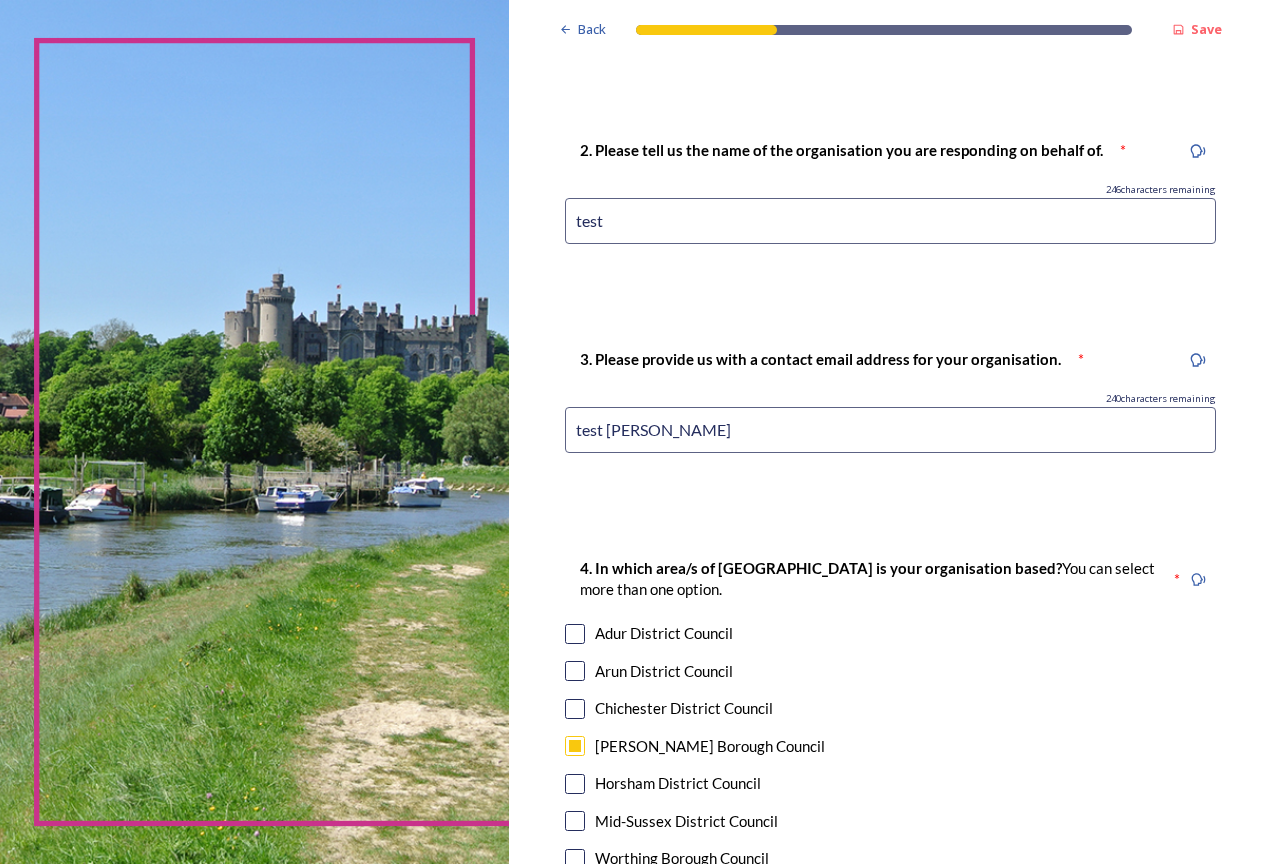 drag, startPoint x: 659, startPoint y: 413, endPoint x: 432, endPoint y: 401, distance: 227.31696 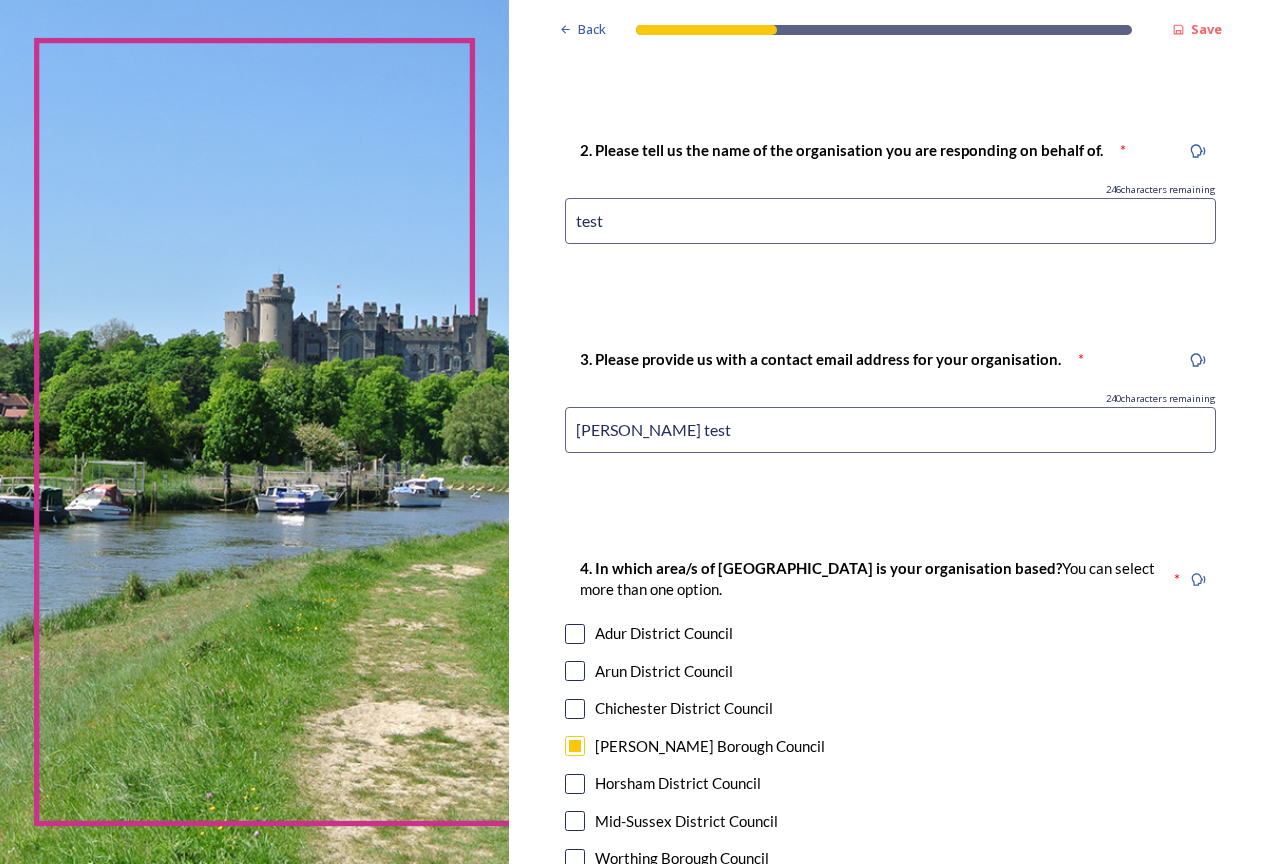 type on "[PERSON_NAME] test" 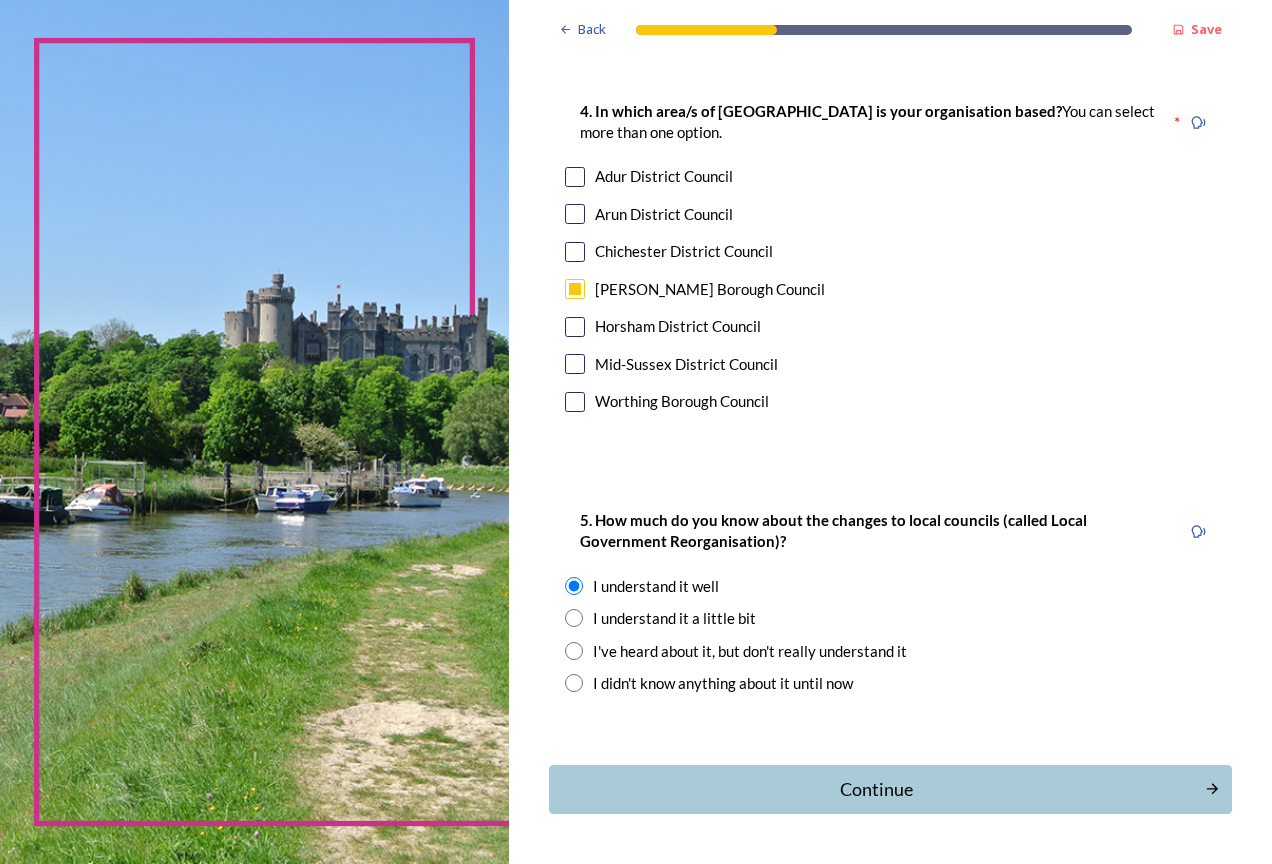 scroll, scrollTop: 1350, scrollLeft: 0, axis: vertical 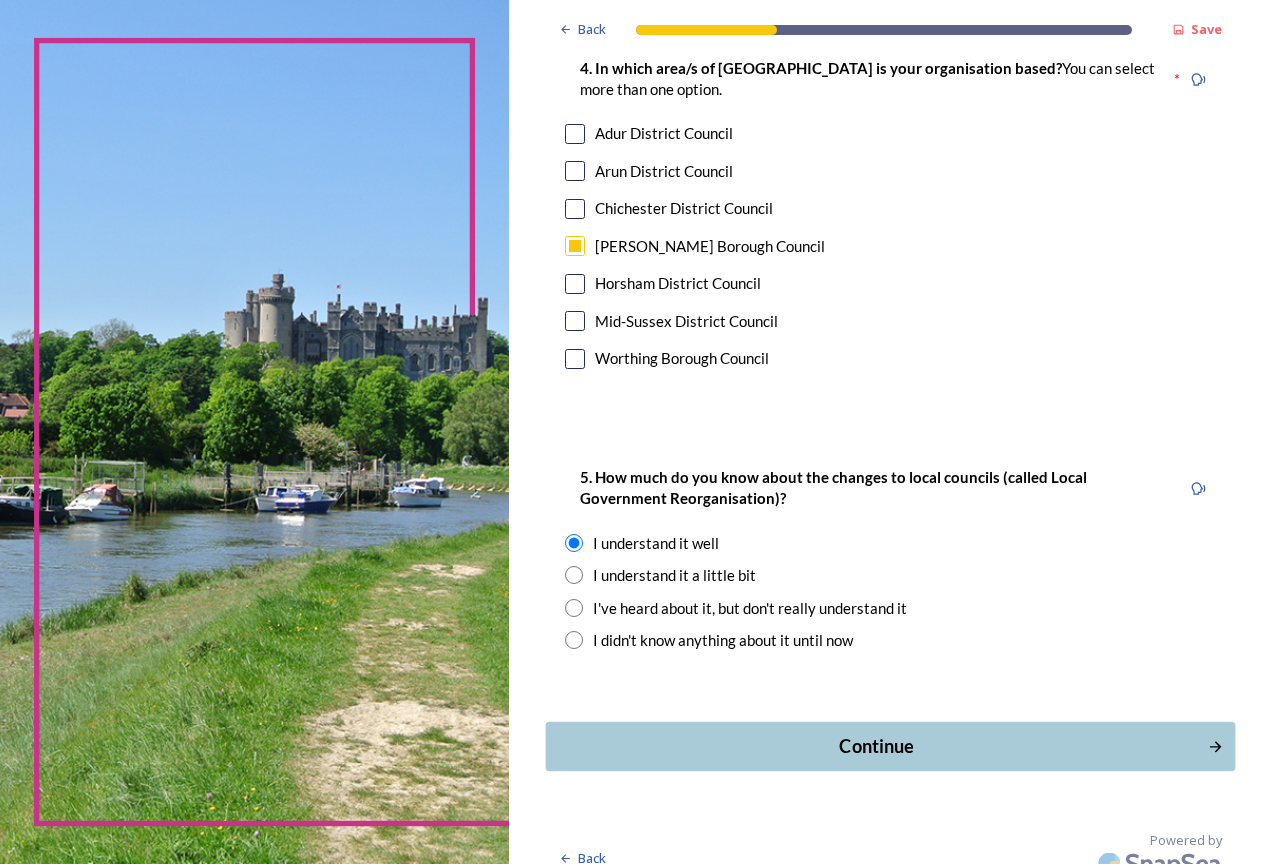 type on "[PERSON_NAME] test" 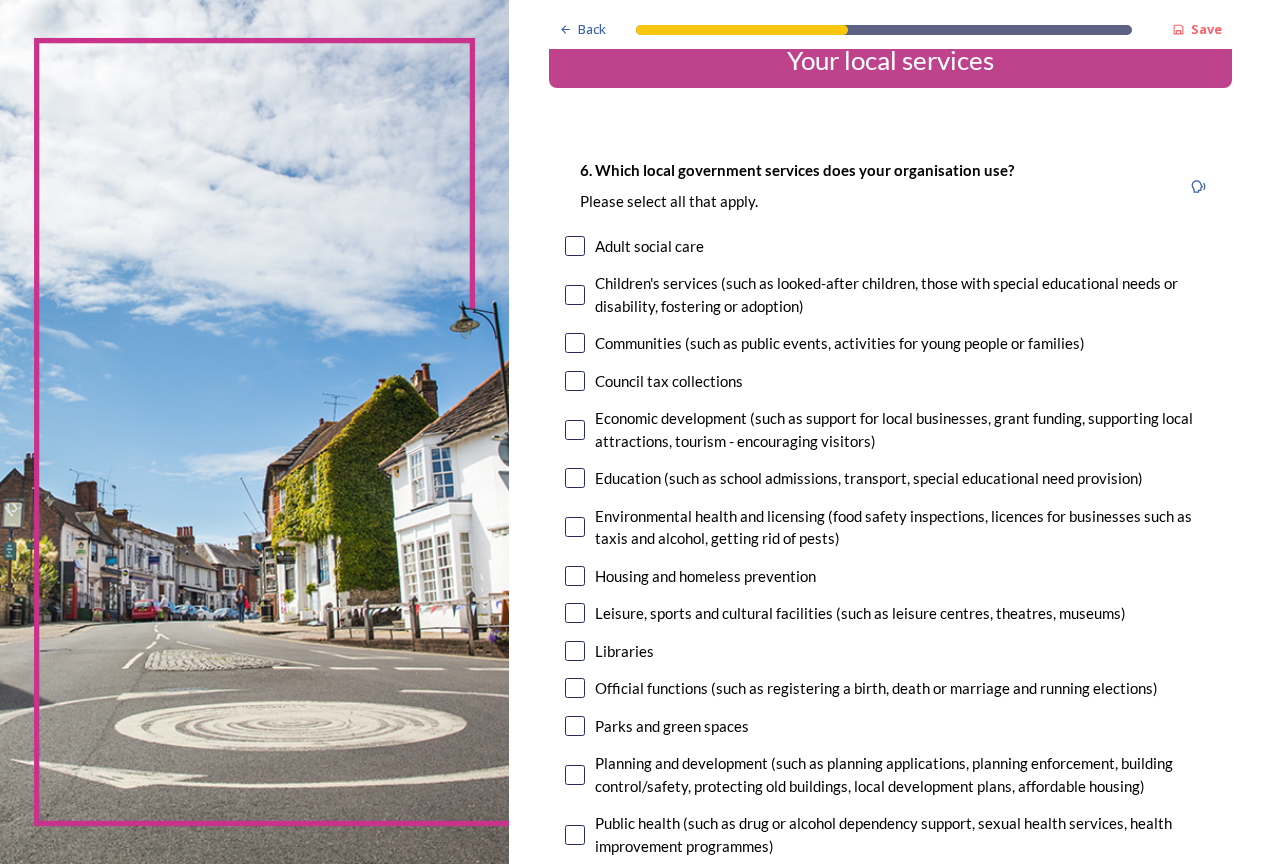 scroll, scrollTop: 100, scrollLeft: 0, axis: vertical 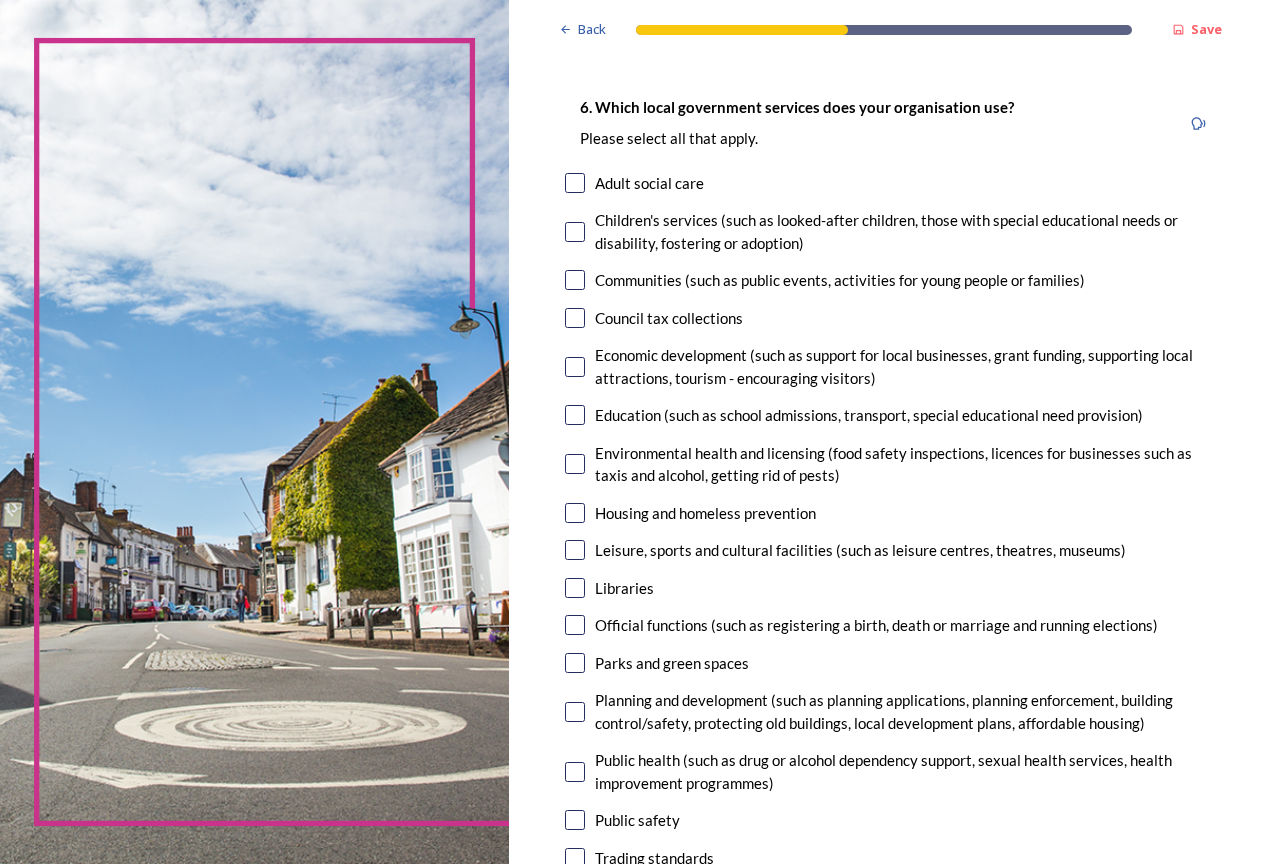 click at bounding box center (575, 513) 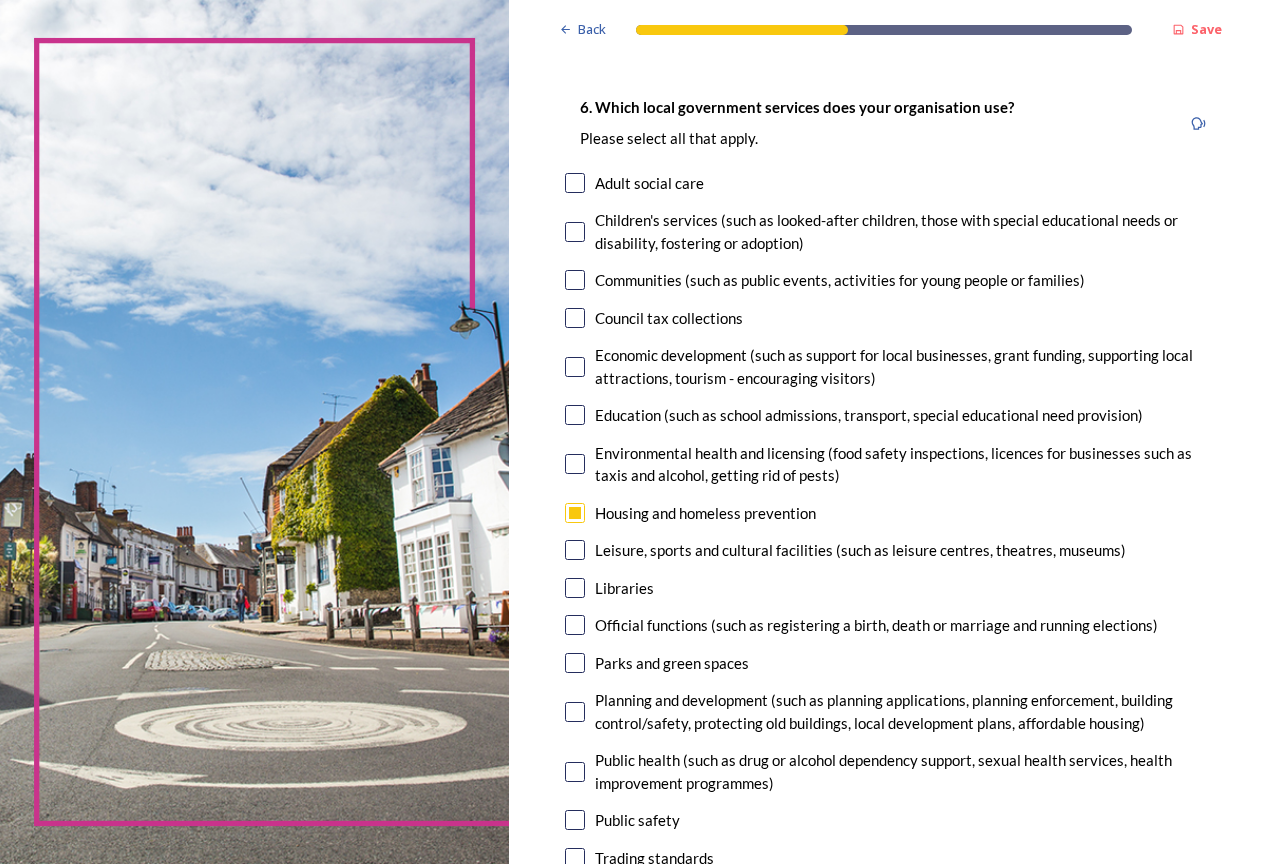 click at bounding box center [575, 550] 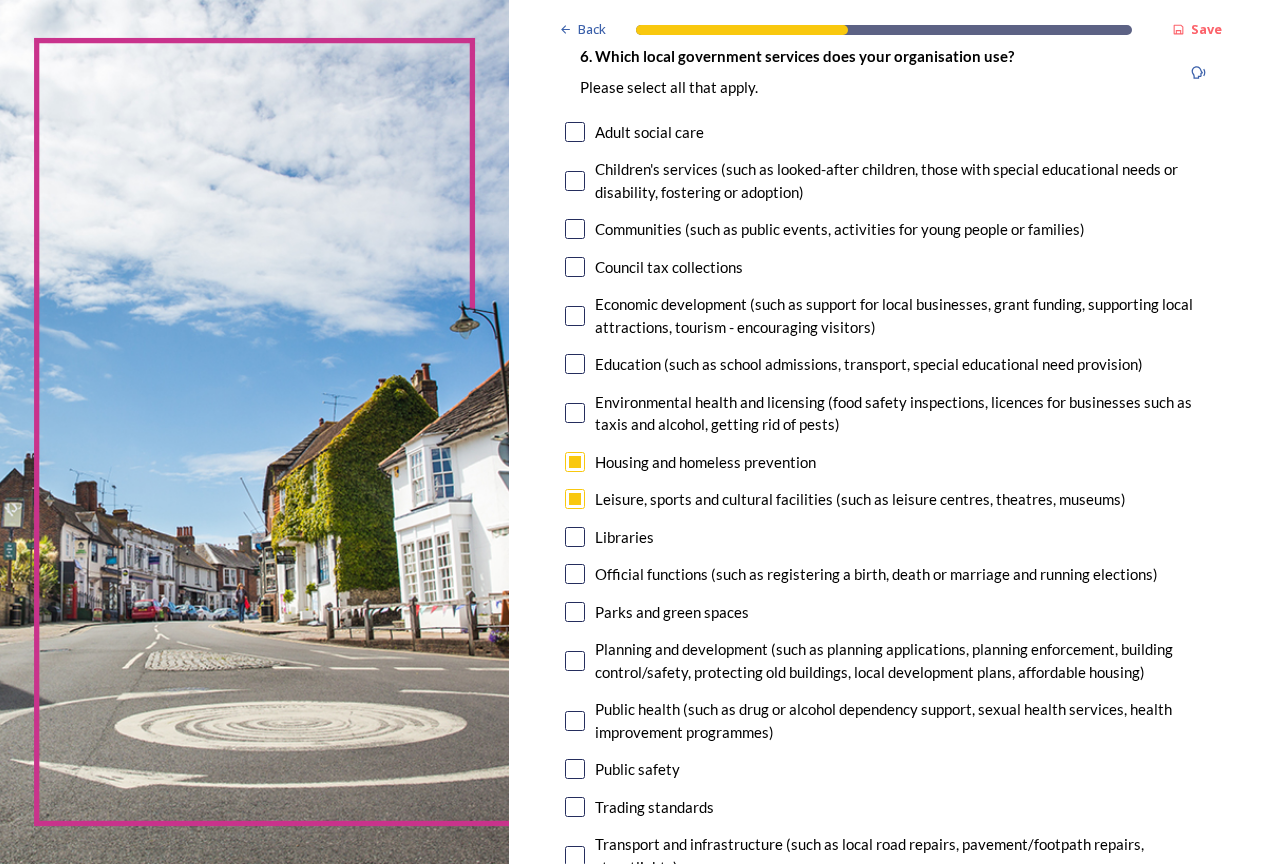 scroll, scrollTop: 200, scrollLeft: 0, axis: vertical 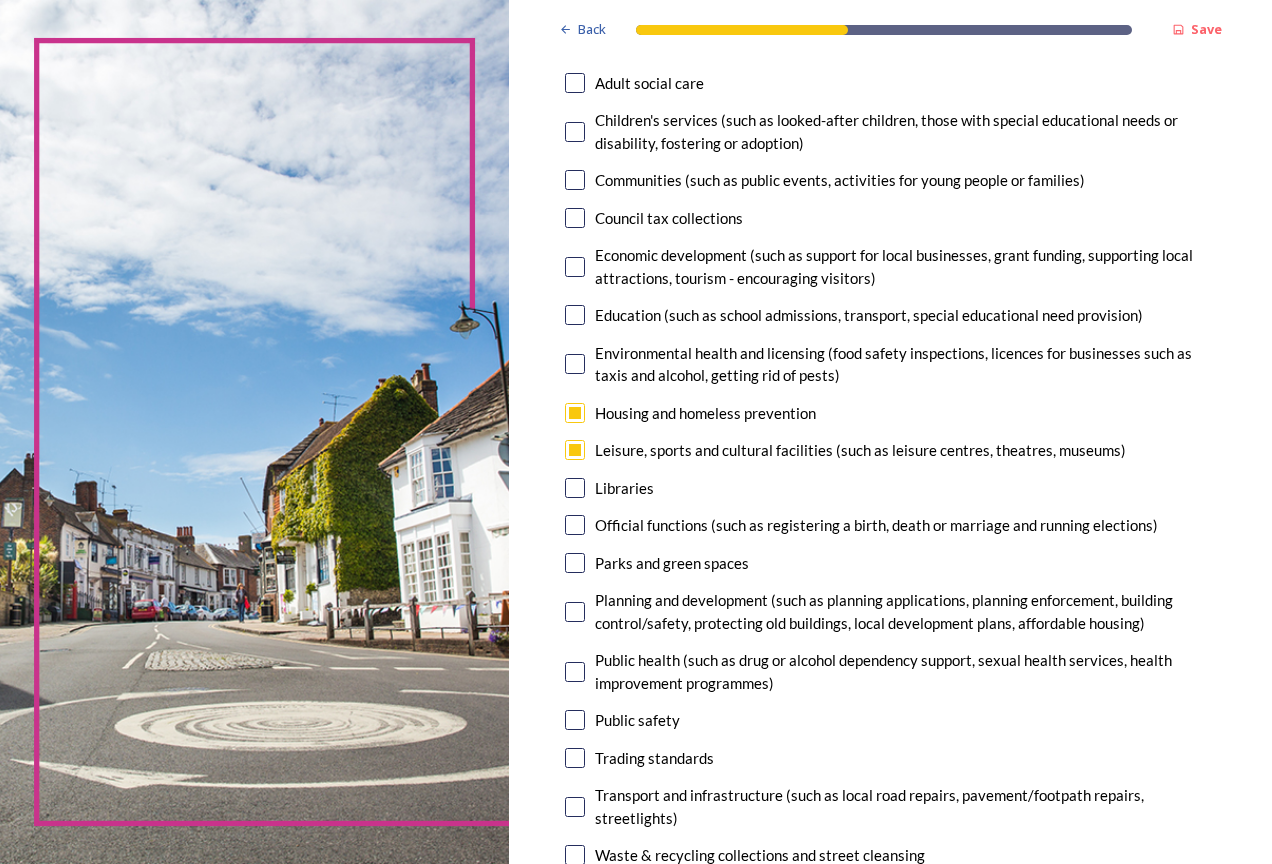 click at bounding box center (575, 525) 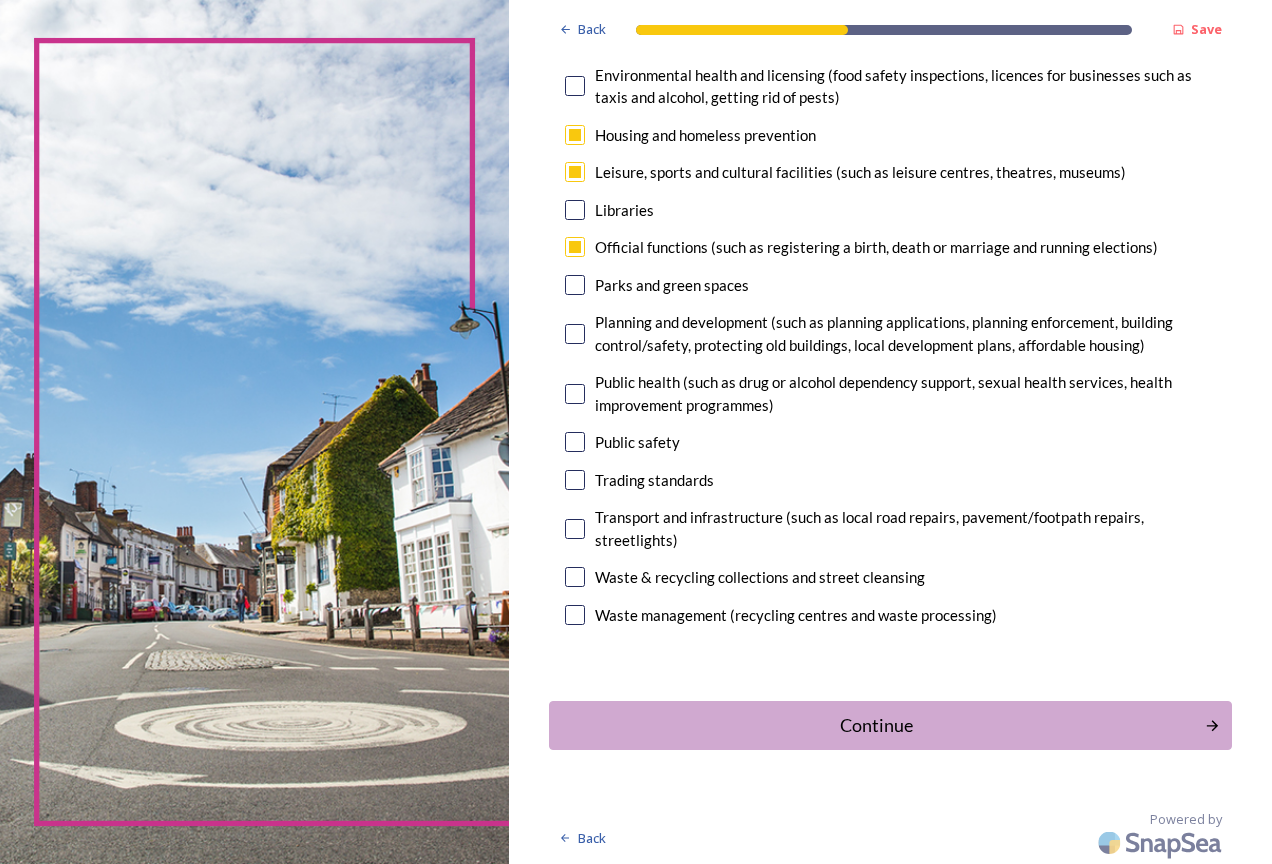 scroll, scrollTop: 480, scrollLeft: 0, axis: vertical 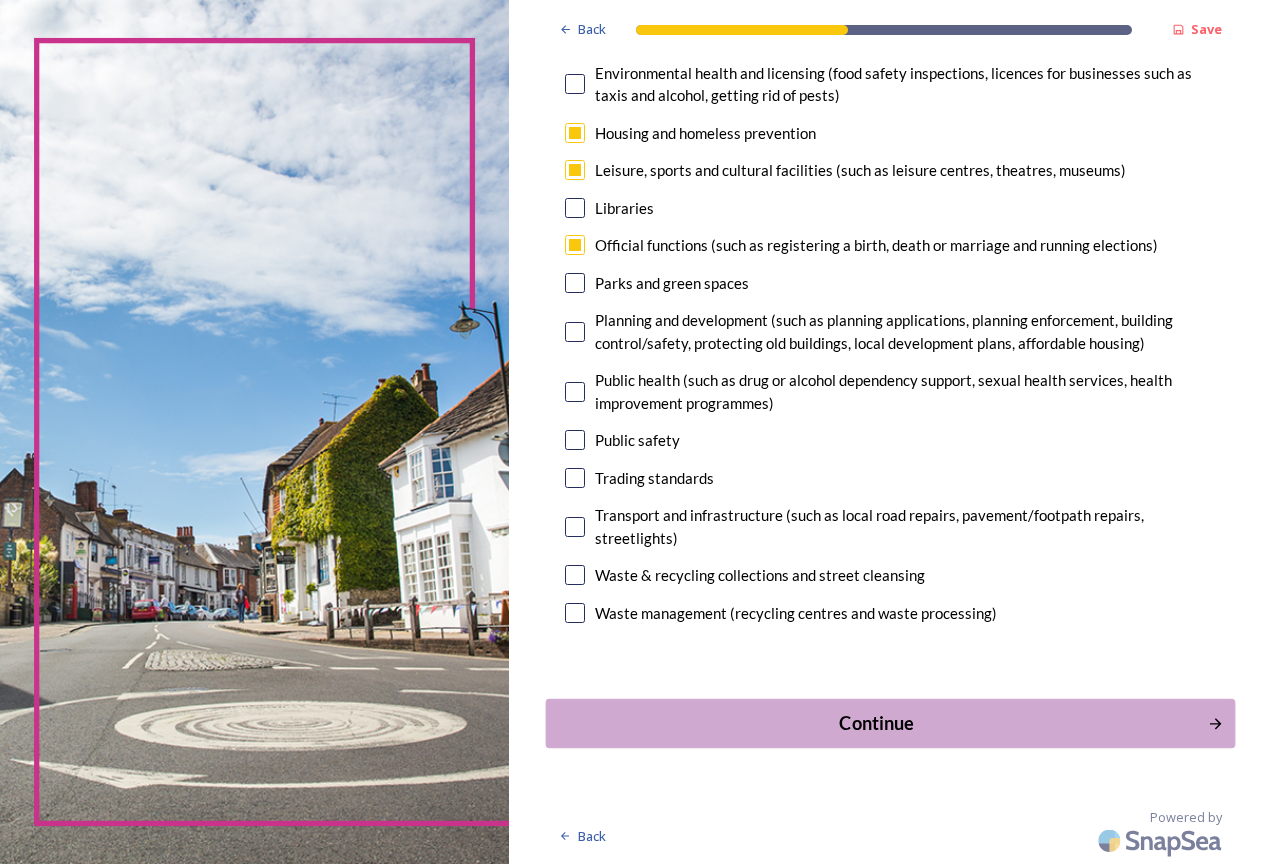 click on "Continue" at bounding box center [876, 723] 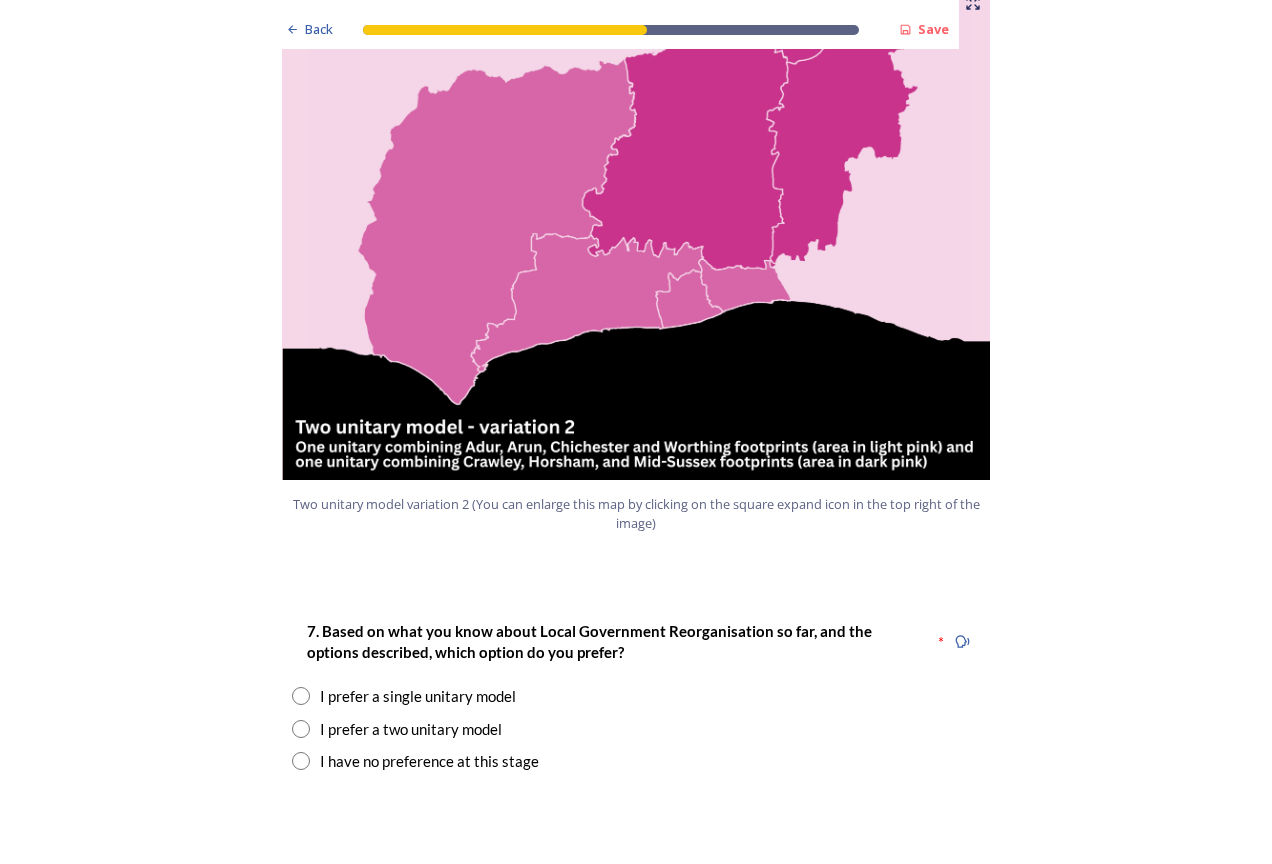 scroll, scrollTop: 2200, scrollLeft: 0, axis: vertical 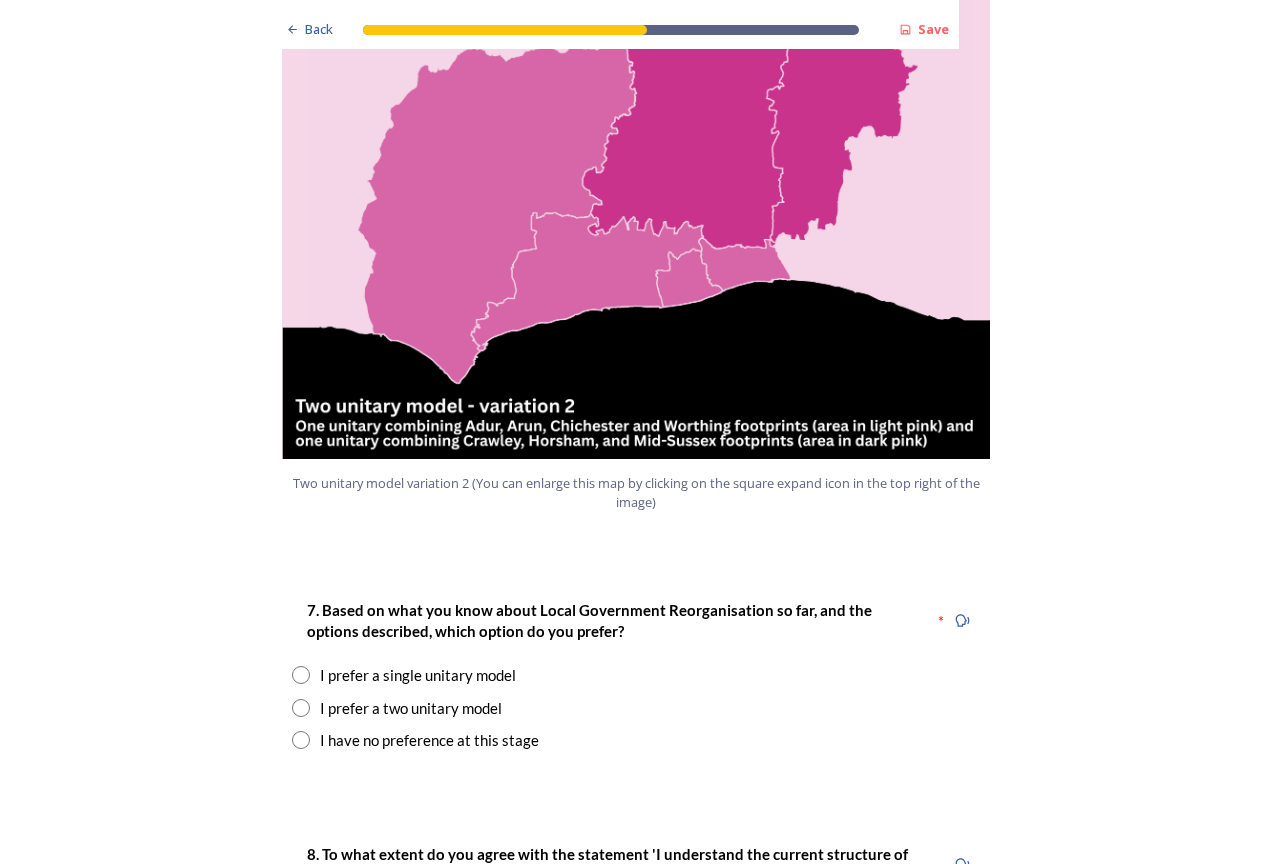 click at bounding box center (301, 708) 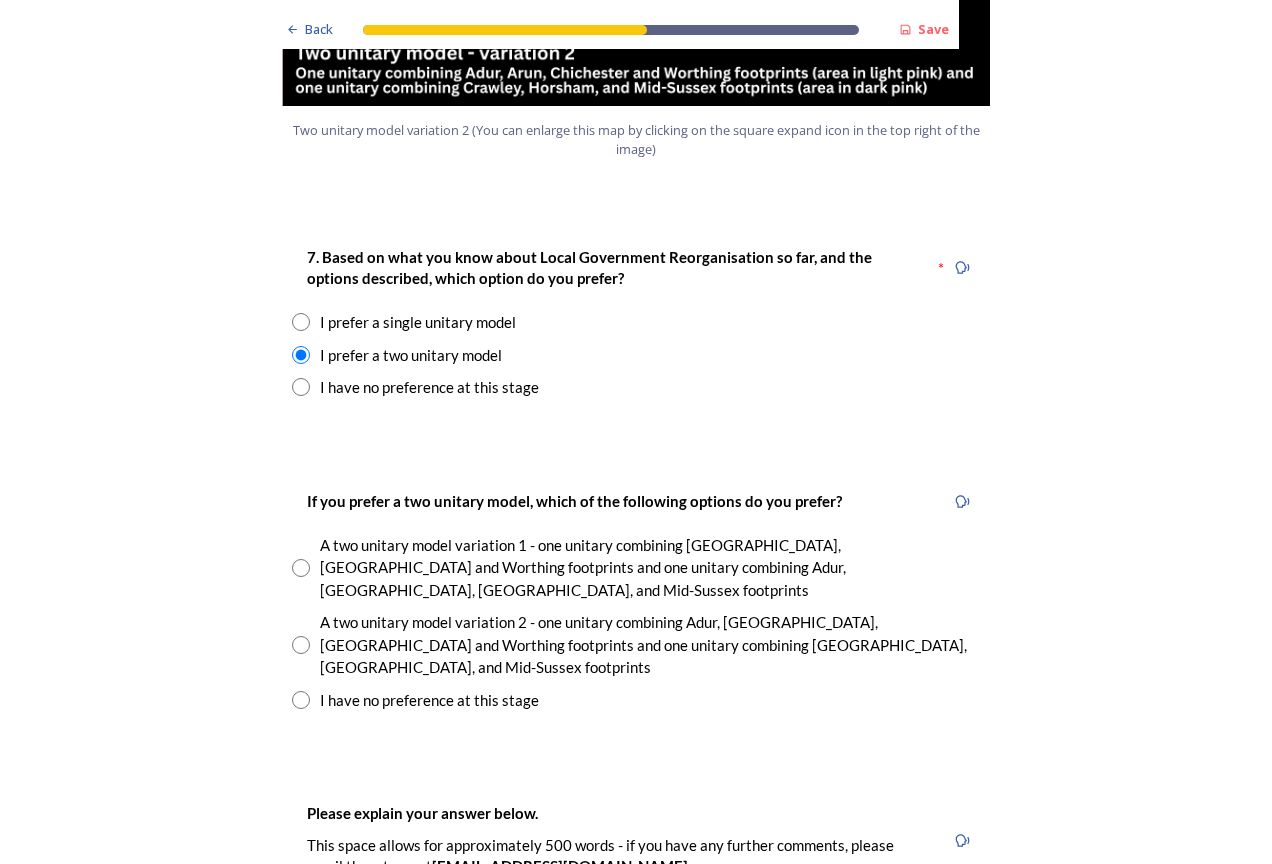 scroll, scrollTop: 2600, scrollLeft: 0, axis: vertical 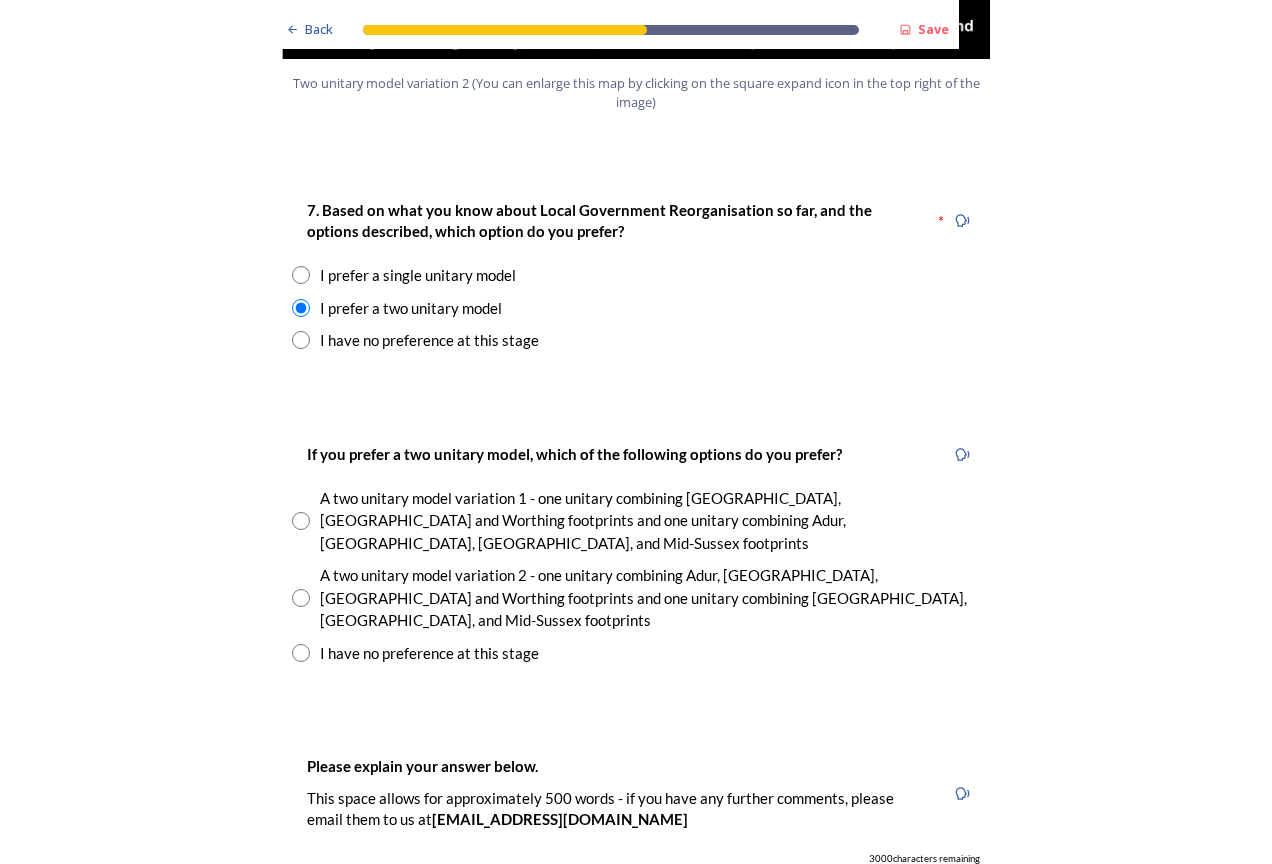 click at bounding box center (301, 598) 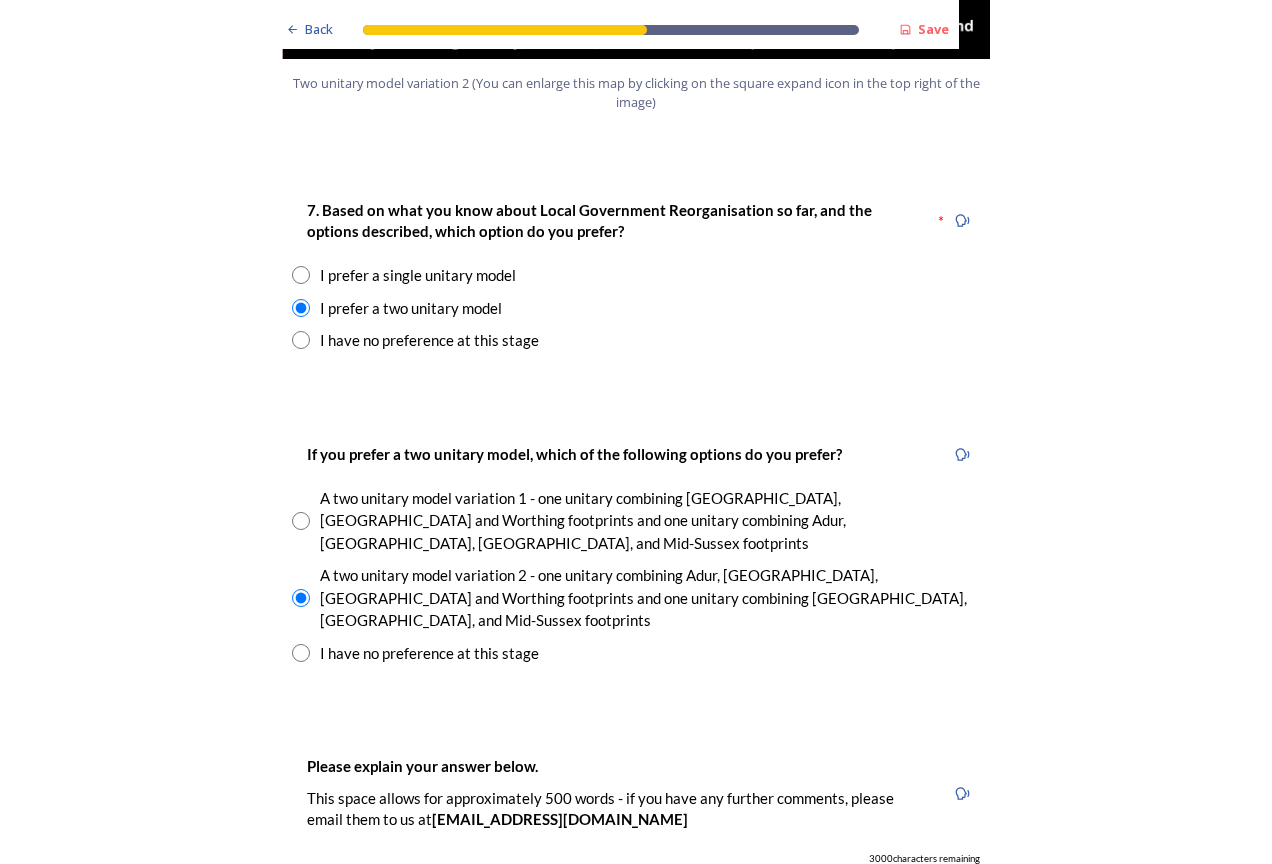 click at bounding box center (301, 521) 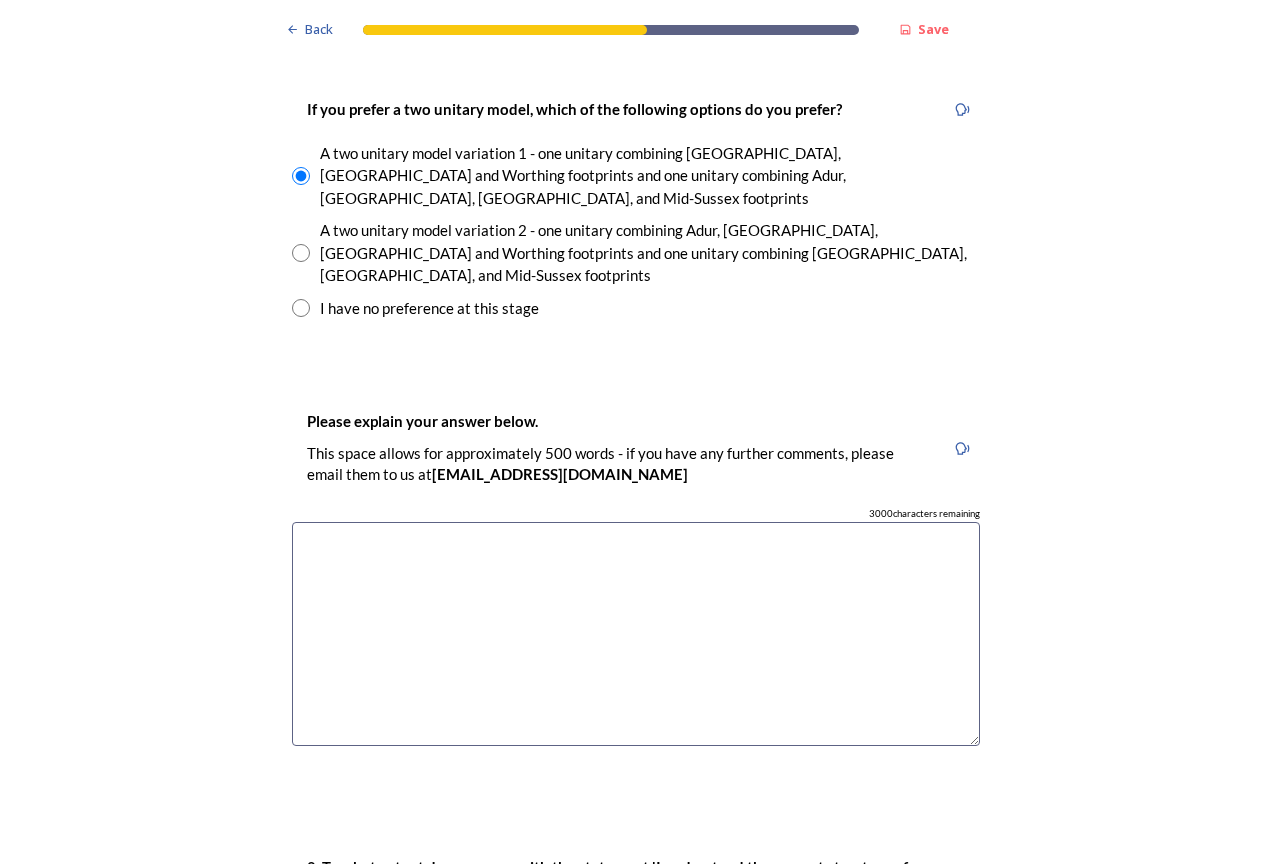 scroll, scrollTop: 3200, scrollLeft: 0, axis: vertical 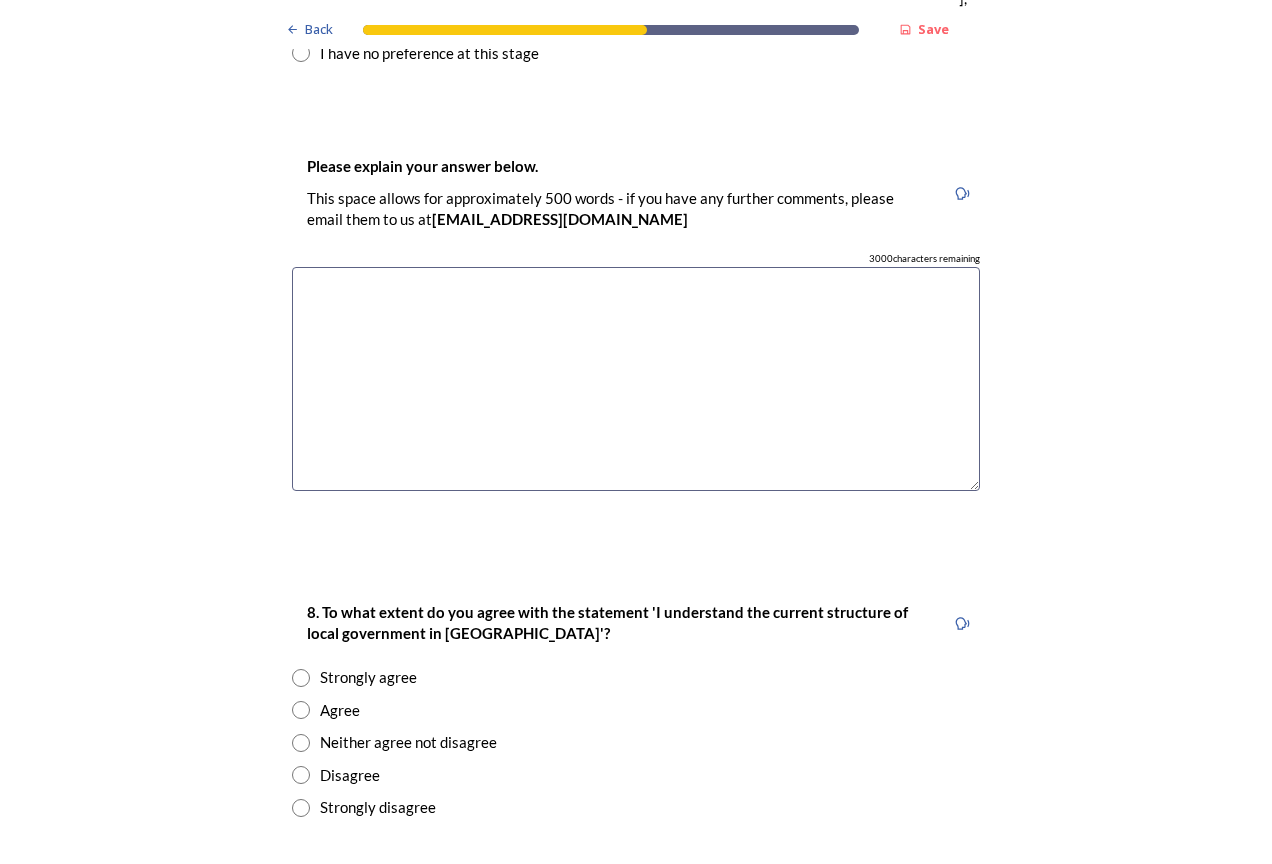 click at bounding box center (636, 379) 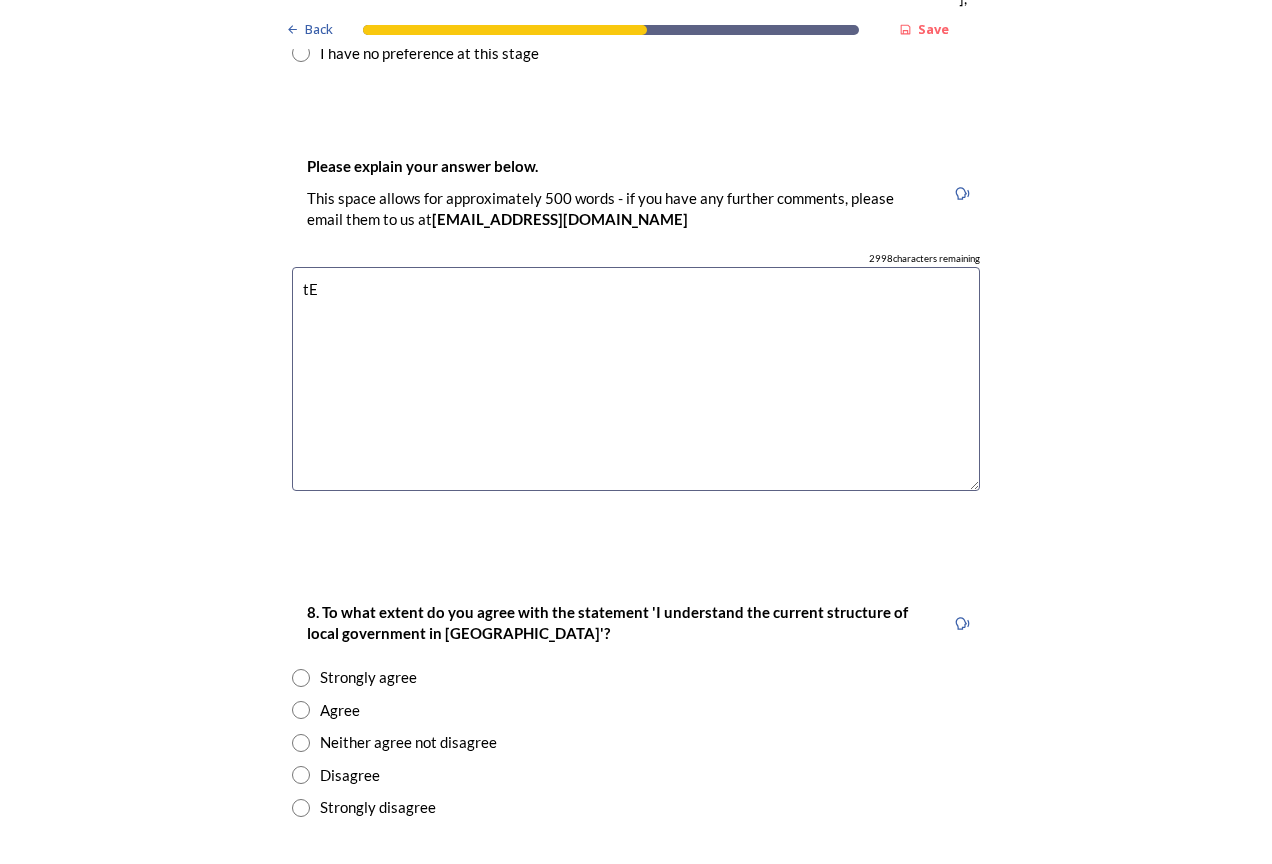 type on "t" 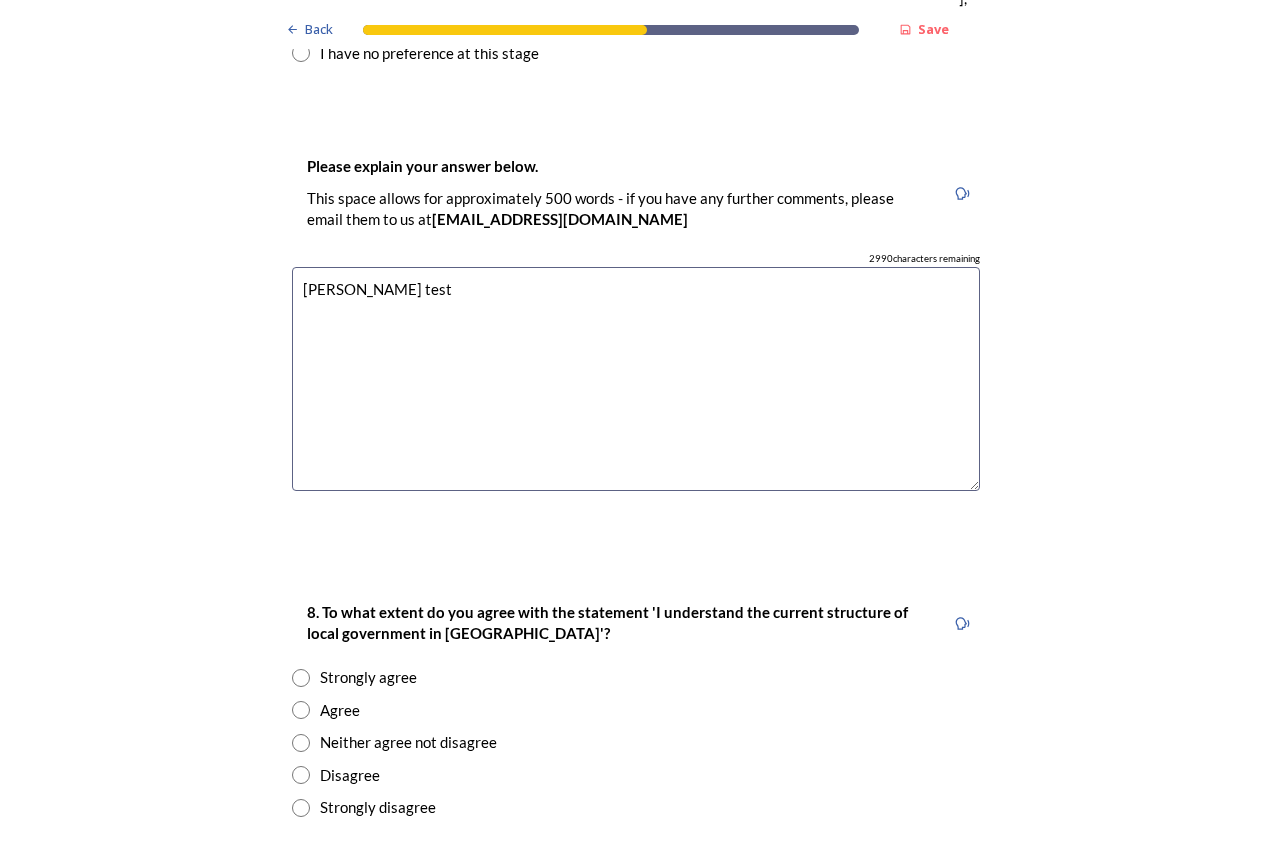 type on "[PERSON_NAME] test" 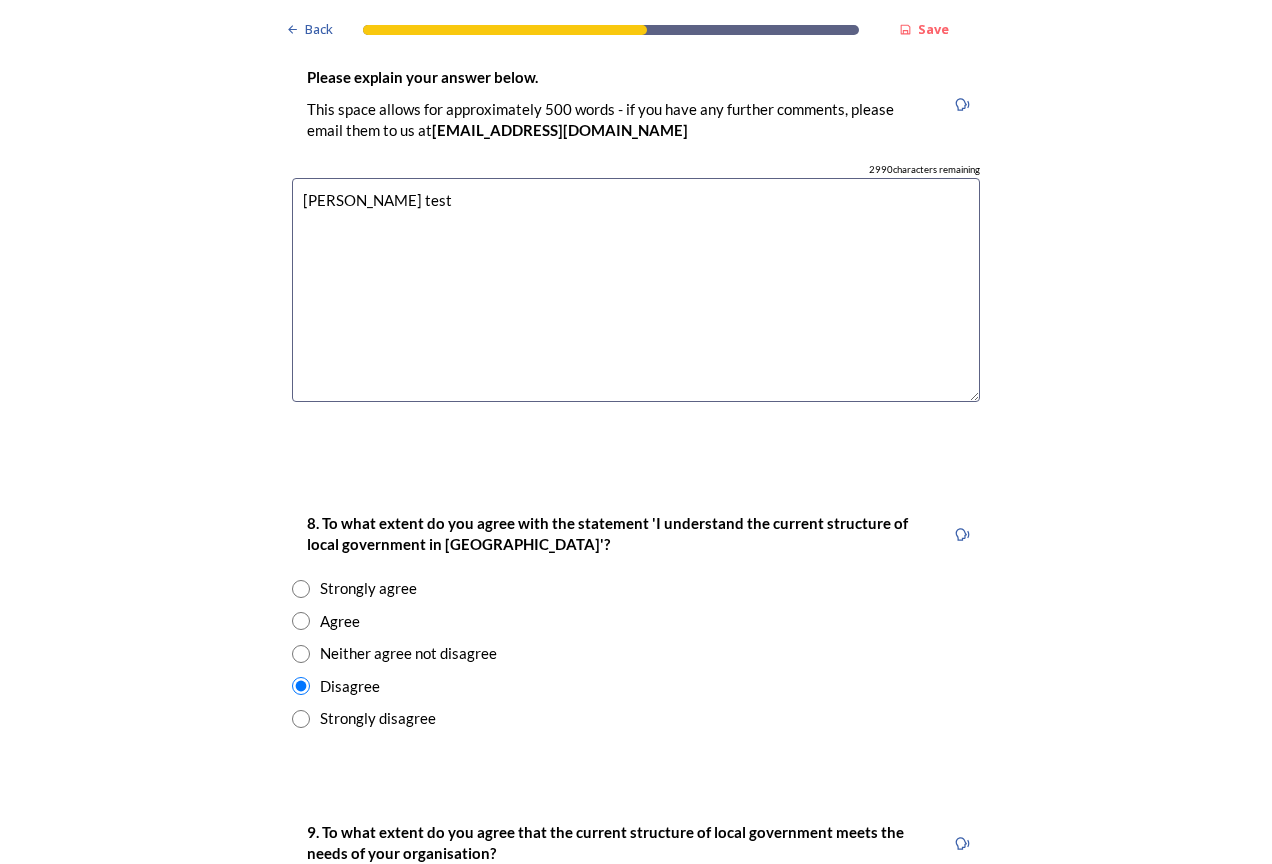 scroll, scrollTop: 3800, scrollLeft: 0, axis: vertical 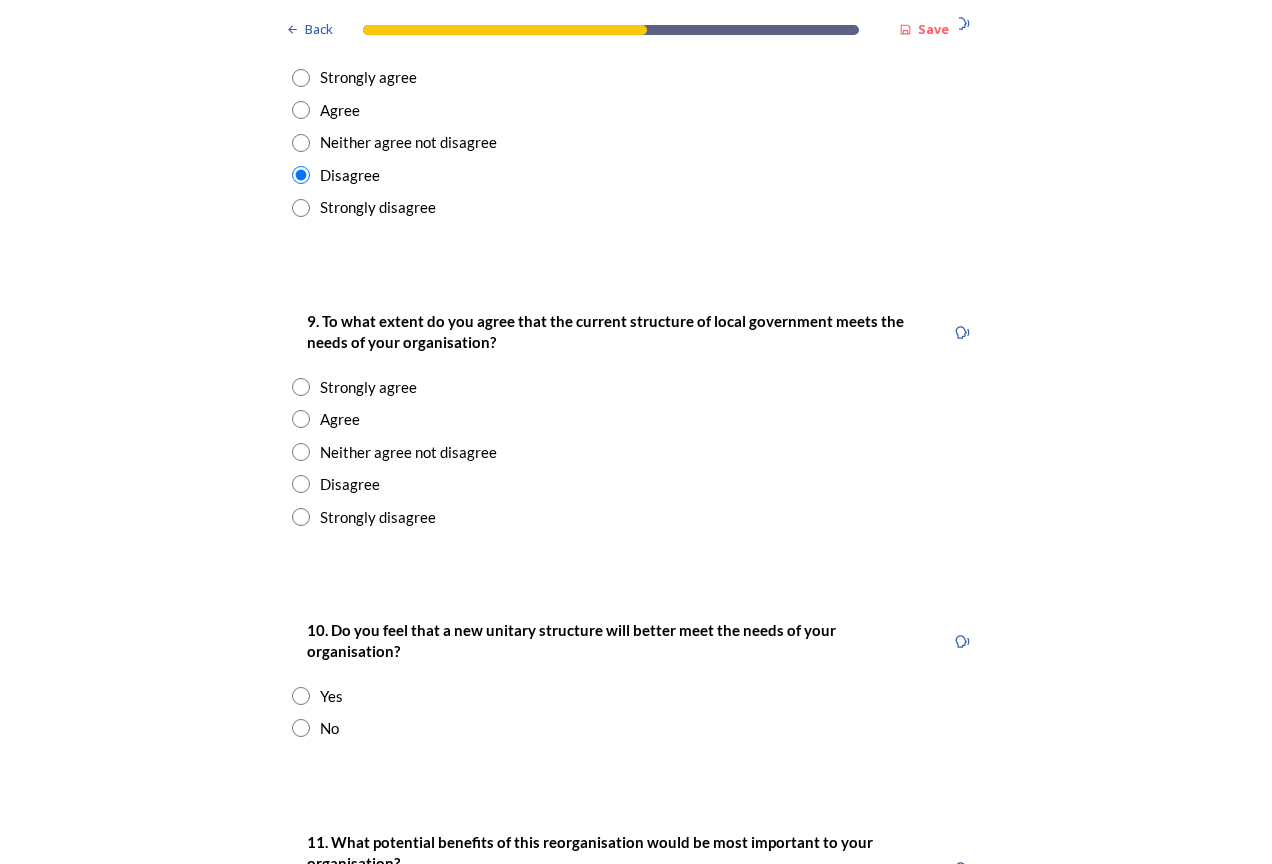 click at bounding box center [301, 517] 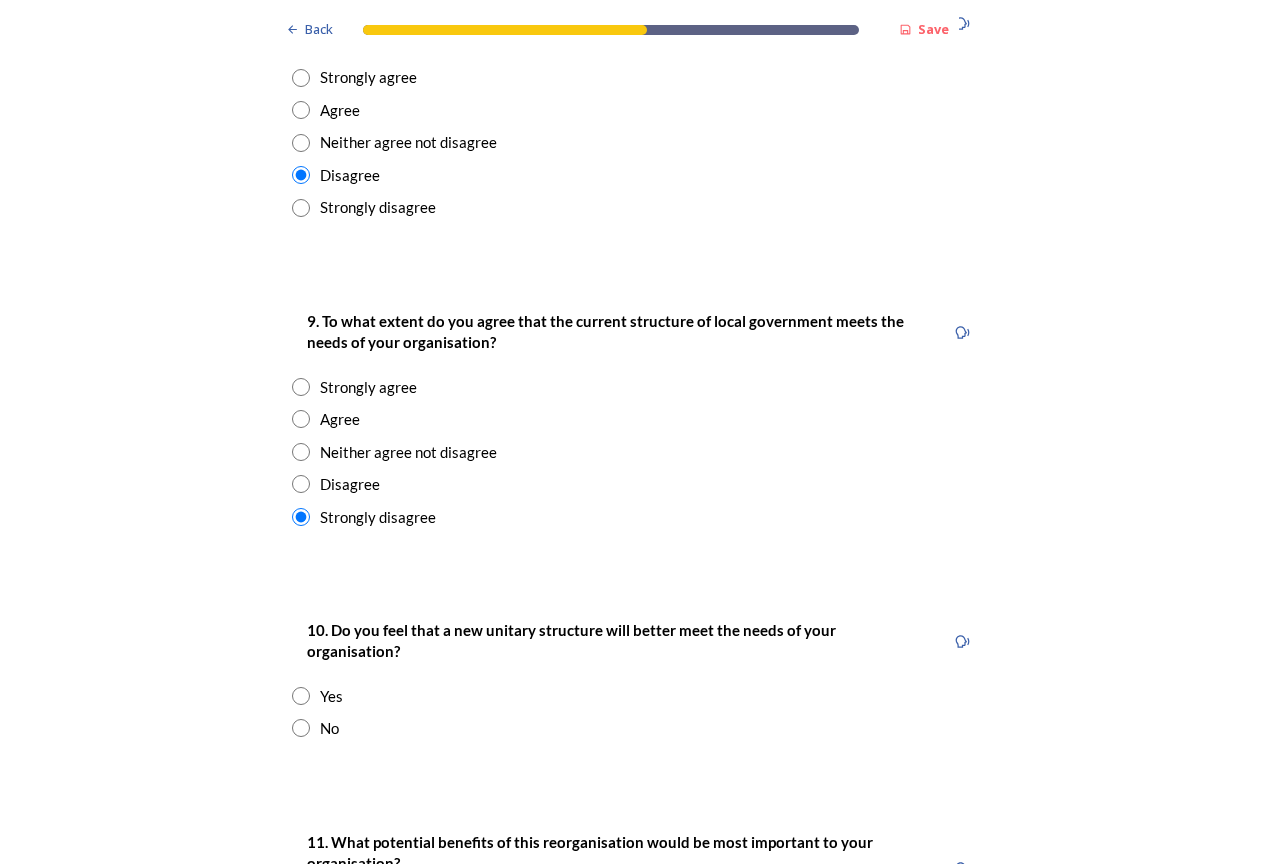 click at bounding box center (301, 728) 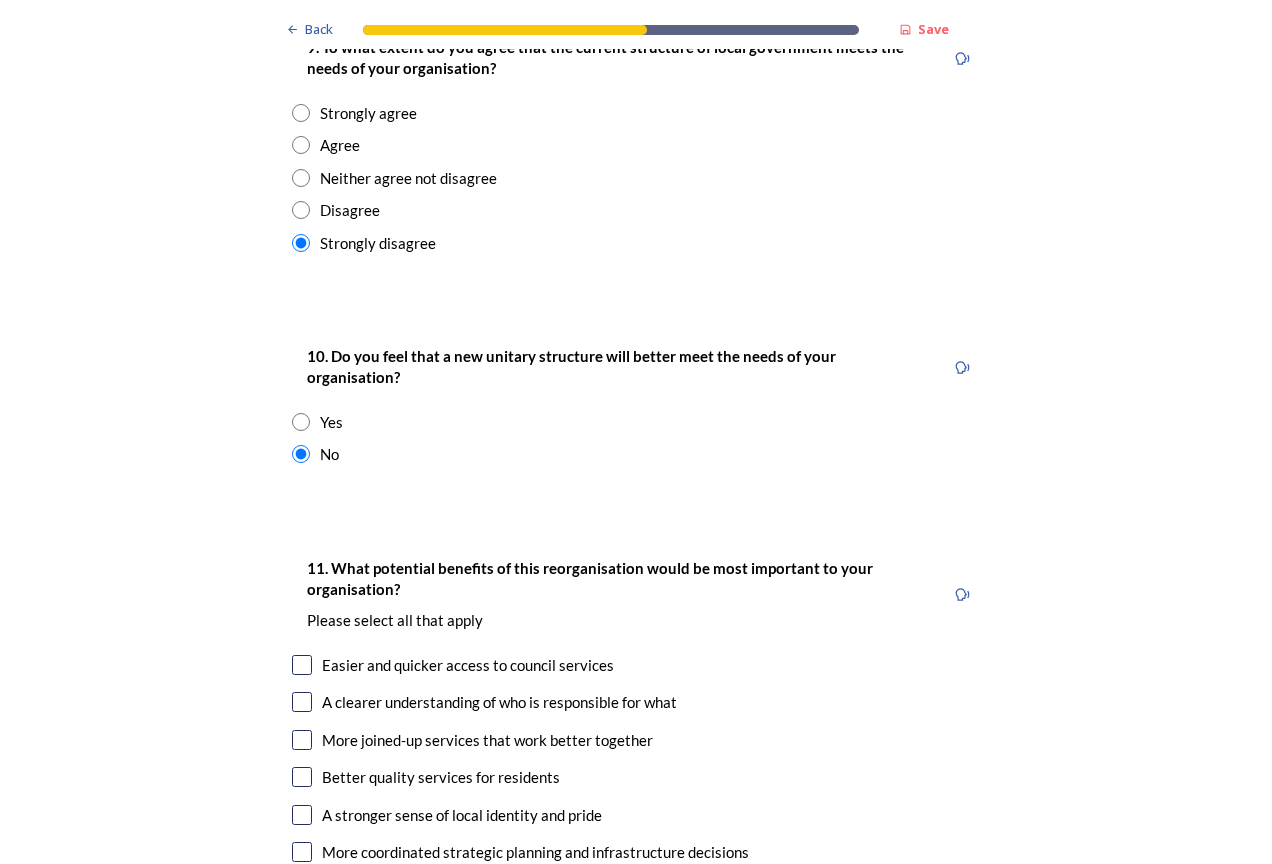 scroll, scrollTop: 4100, scrollLeft: 0, axis: vertical 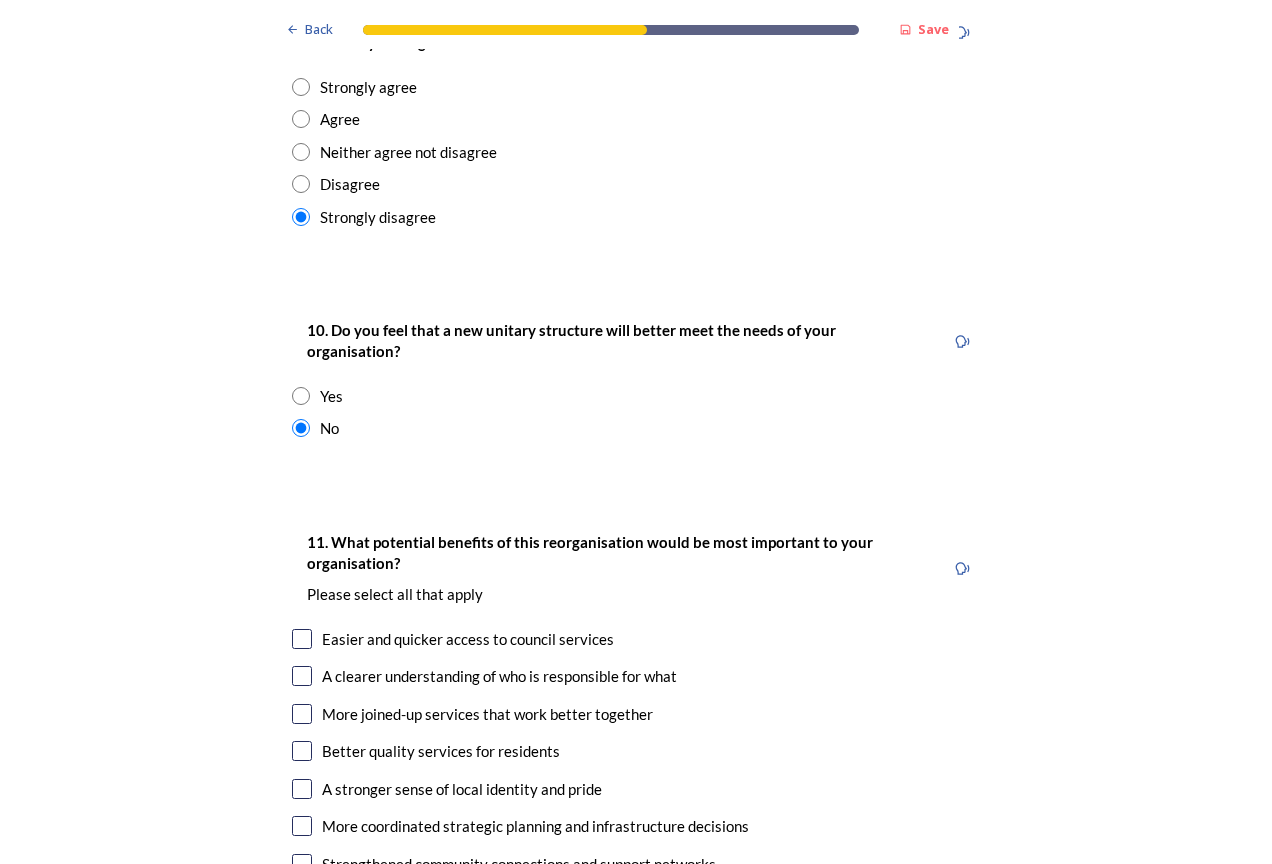 click at bounding box center (302, 639) 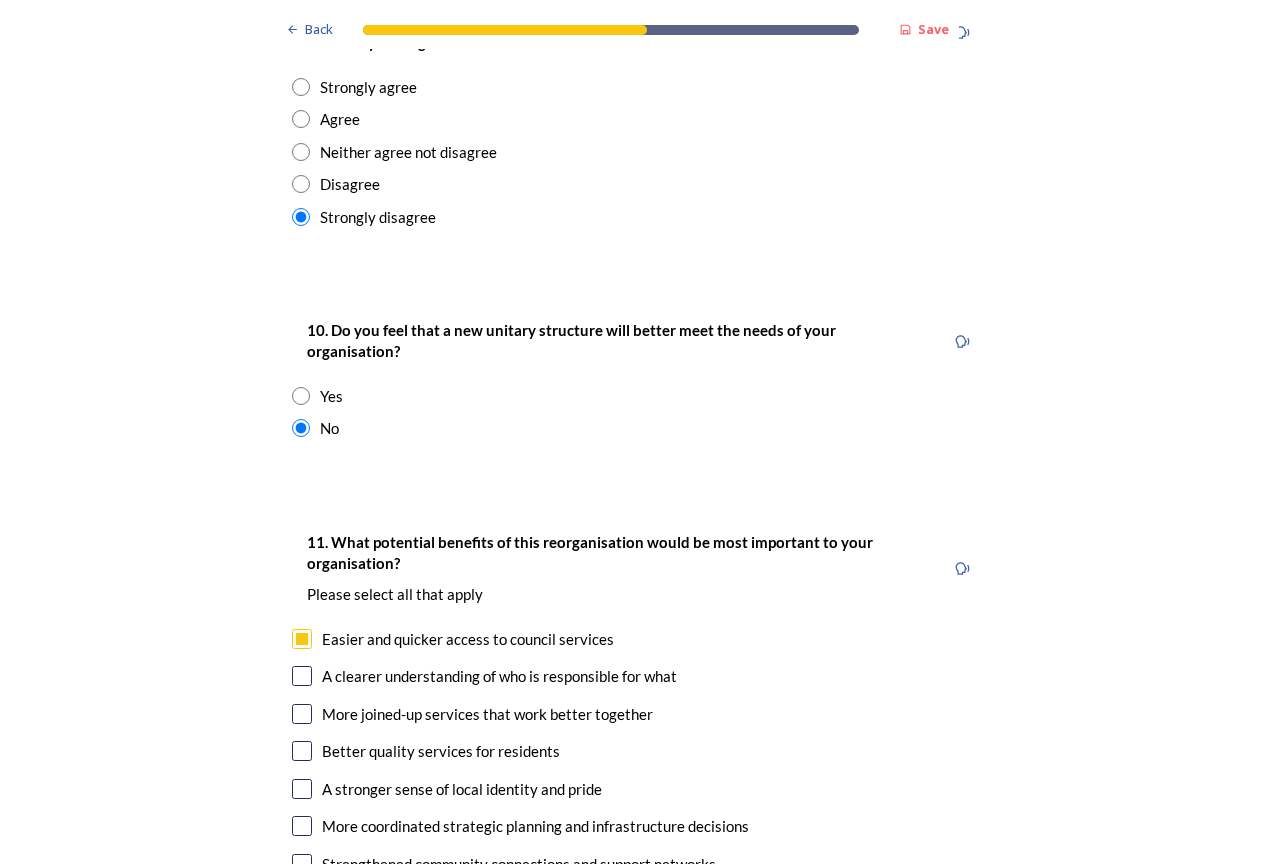 click at bounding box center [302, 714] 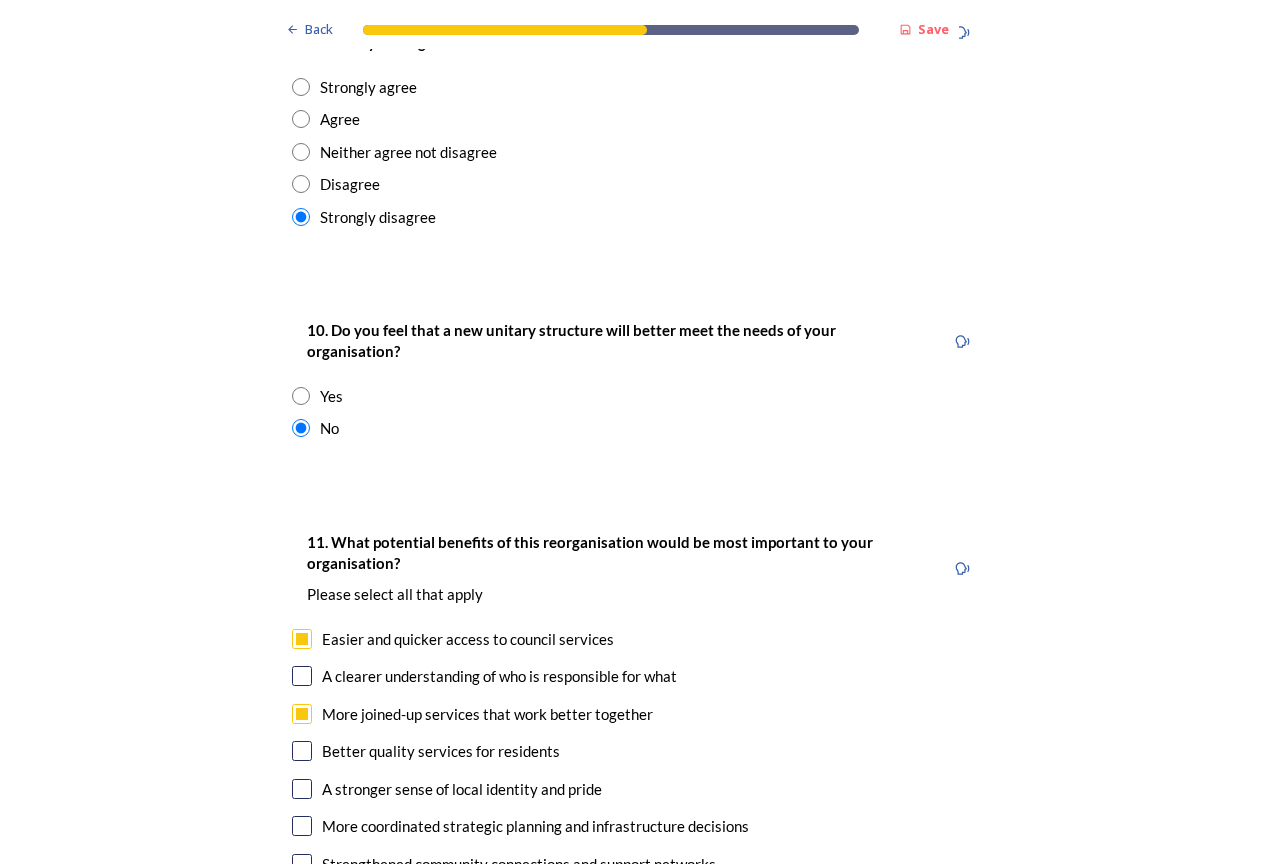click on "11. What potential benefits of this reorganisation would be most important to your organisation?  Please select all that apply Easier and quicker access to council services A clearer understanding of who is responsible for what More joined-up services that work better together Better quality services for residents A stronger sense of local identity and pride More coordinated strategic planning and infrastructure decisions  Strengthened community connections and support networks A stronger voice for West Sussex in national decisions More ways for residents to get involved in shaping services and decision making More support for the local economy Improved access to funding opportunities Other" at bounding box center (636, 799) 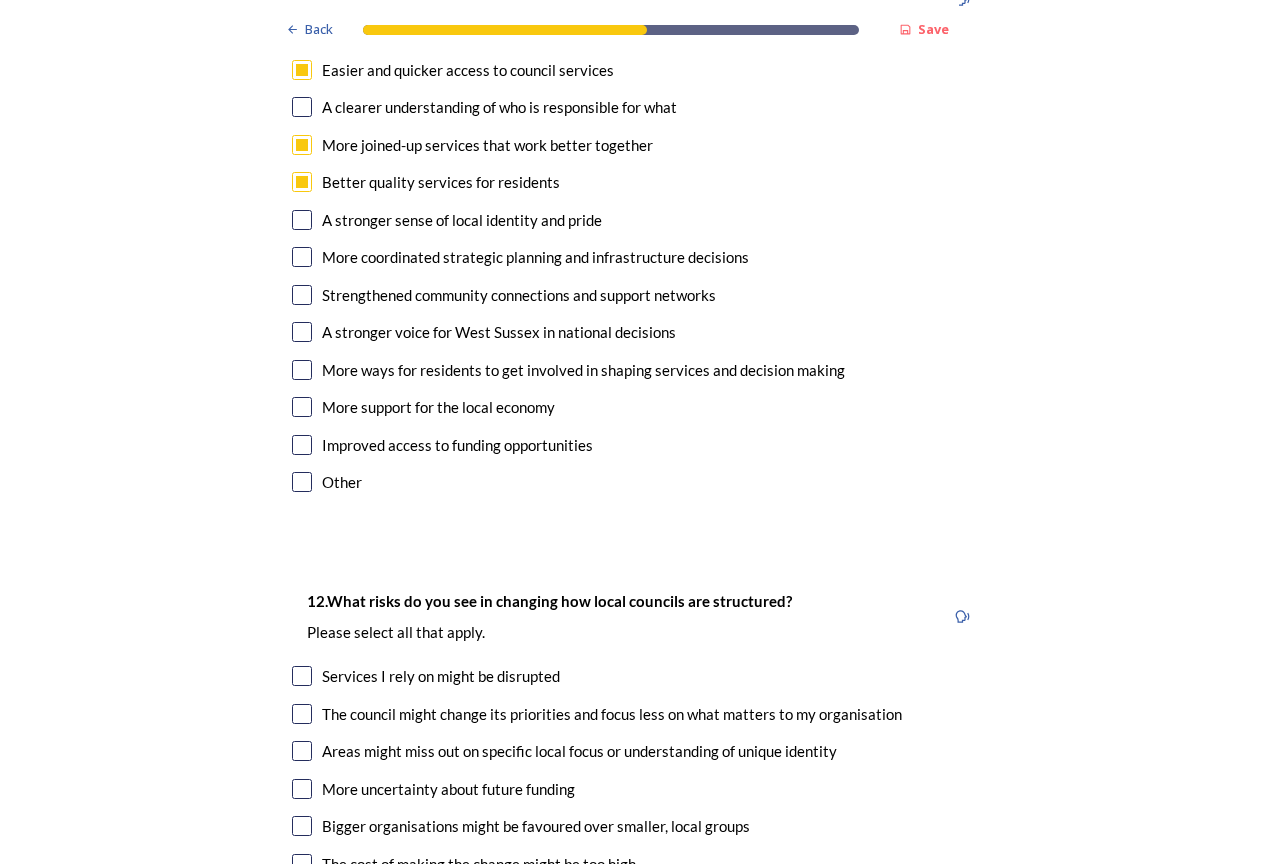 scroll, scrollTop: 4700, scrollLeft: 0, axis: vertical 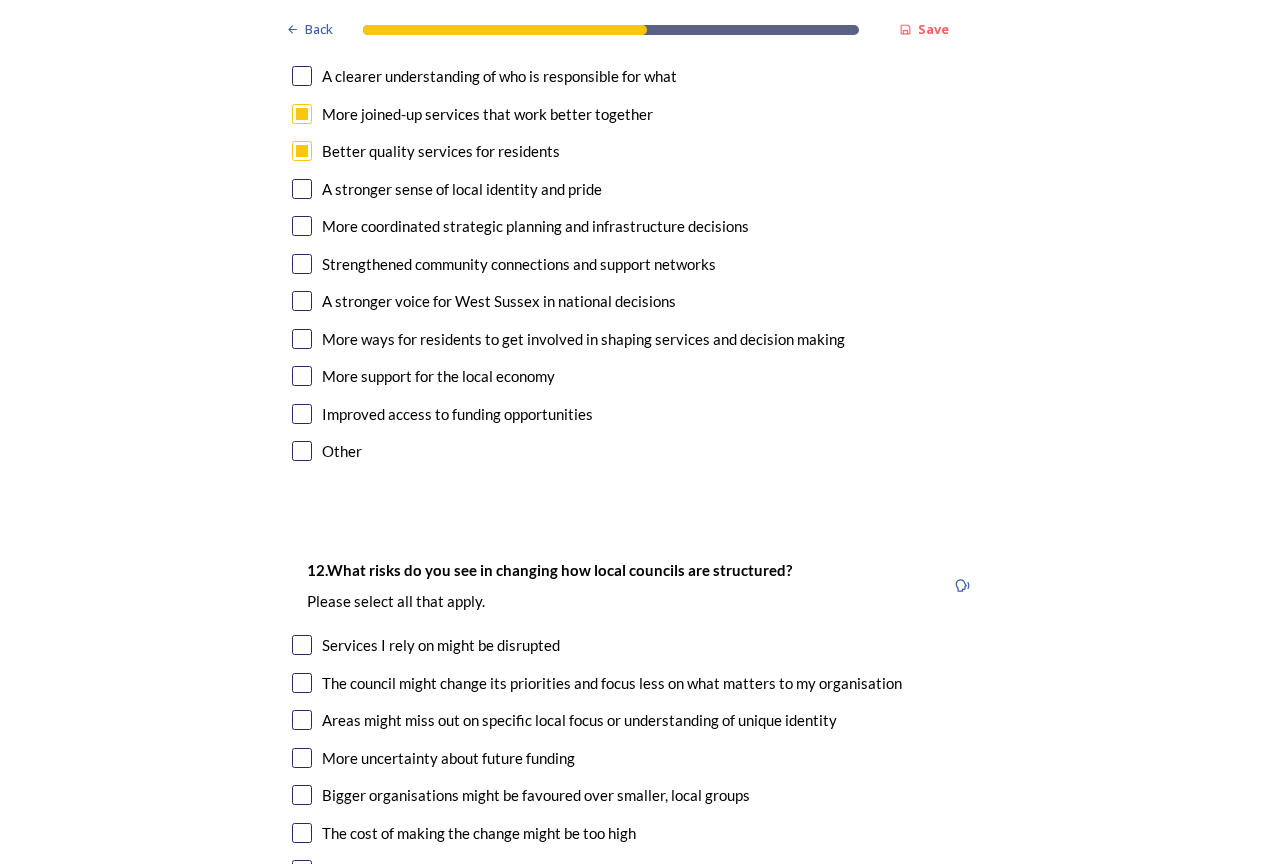 click at bounding box center (302, 833) 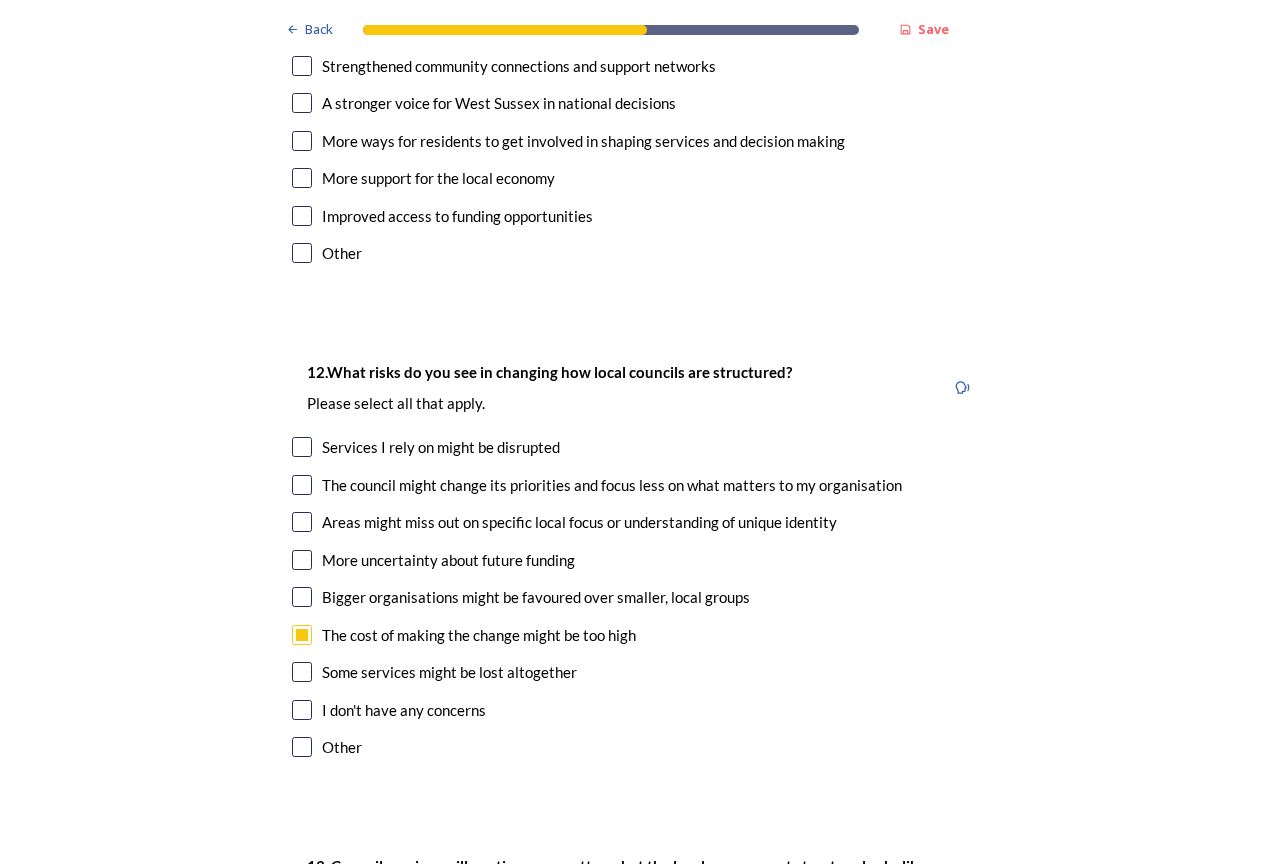 scroll, scrollTop: 4900, scrollLeft: 0, axis: vertical 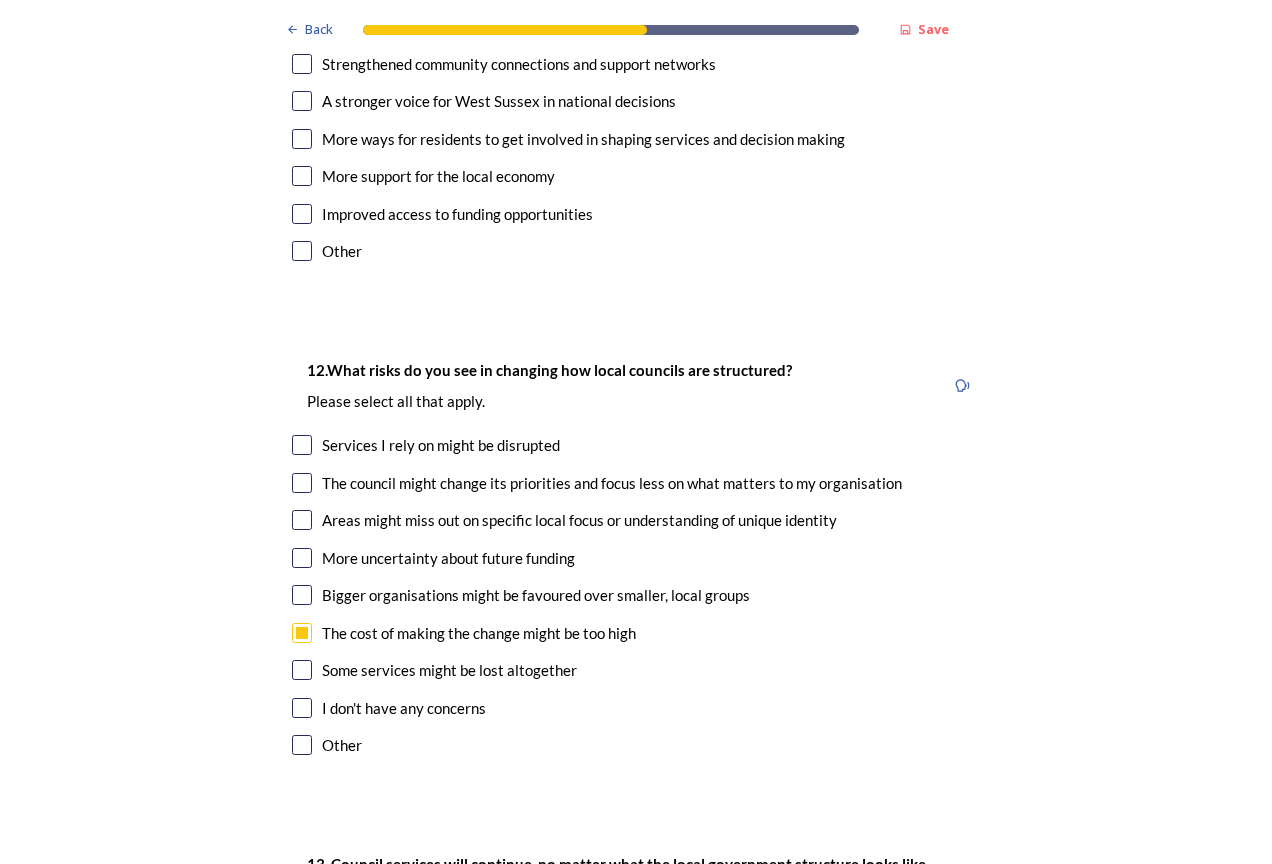 click at bounding box center (302, 745) 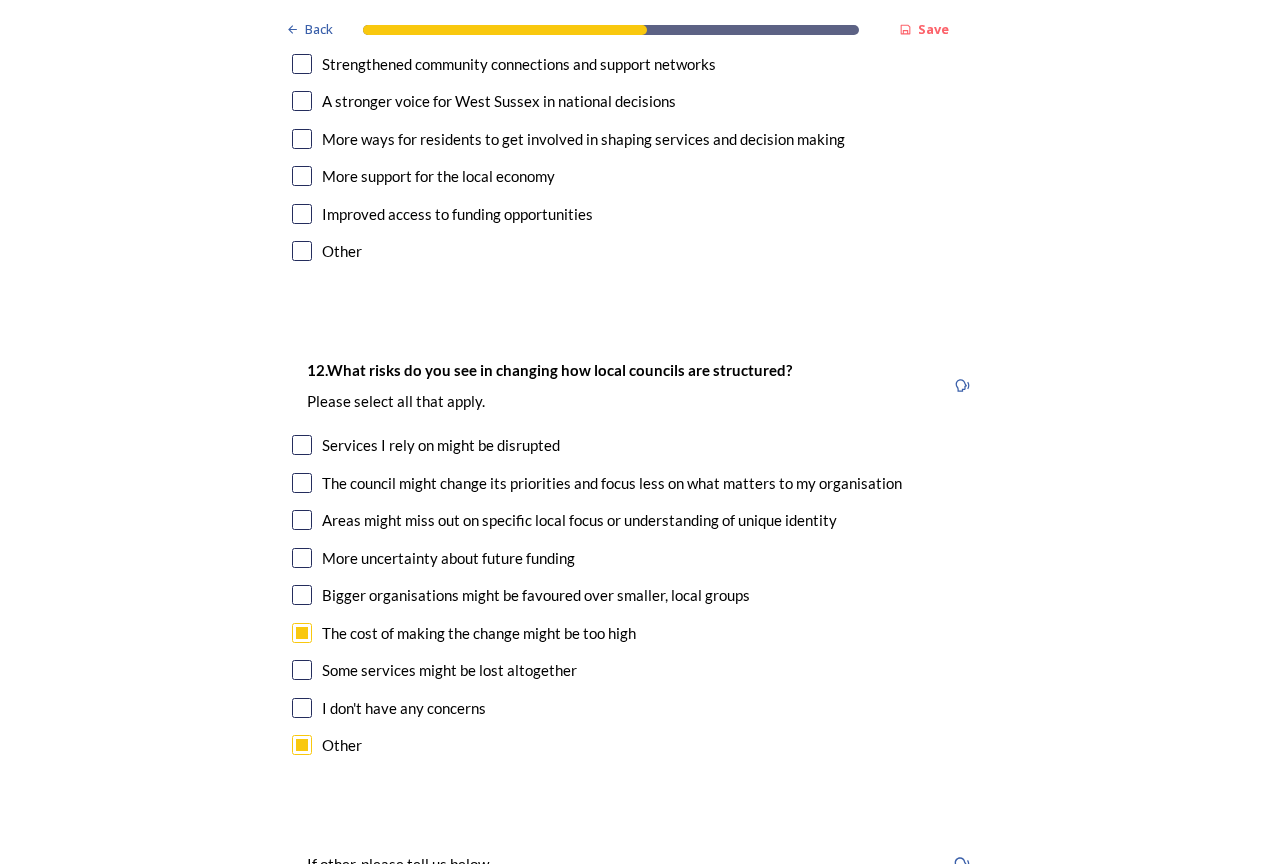 click at bounding box center [636, 934] 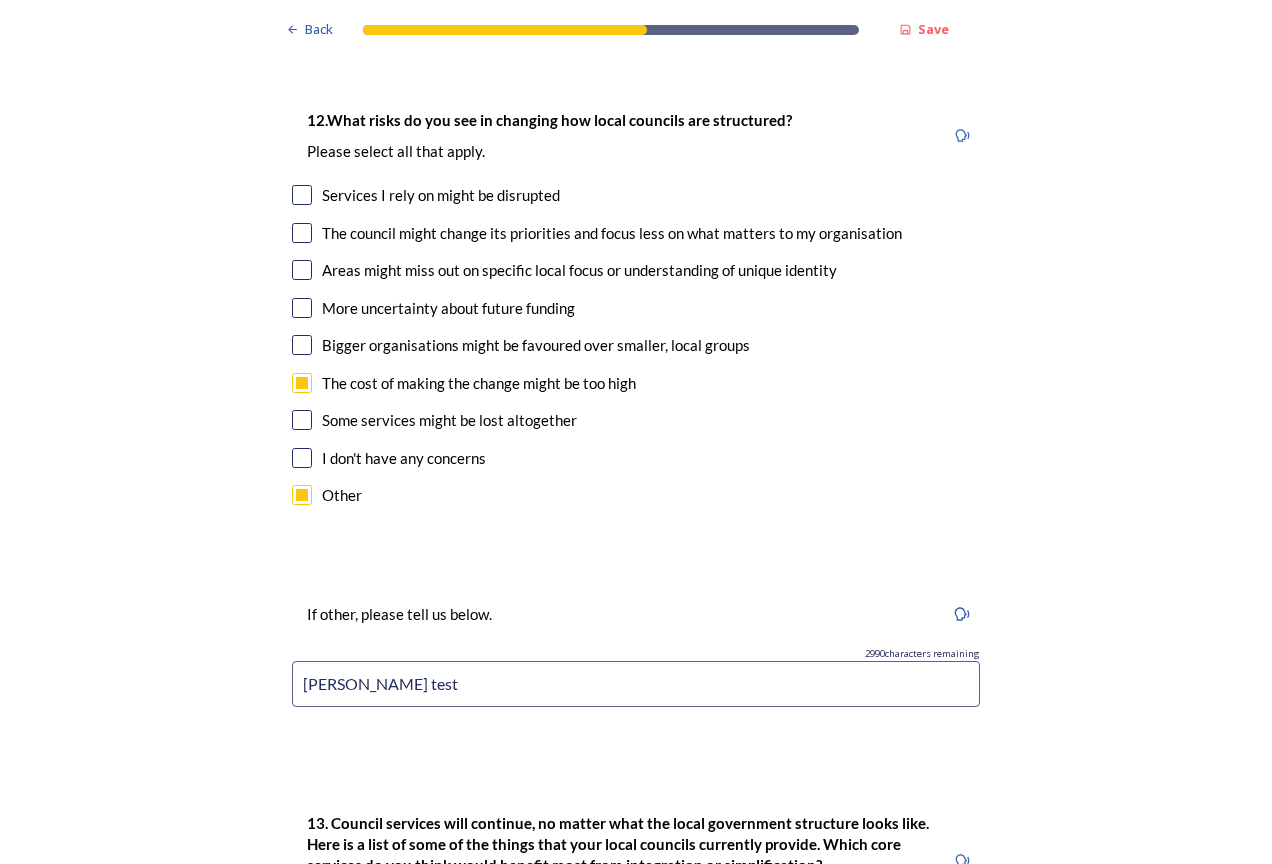 scroll, scrollTop: 5600, scrollLeft: 0, axis: vertical 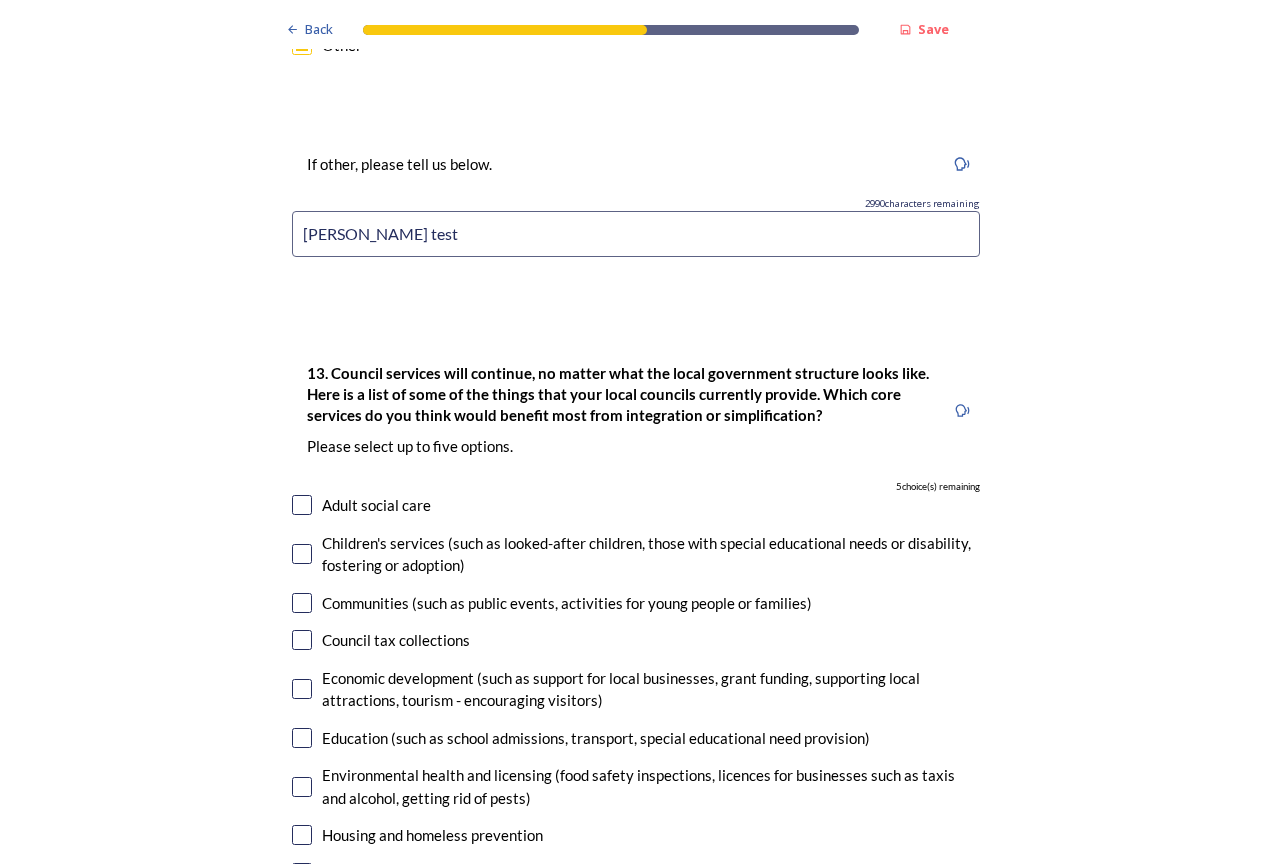 type on "[PERSON_NAME] test" 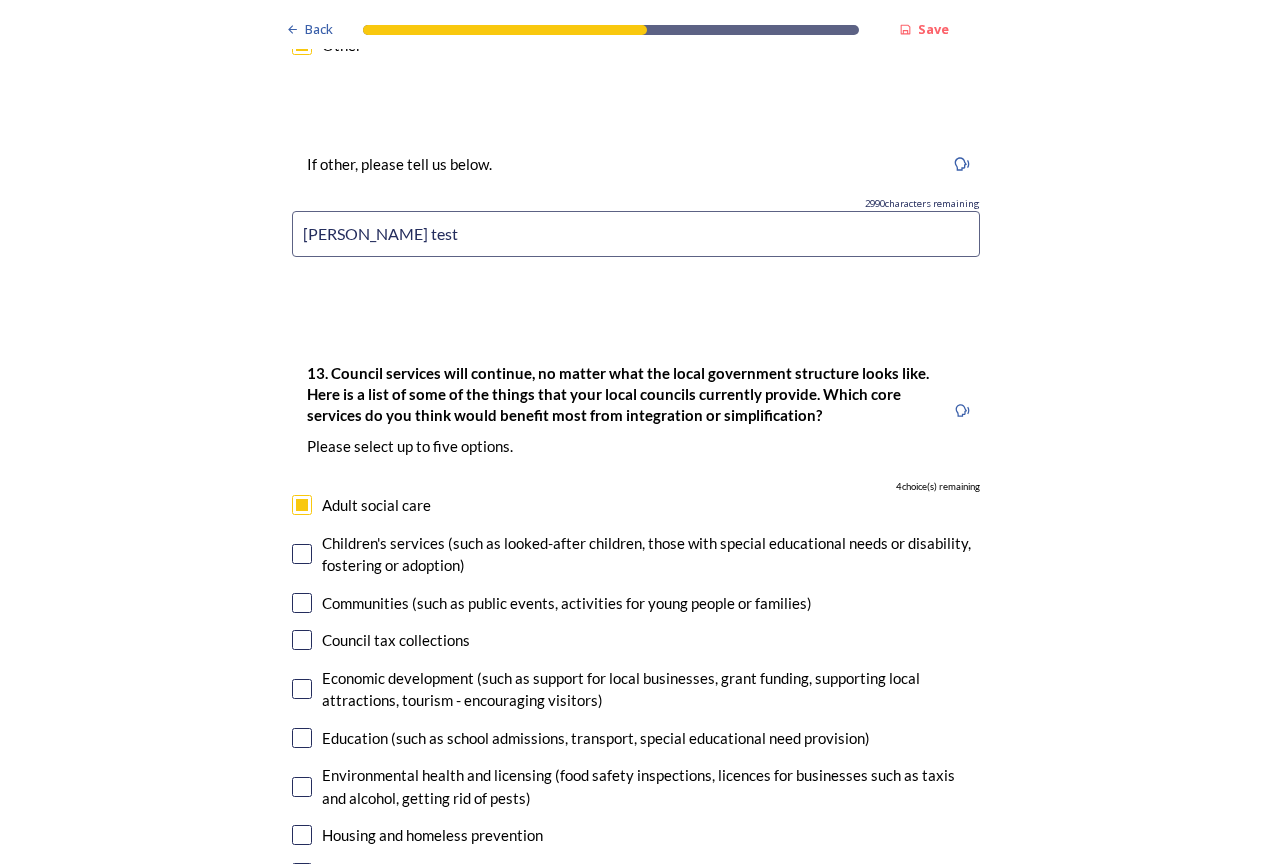click at bounding box center [302, 738] 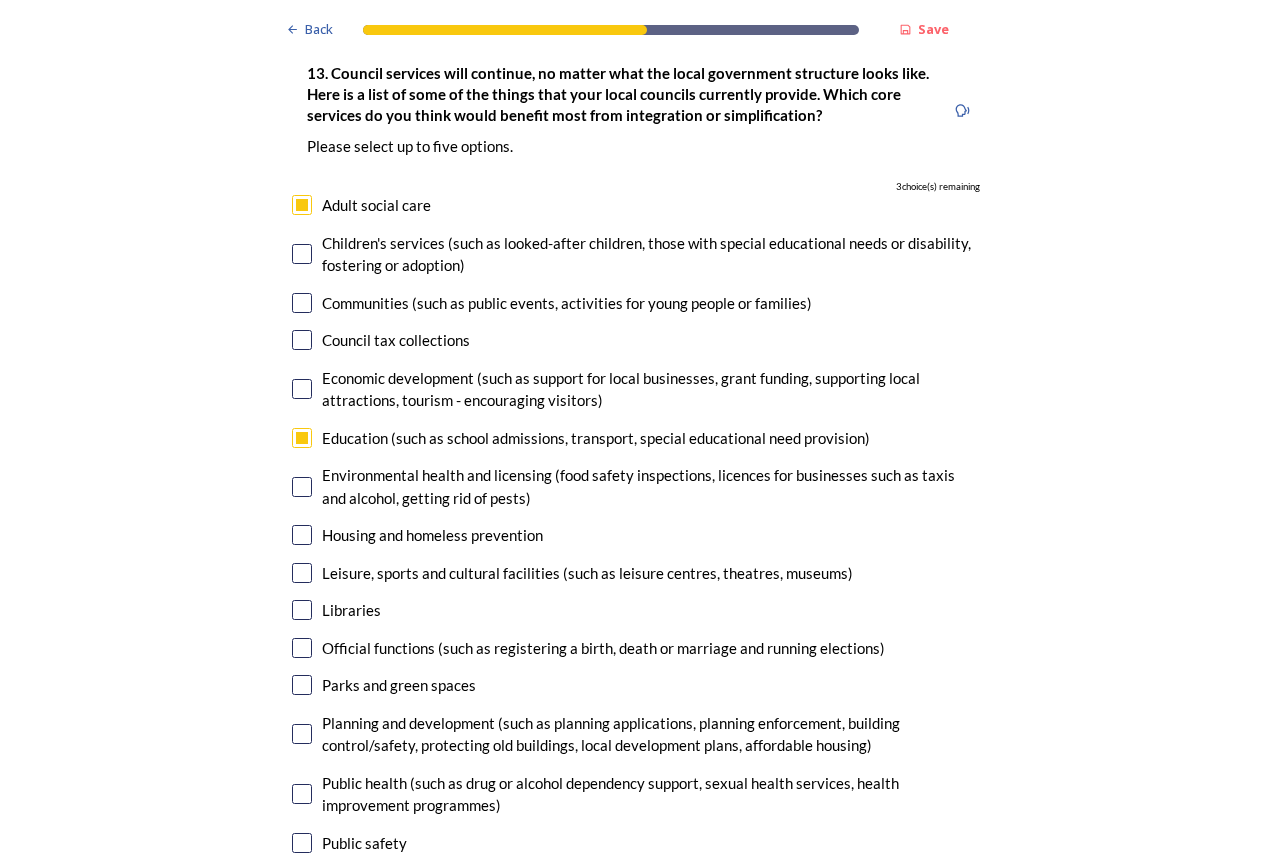 scroll, scrollTop: 6000, scrollLeft: 0, axis: vertical 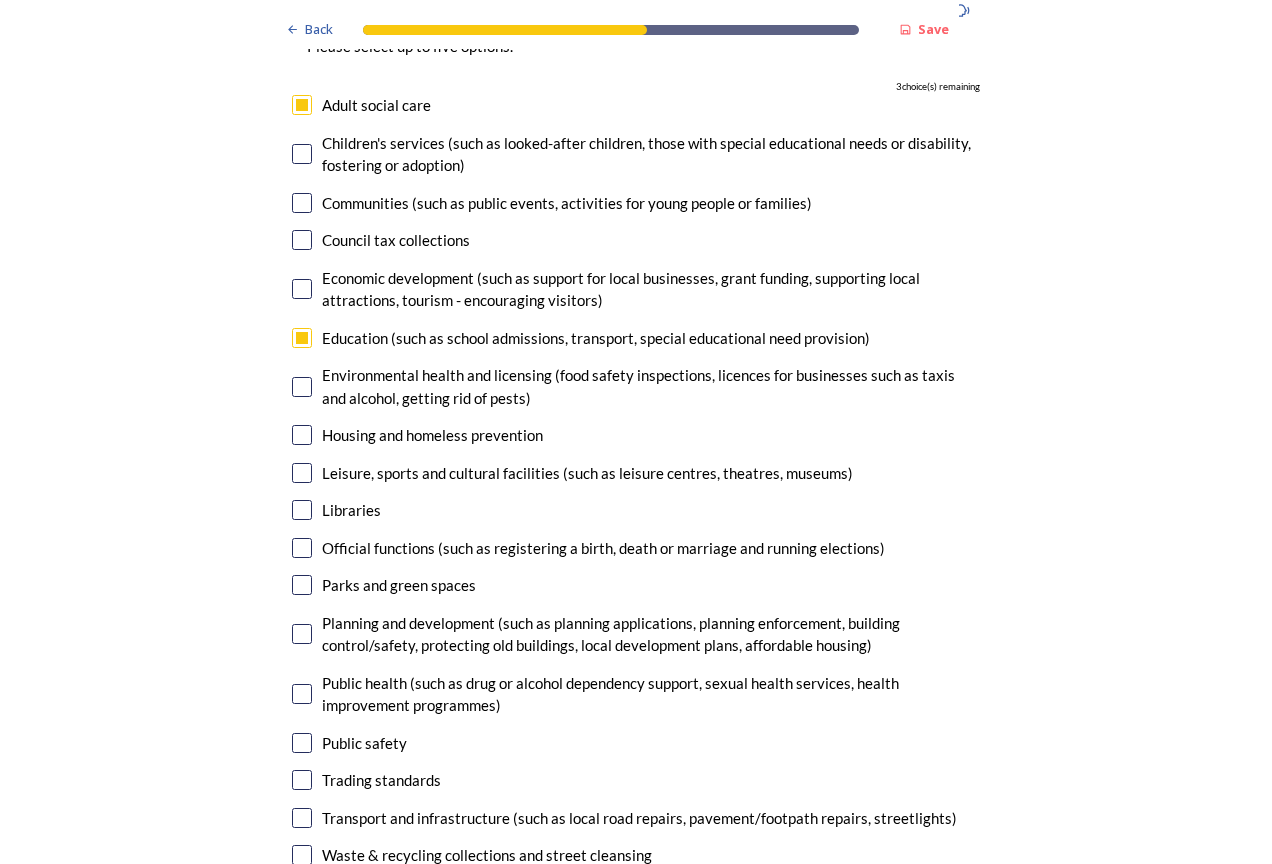click at bounding box center [302, 585] 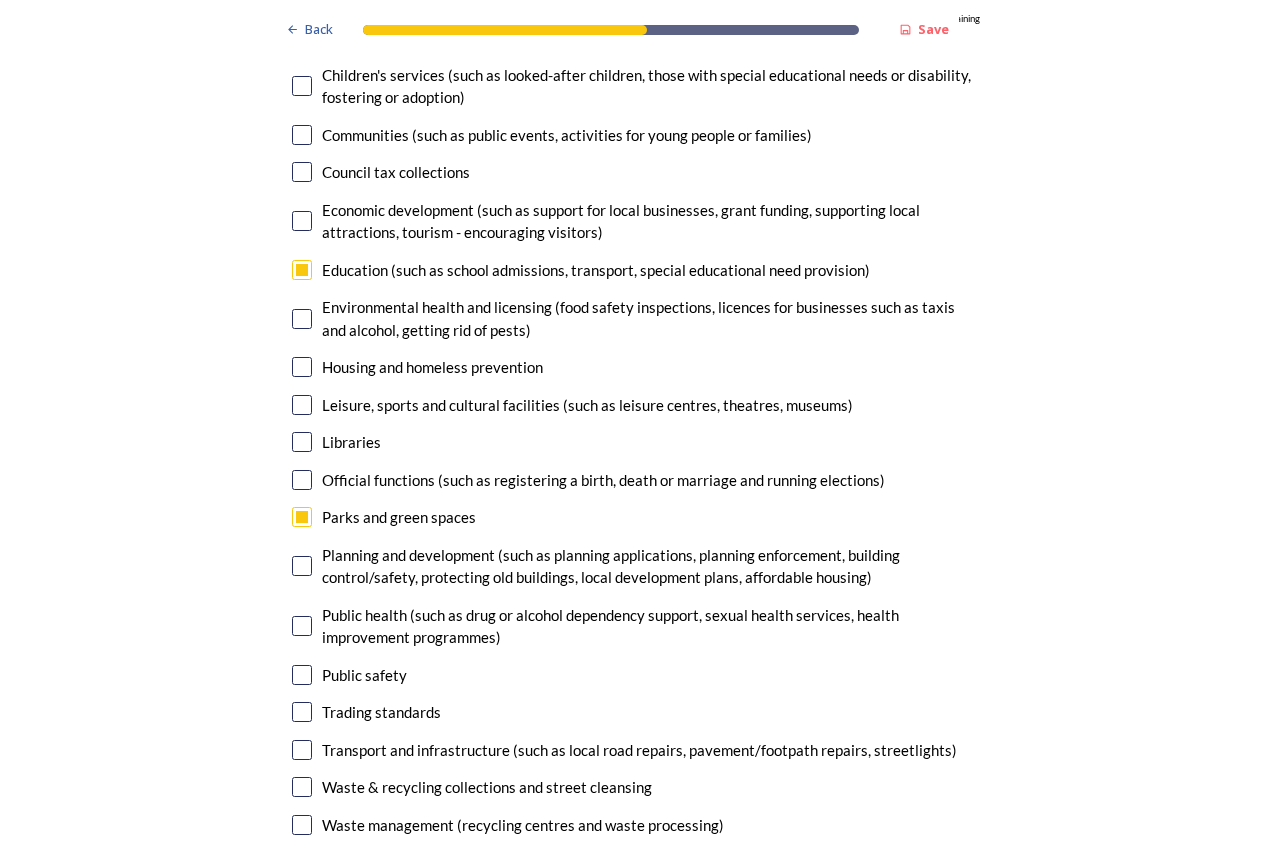 scroll, scrollTop: 6155, scrollLeft: 0, axis: vertical 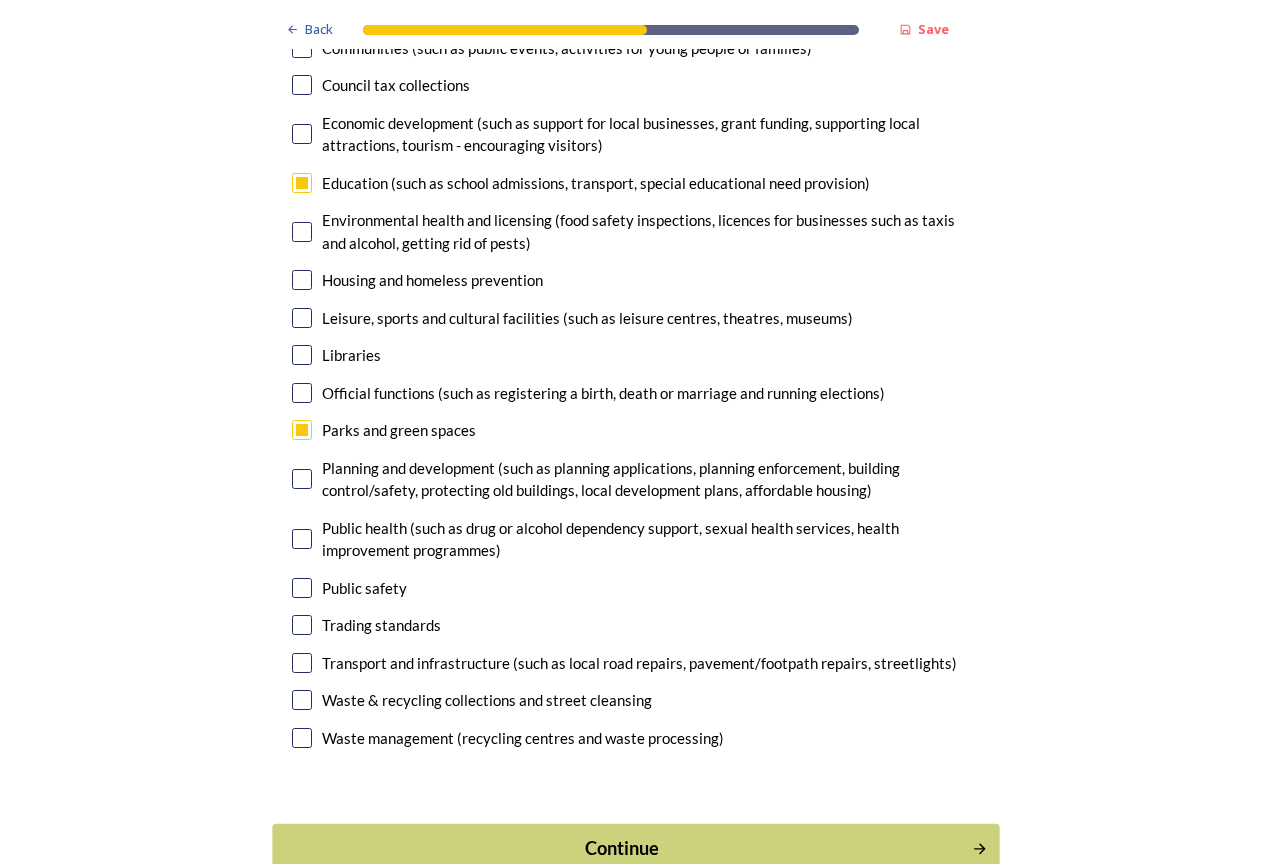 click on "Continue" at bounding box center (622, 848) 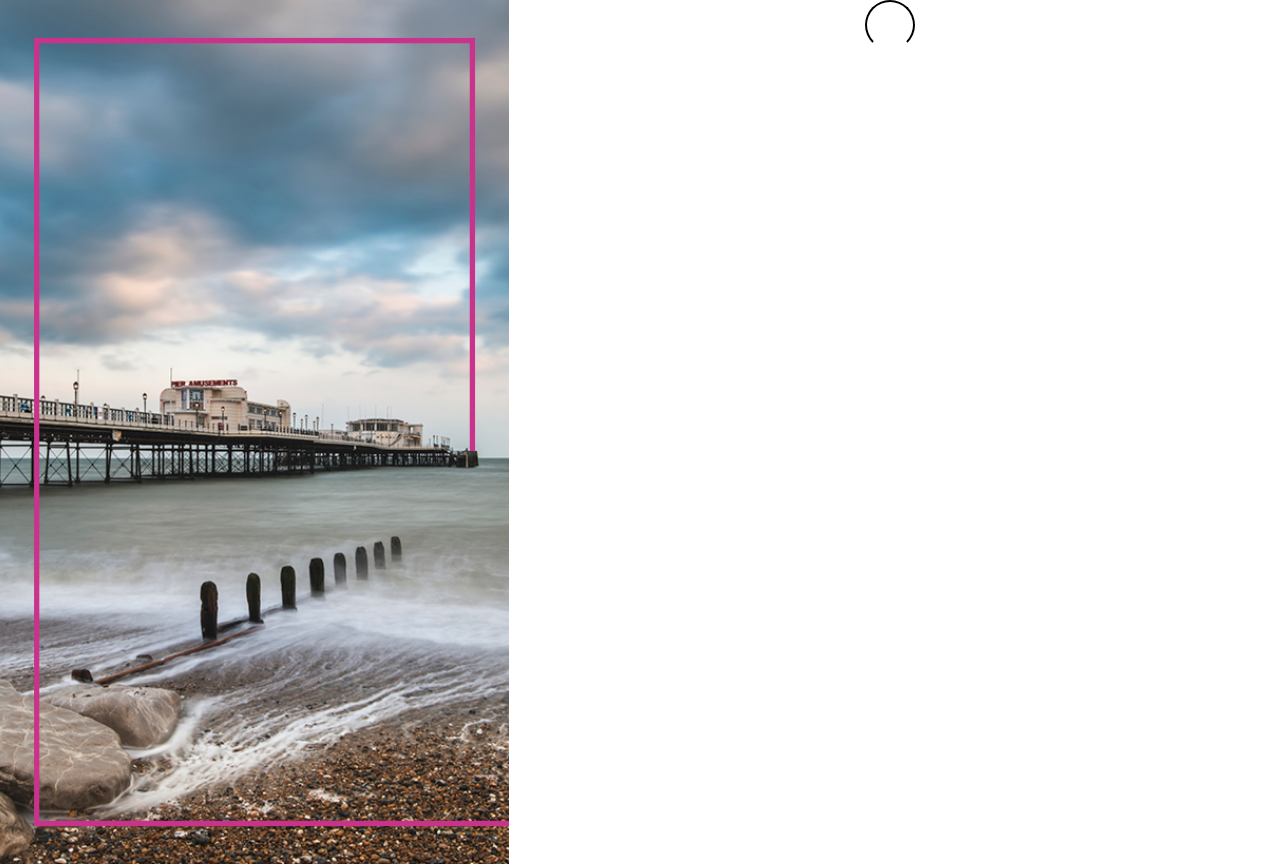 scroll, scrollTop: 0, scrollLeft: 0, axis: both 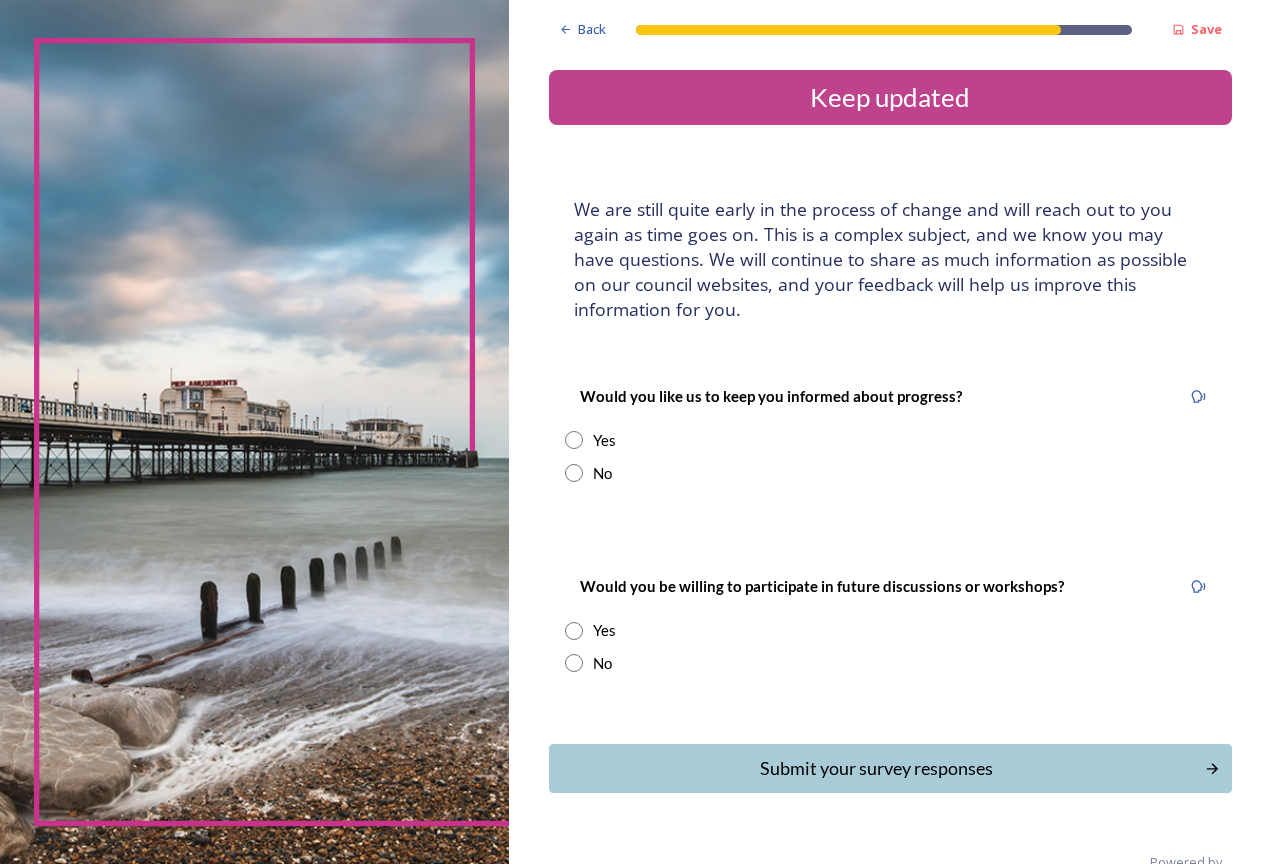 click at bounding box center (574, 440) 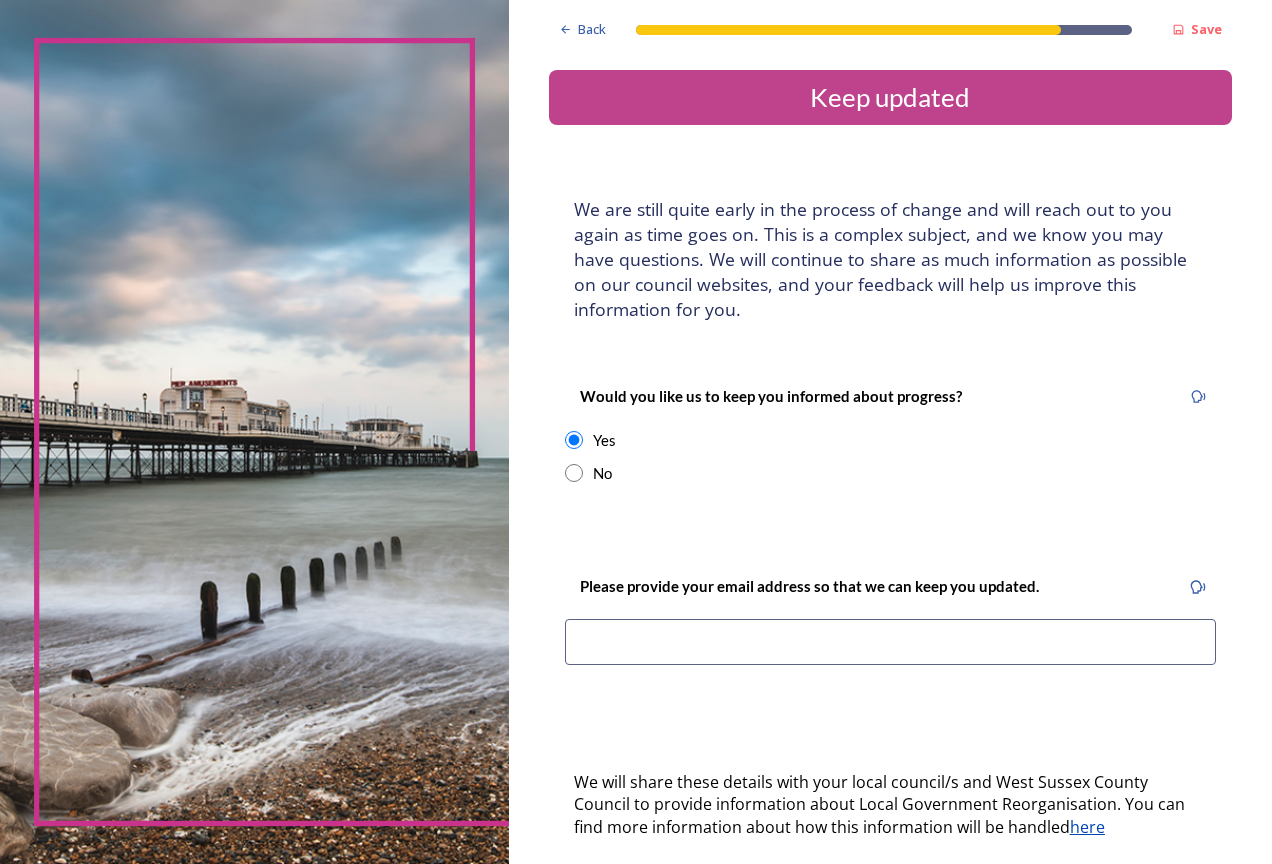 click at bounding box center (890, 642) 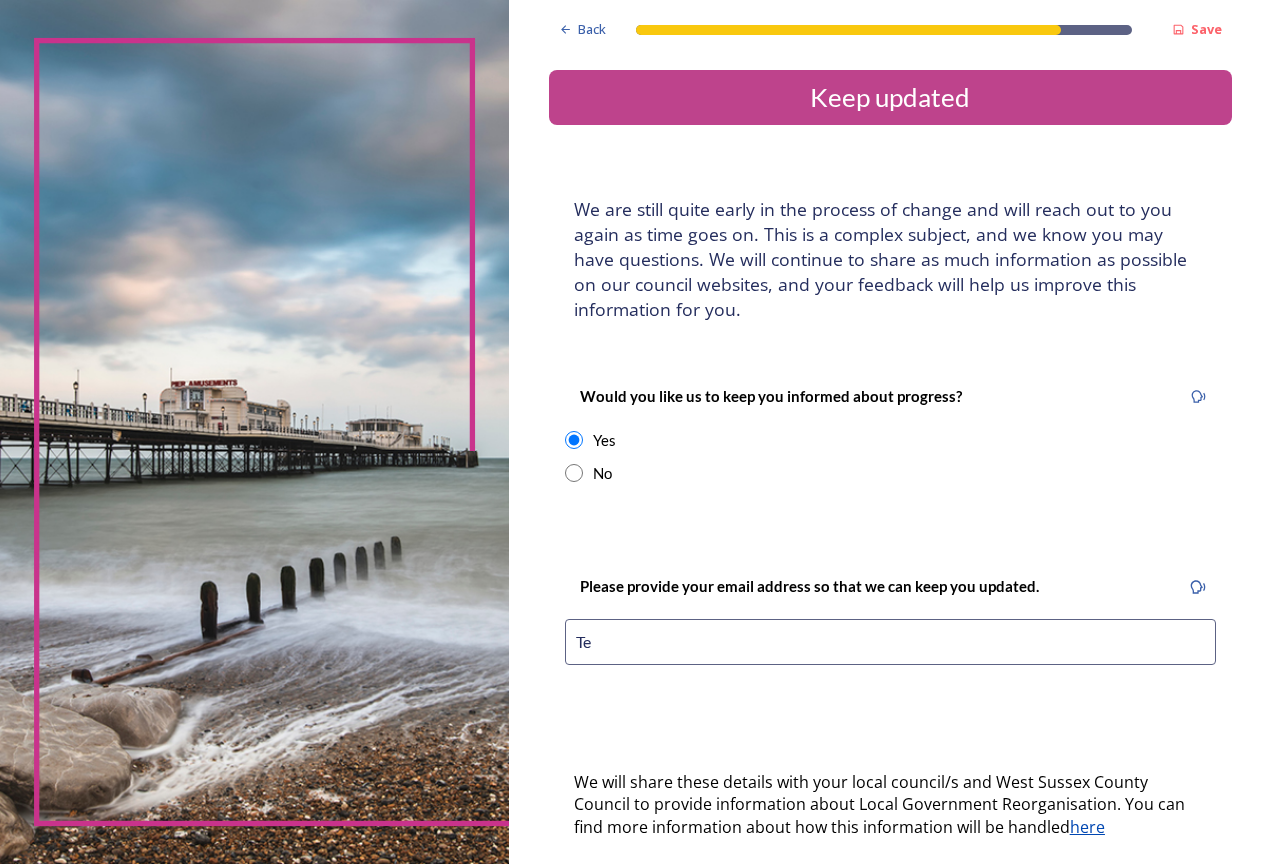 type on "T" 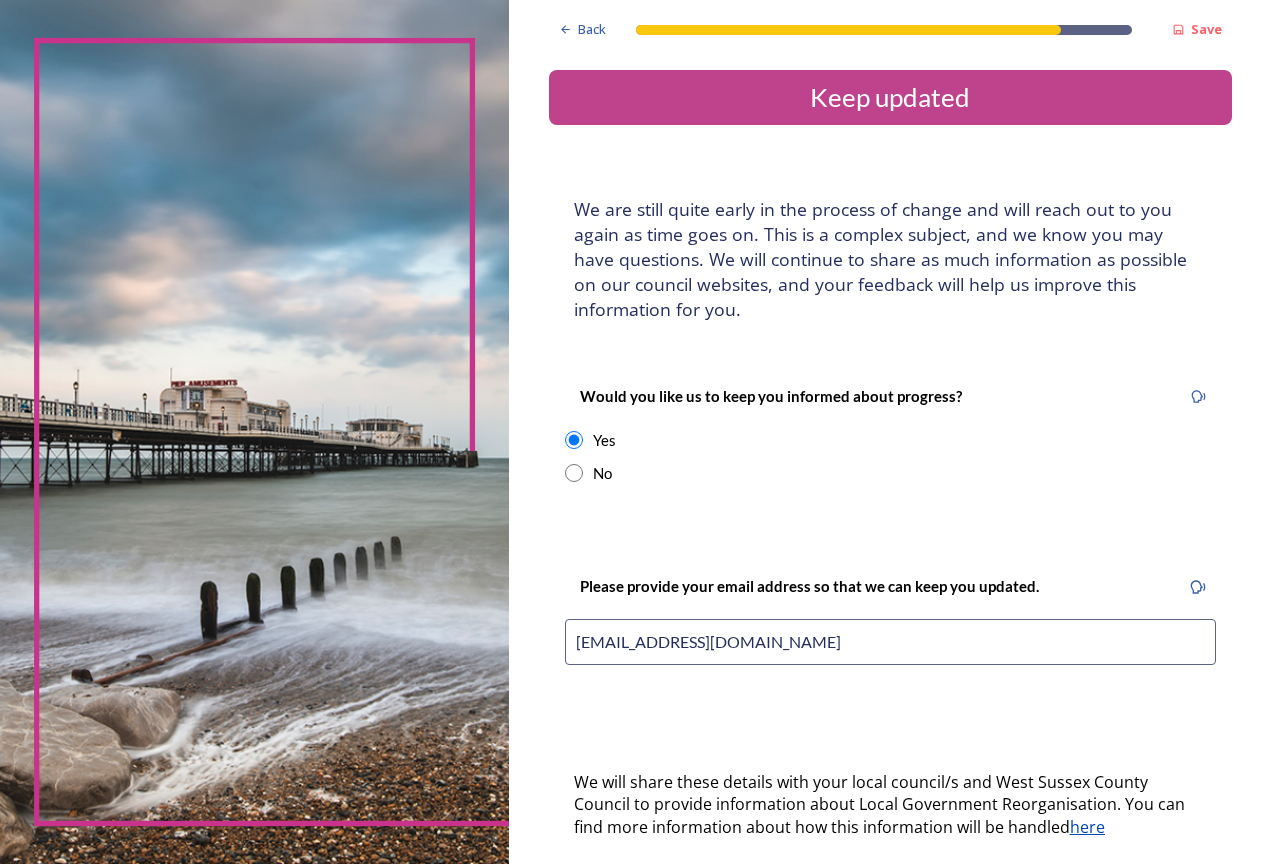 click on "tfoster@chichester.gov.uk" at bounding box center (890, 642) 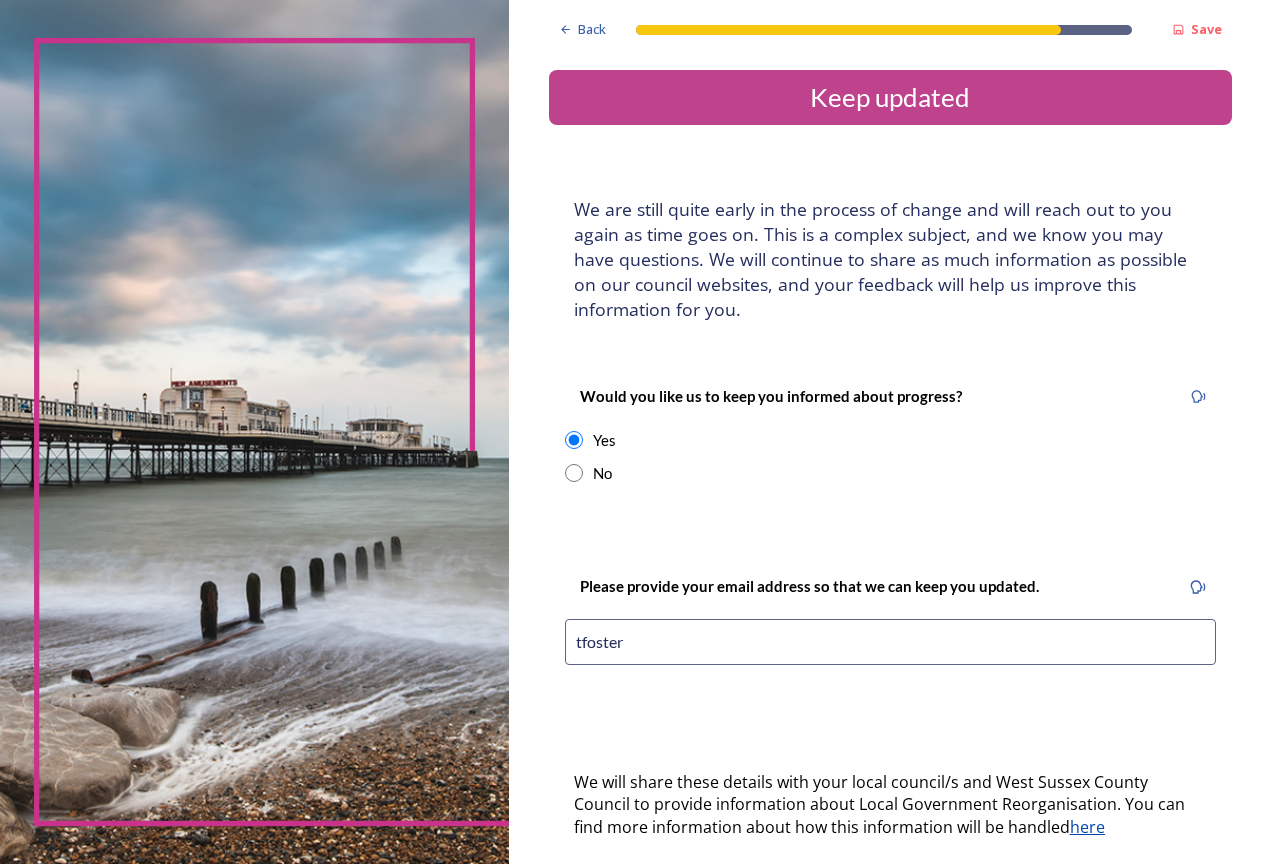 click on "tfoster" at bounding box center (890, 642) 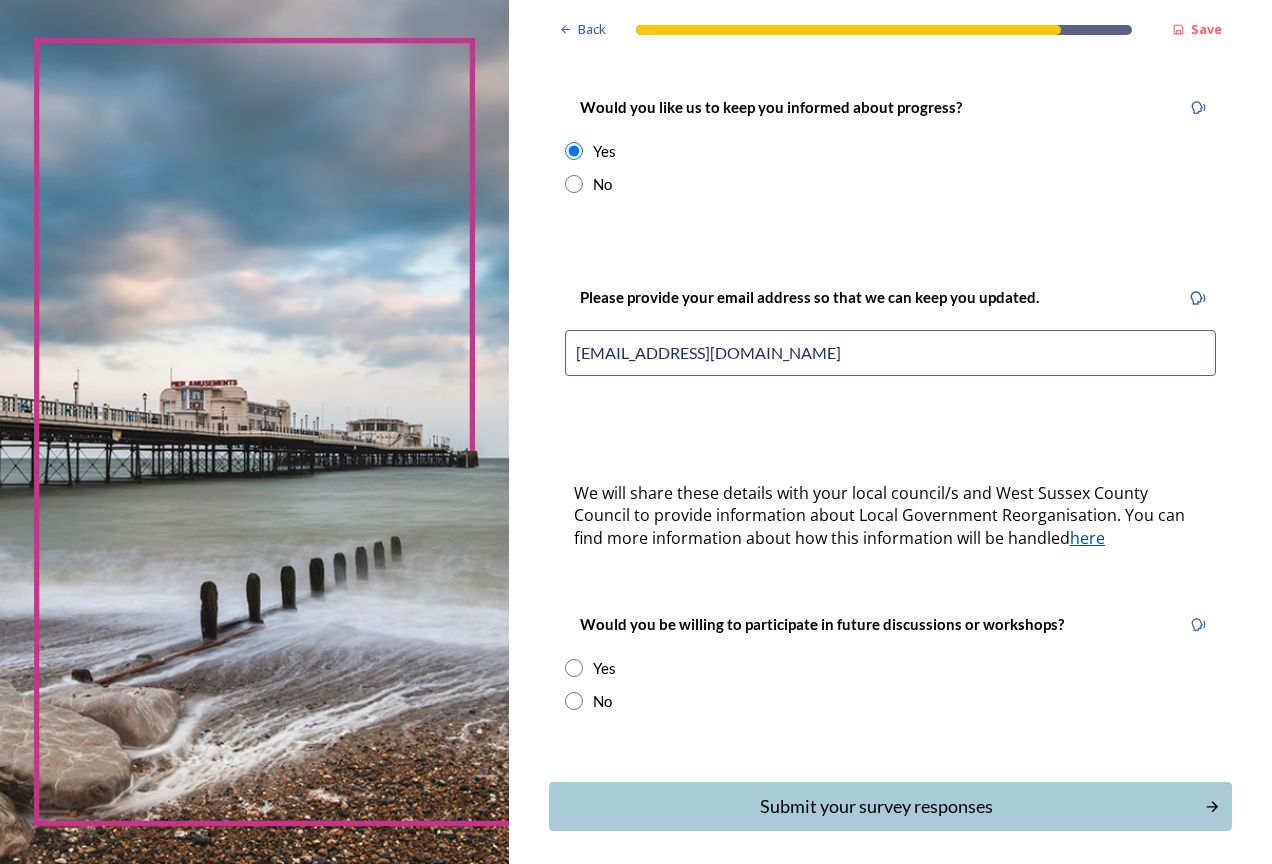 scroll, scrollTop: 300, scrollLeft: 0, axis: vertical 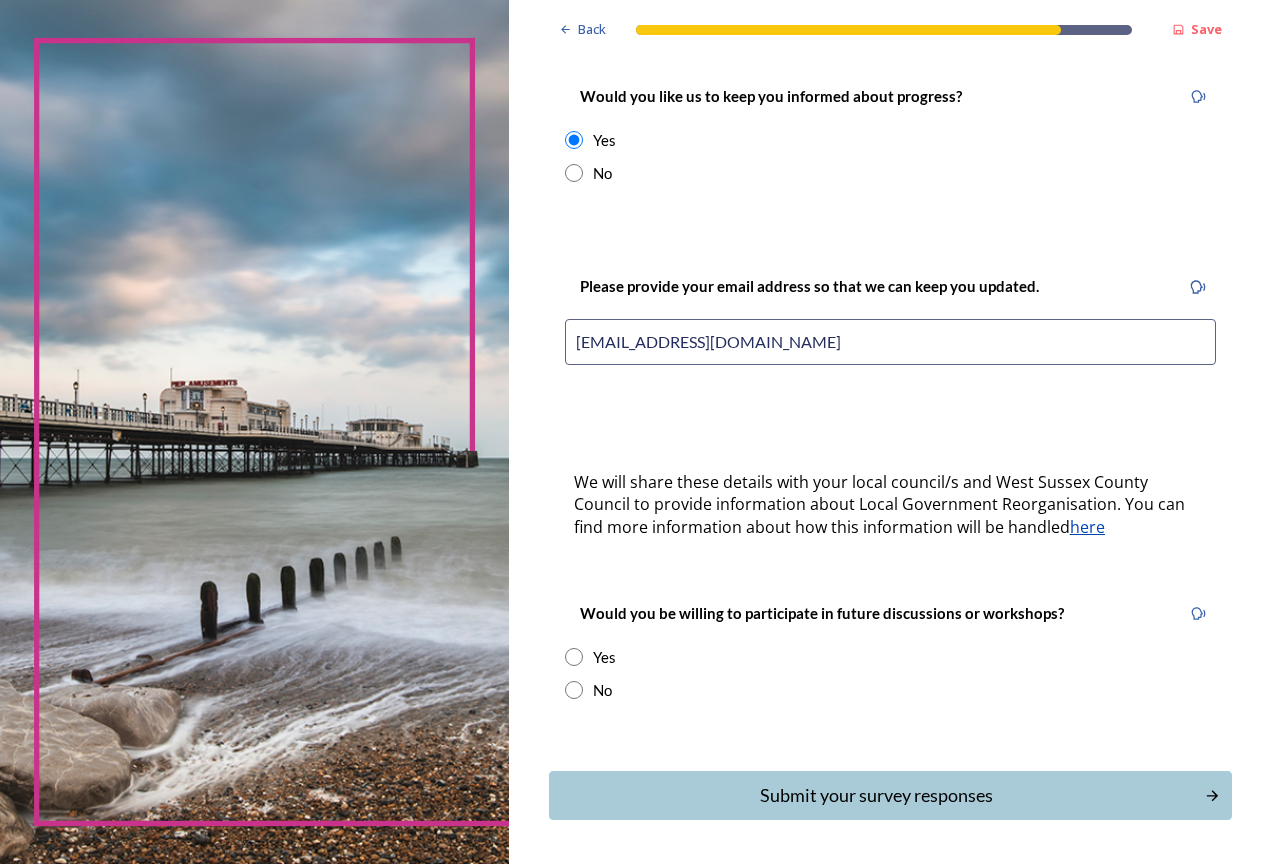 click on "No" at bounding box center [890, 690] 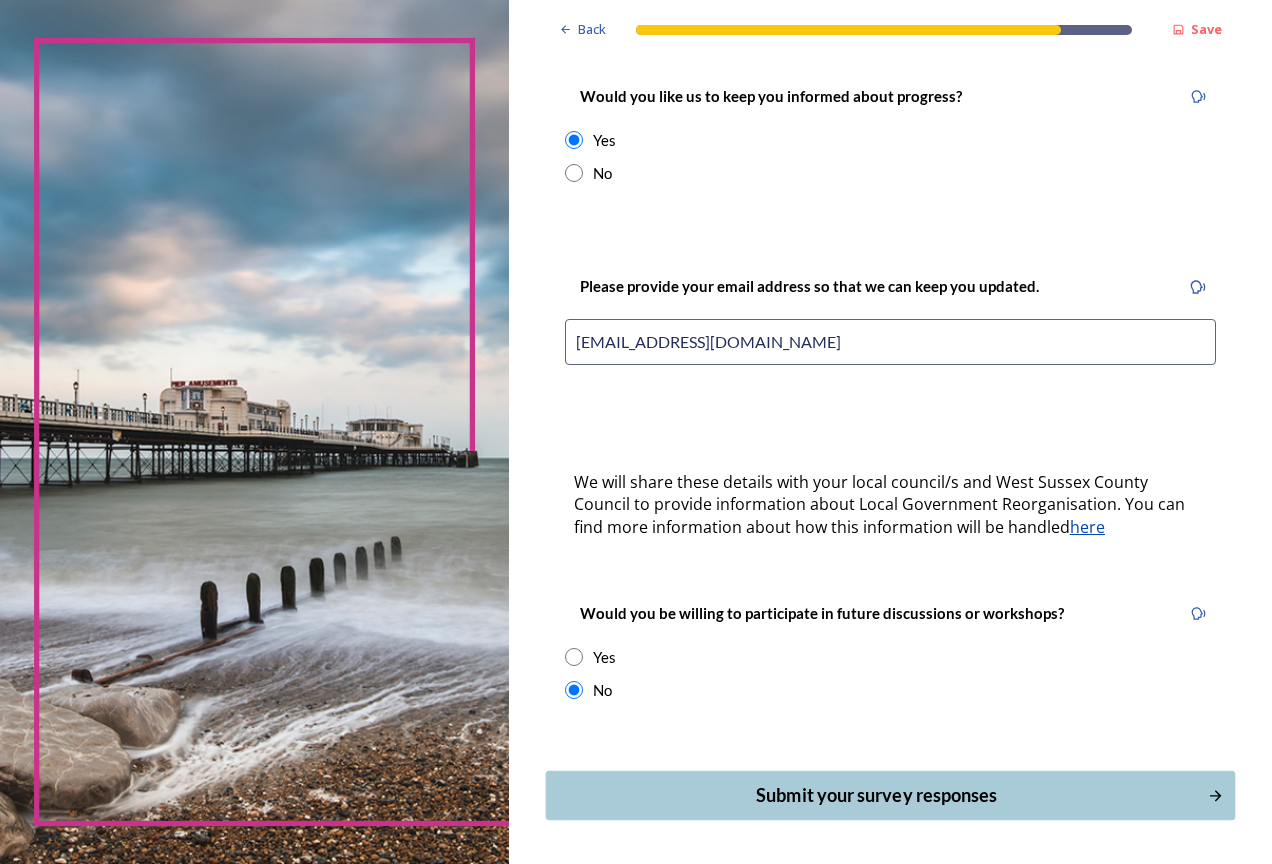 click on "Submit your survey responses" at bounding box center [876, 795] 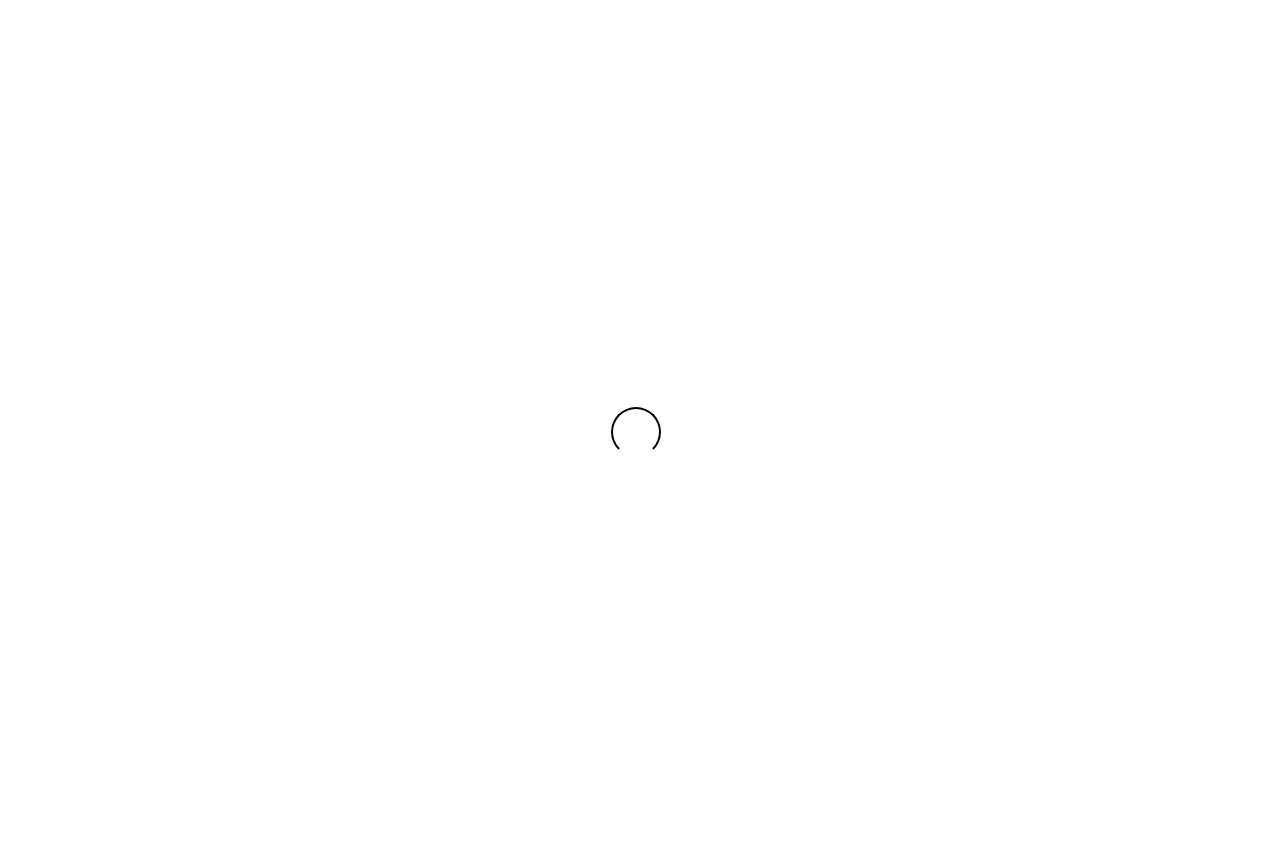 scroll, scrollTop: 0, scrollLeft: 0, axis: both 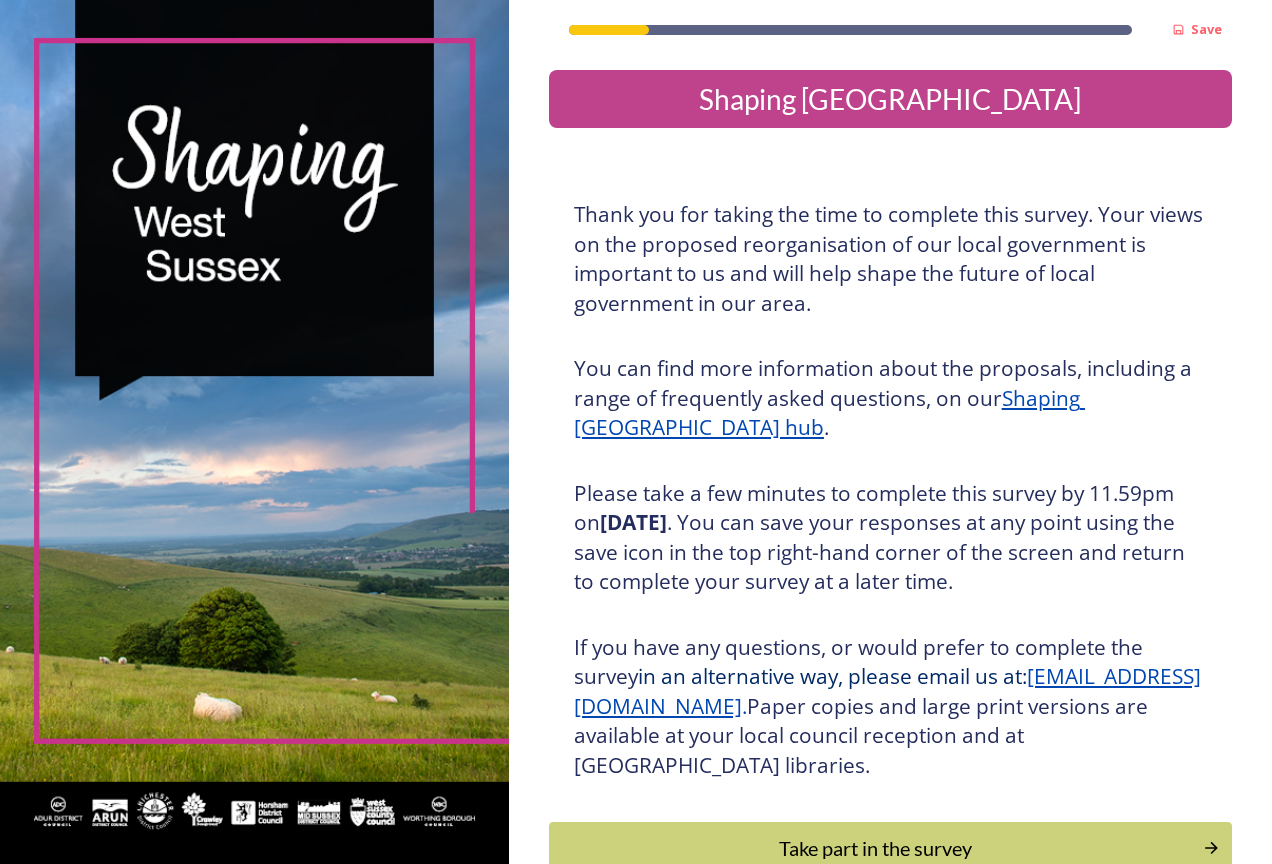 click on "Take part in the survey" at bounding box center (876, 848) 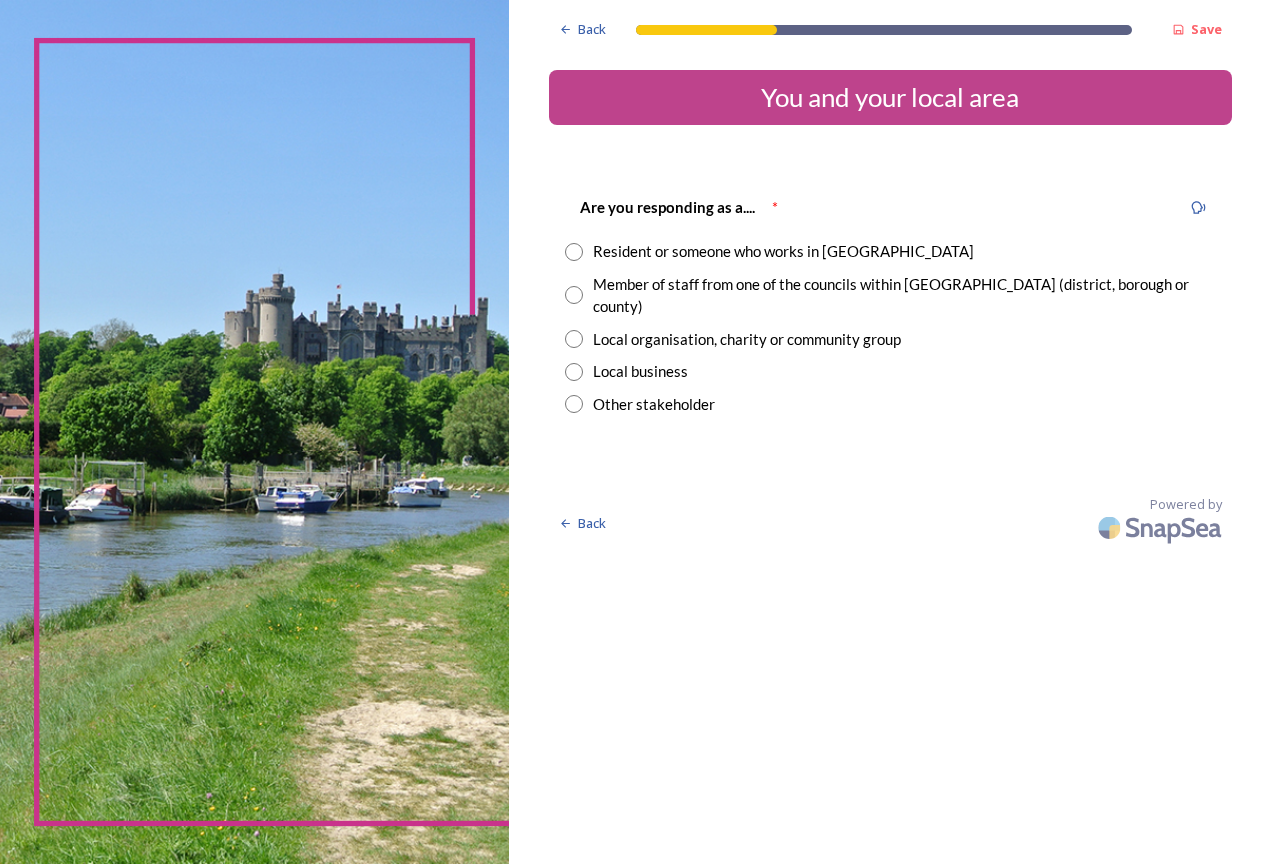 click at bounding box center [574, 252] 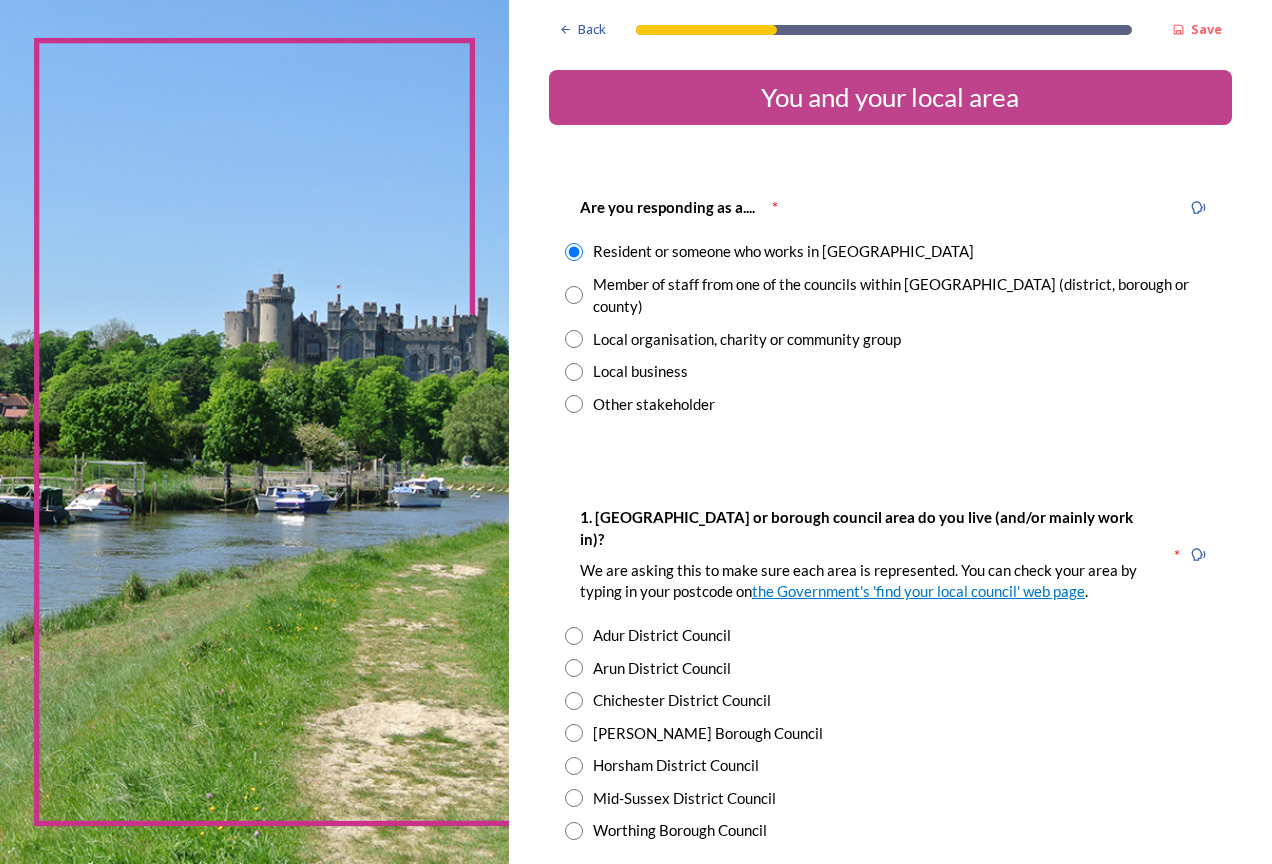 click at bounding box center (574, 798) 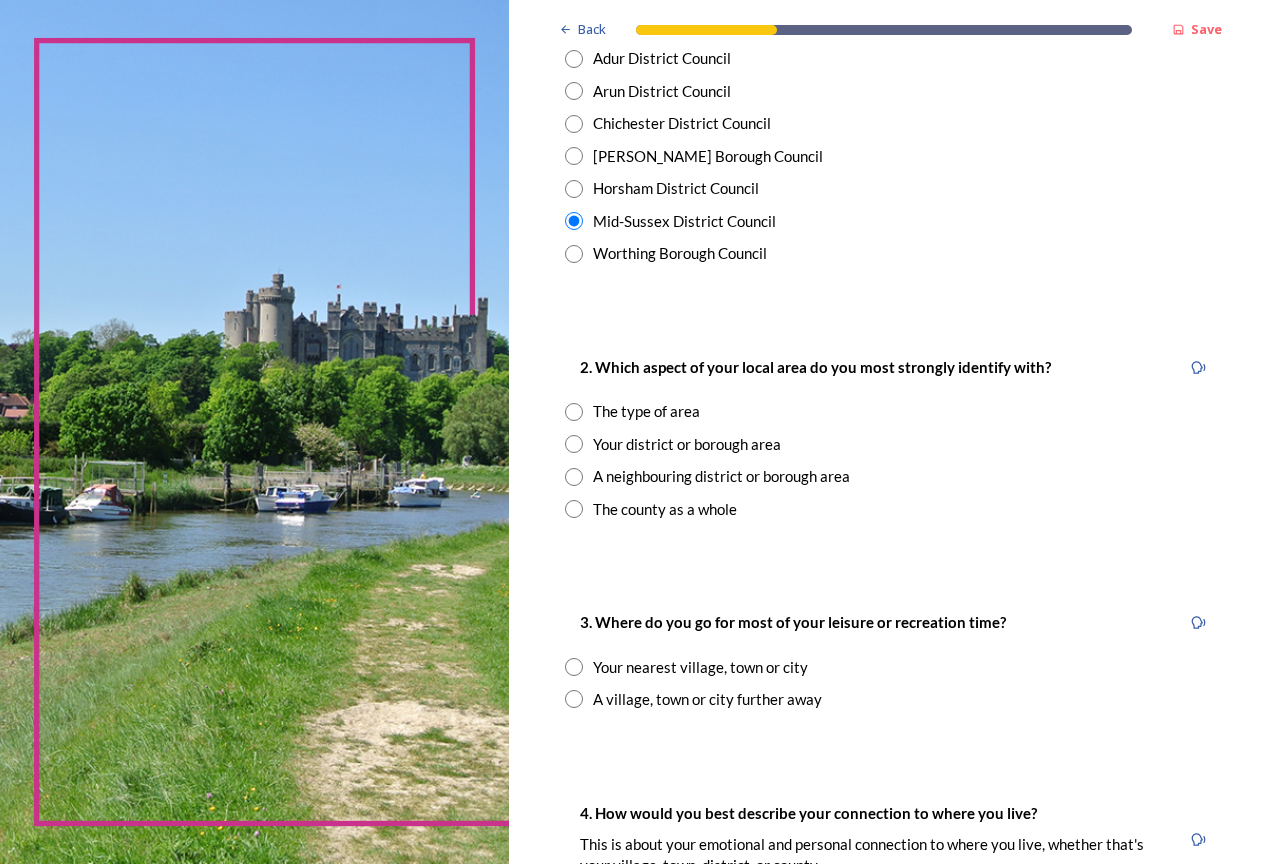 scroll, scrollTop: 600, scrollLeft: 0, axis: vertical 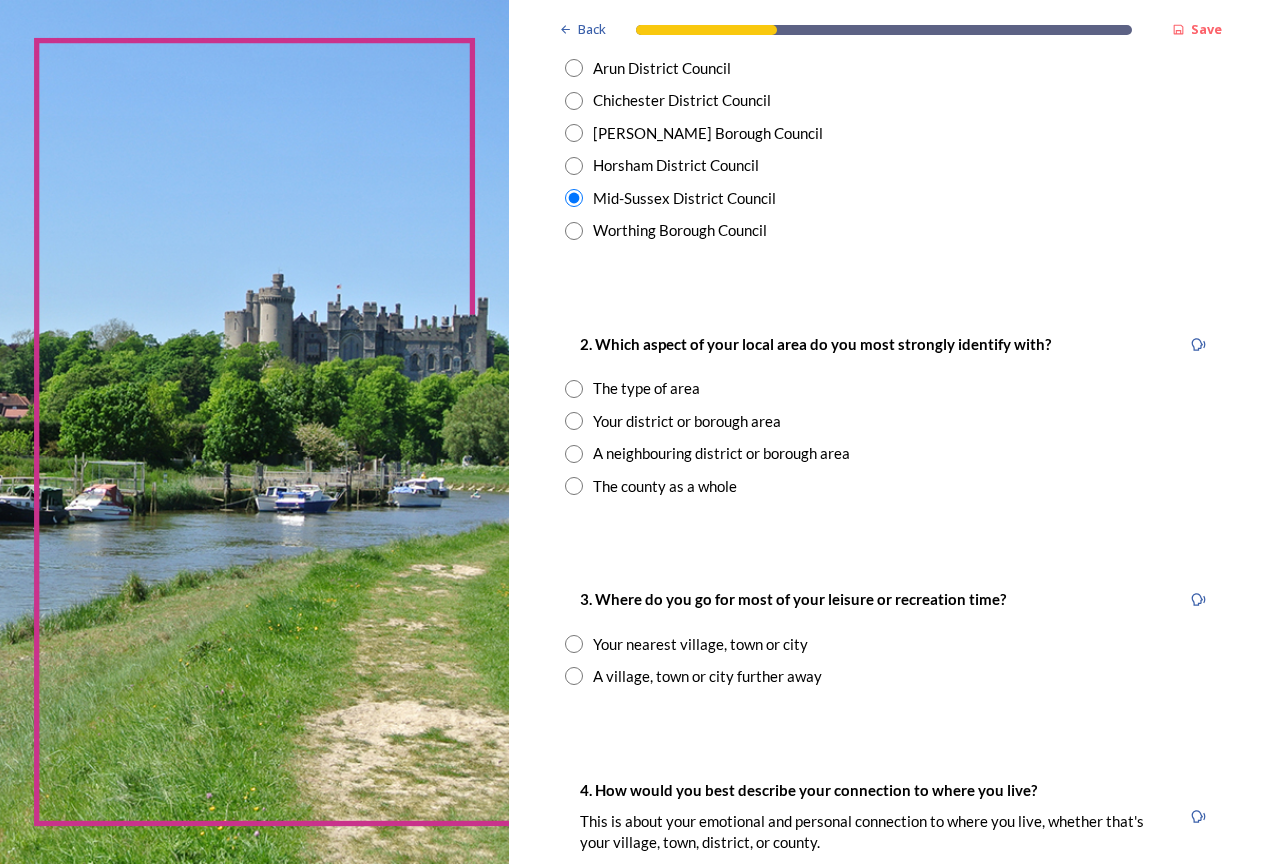 click at bounding box center (574, 454) 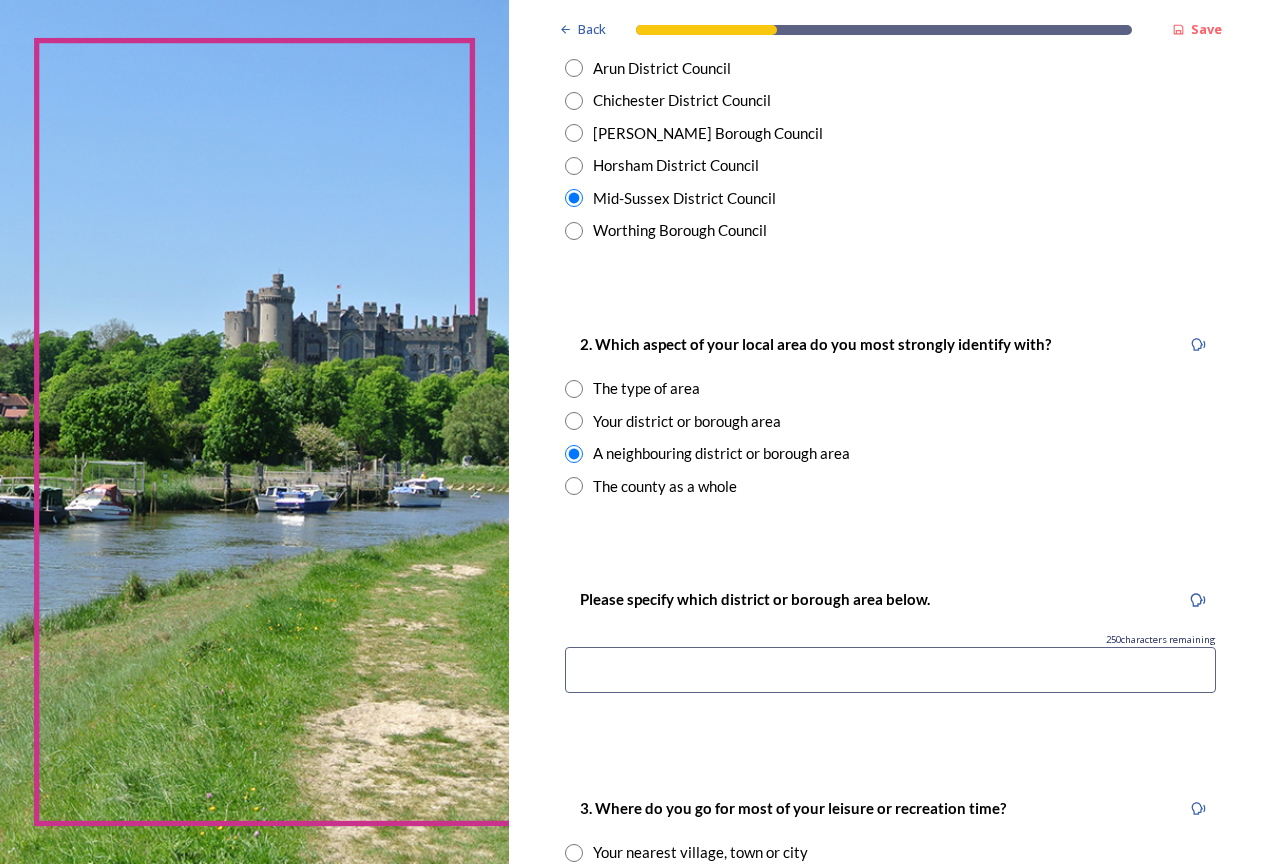 click at bounding box center [574, 421] 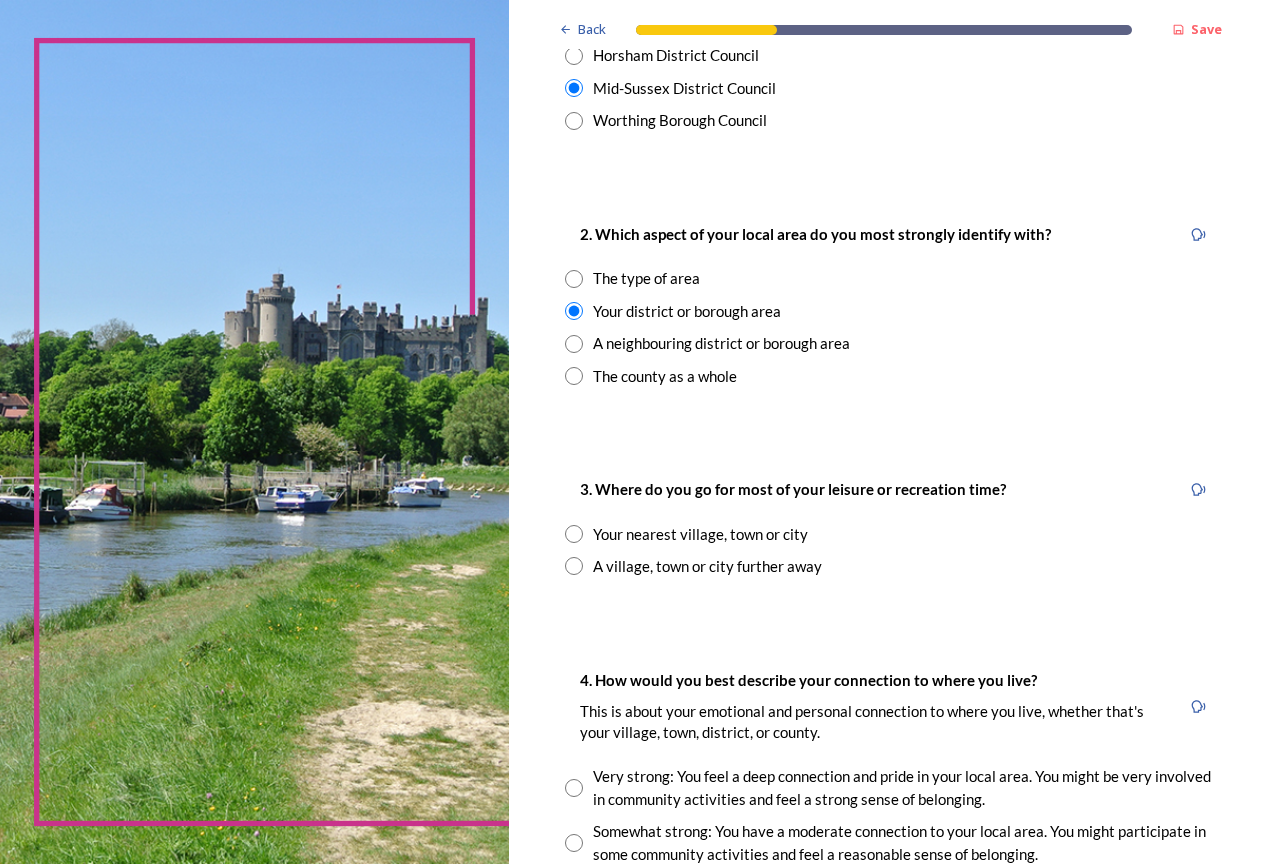 scroll, scrollTop: 800, scrollLeft: 0, axis: vertical 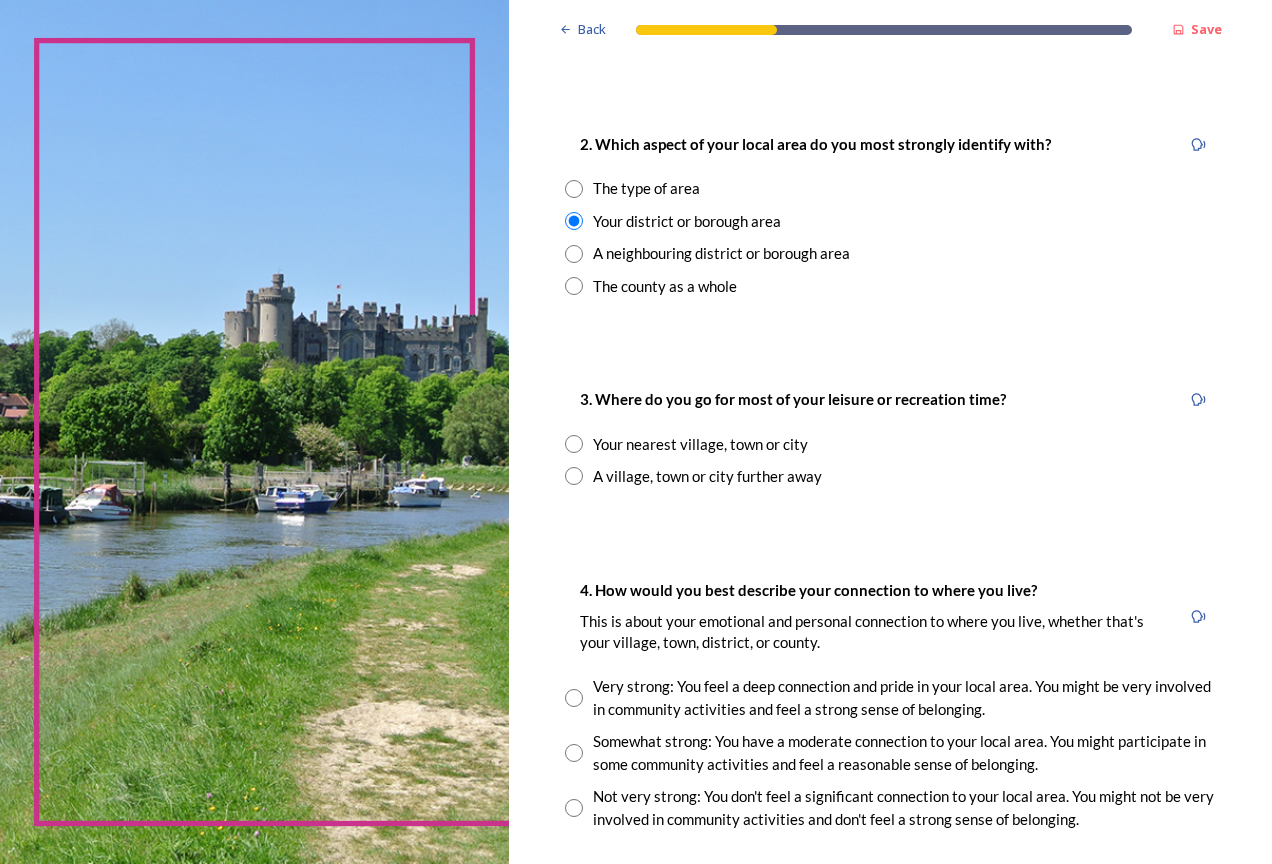 click at bounding box center [574, 753] 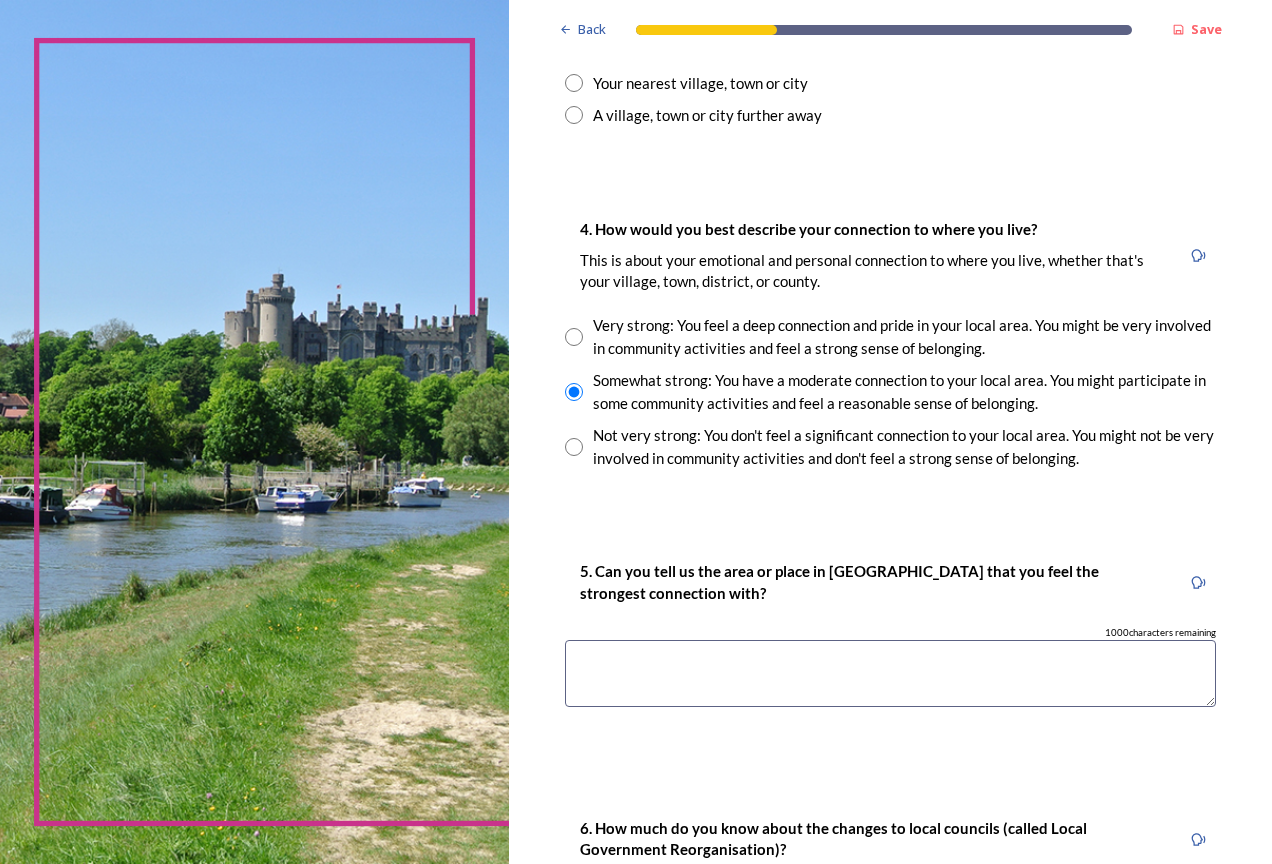 scroll, scrollTop: 1200, scrollLeft: 0, axis: vertical 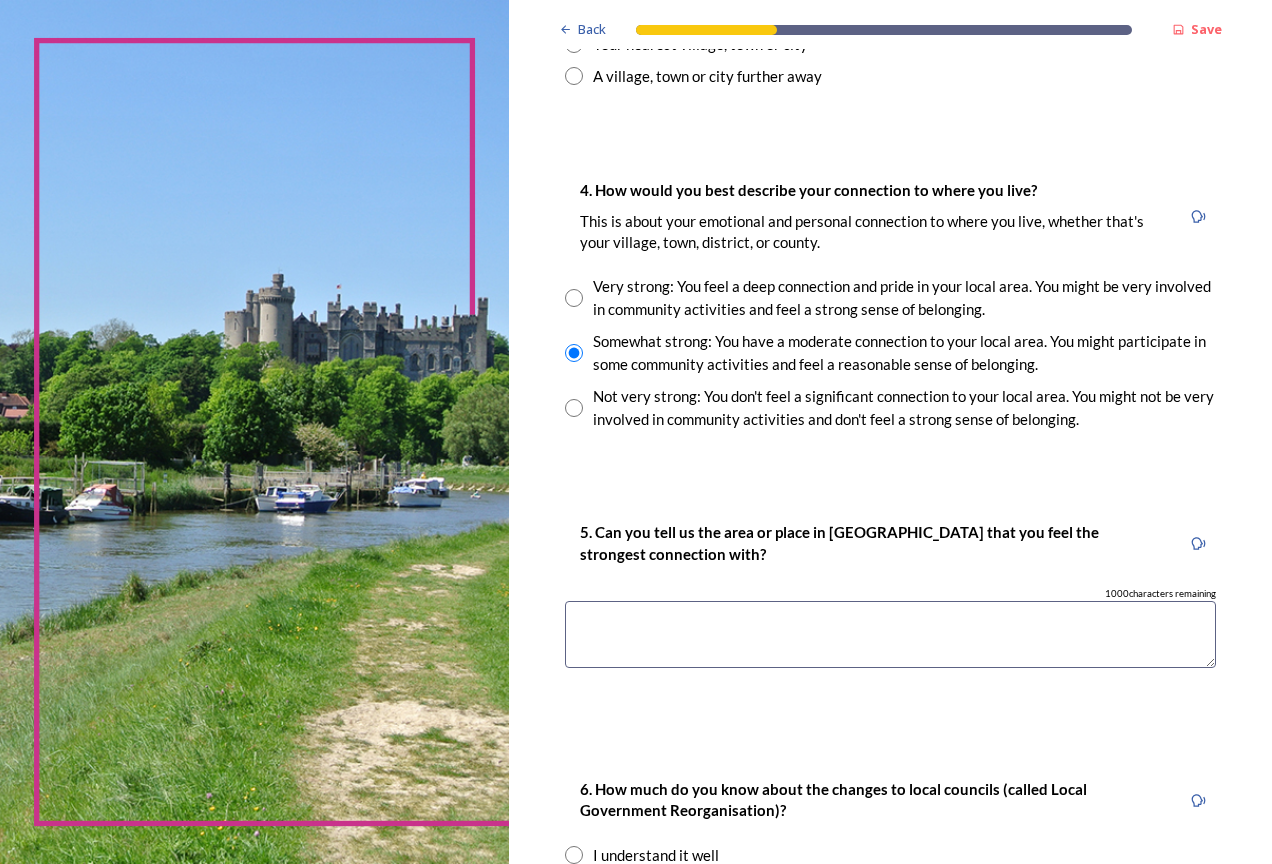 click at bounding box center [890, 634] 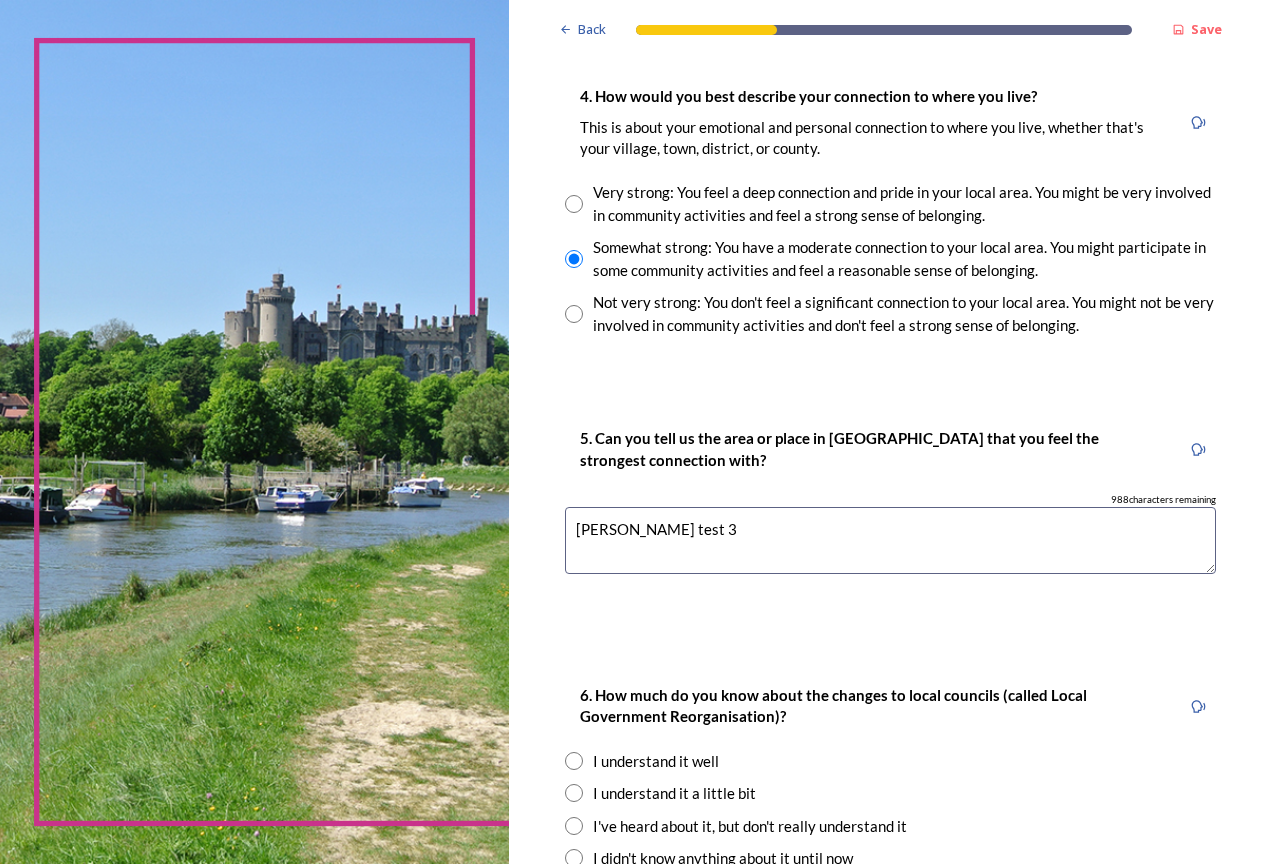 scroll, scrollTop: 1491, scrollLeft: 0, axis: vertical 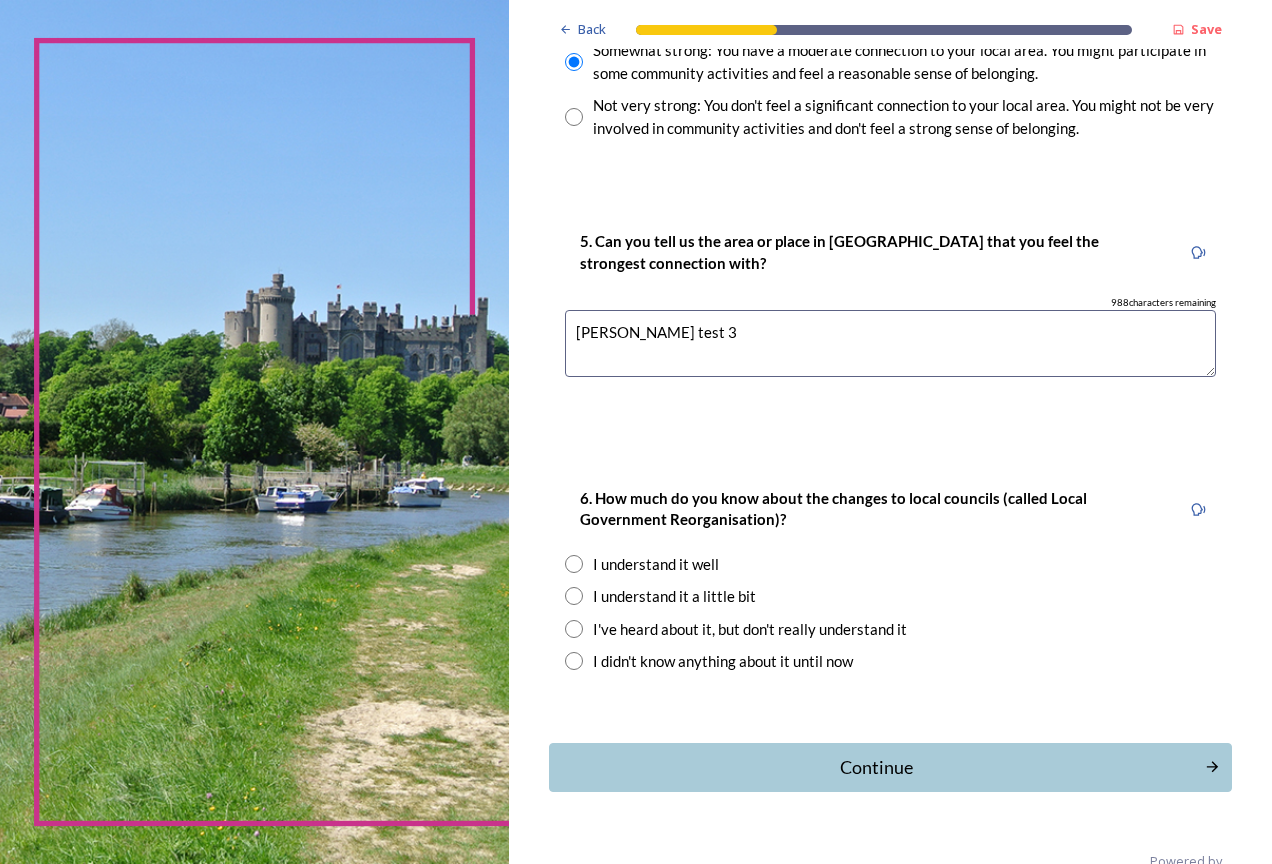 type on "[PERSON_NAME] test 3" 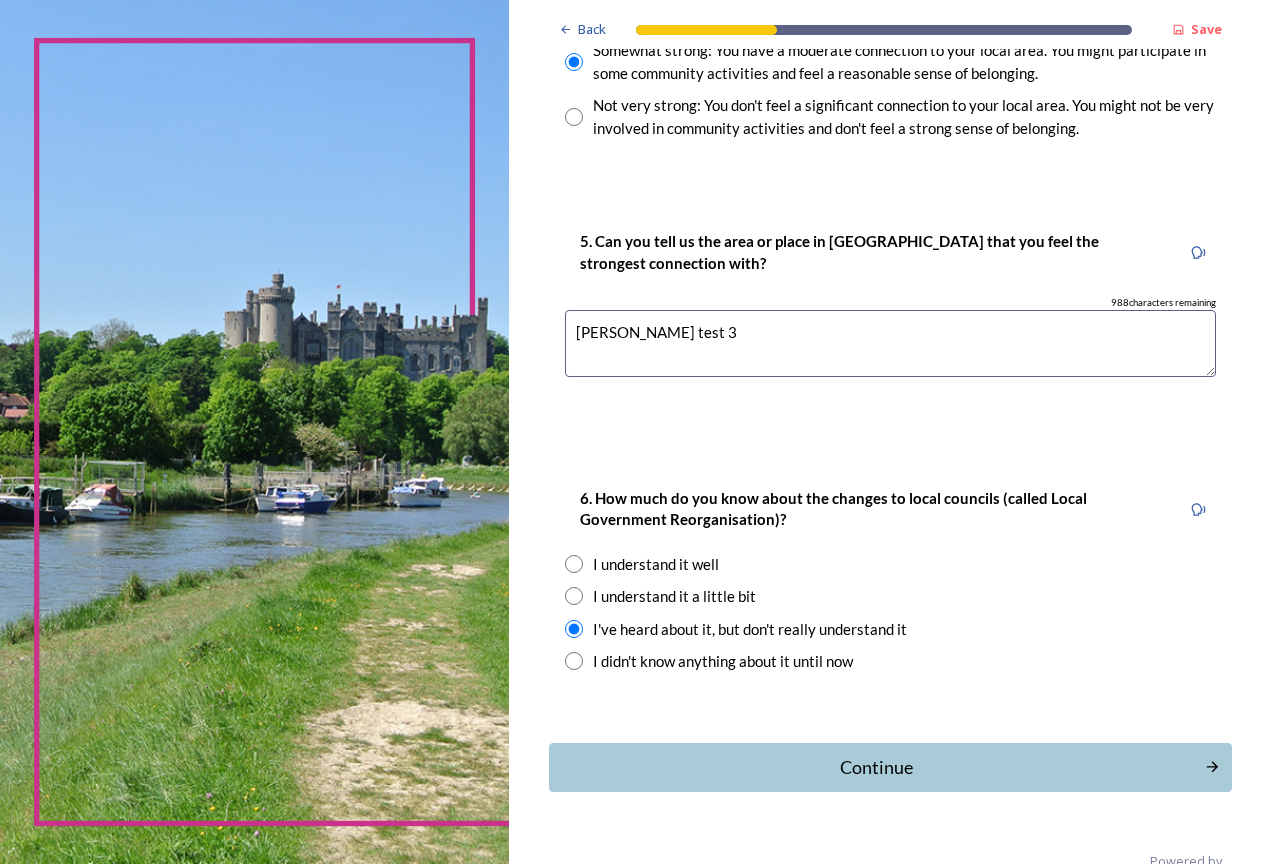 click on "Back Save You and your local area Are you responding as a.... * Resident or someone who works in [GEOGRAPHIC_DATA] Member of staff from one of the councils within [GEOGRAPHIC_DATA] (district, borough or county) Local organisation, charity or community group Local business Other stakeholder 1. [GEOGRAPHIC_DATA] or borough council area do you live (and/or mainly work in)? We are asking this to make sure each area is represented. You can check your area by typing in your postcode on  the Government's 'find your local council' web page . * Adur District Council Arun District Council Chichester District Council [PERSON_NAME] Borough Council Horsham District Council Mid-Sussex District Council Worthing Borough Council 2. Which aspect of your local area do you most strongly identify with? The type of area Your district or borough area A neighbouring district or borough area The county as a whole 3. Where do you go for most of your leisure or recreation time? Your nearest village, town or city A village, town or city further away 988" at bounding box center (890, -292) 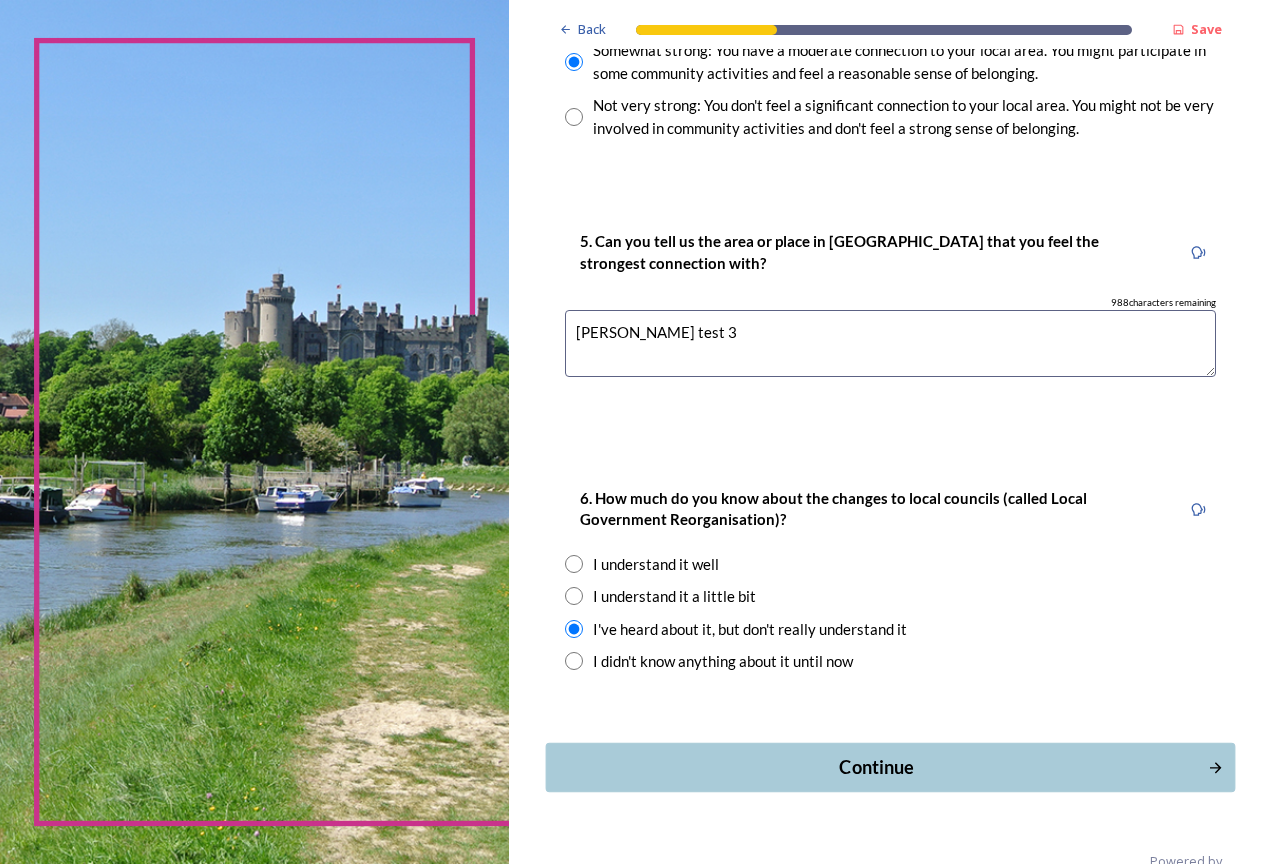 click on "Continue" at bounding box center [876, 767] 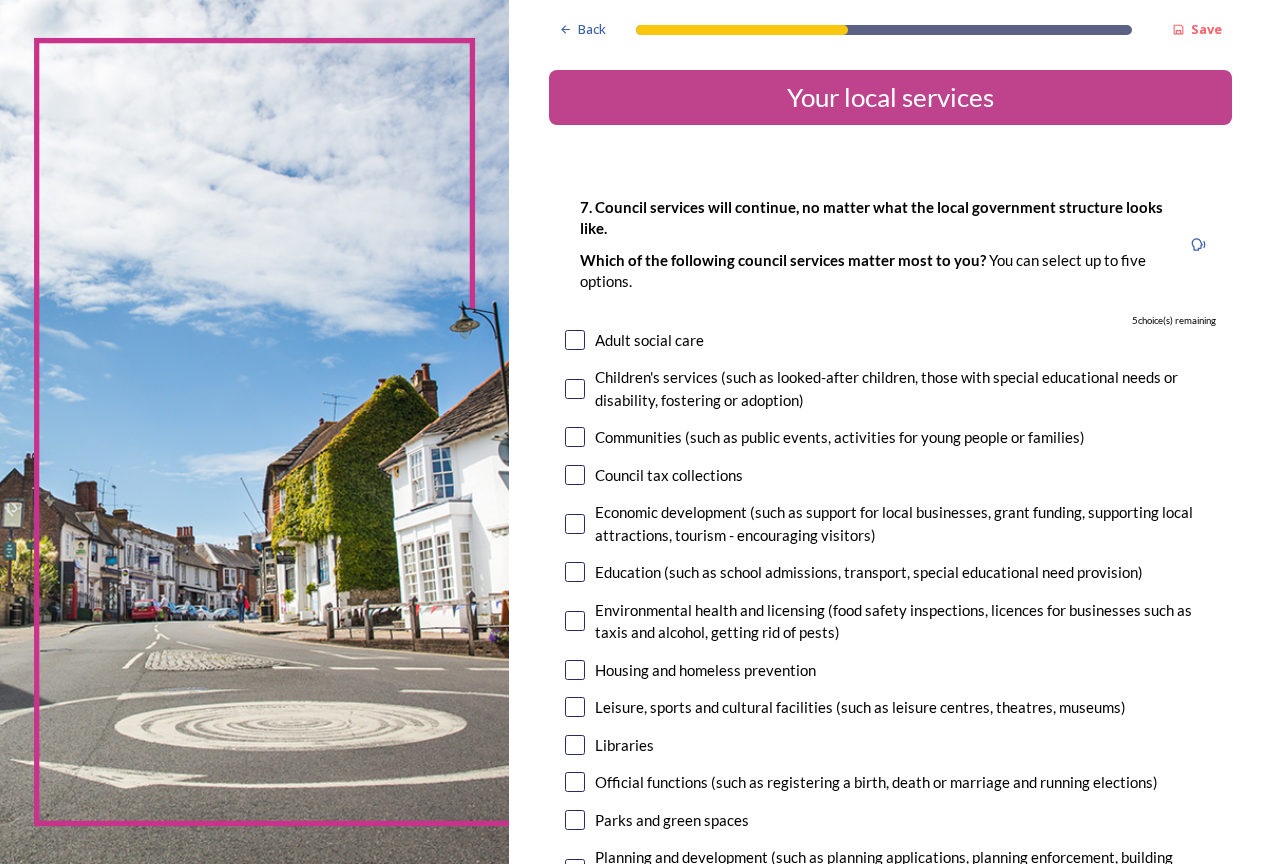 click at bounding box center (575, 340) 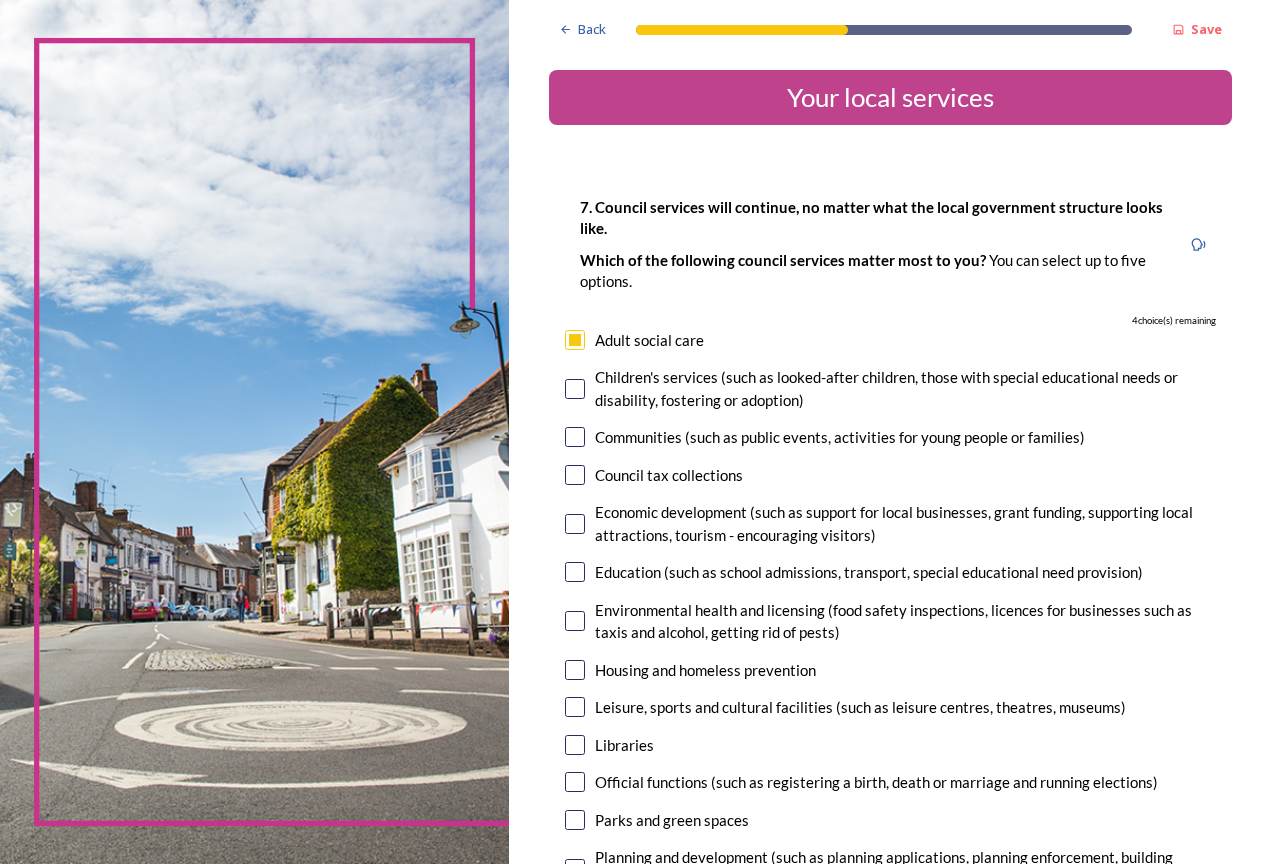 click on "Children's services (such as looked-after children, those with special educational needs or disability, fostering or adoption)" at bounding box center [890, 388] 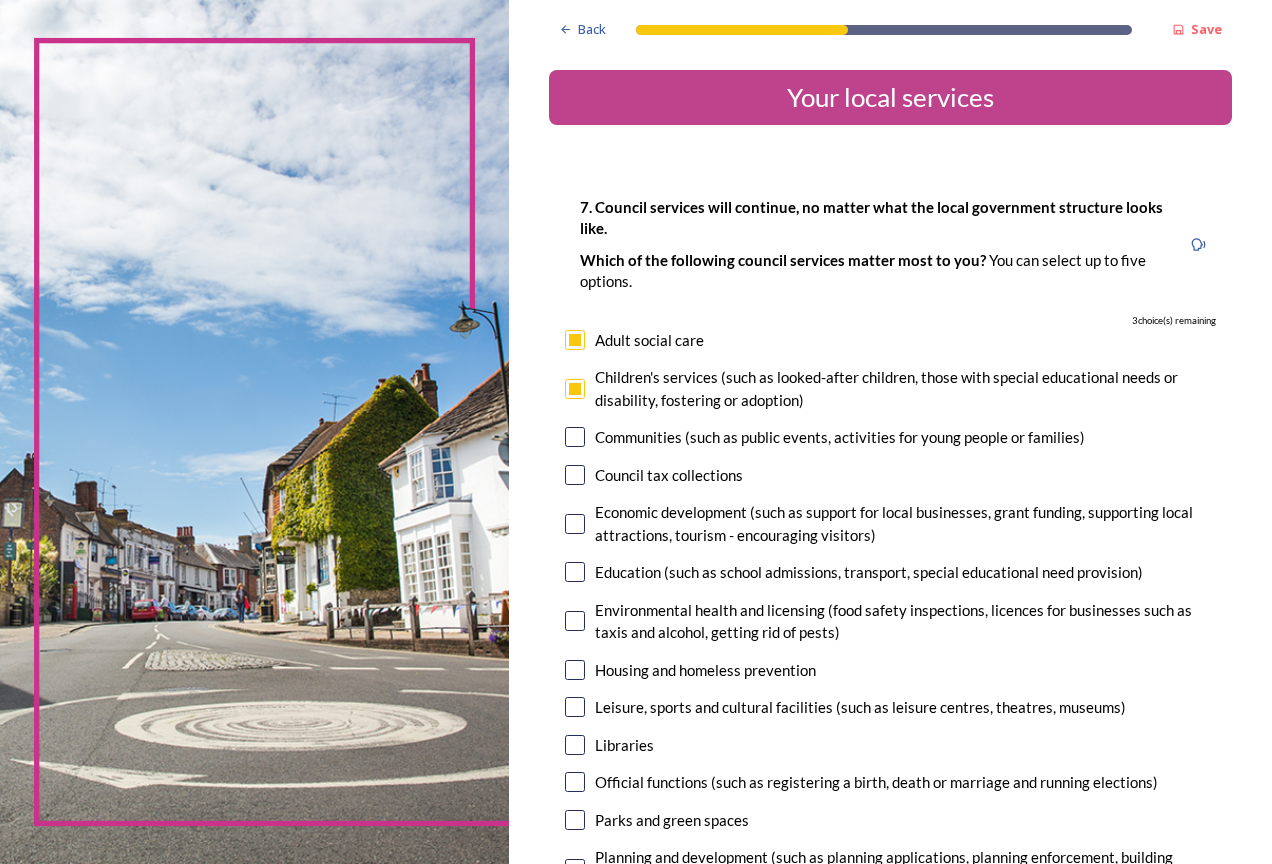click at bounding box center [575, 389] 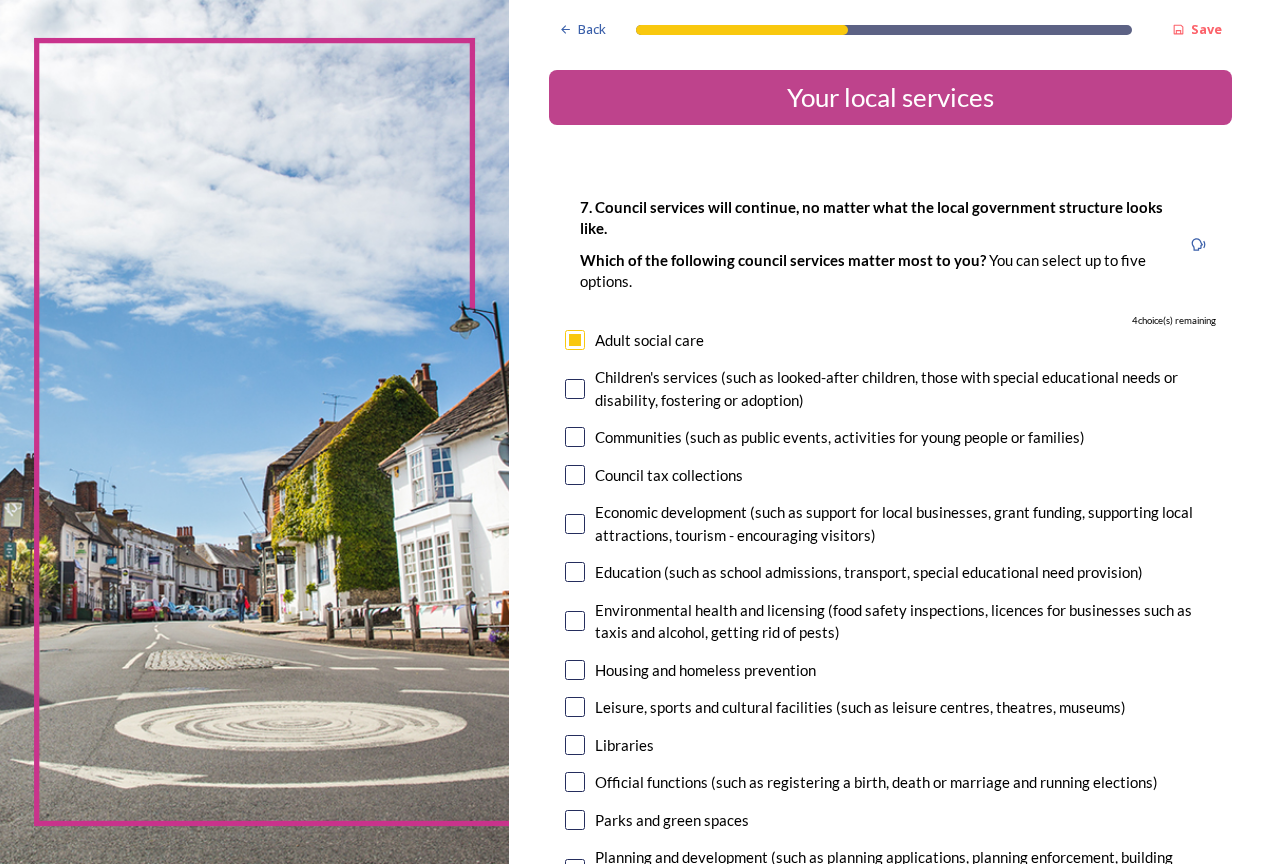 click at bounding box center [575, 437] 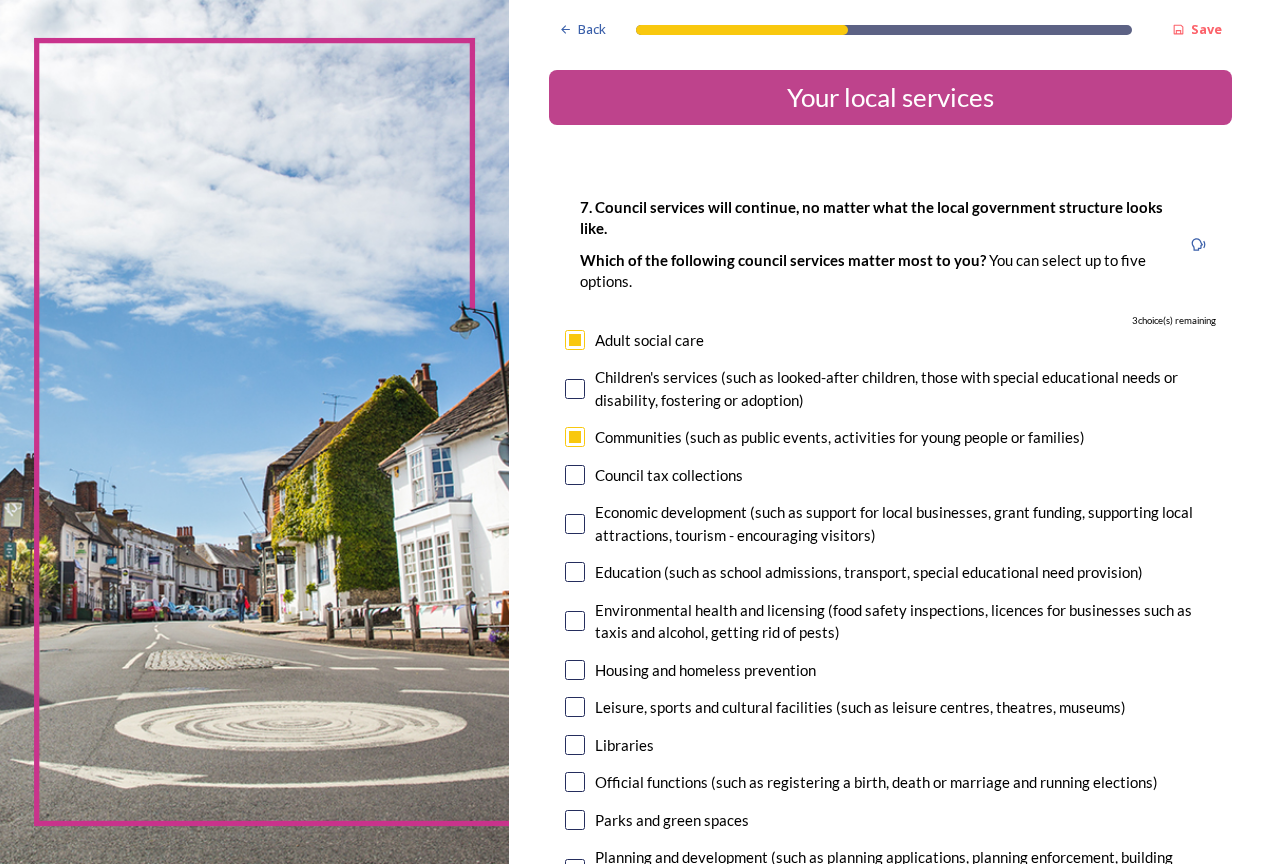click at bounding box center [575, 475] 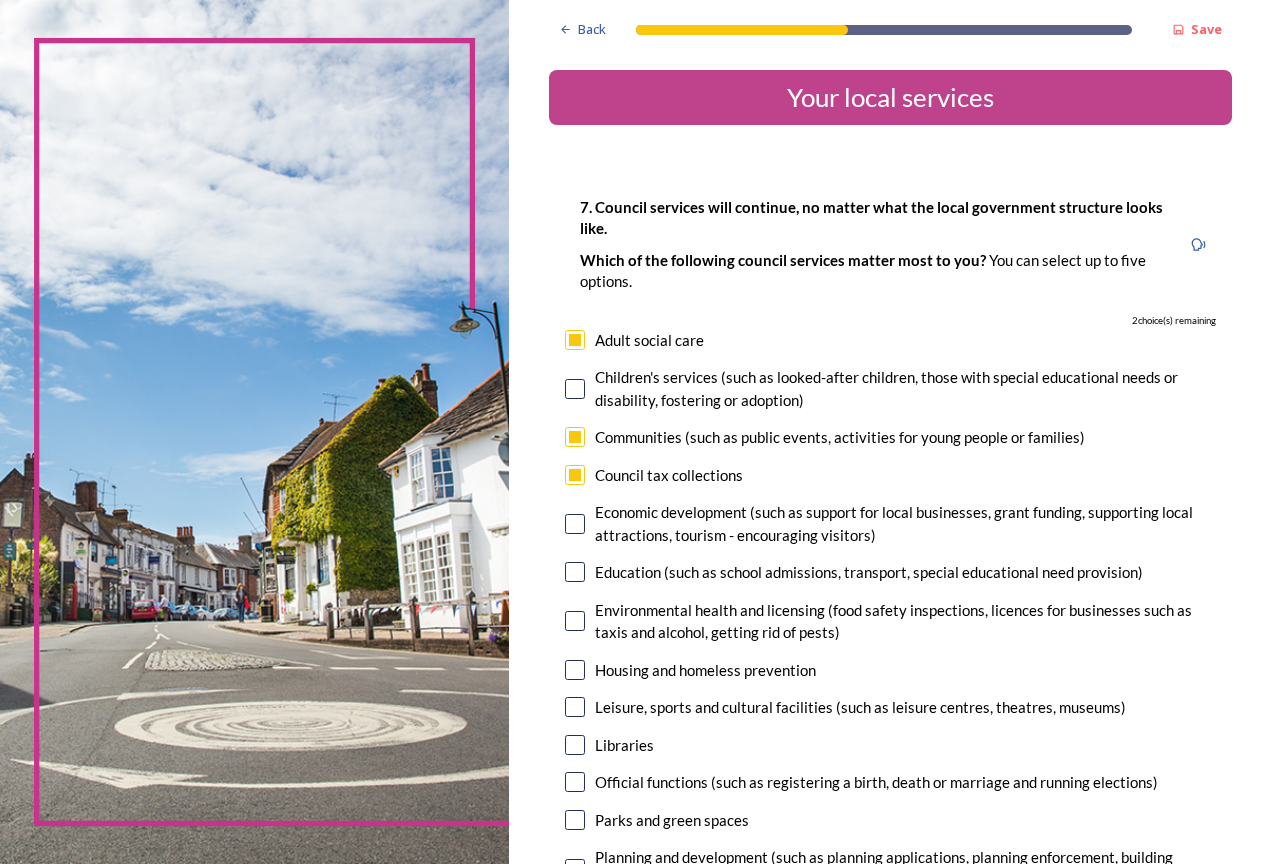 click at bounding box center [575, 524] 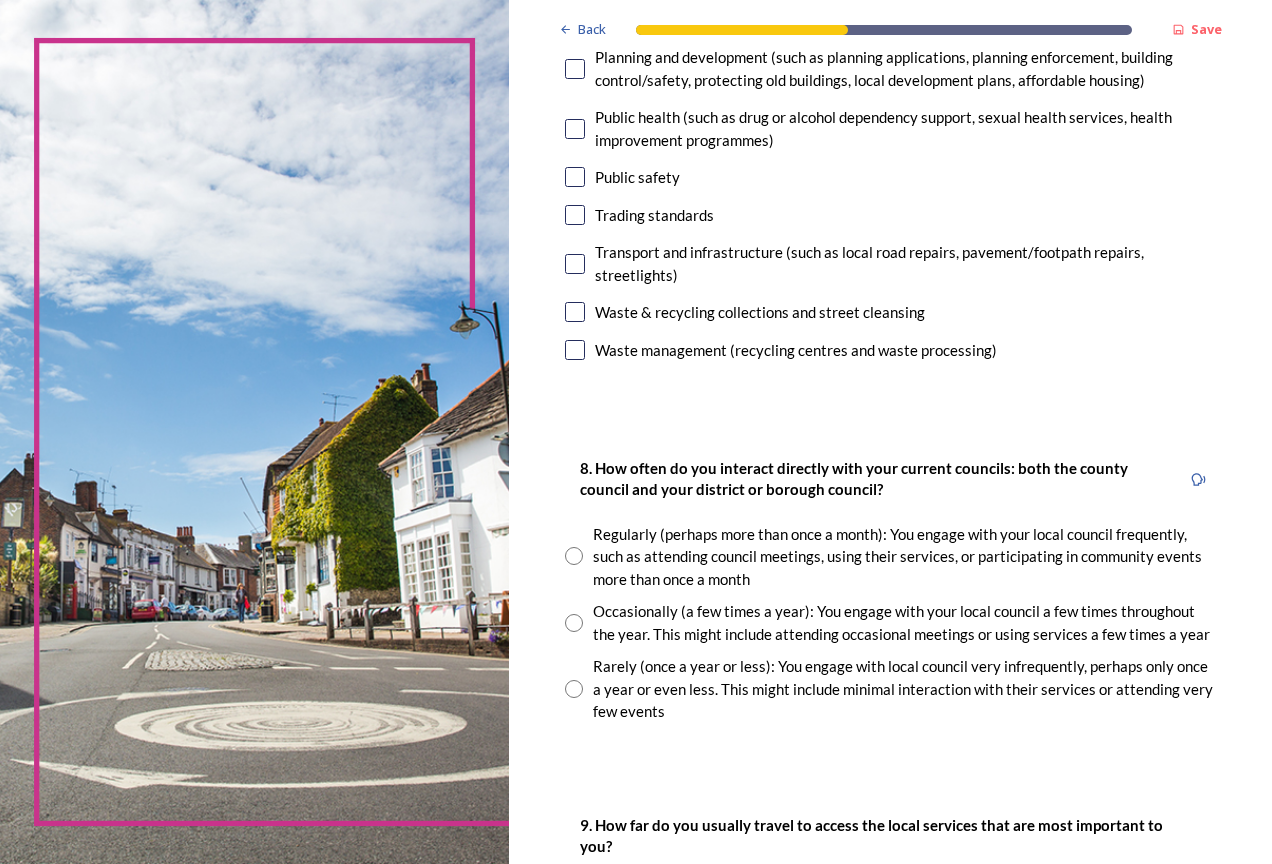 scroll, scrollTop: 1000, scrollLeft: 0, axis: vertical 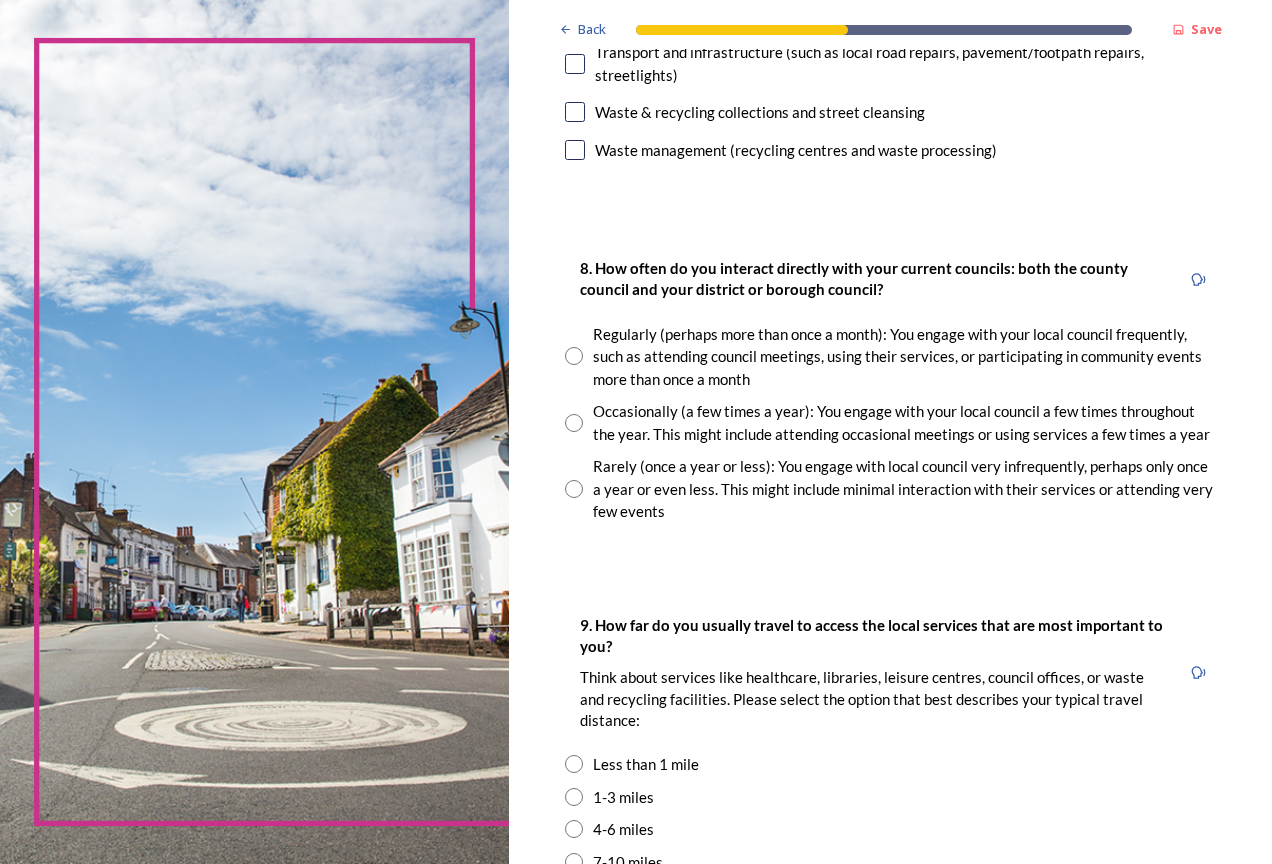 click at bounding box center [574, 489] 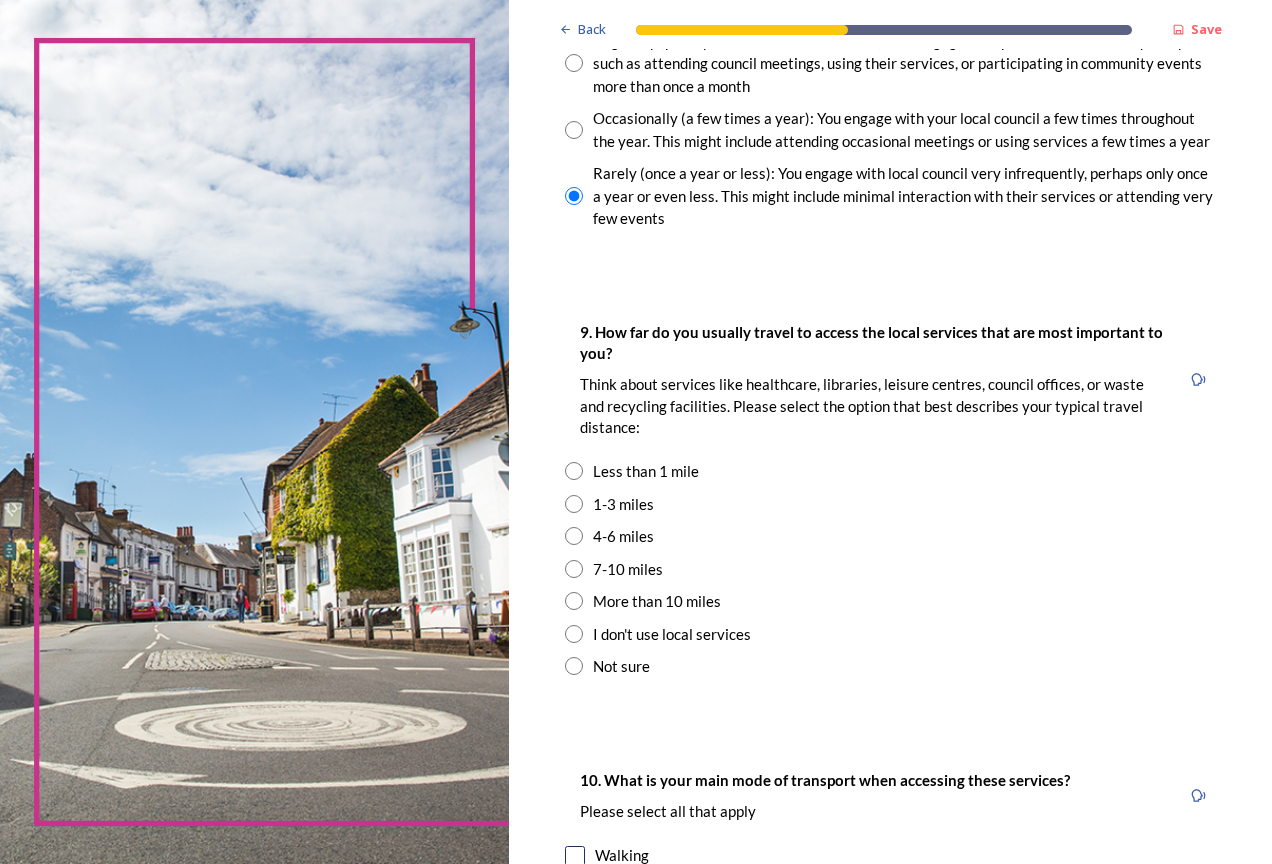 scroll, scrollTop: 1300, scrollLeft: 0, axis: vertical 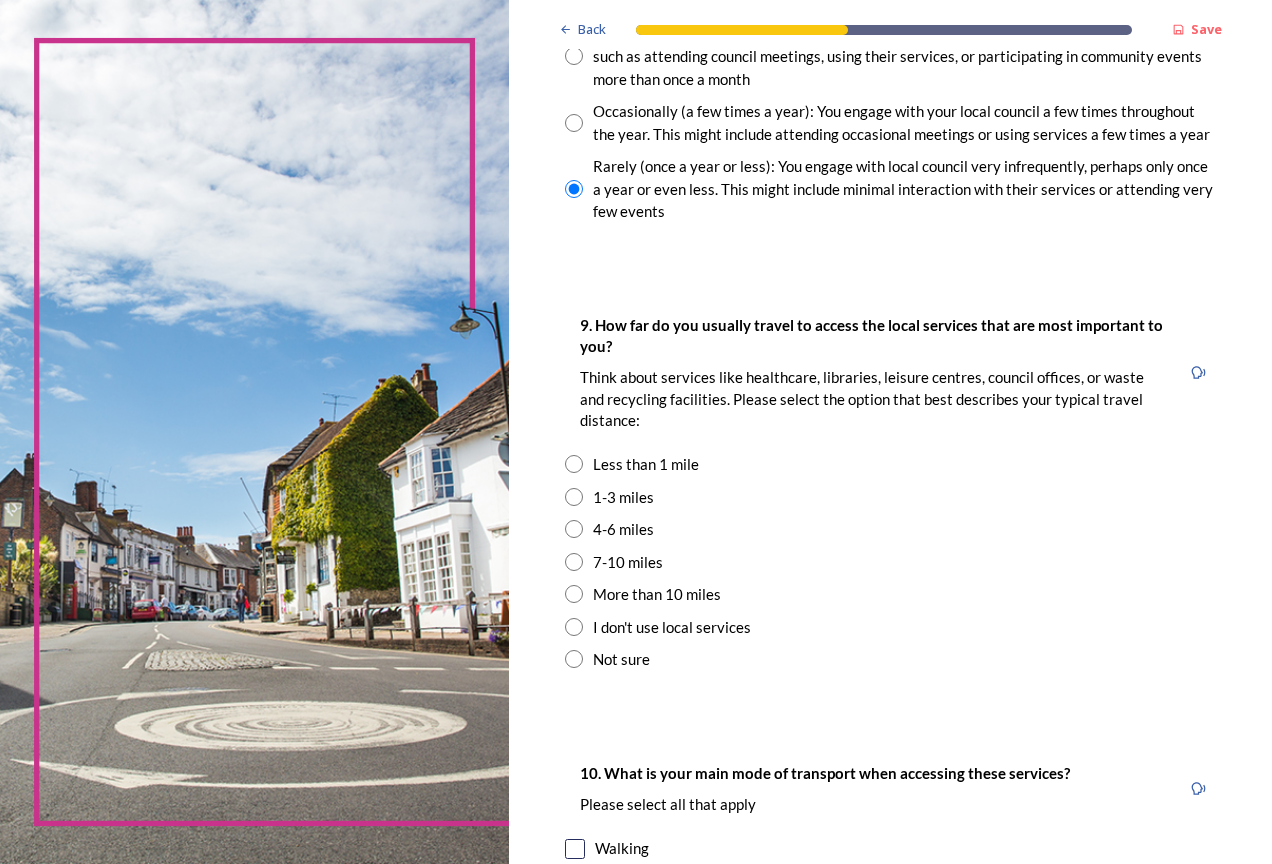 click at bounding box center (574, 627) 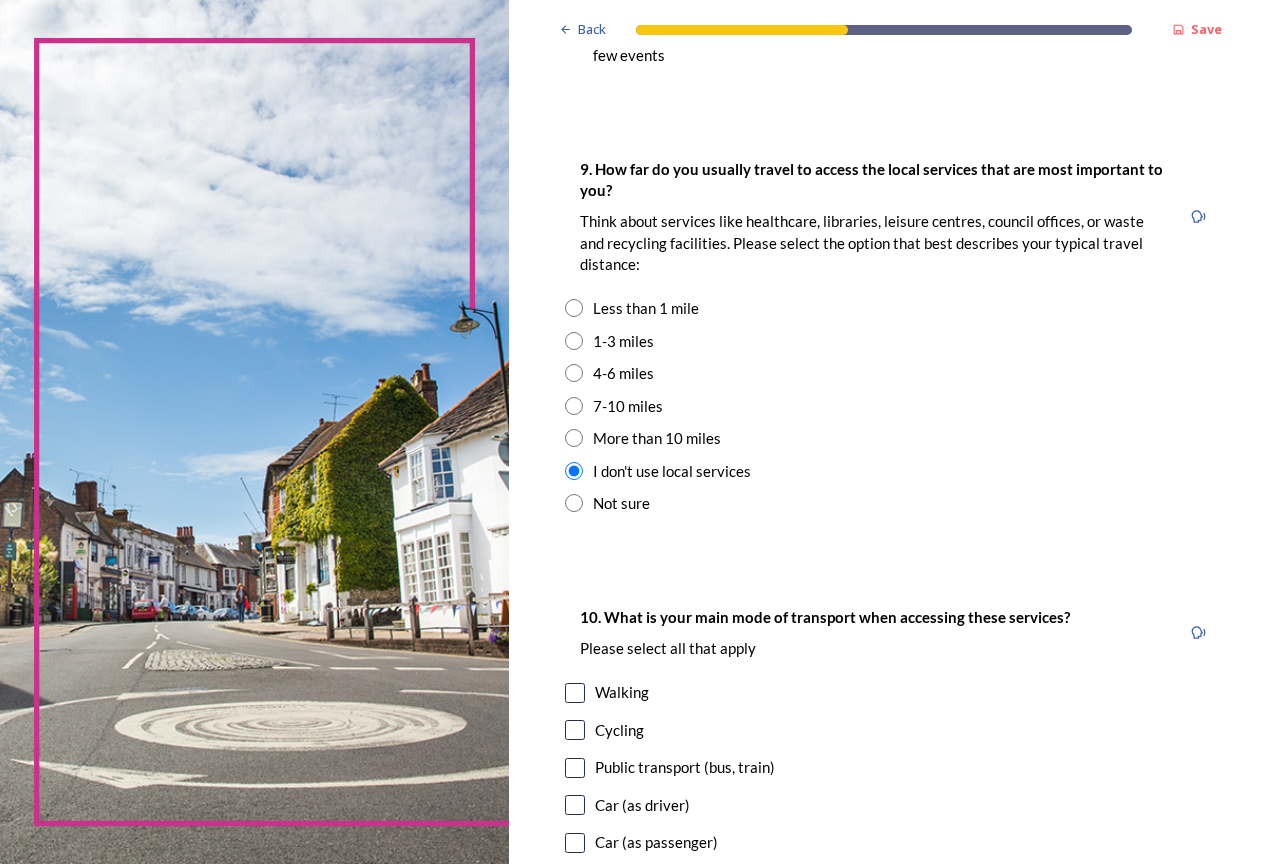 scroll, scrollTop: 1798, scrollLeft: 0, axis: vertical 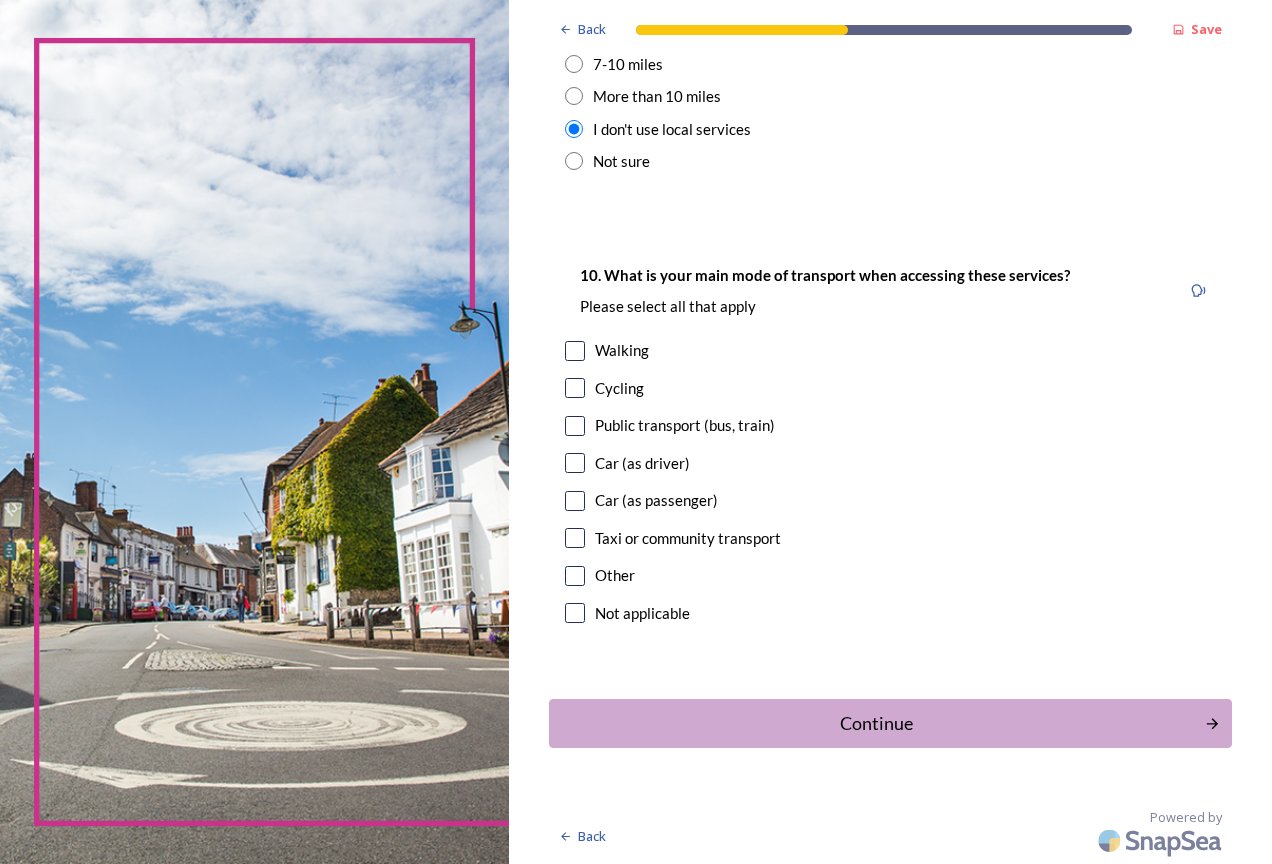 click at bounding box center (575, 463) 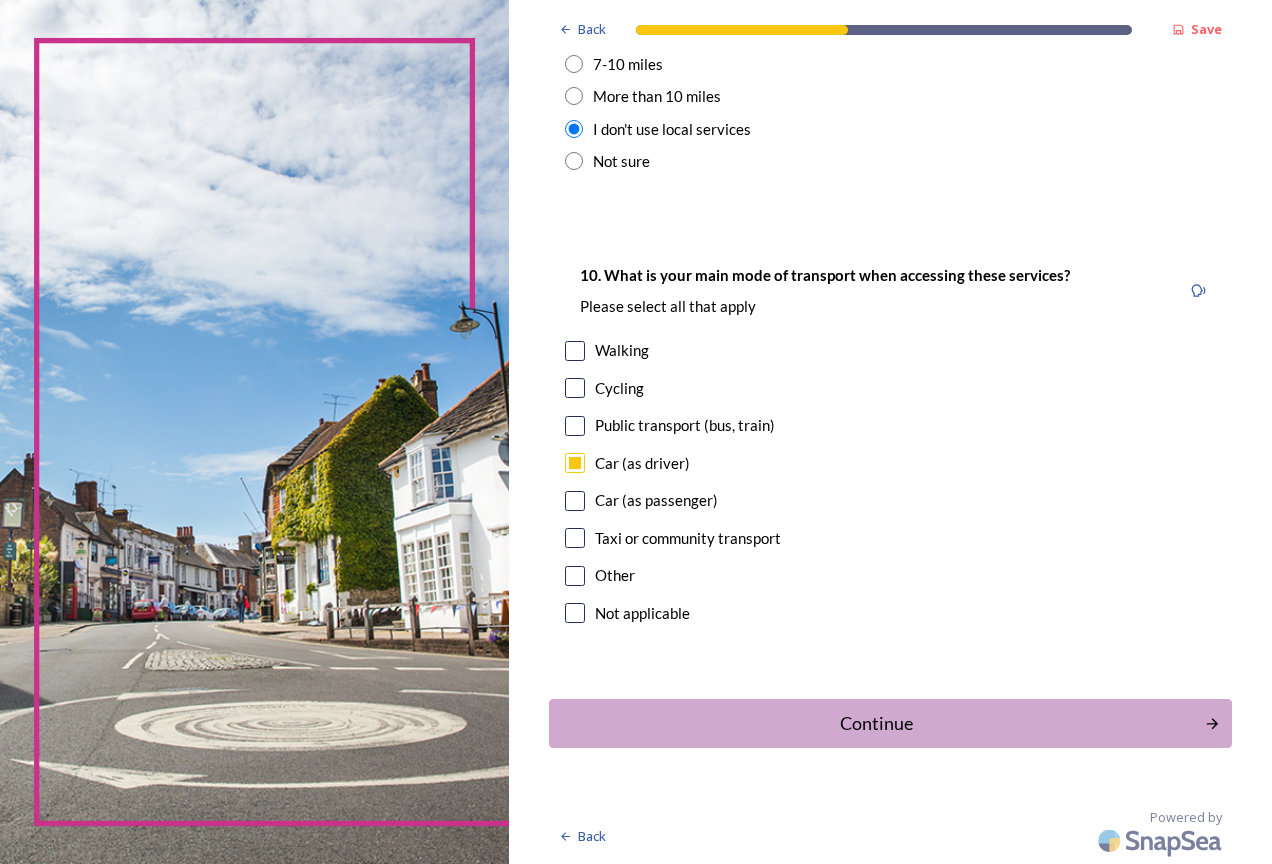 click at bounding box center (575, 501) 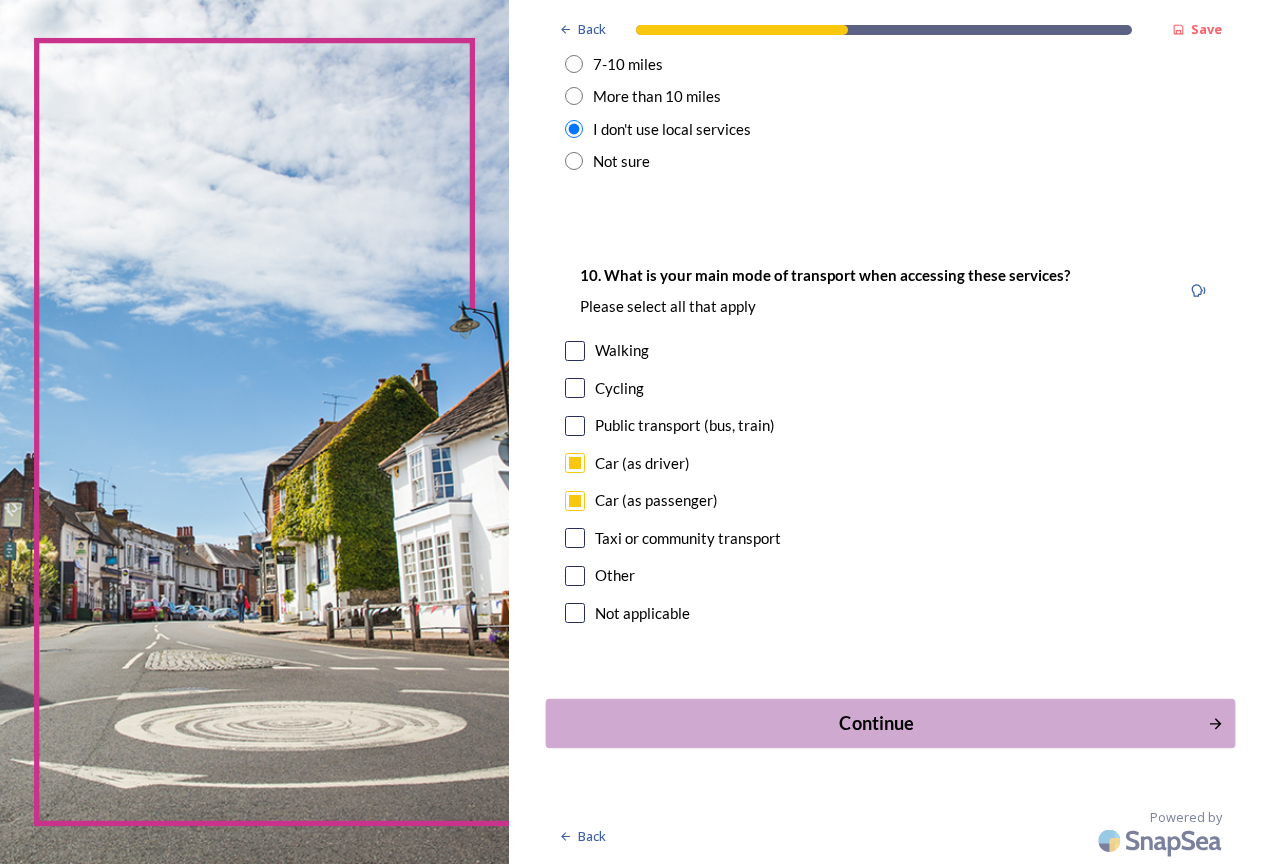 click on "Continue" at bounding box center [876, 723] 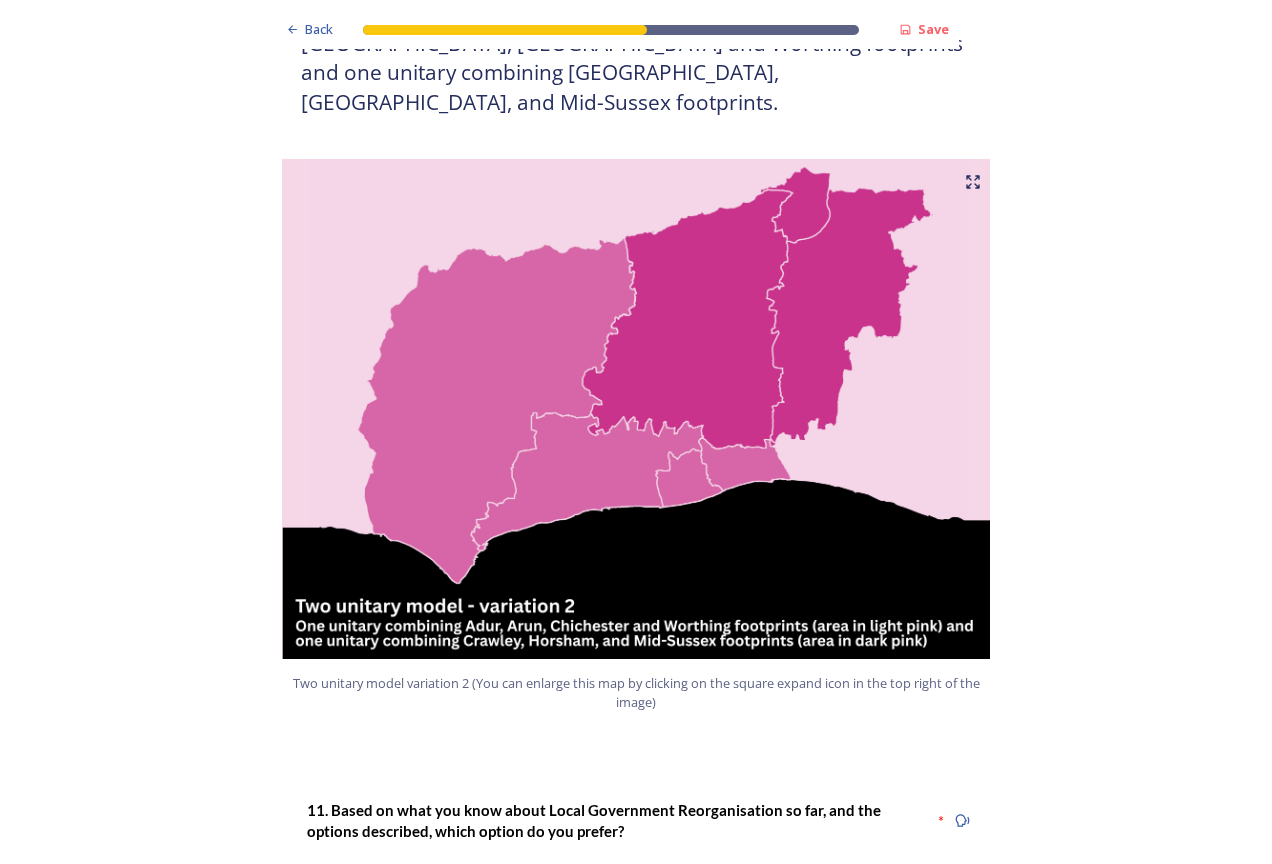 scroll, scrollTop: 2500, scrollLeft: 0, axis: vertical 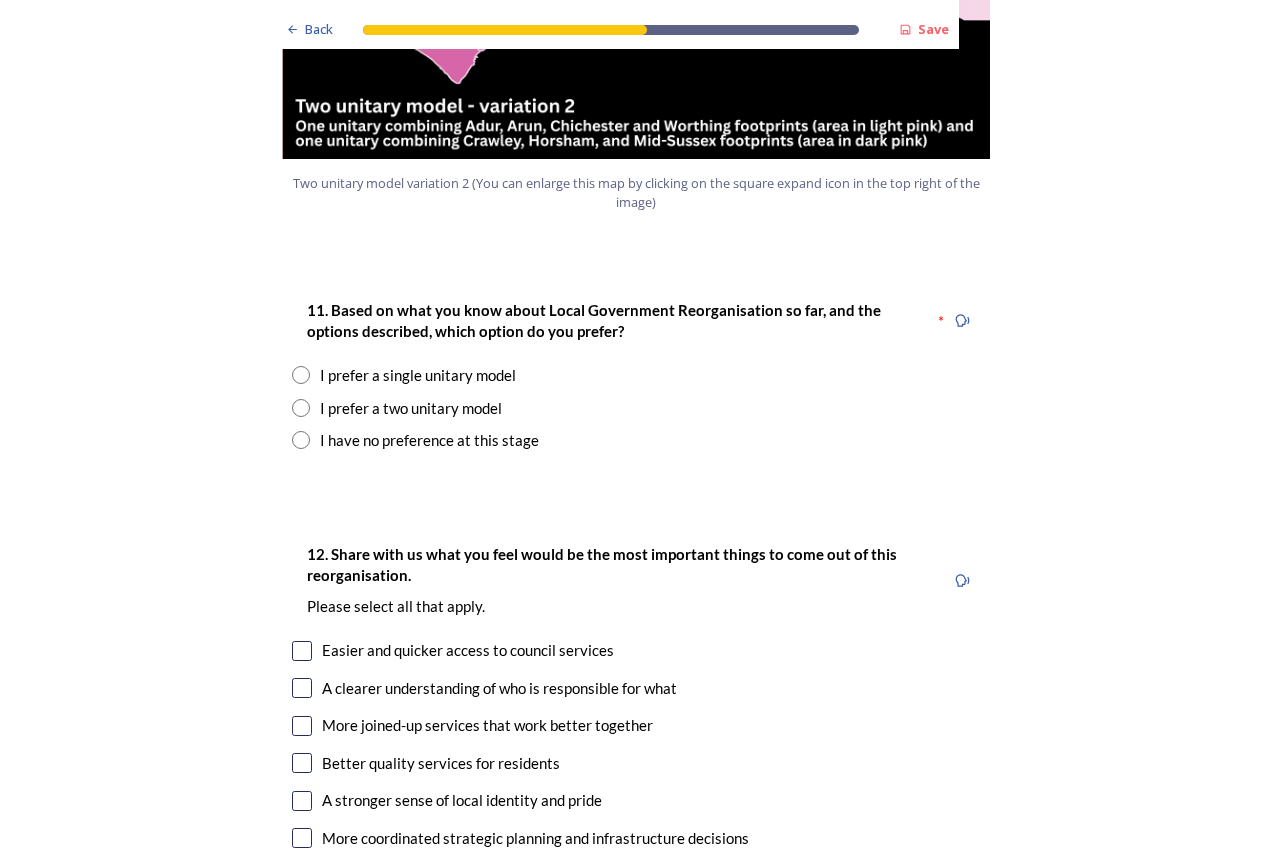 click at bounding box center (301, 440) 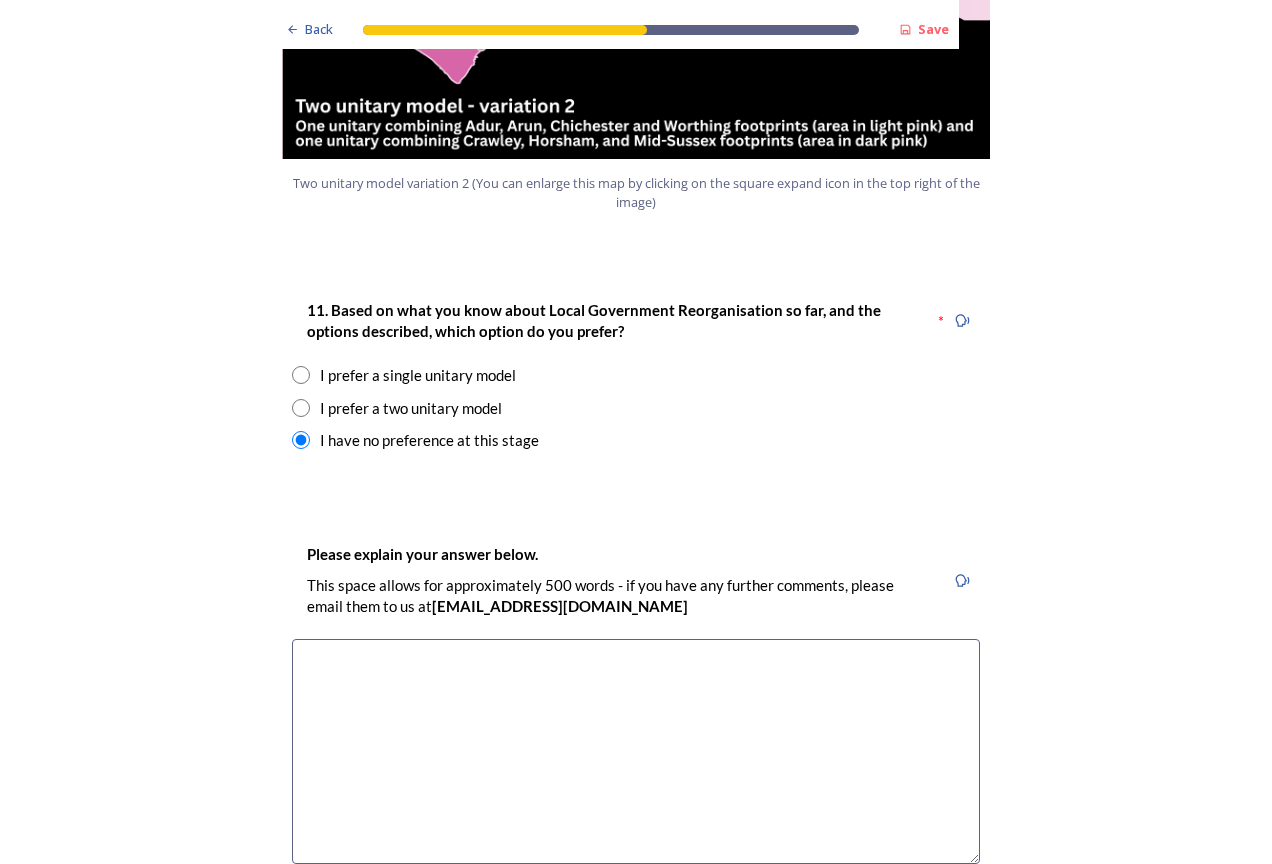 scroll, scrollTop: 2700, scrollLeft: 0, axis: vertical 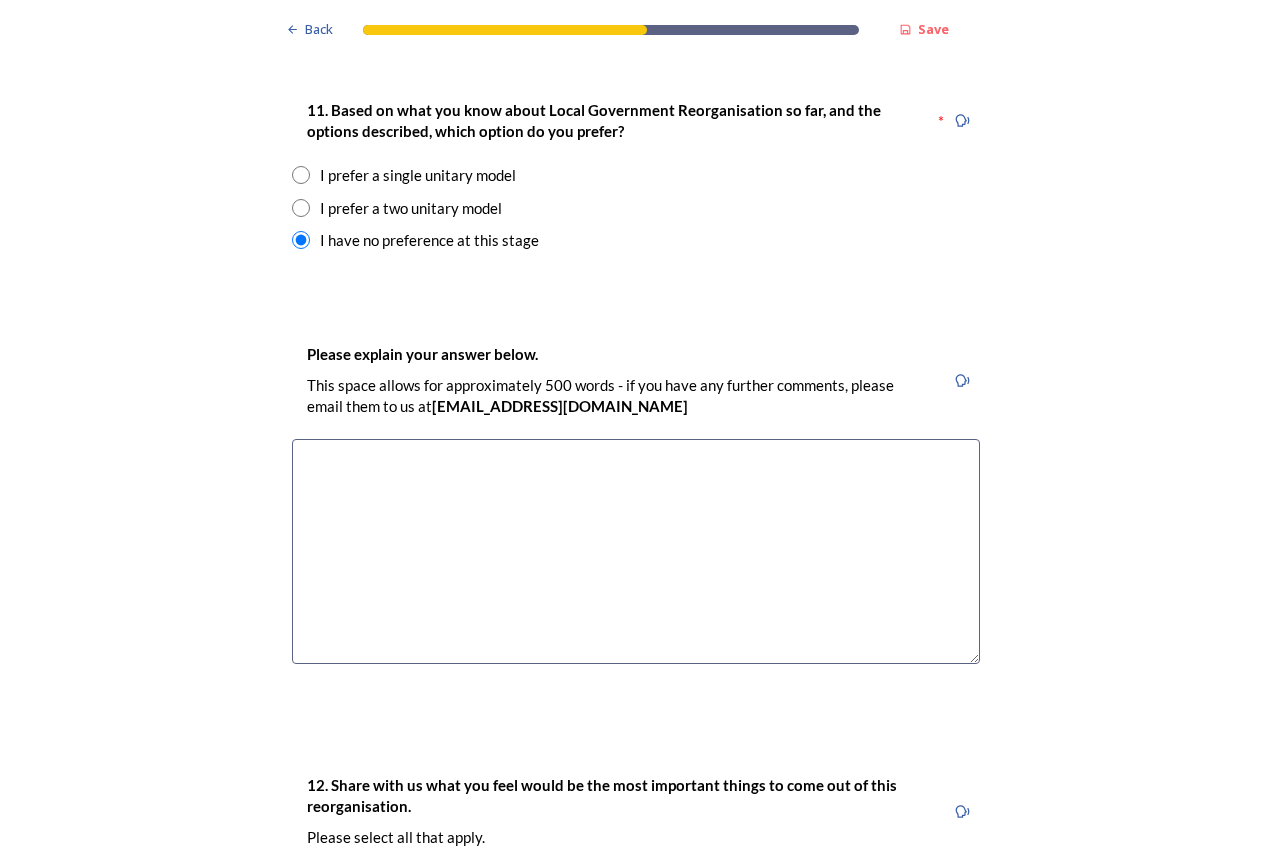 click at bounding box center [636, 551] 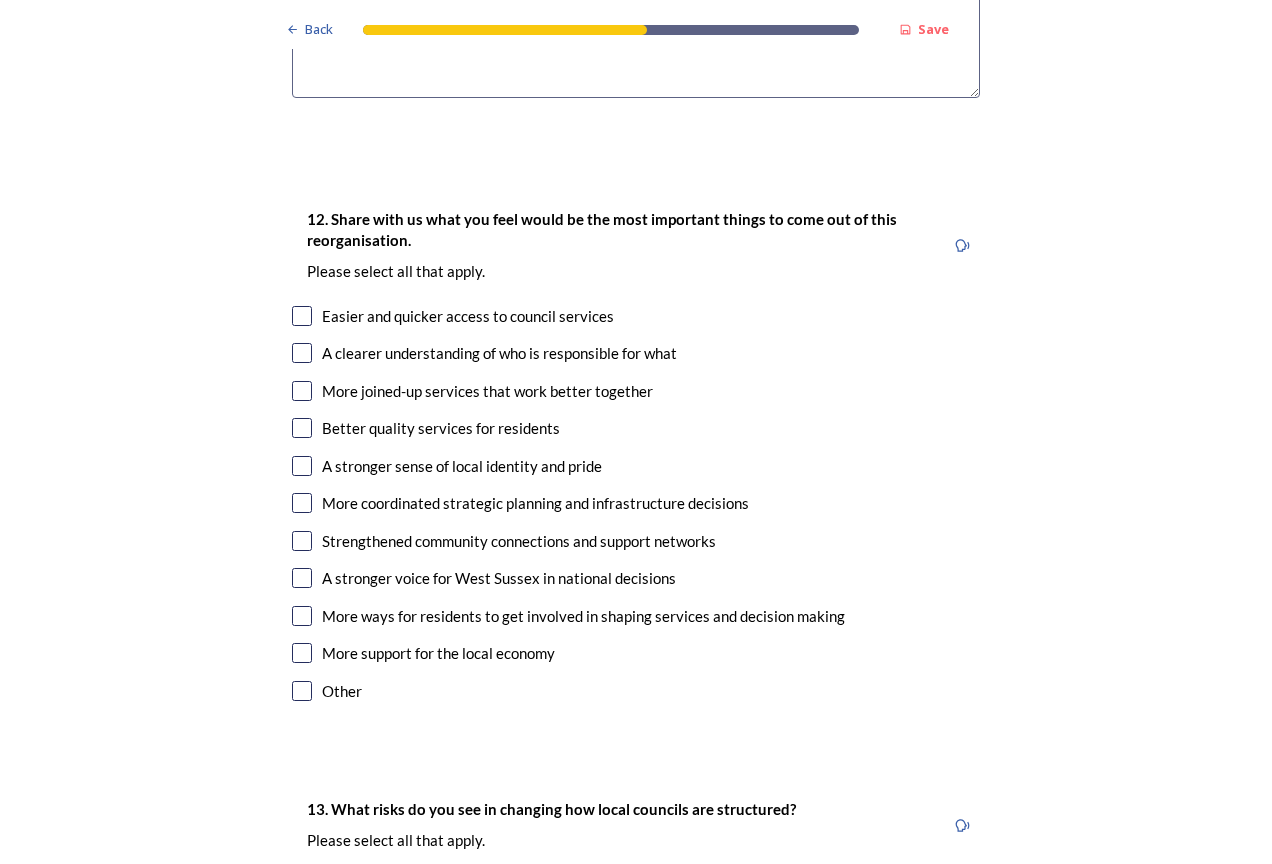 scroll, scrollTop: 3300, scrollLeft: 0, axis: vertical 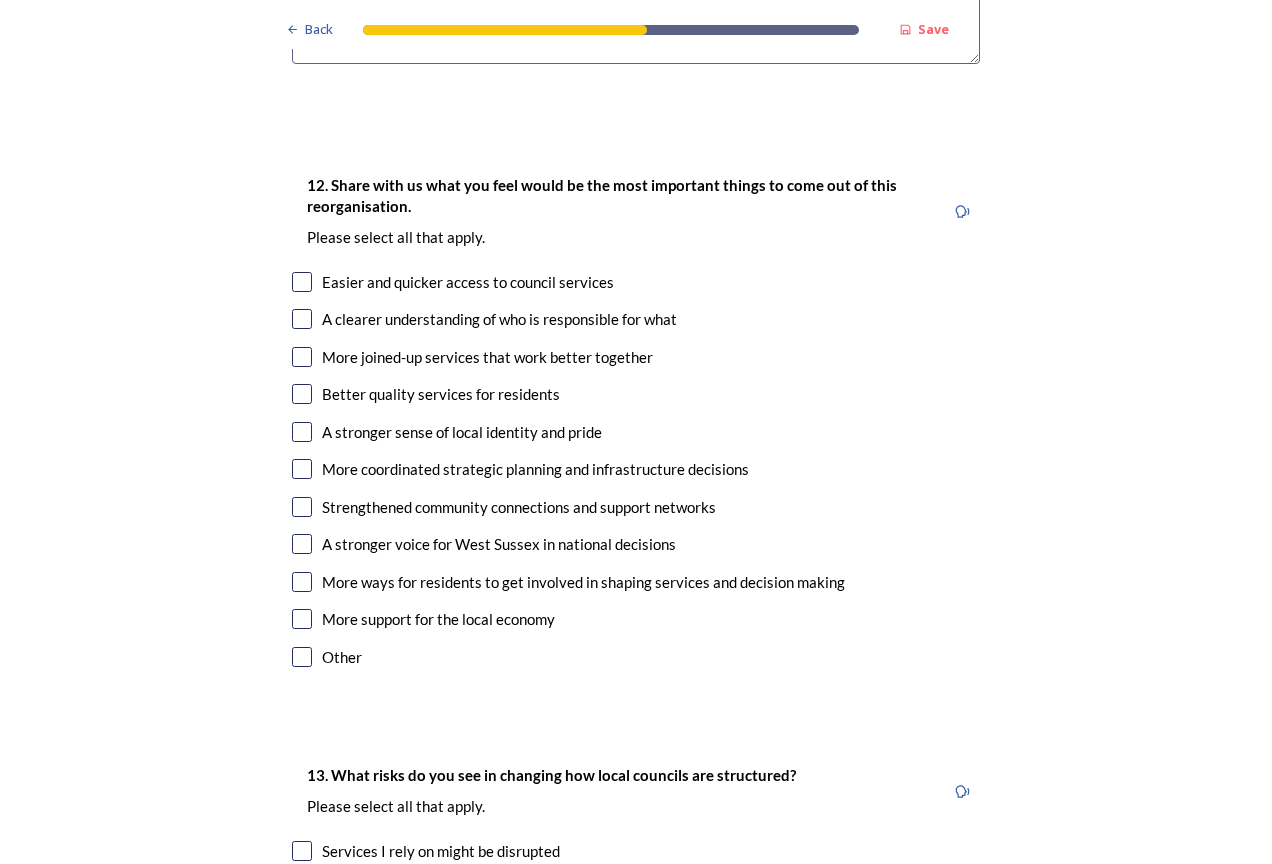 type on "Terri test 3" 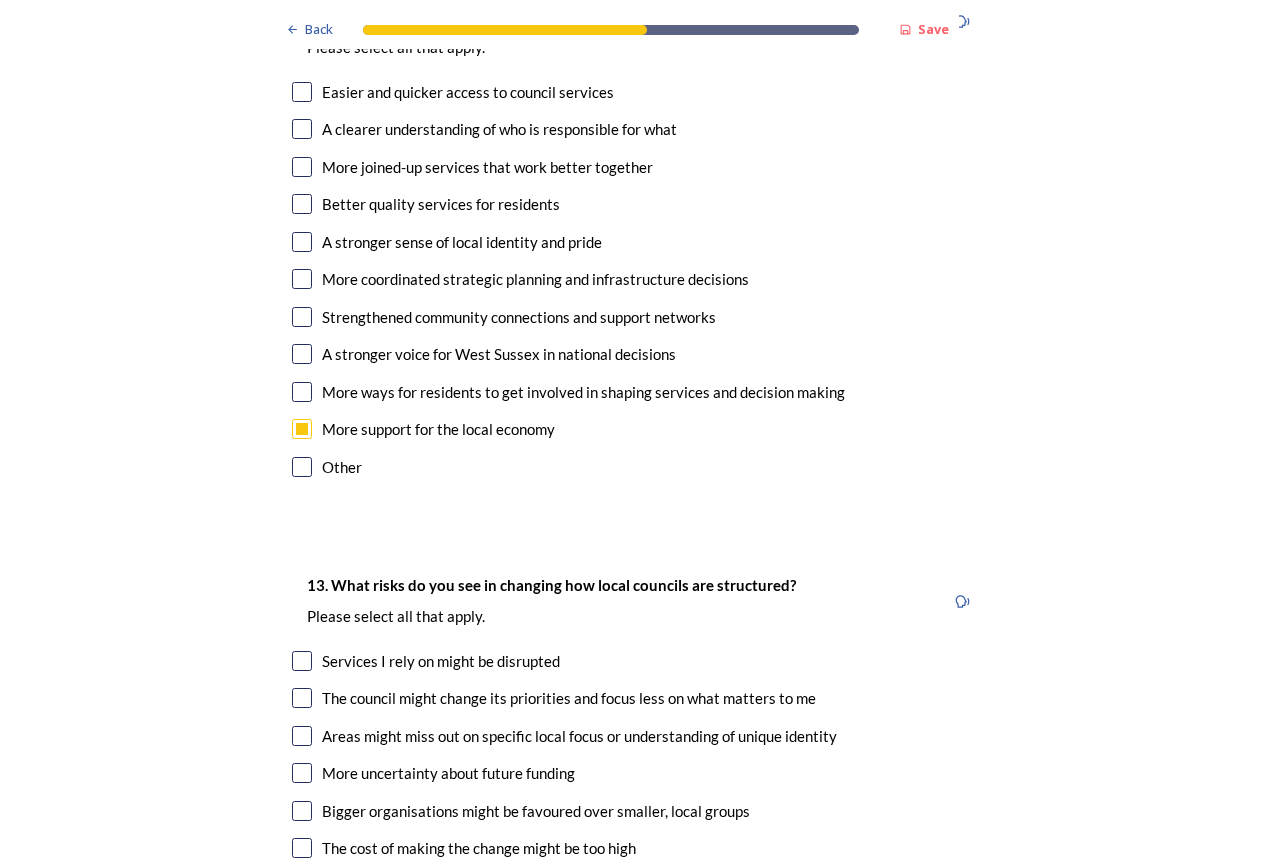 scroll, scrollTop: 3700, scrollLeft: 0, axis: vertical 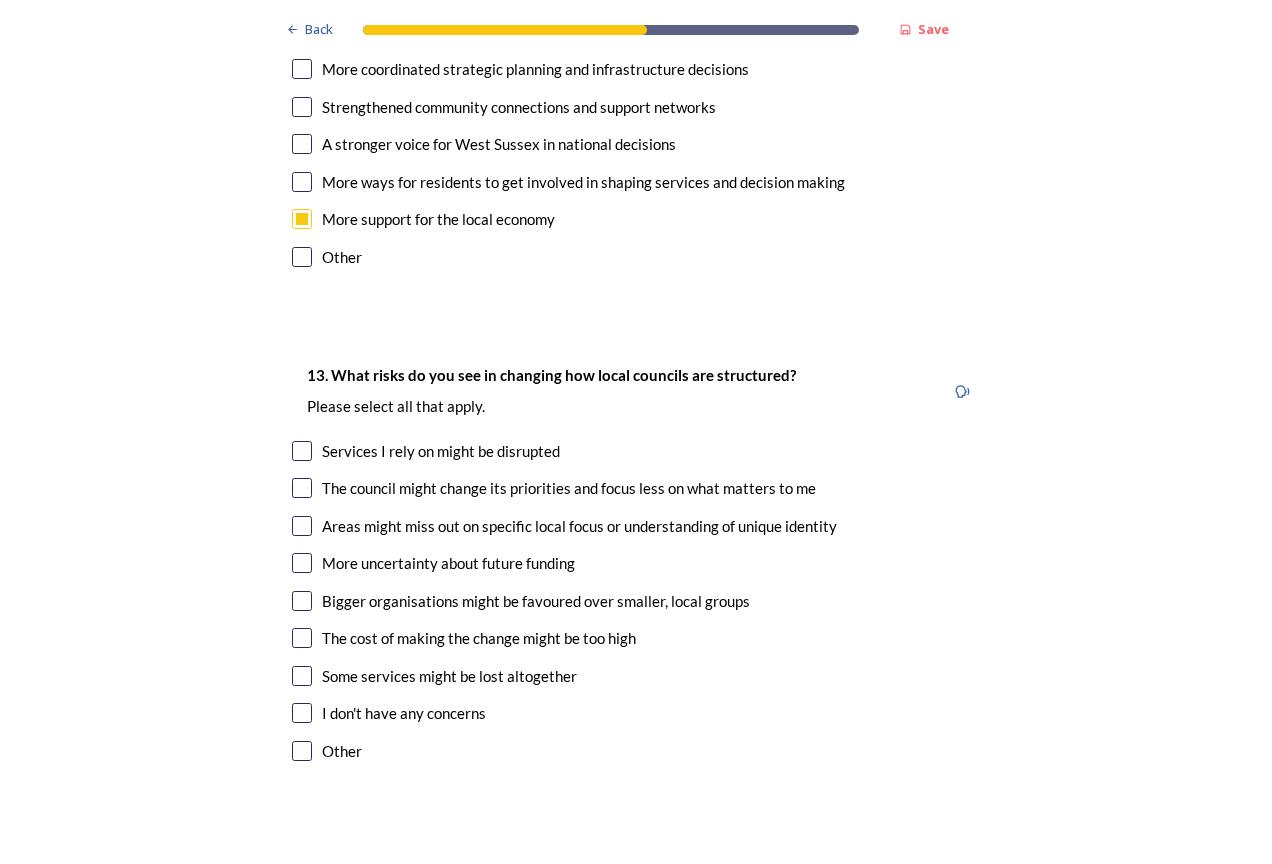 click at bounding box center (302, 601) 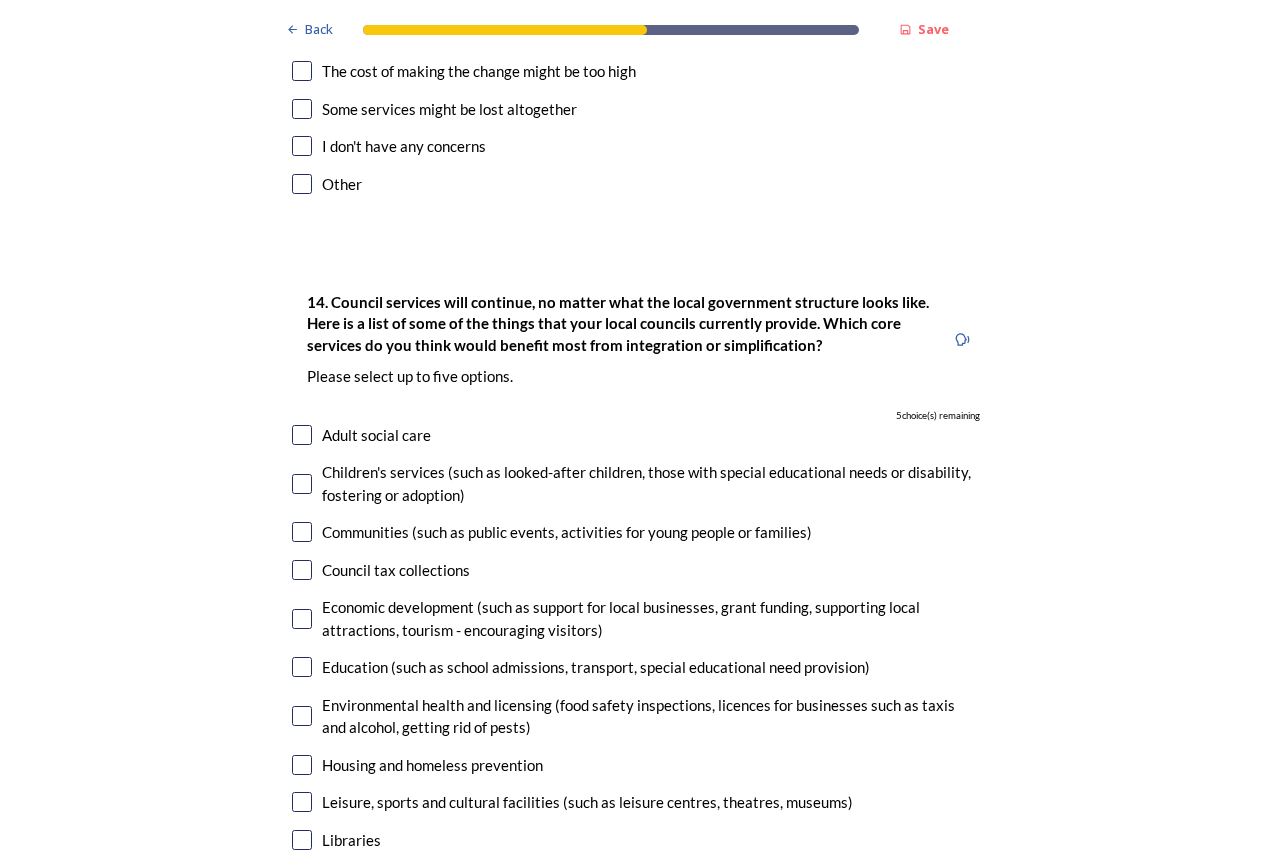 scroll, scrollTop: 4300, scrollLeft: 0, axis: vertical 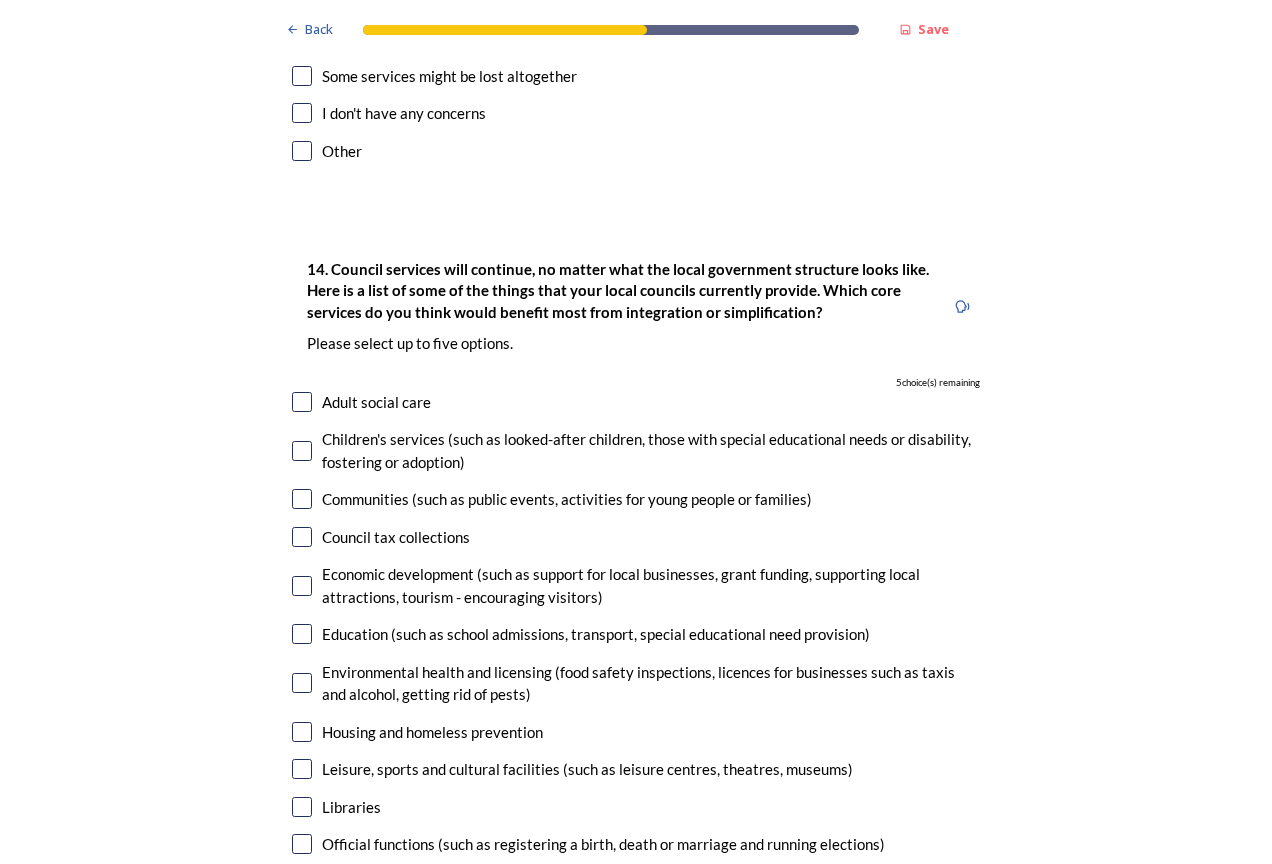 click at bounding box center [302, 537] 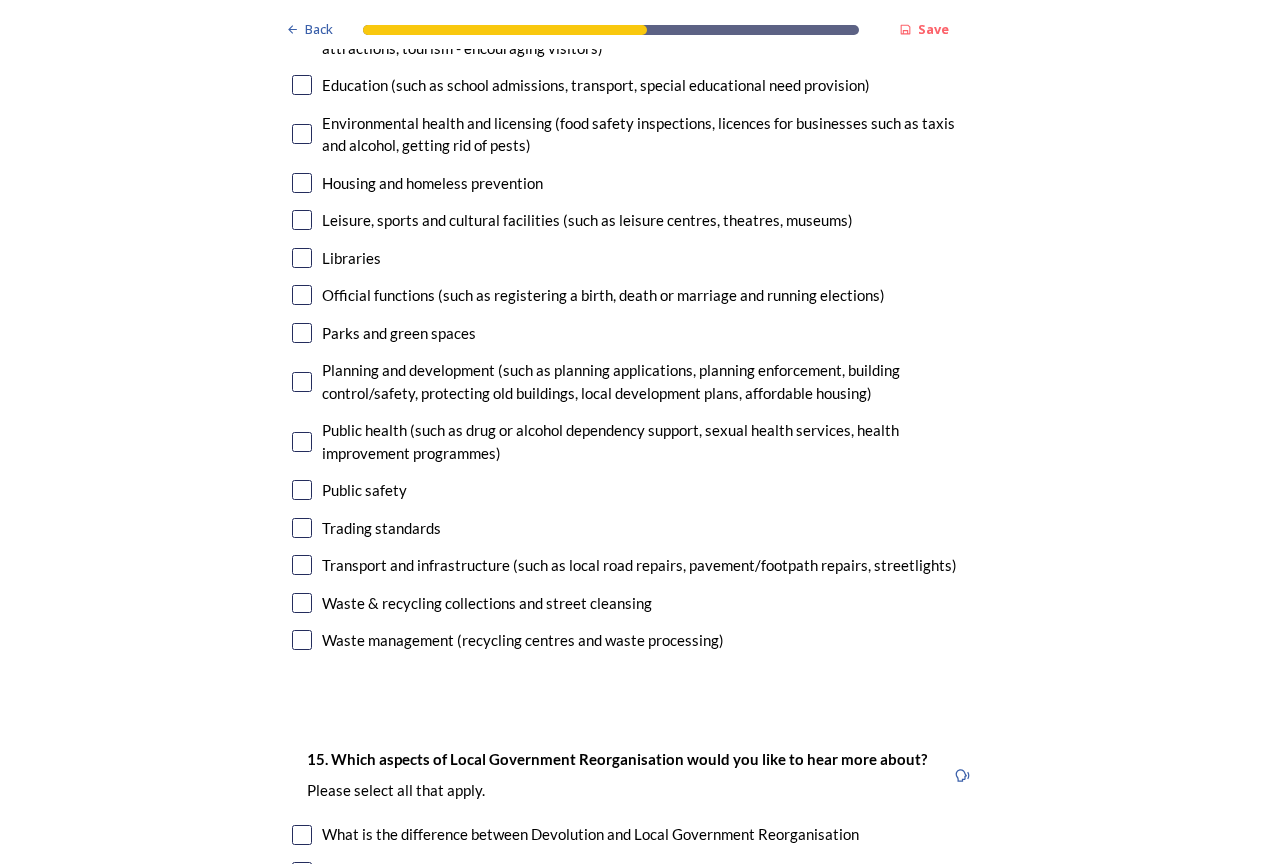 scroll, scrollTop: 5100, scrollLeft: 0, axis: vertical 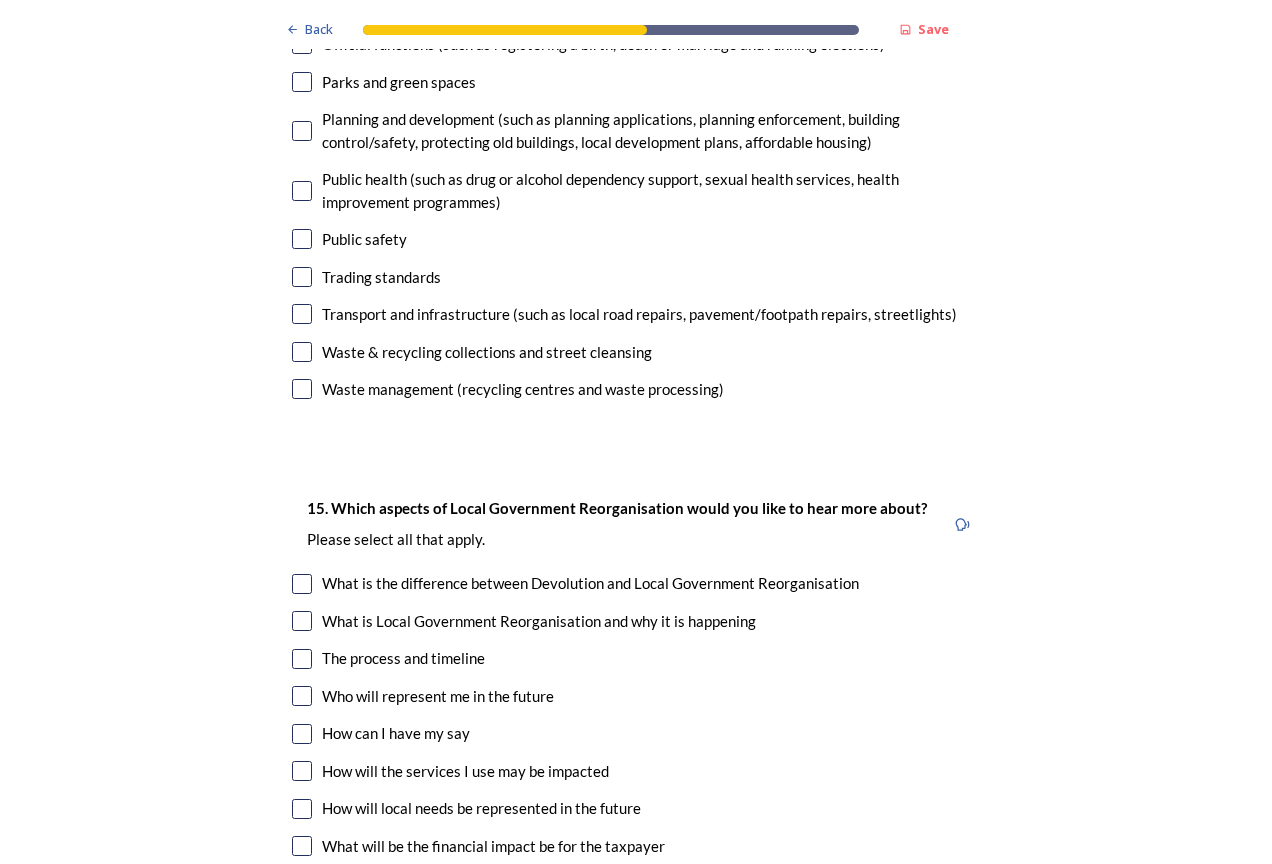click at bounding box center [302, 809] 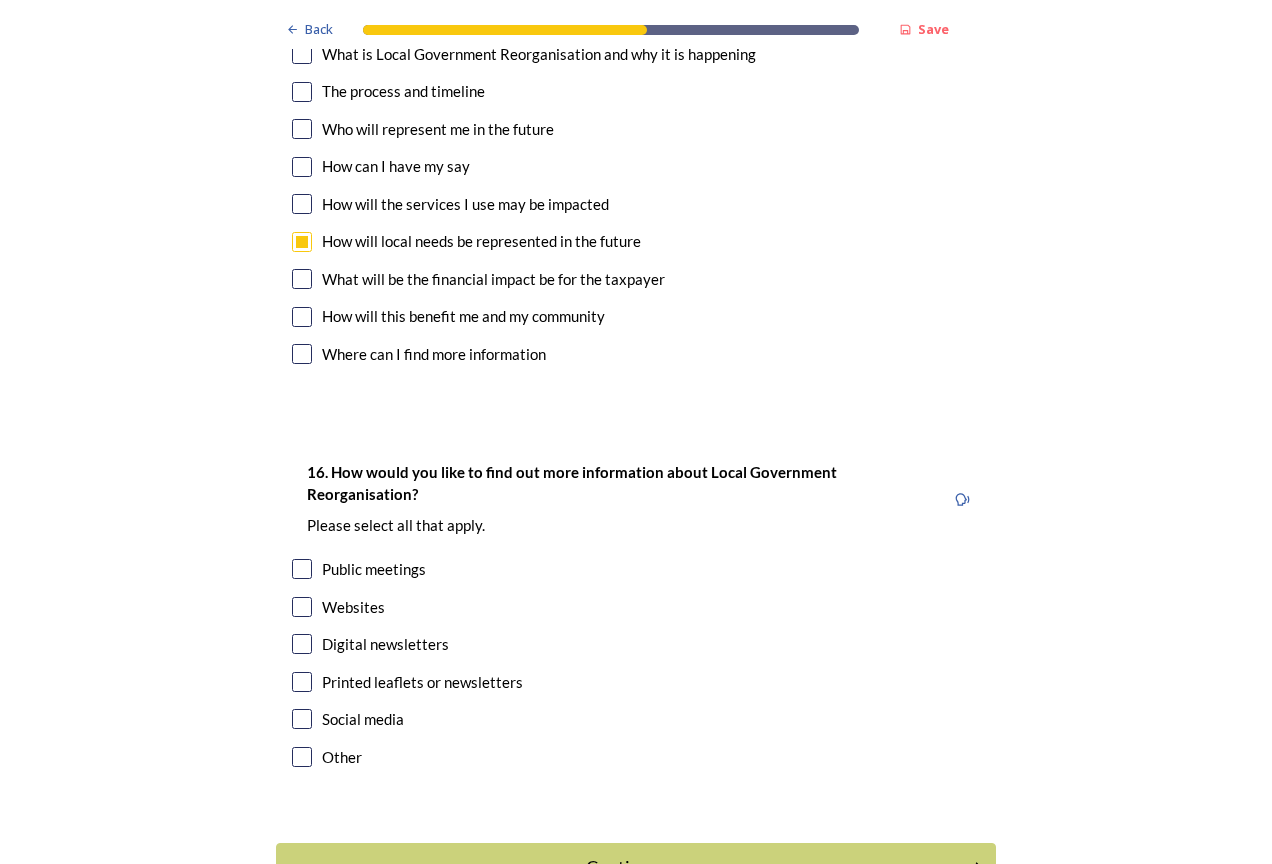 scroll, scrollTop: 5700, scrollLeft: 0, axis: vertical 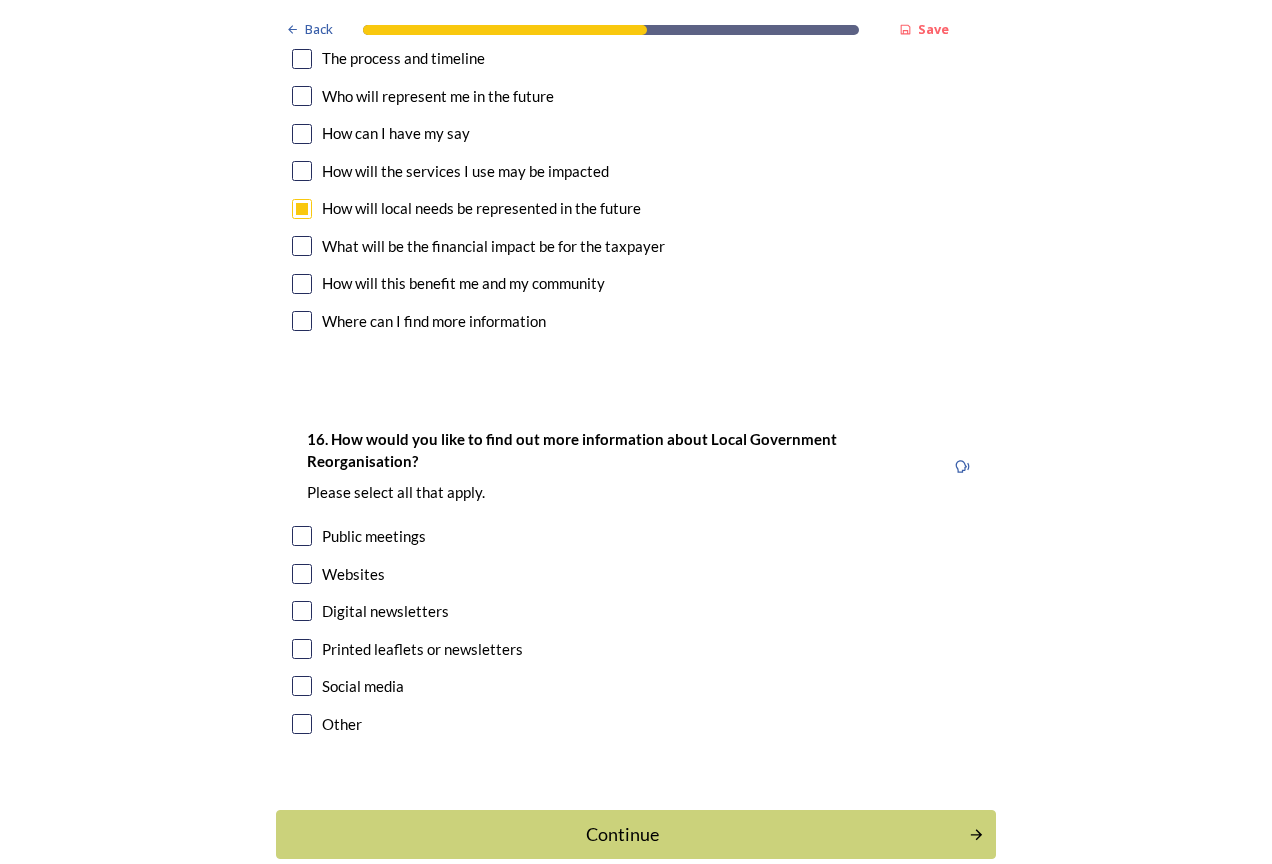 click on "Other" at bounding box center [636, 724] 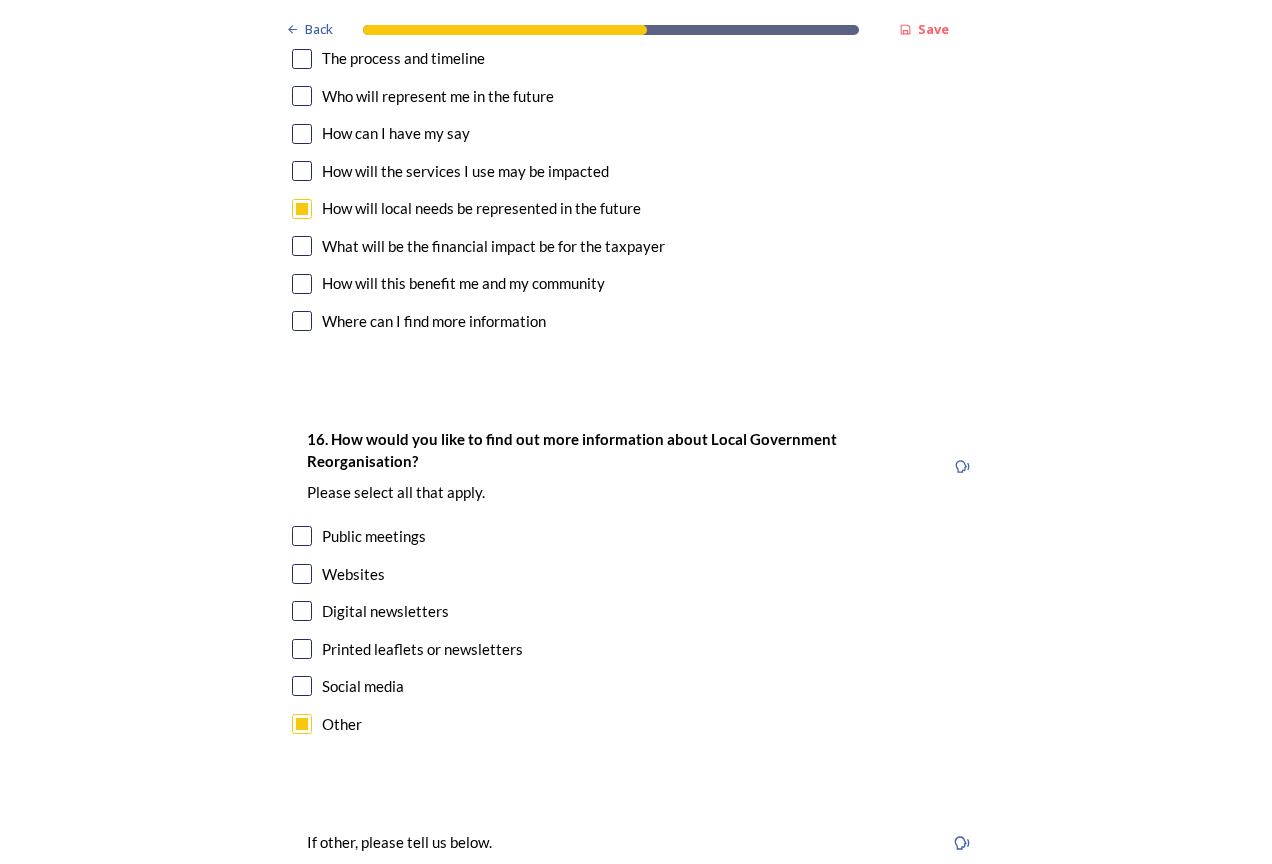 click on "Social media" at bounding box center [636, 686] 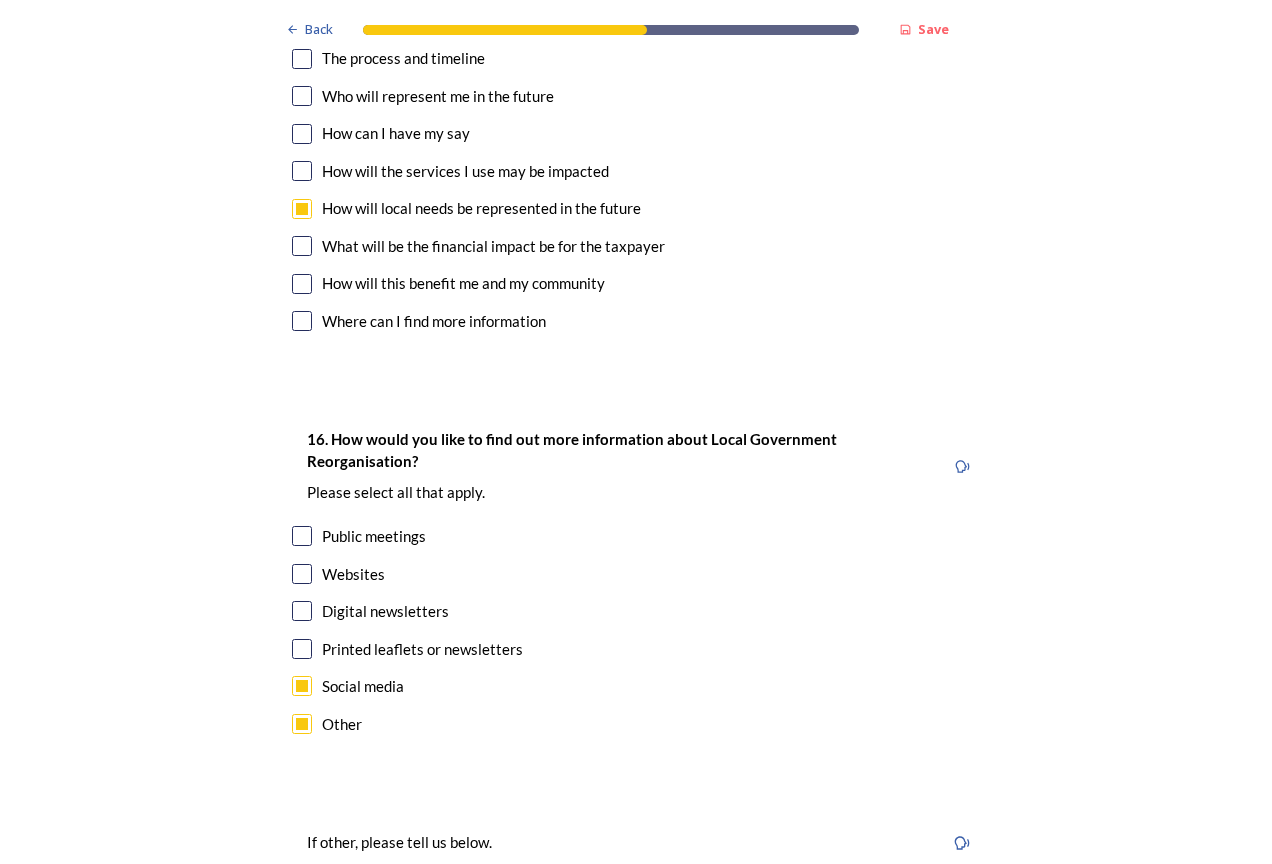 checkbox on "true" 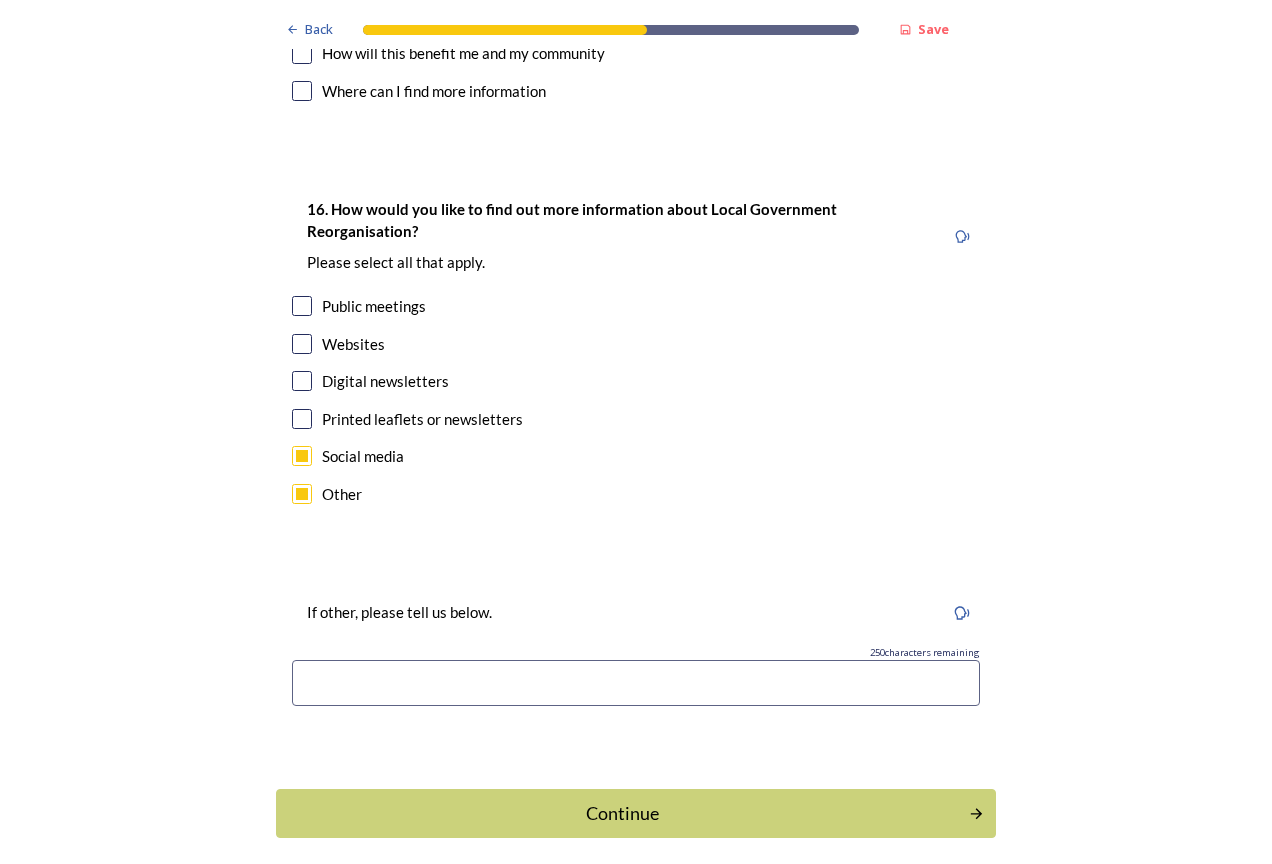 scroll, scrollTop: 5961, scrollLeft: 0, axis: vertical 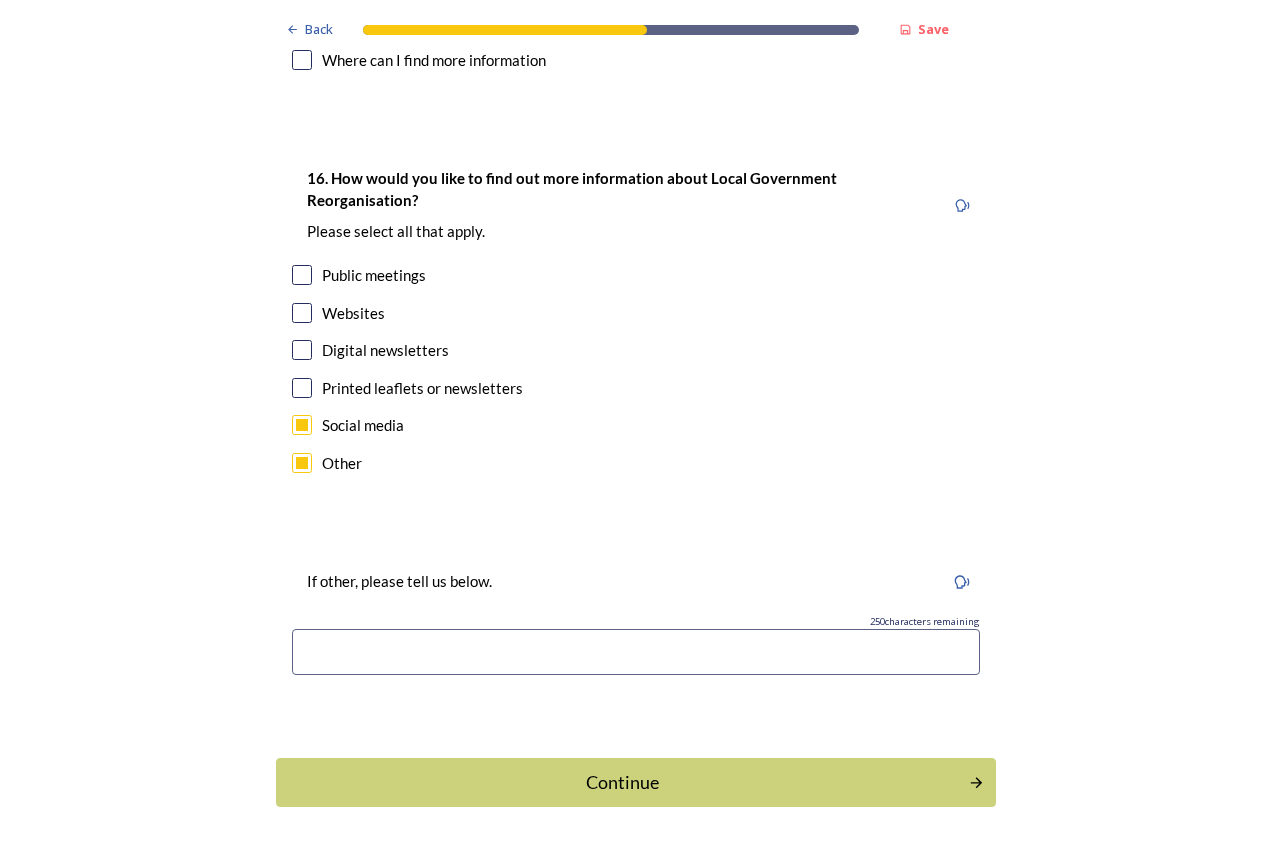 click at bounding box center [636, 652] 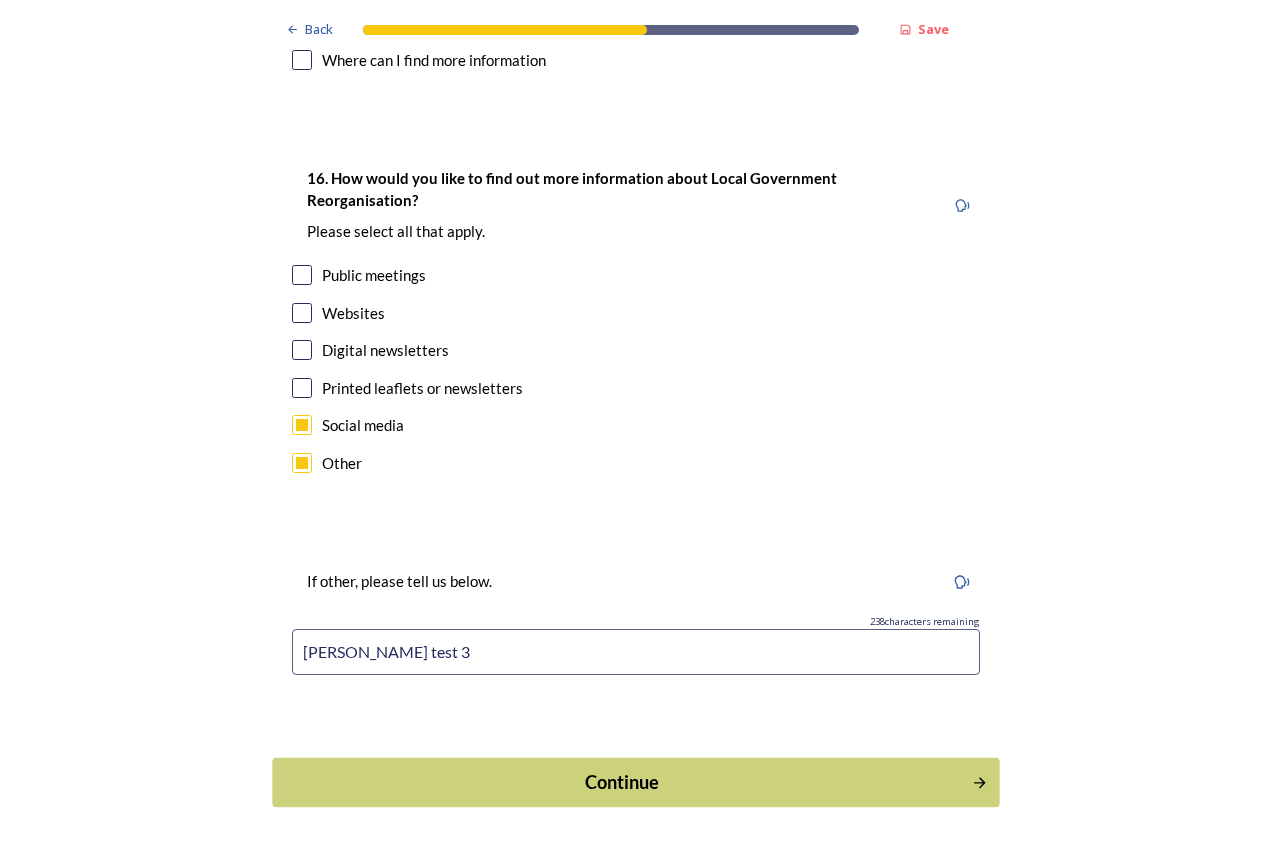 type on "Terri test 3" 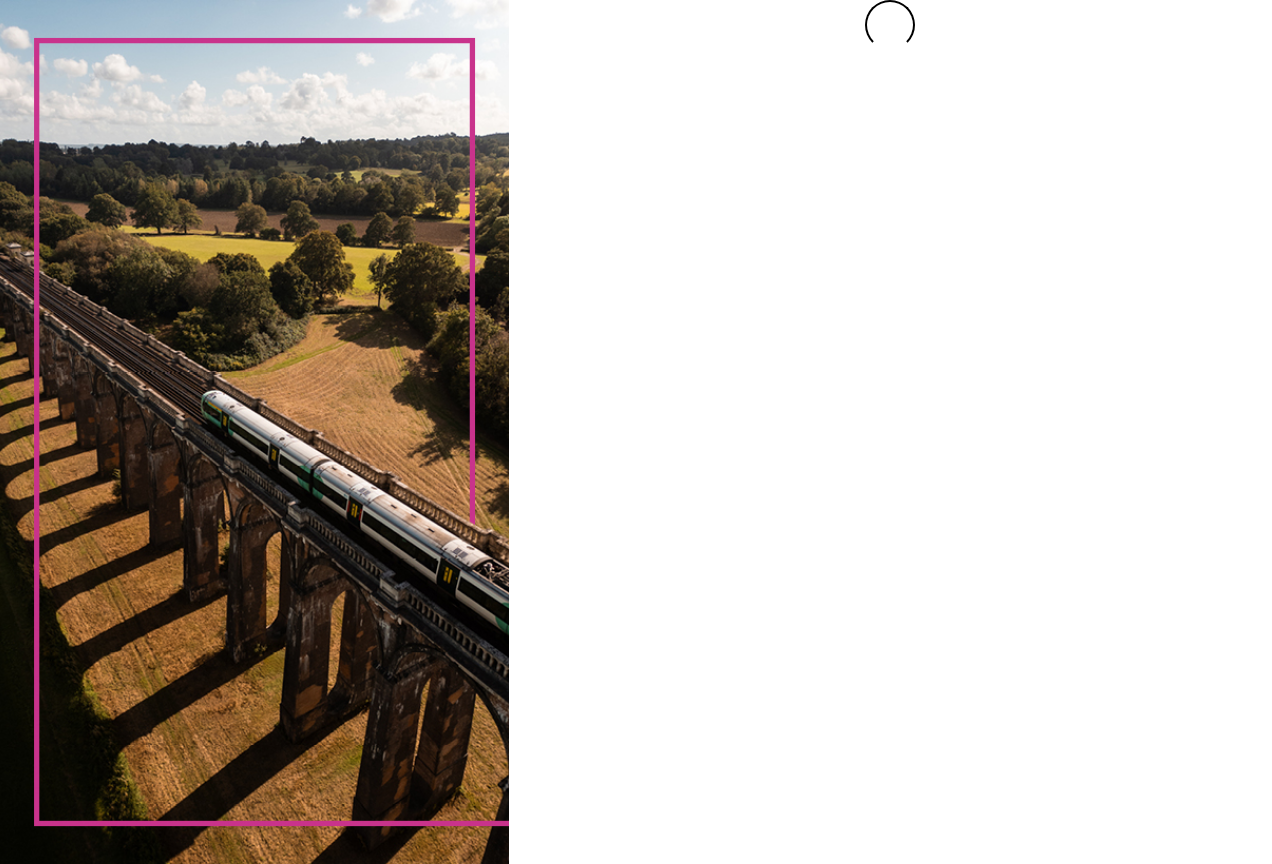 scroll, scrollTop: 0, scrollLeft: 0, axis: both 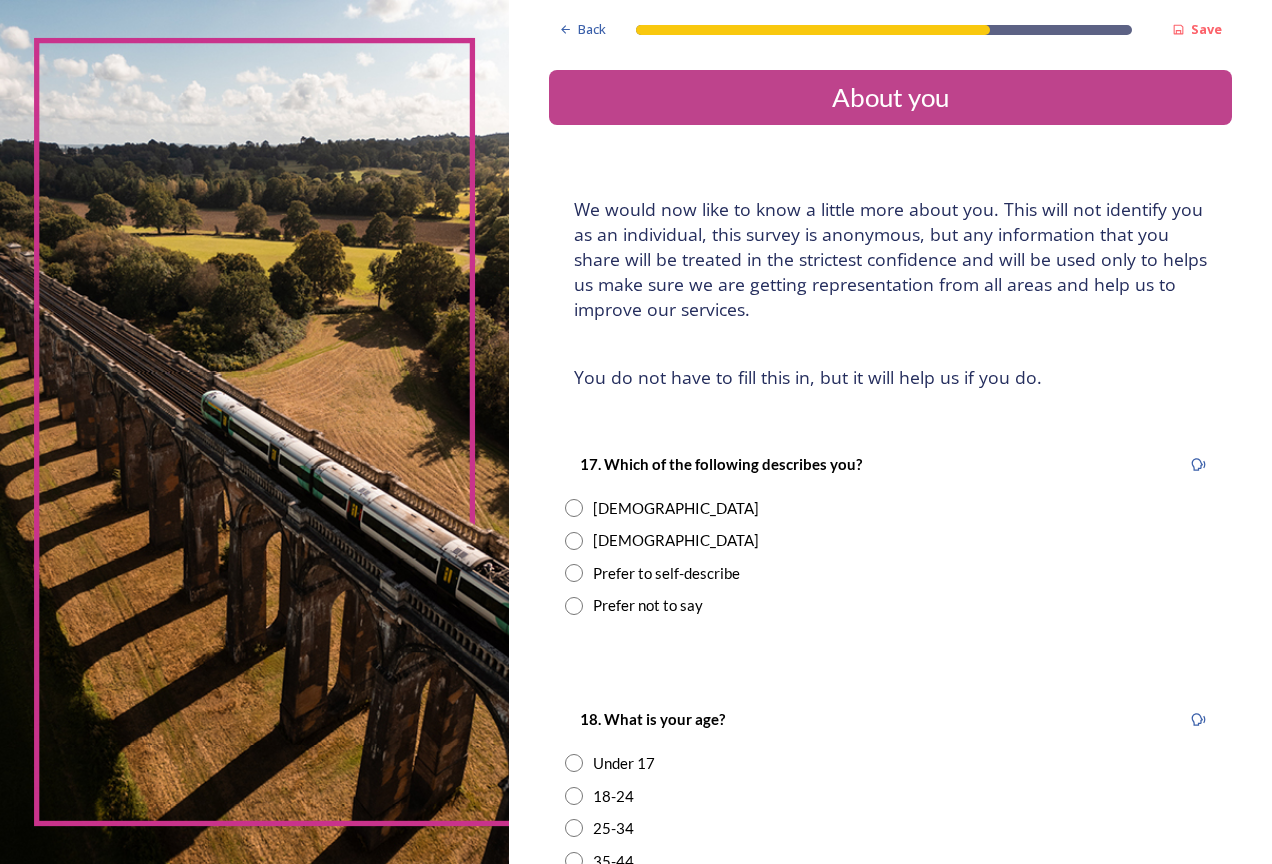 click at bounding box center (574, 573) 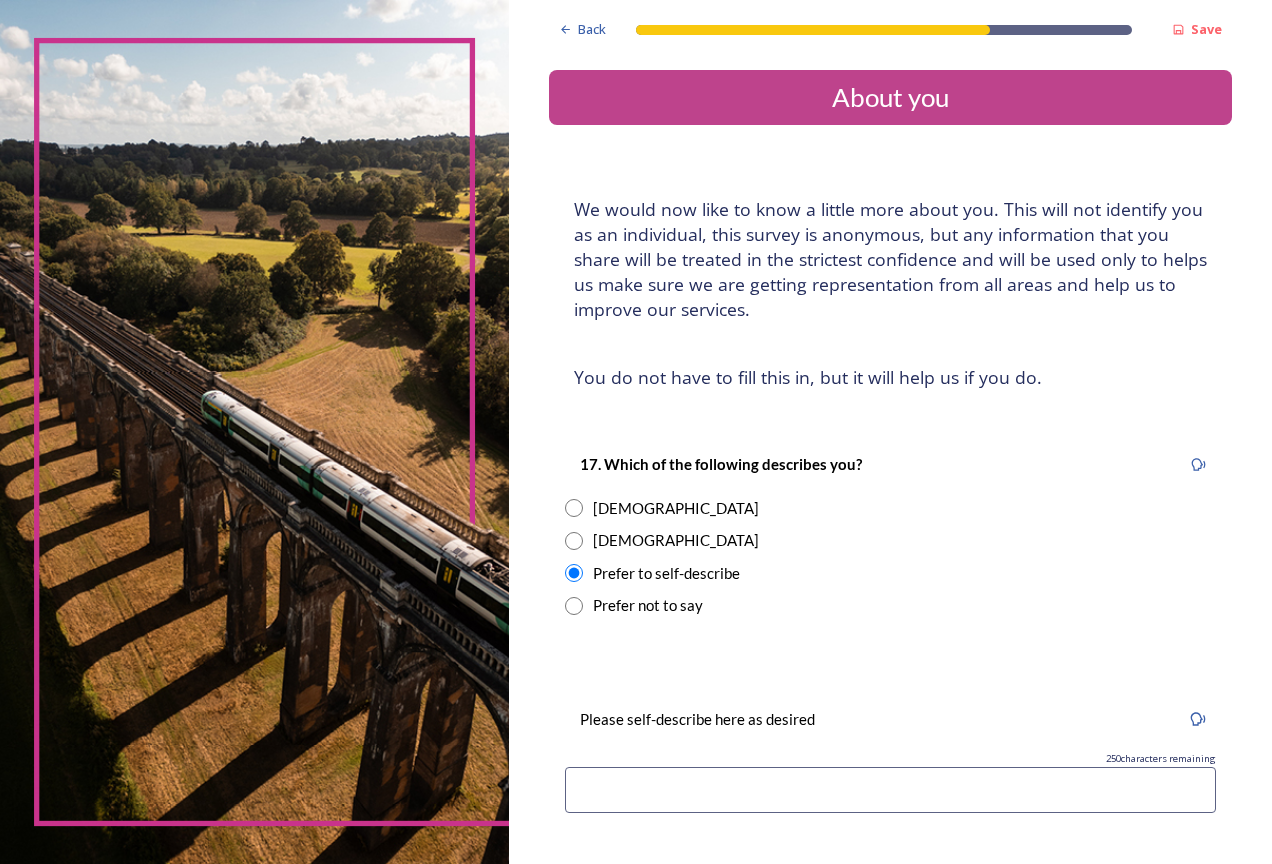 scroll, scrollTop: 100, scrollLeft: 0, axis: vertical 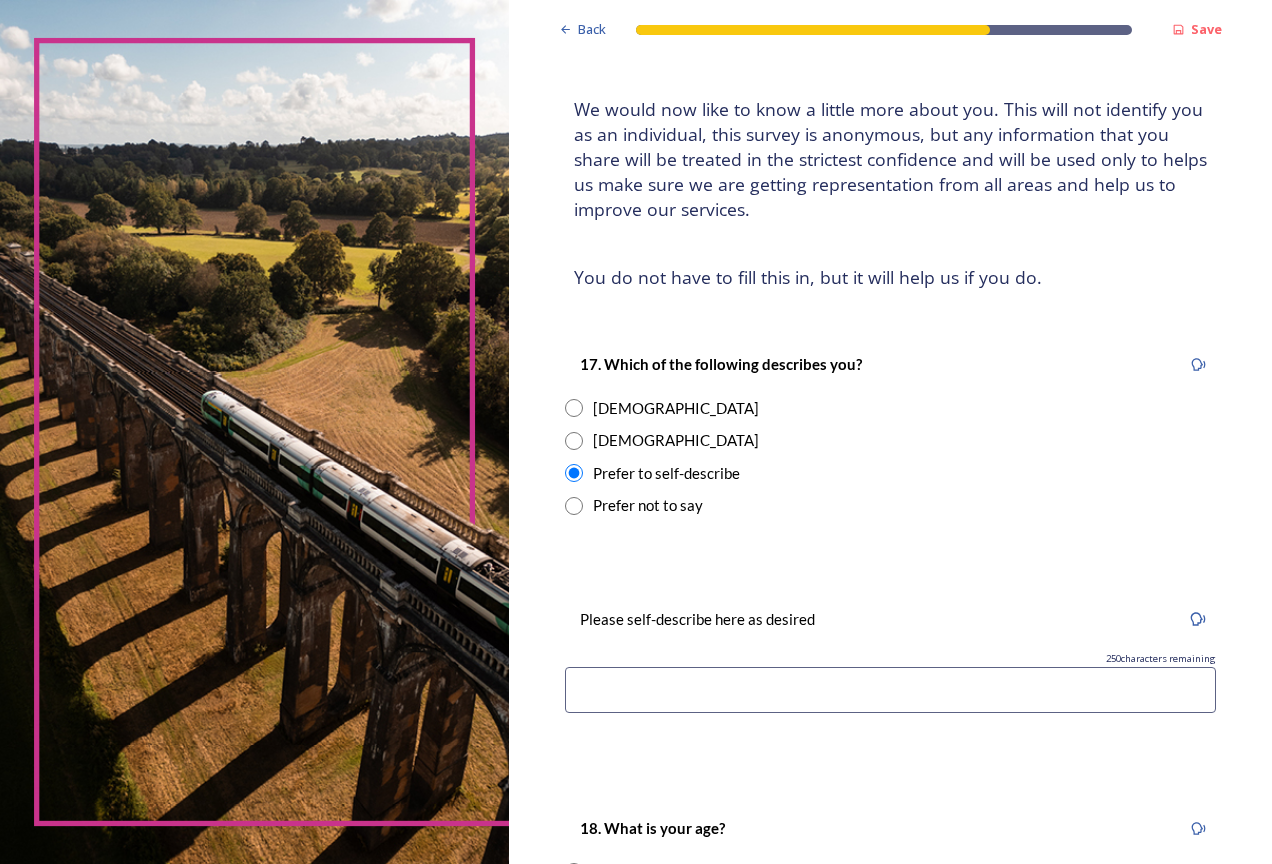 click at bounding box center (890, 690) 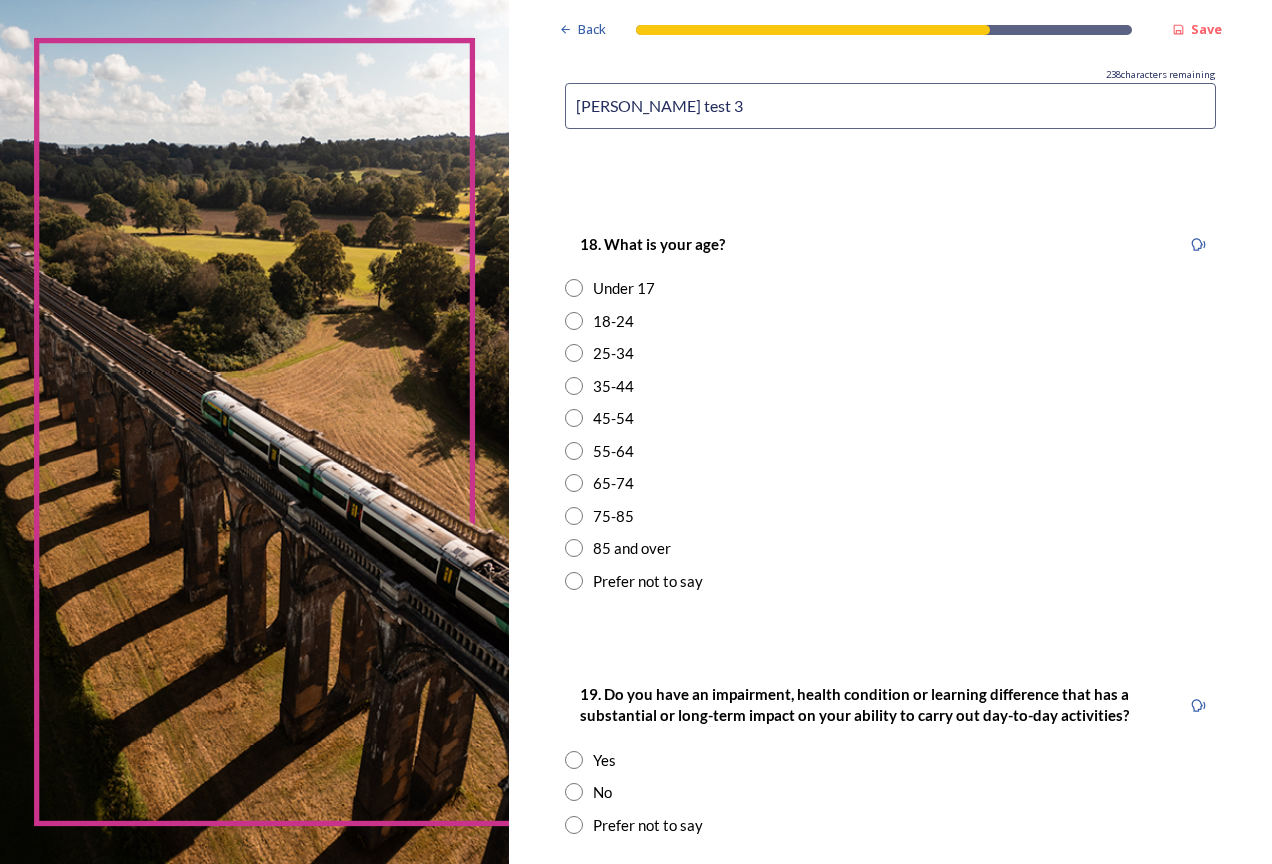 scroll, scrollTop: 700, scrollLeft: 0, axis: vertical 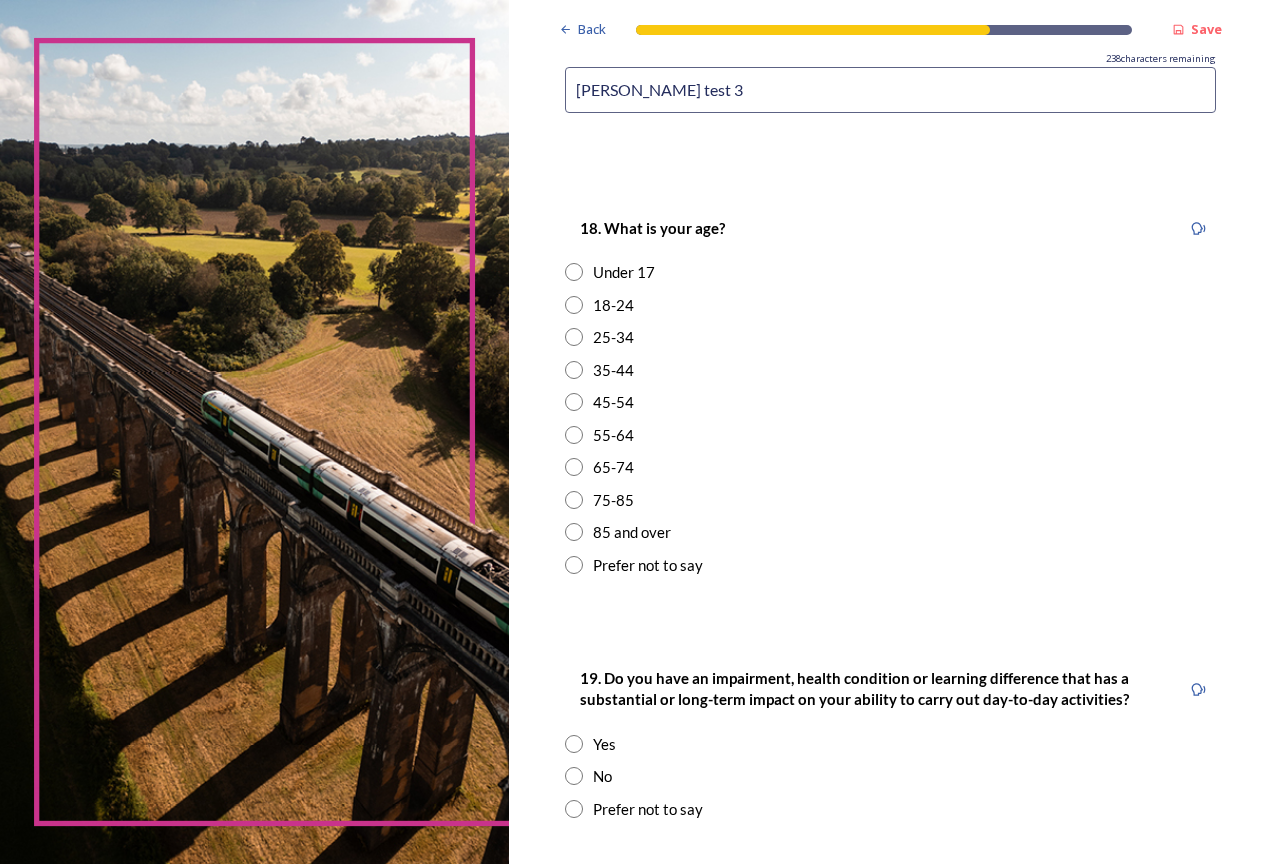 type on "Terri test 3" 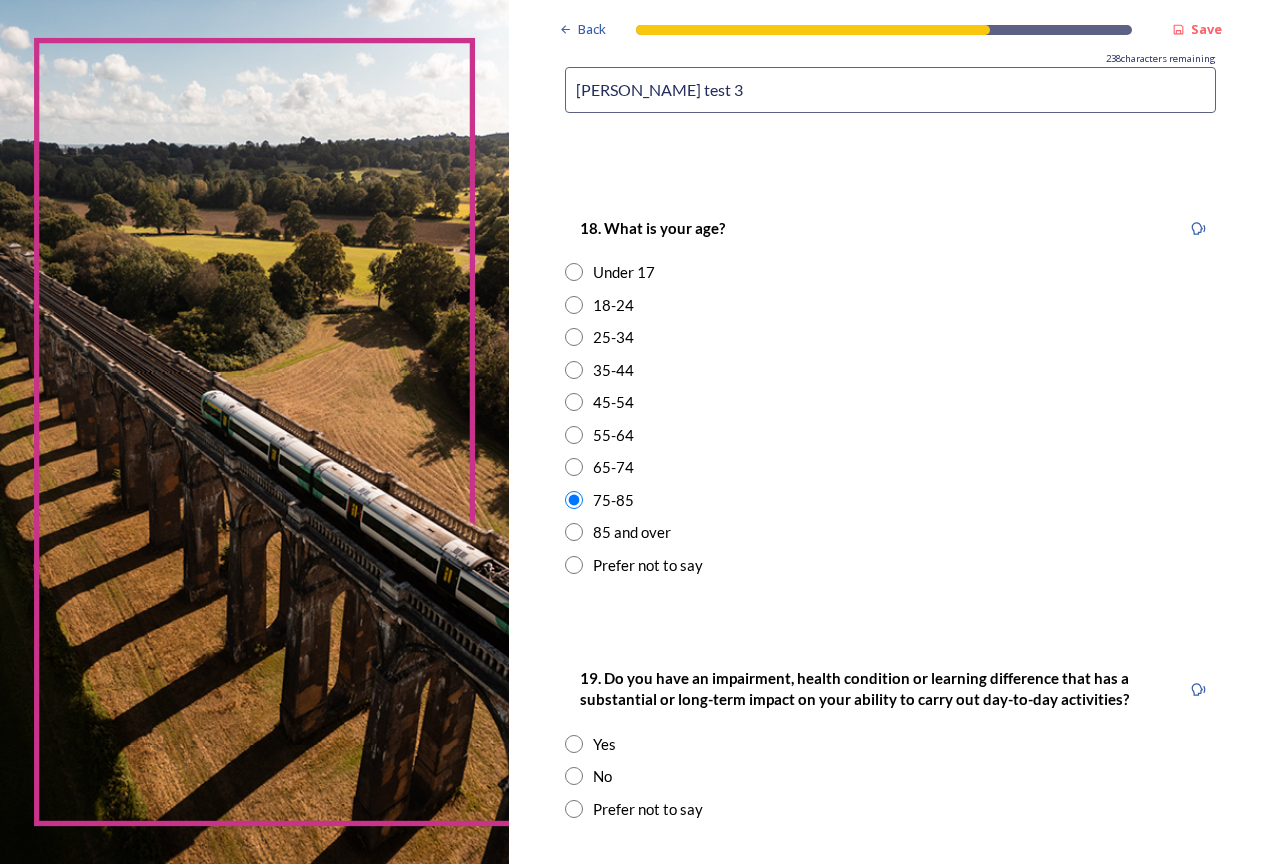 click on "35-44" at bounding box center (890, 370) 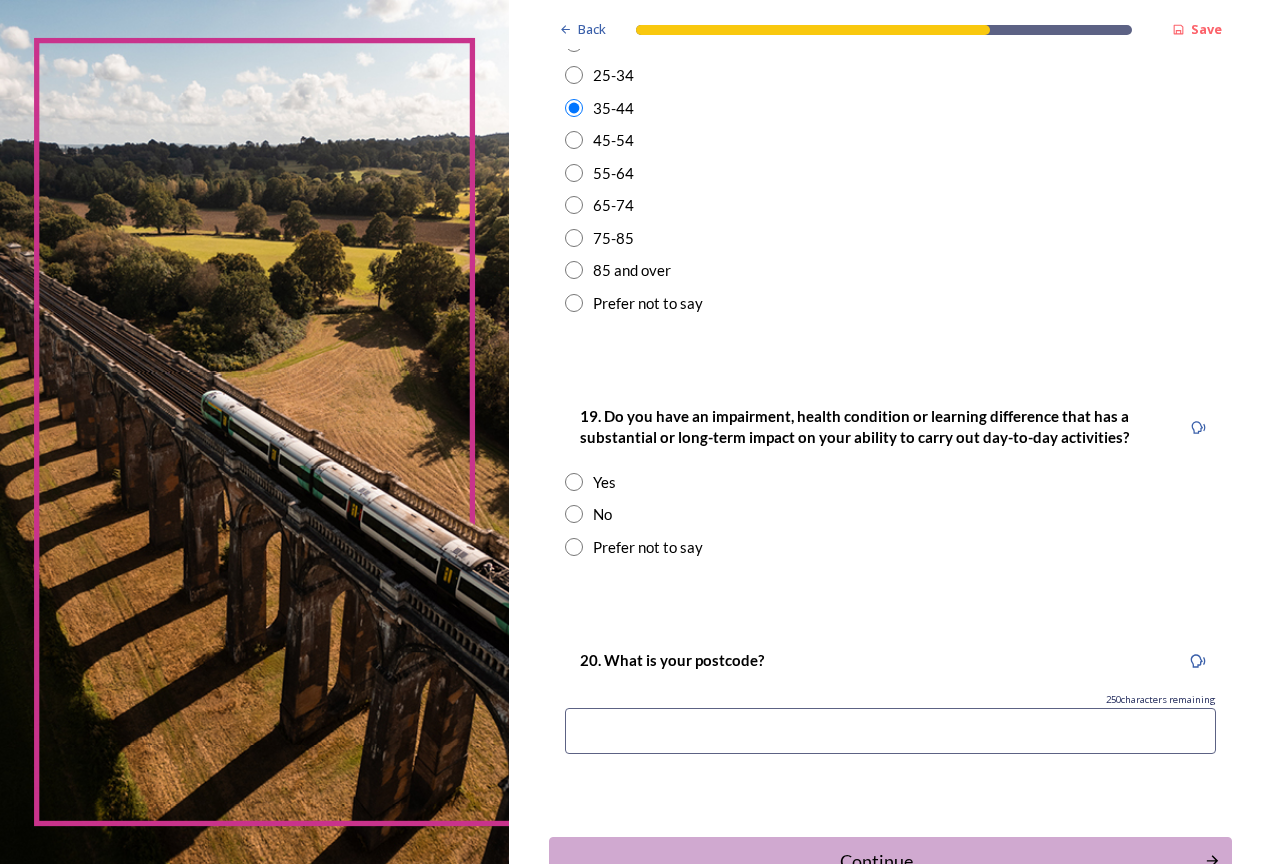 scroll, scrollTop: 1000, scrollLeft: 0, axis: vertical 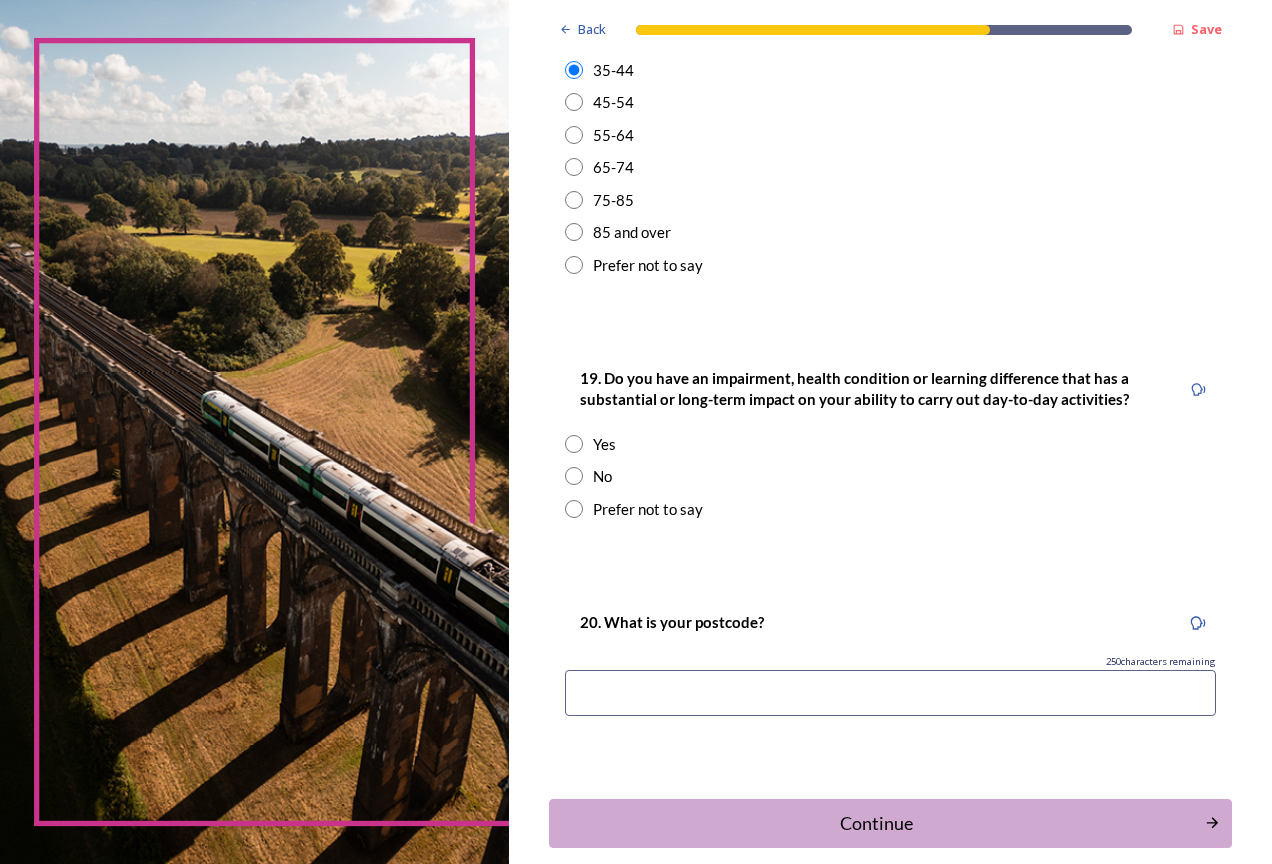 click at bounding box center (574, 476) 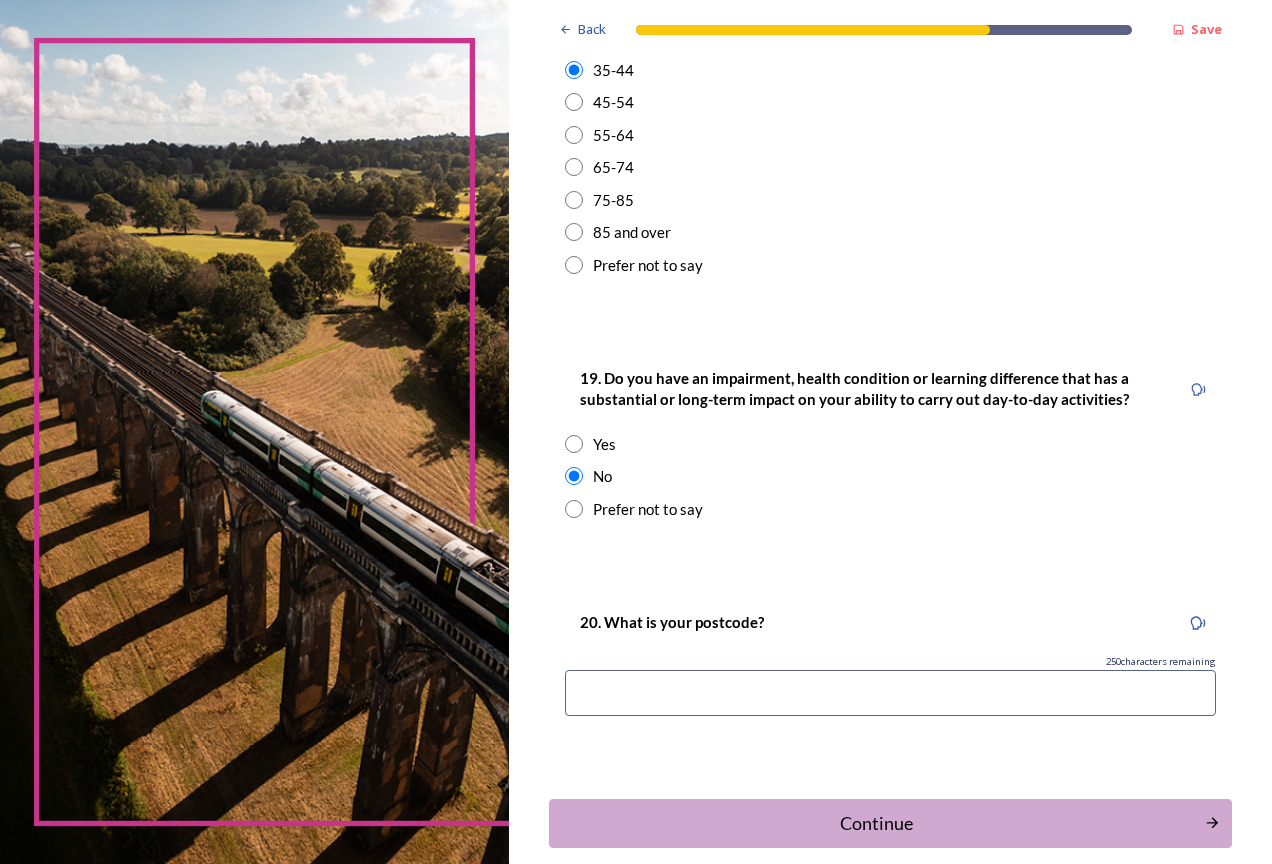 click at bounding box center [890, 693] 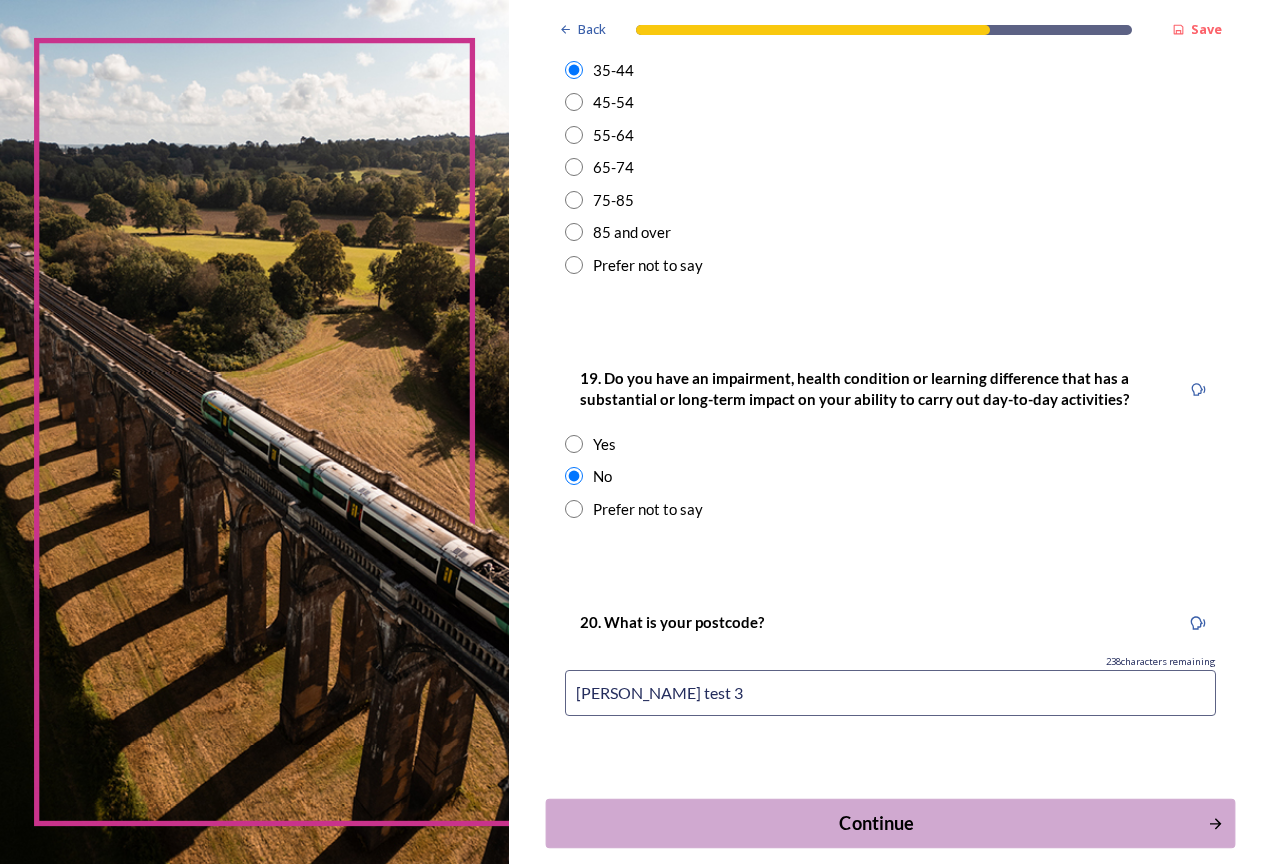 type on "Terri test 3" 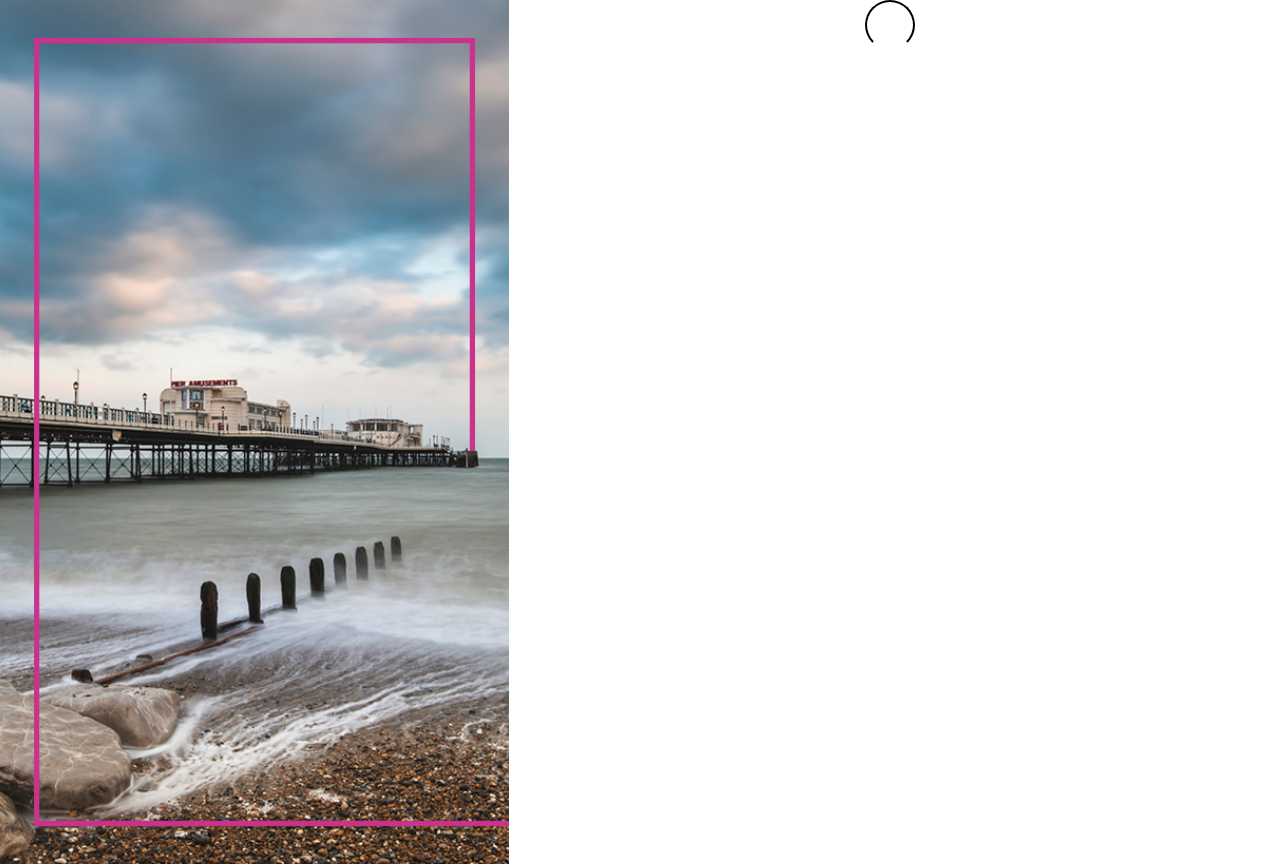 scroll, scrollTop: 0, scrollLeft: 0, axis: both 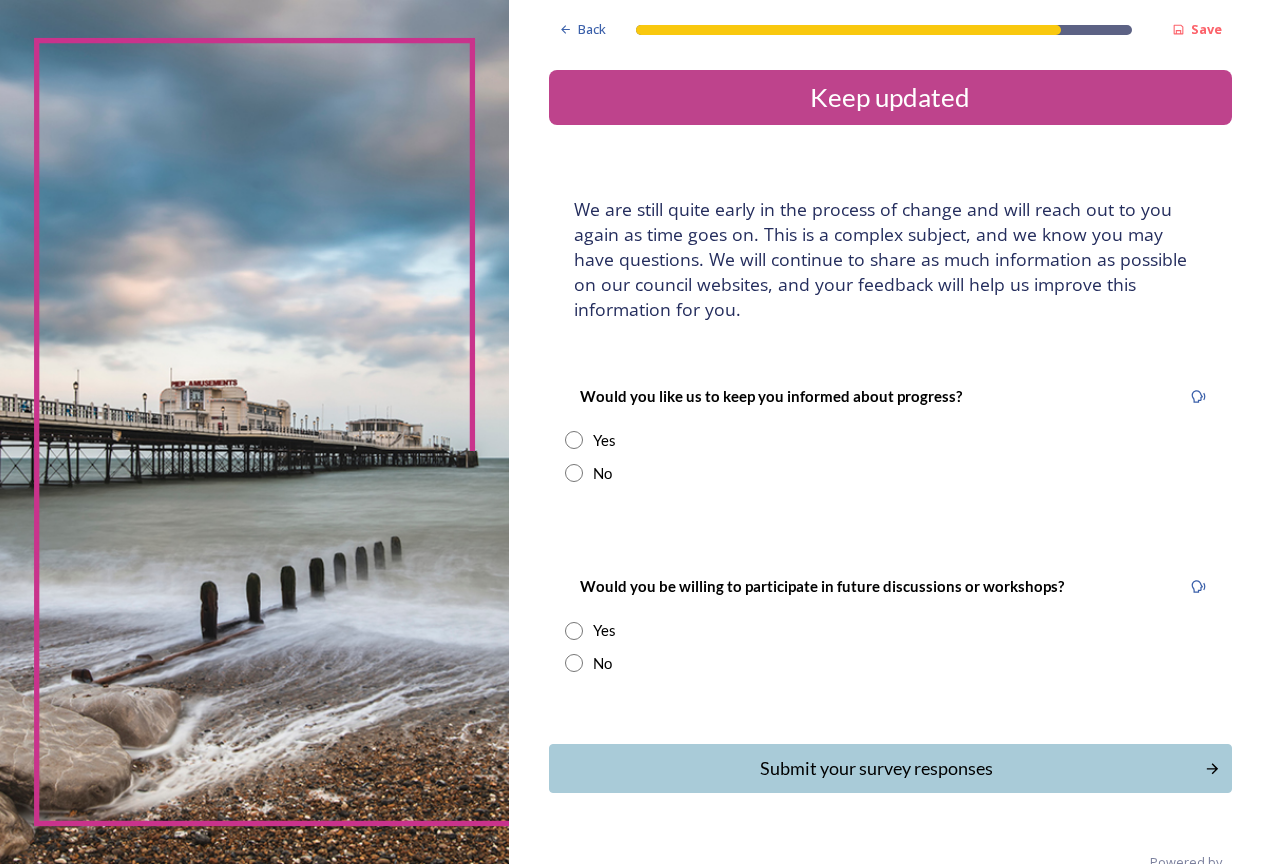 click on "Would you like us to keep you informed about progress? Yes No" at bounding box center [890, 434] 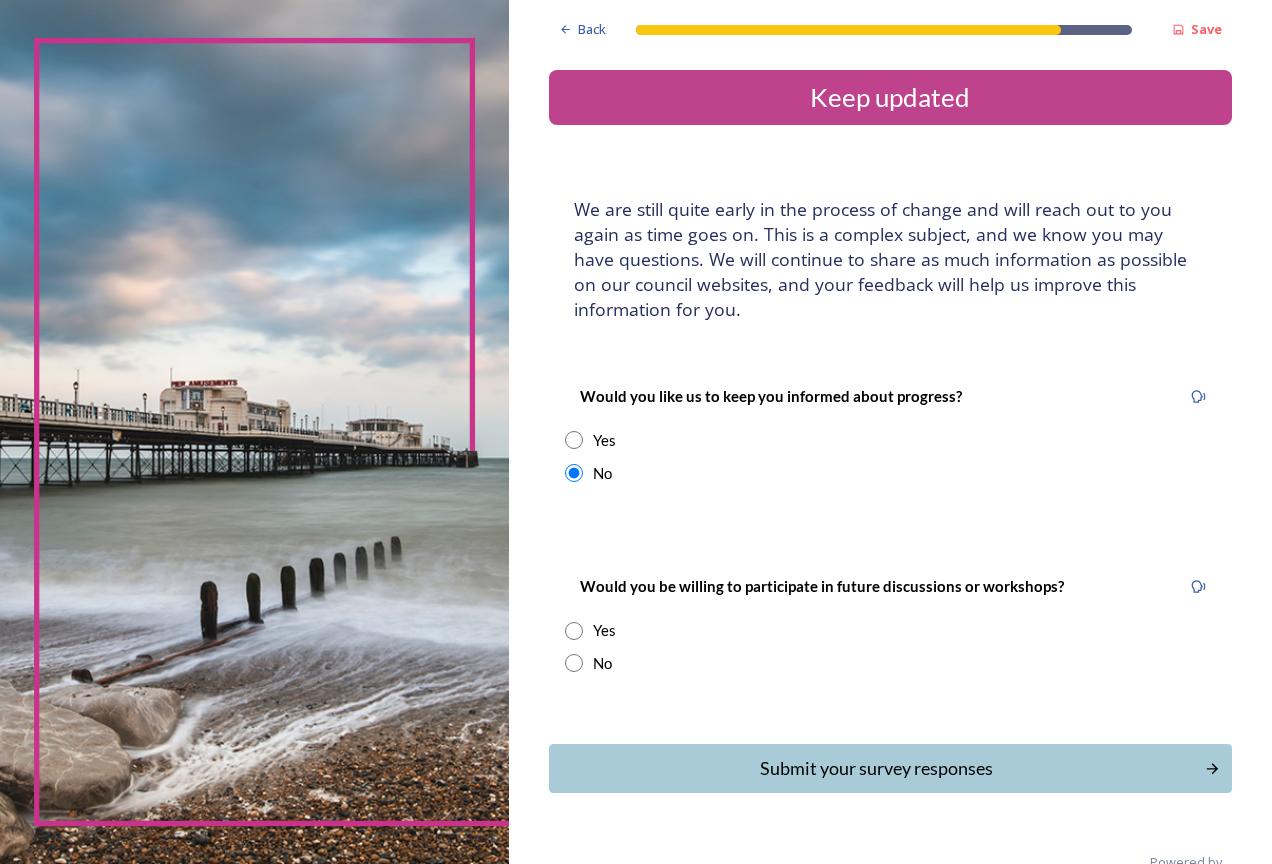 click at bounding box center [574, 663] 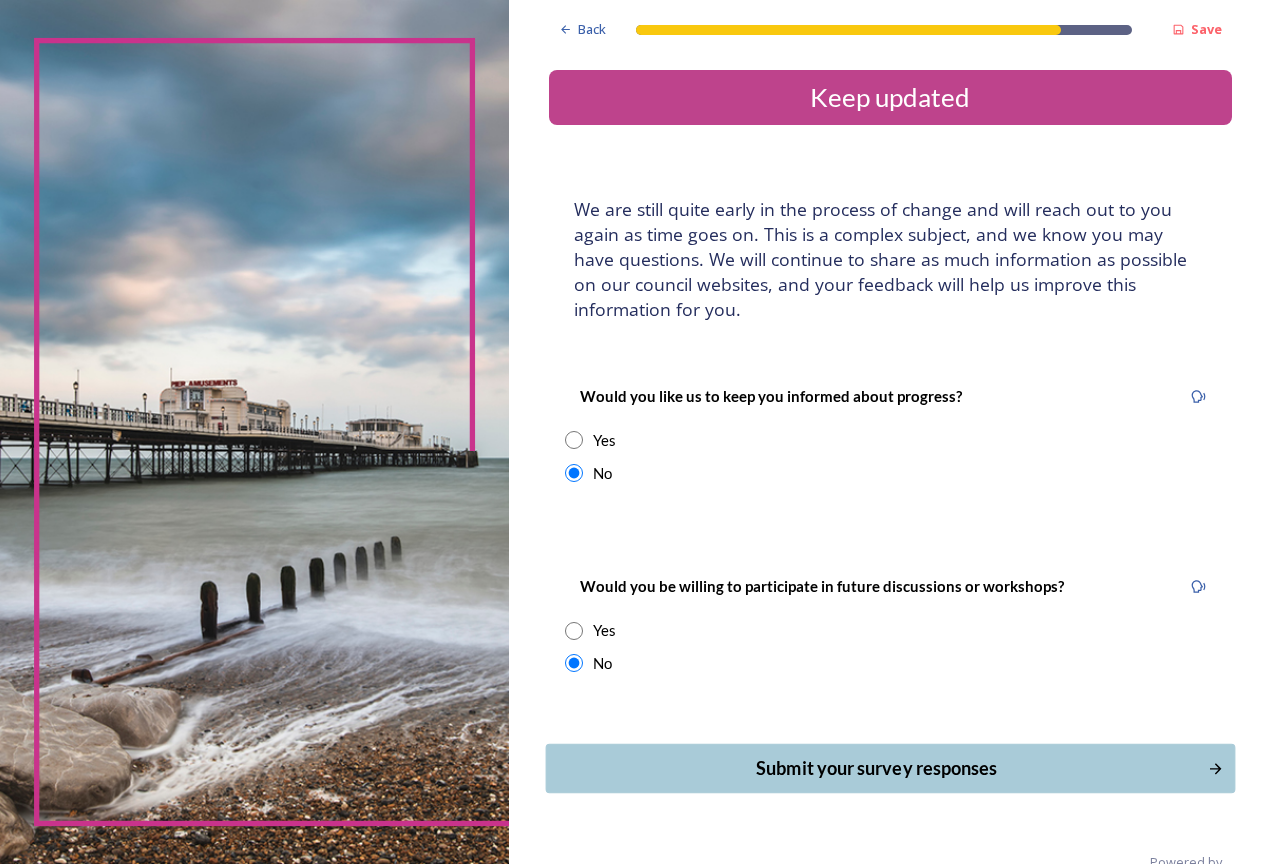click on "Submit your survey responses" at bounding box center (876, 768) 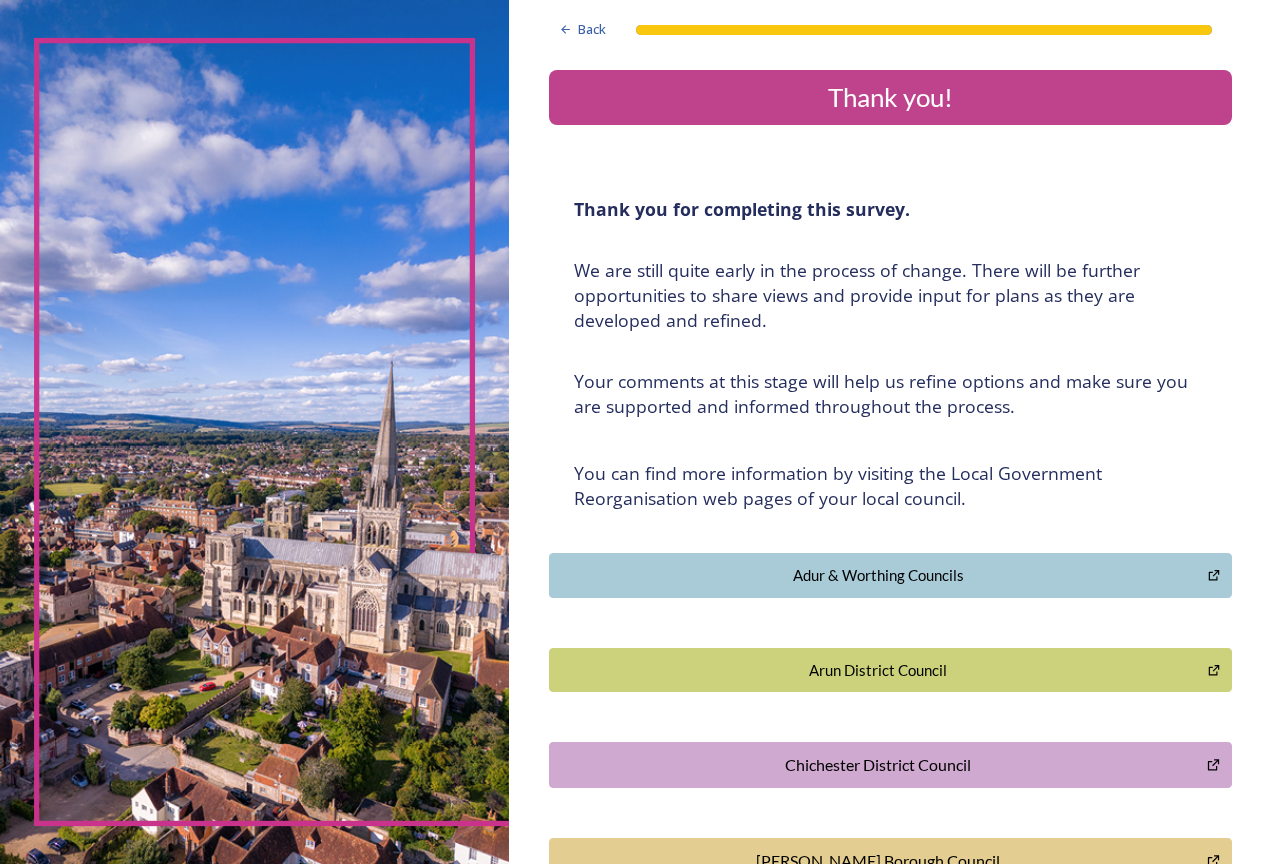 click on "﻿We are still quite early in the process of change. There will be further opportunities to share views and provide input for plans as they are developed and refined." at bounding box center [890, 295] 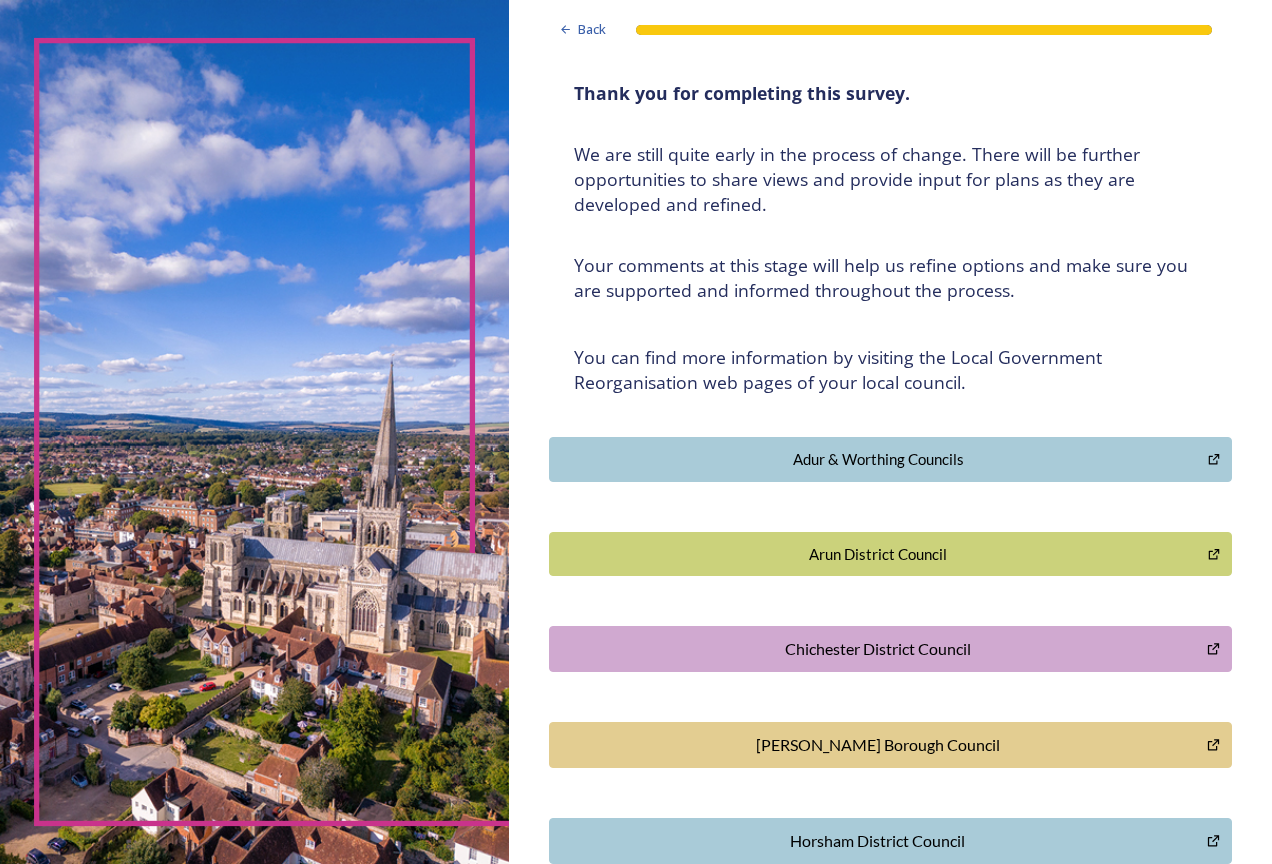 scroll, scrollTop: 0, scrollLeft: 0, axis: both 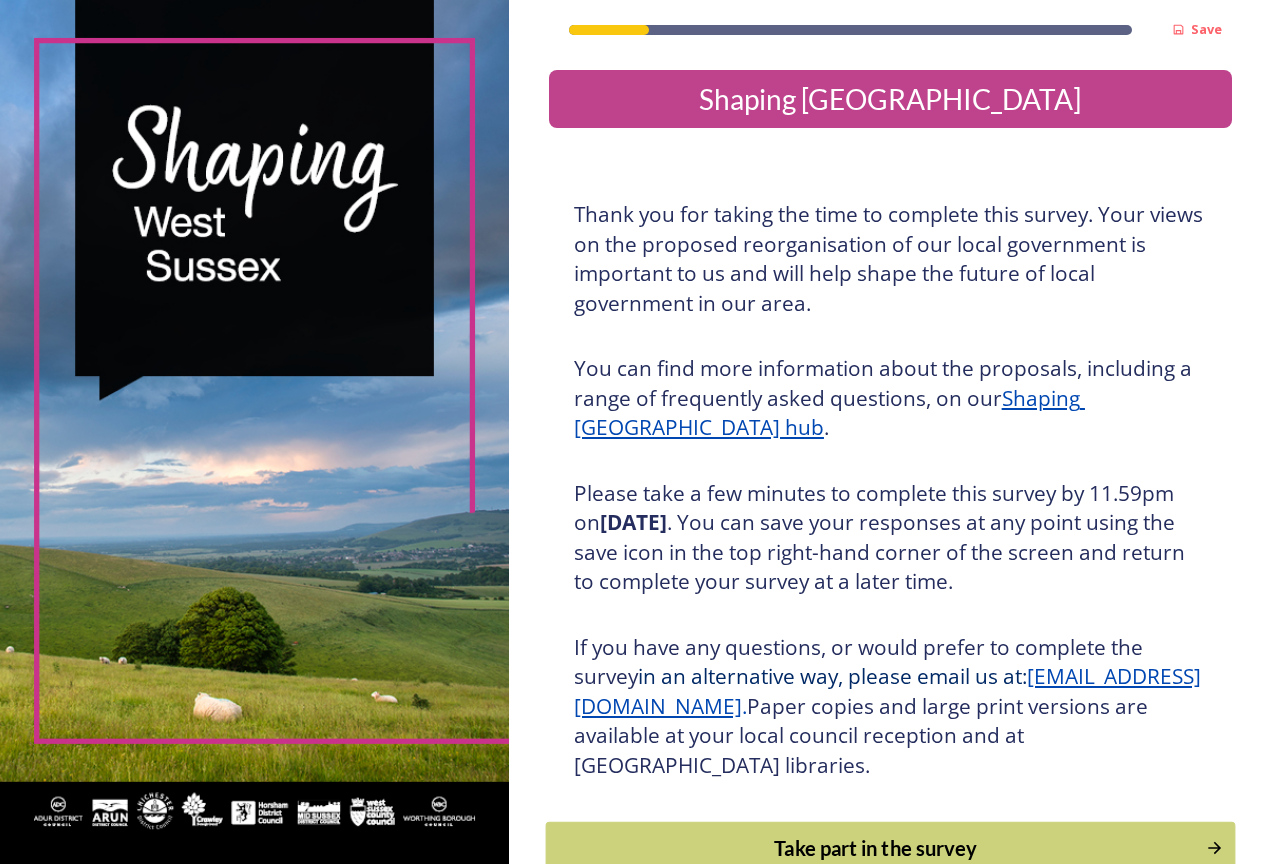 click on "Take part in the survey" at bounding box center [875, 848] 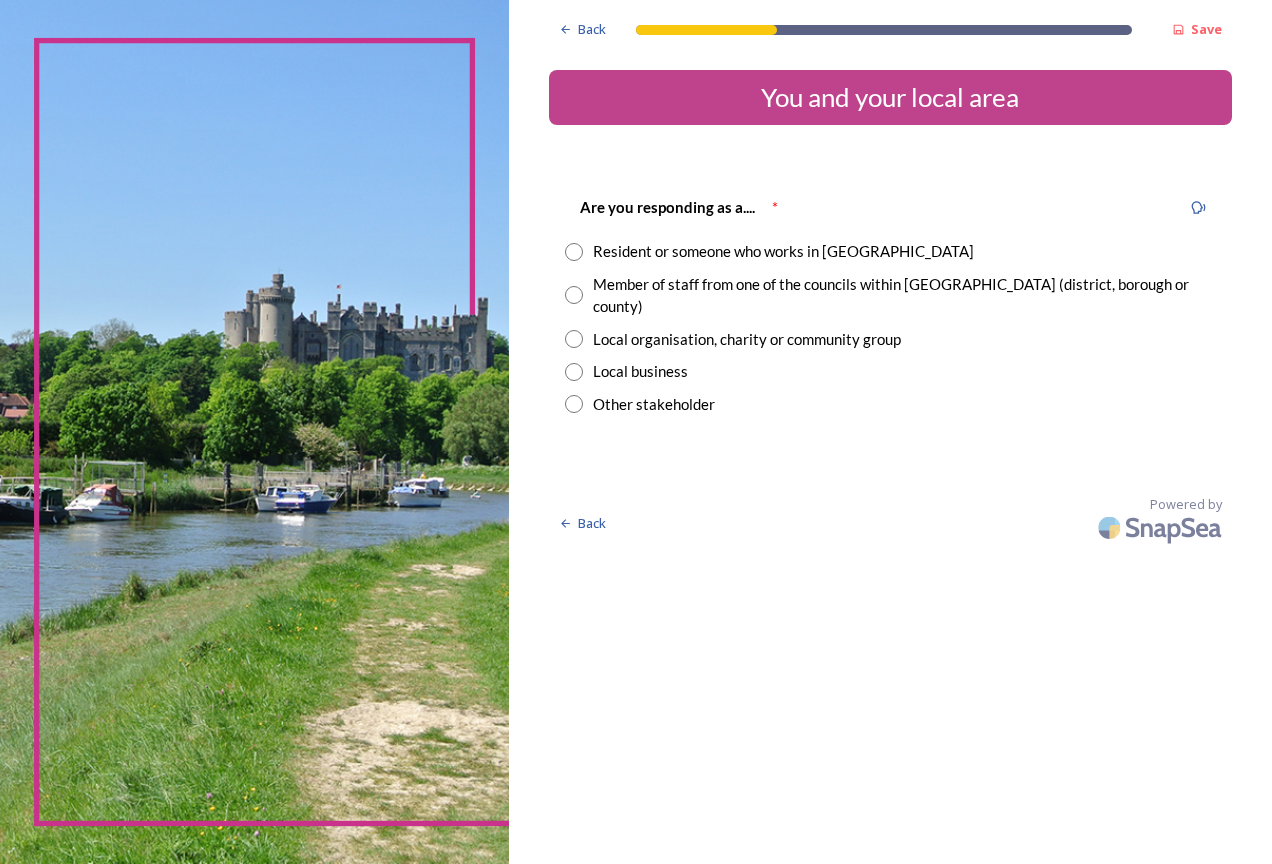 click at bounding box center (574, 404) 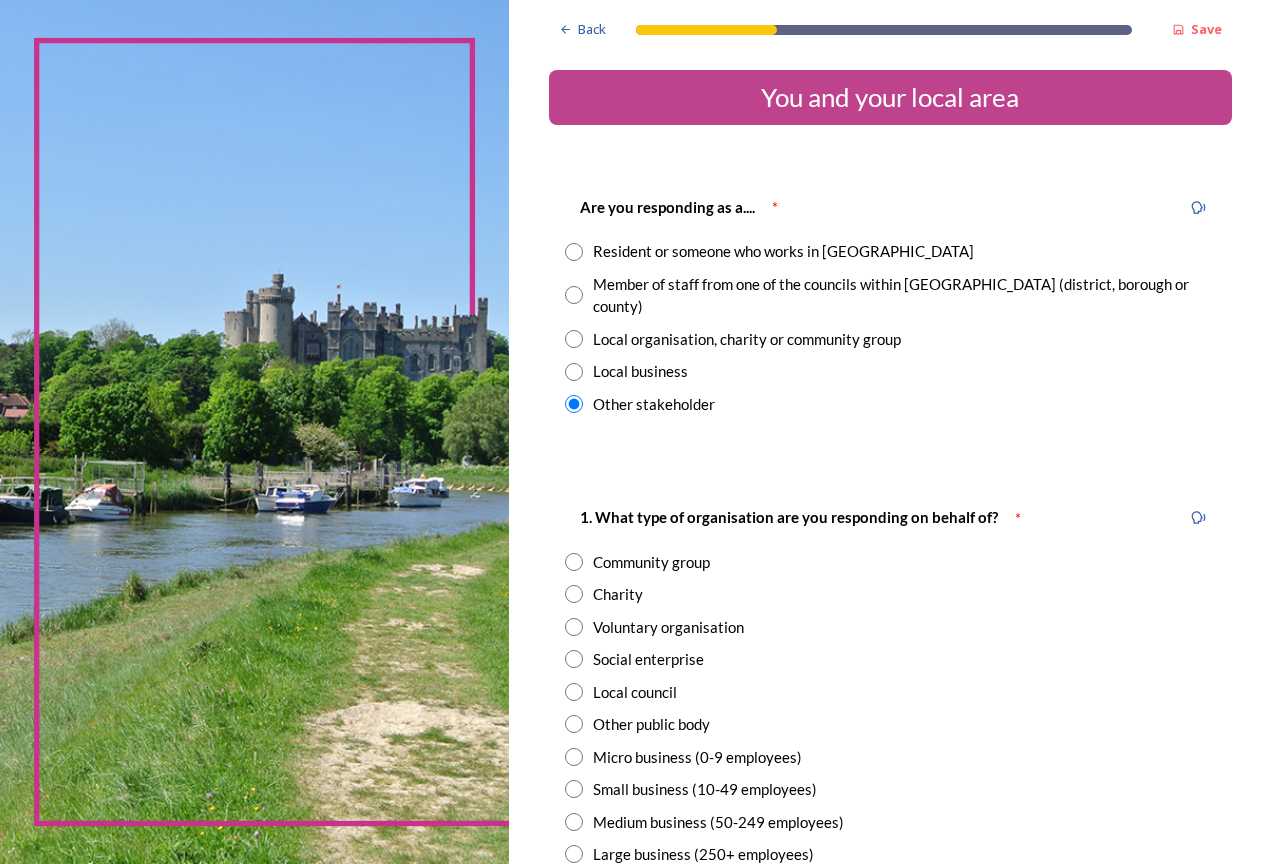 click at bounding box center [574, 339] 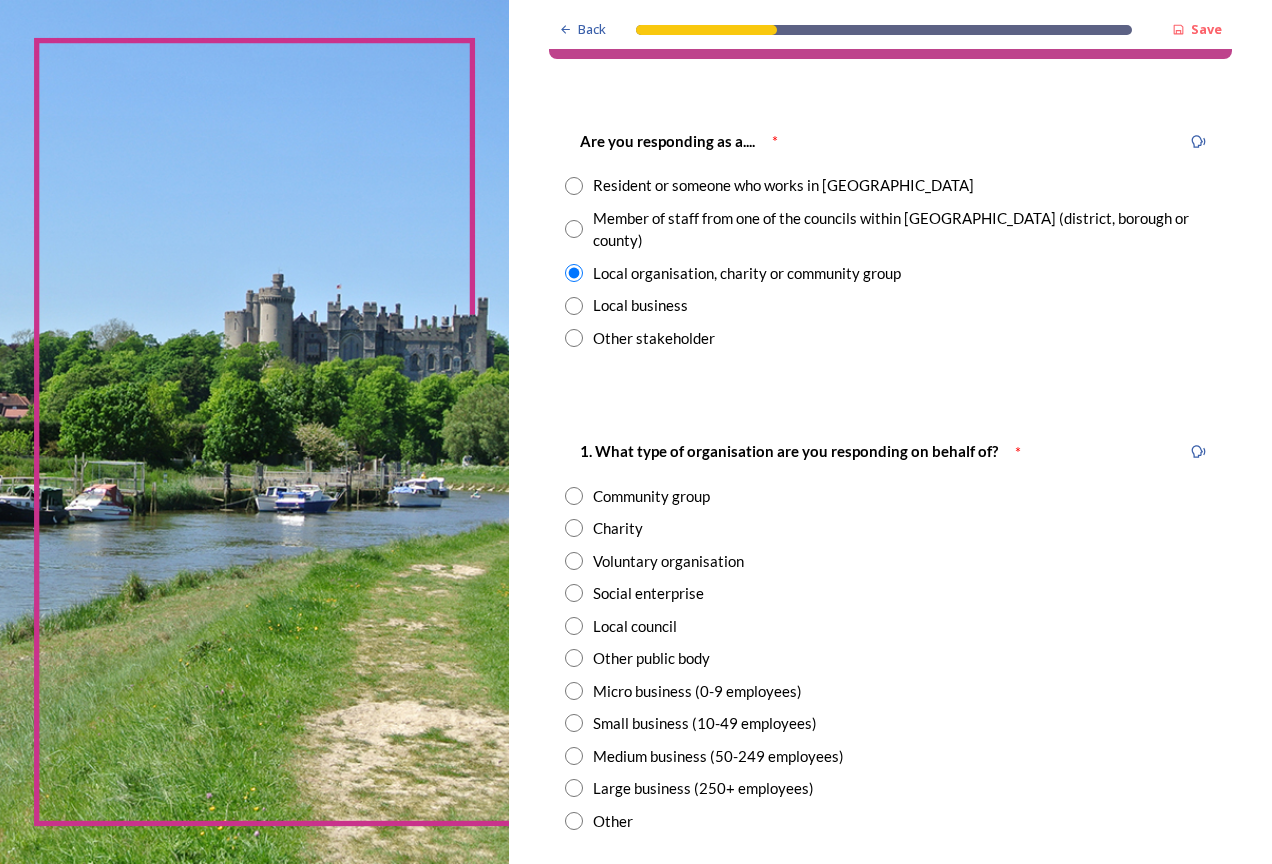 scroll, scrollTop: 100, scrollLeft: 0, axis: vertical 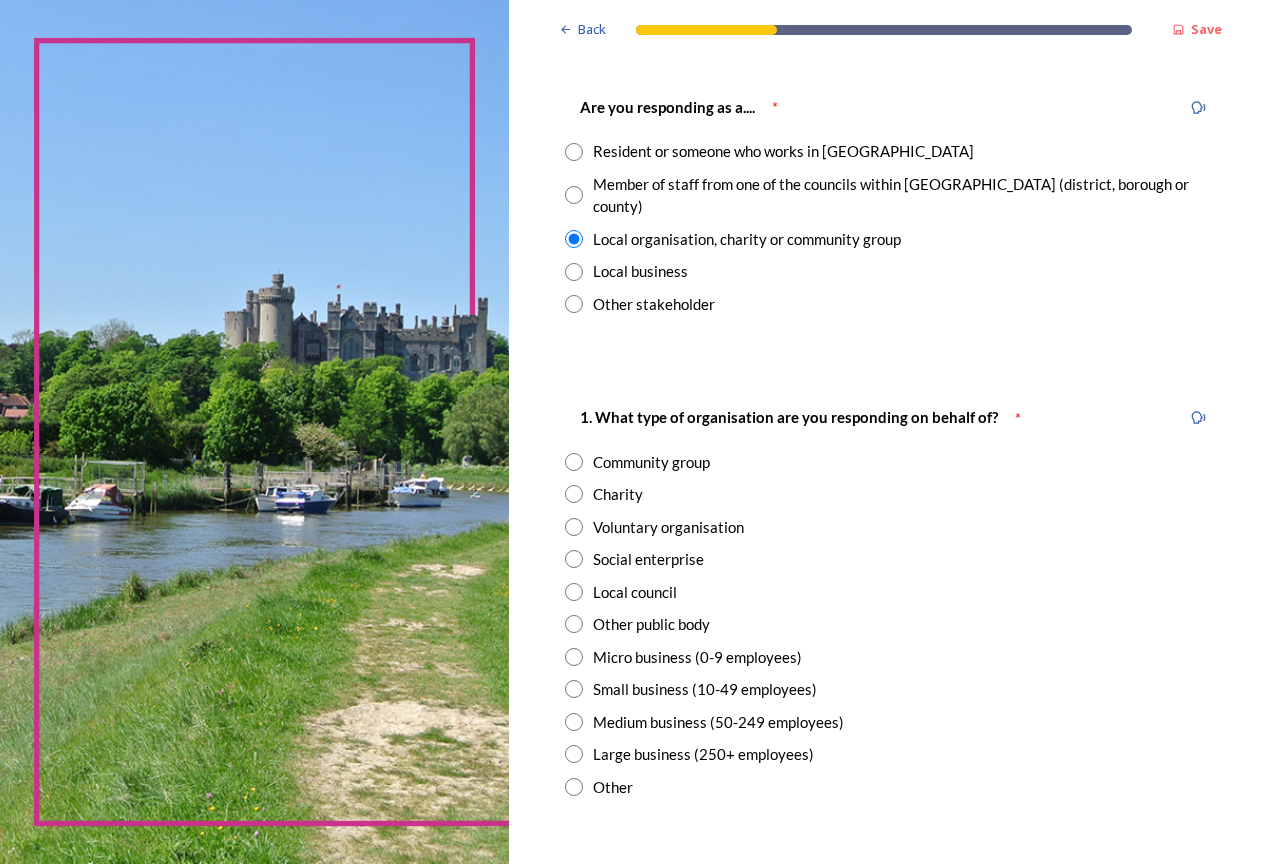 click at bounding box center [574, 722] 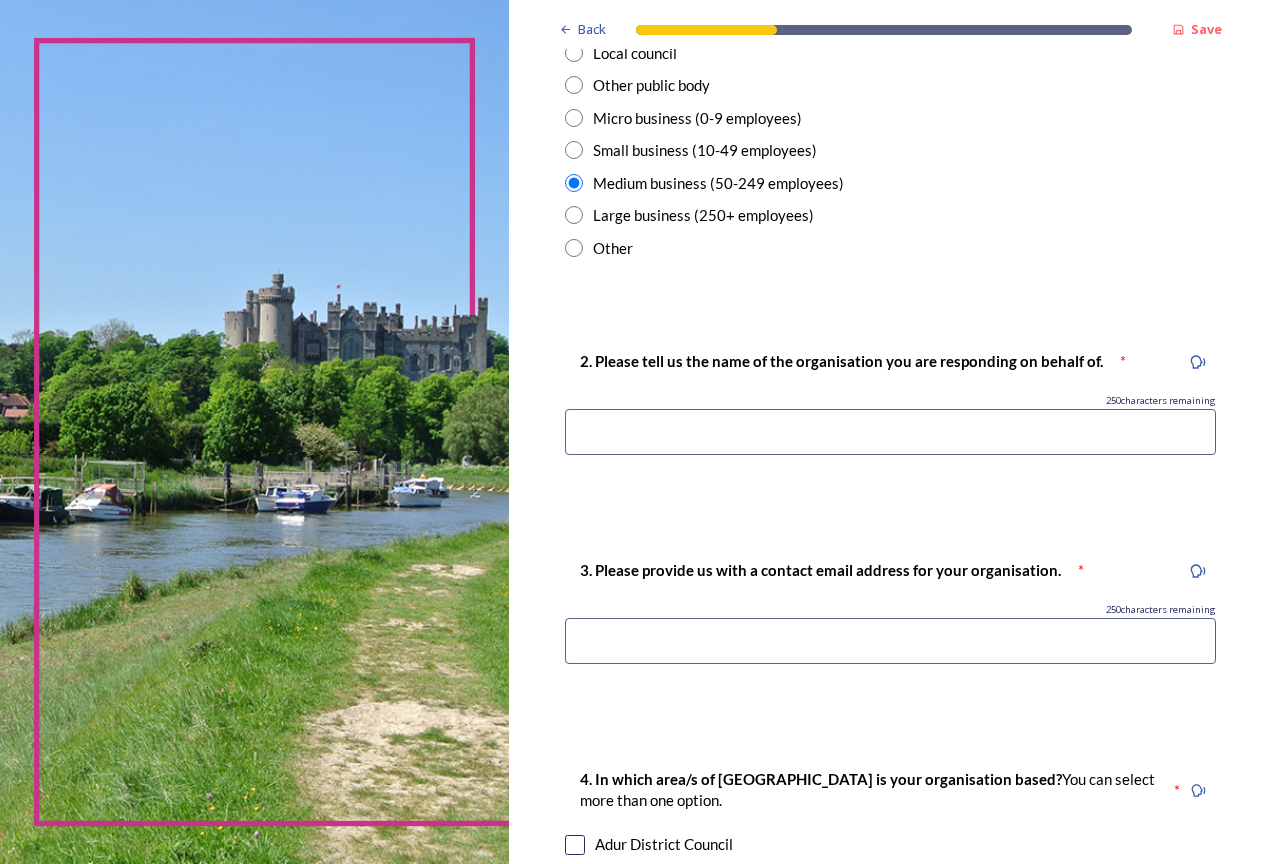 scroll, scrollTop: 700, scrollLeft: 0, axis: vertical 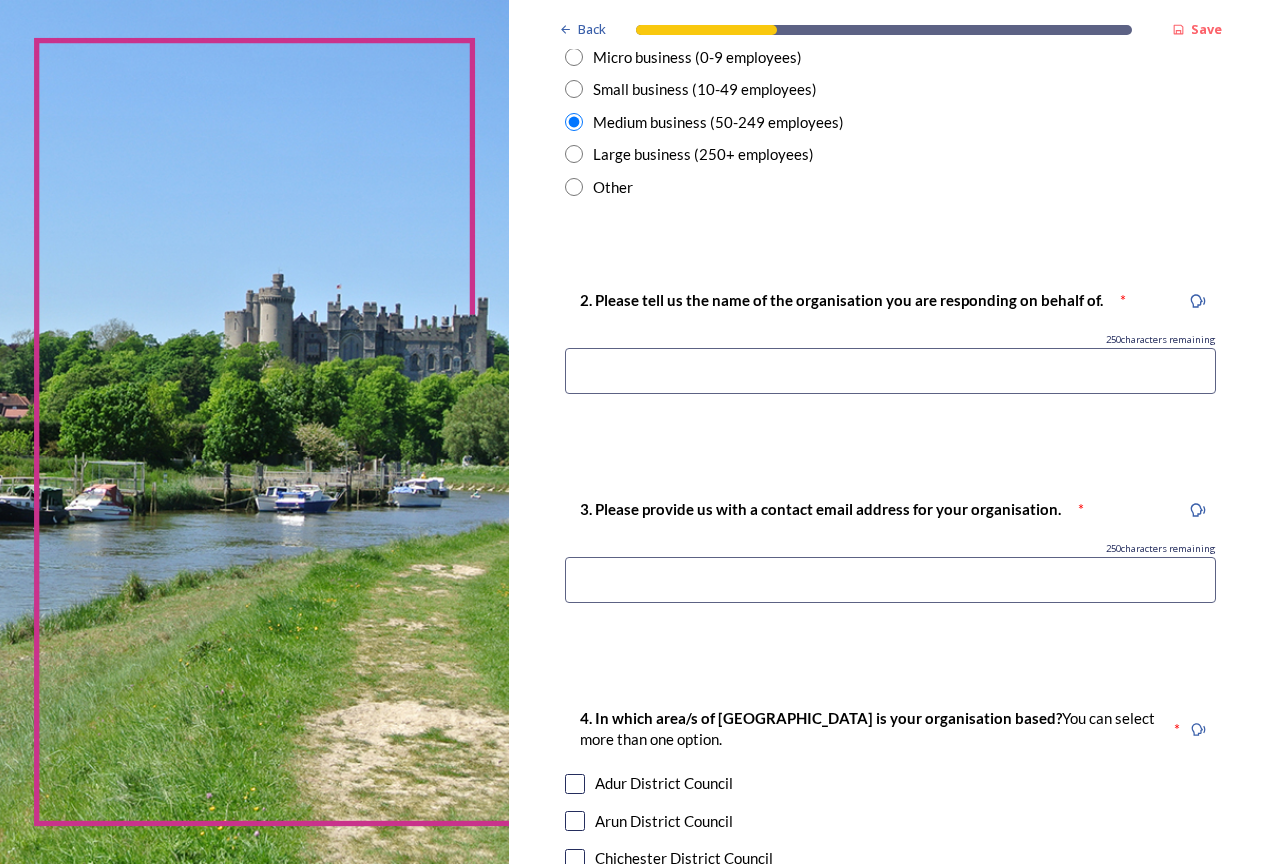 click at bounding box center [890, 371] 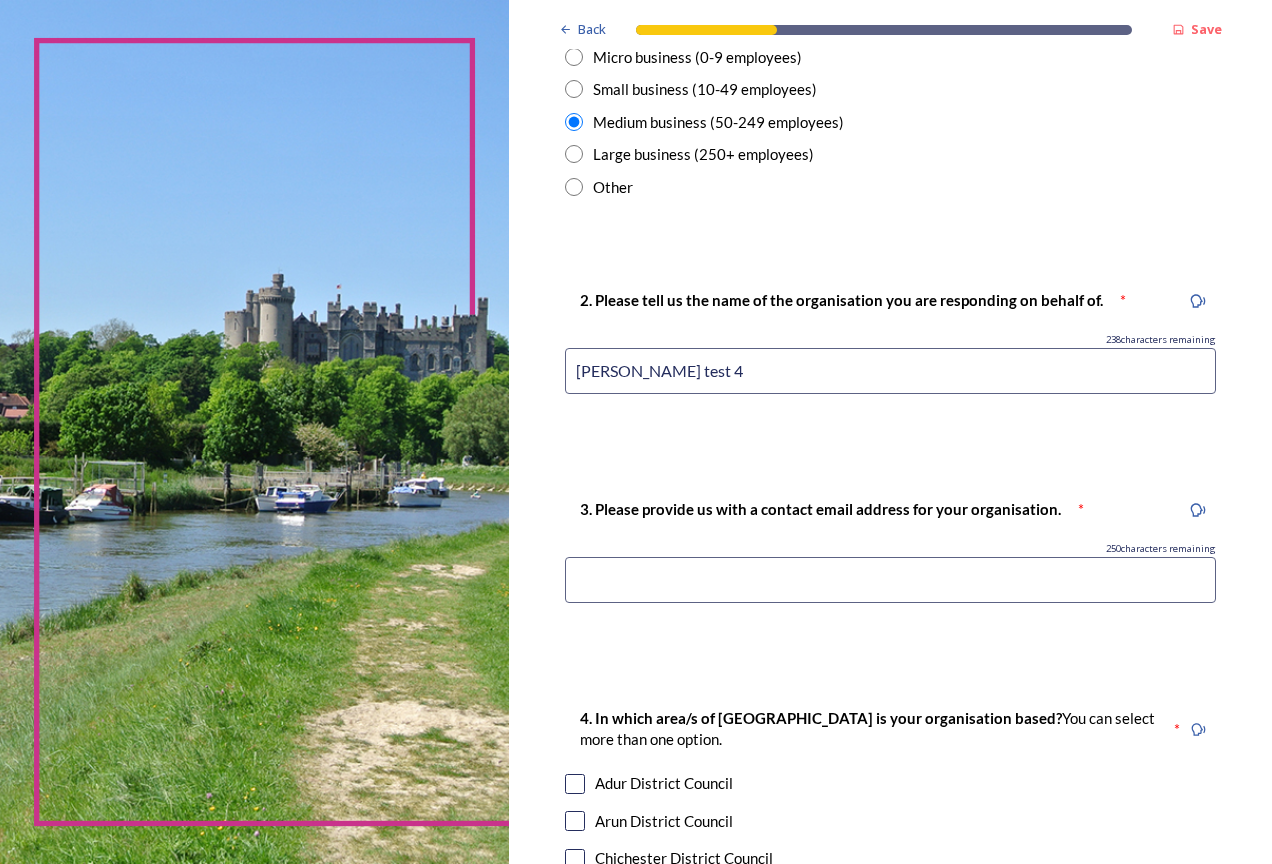 type on "[PERSON_NAME] test 4" 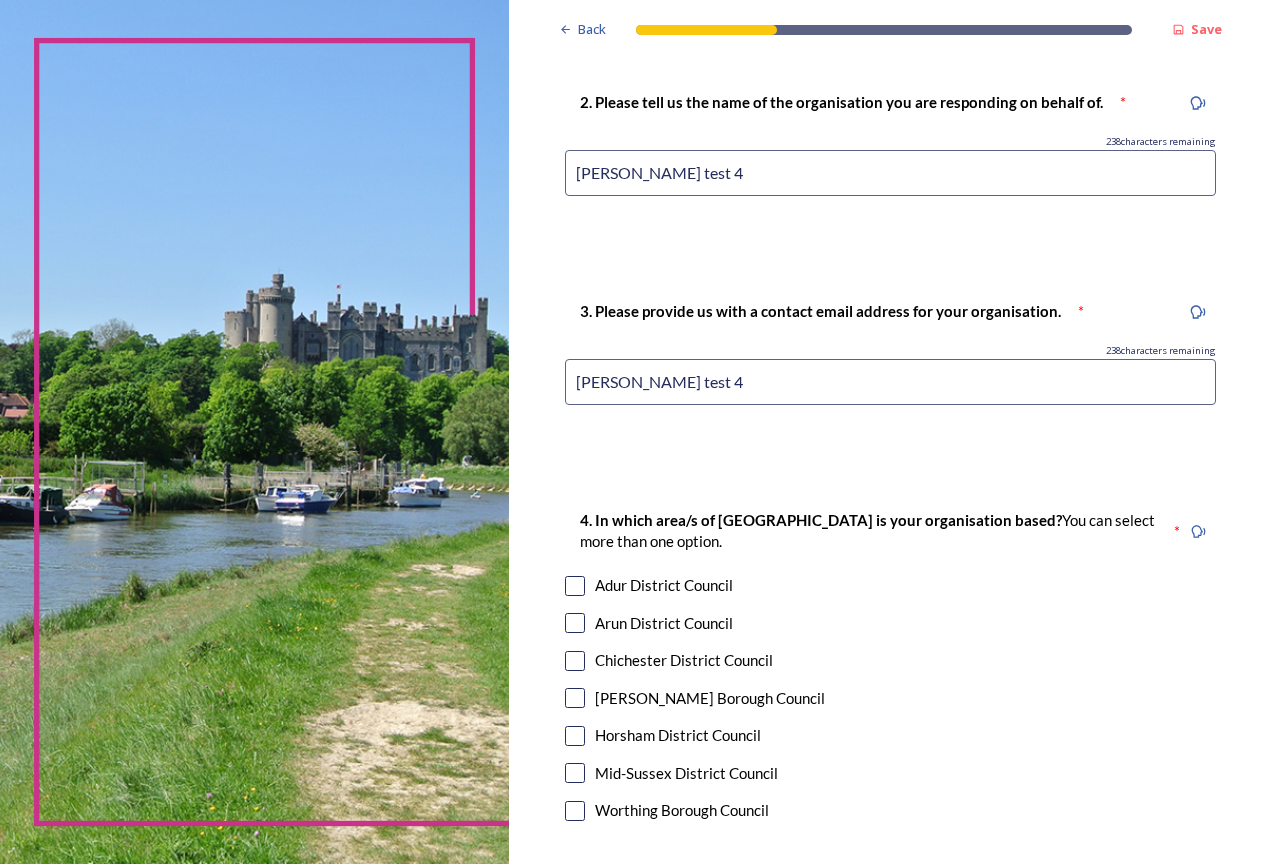 scroll, scrollTop: 900, scrollLeft: 0, axis: vertical 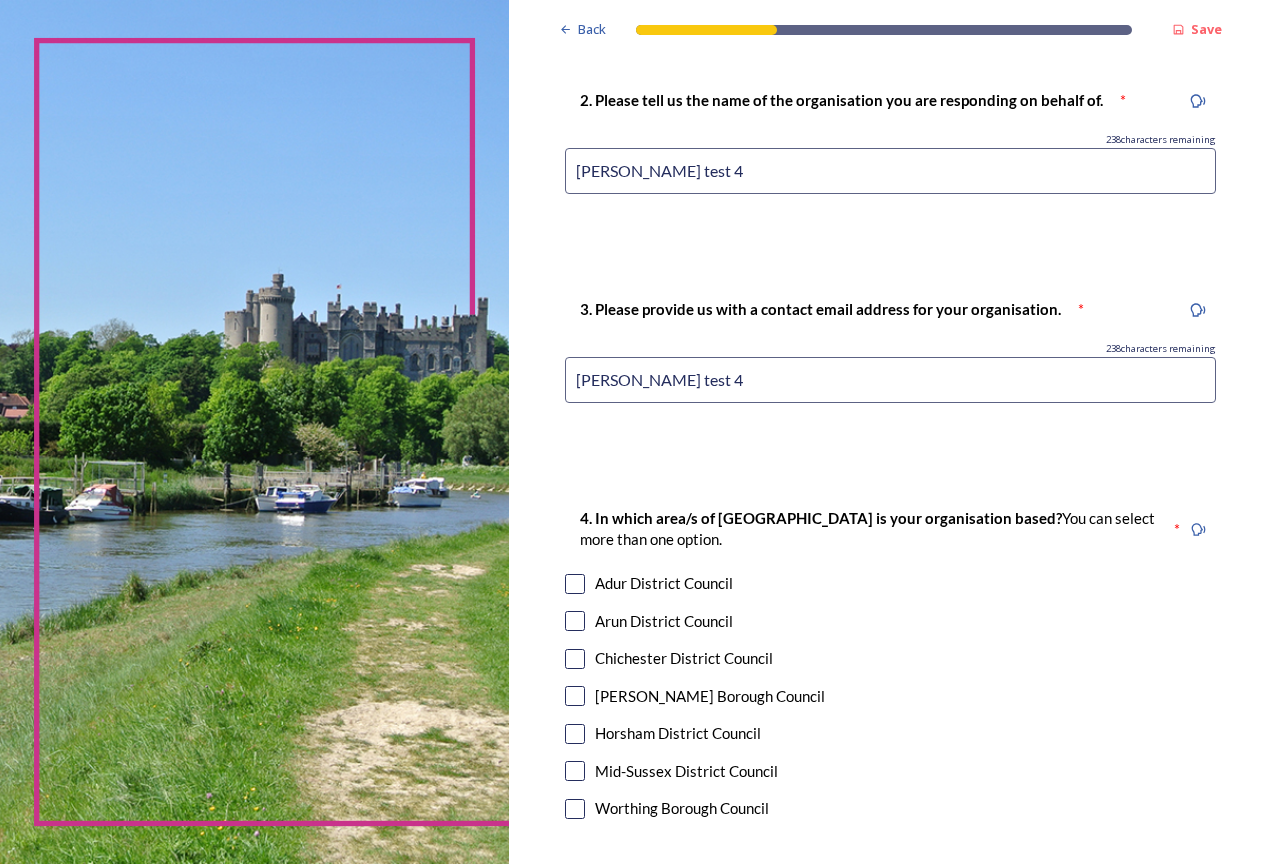 type on "[PERSON_NAME] test 4" 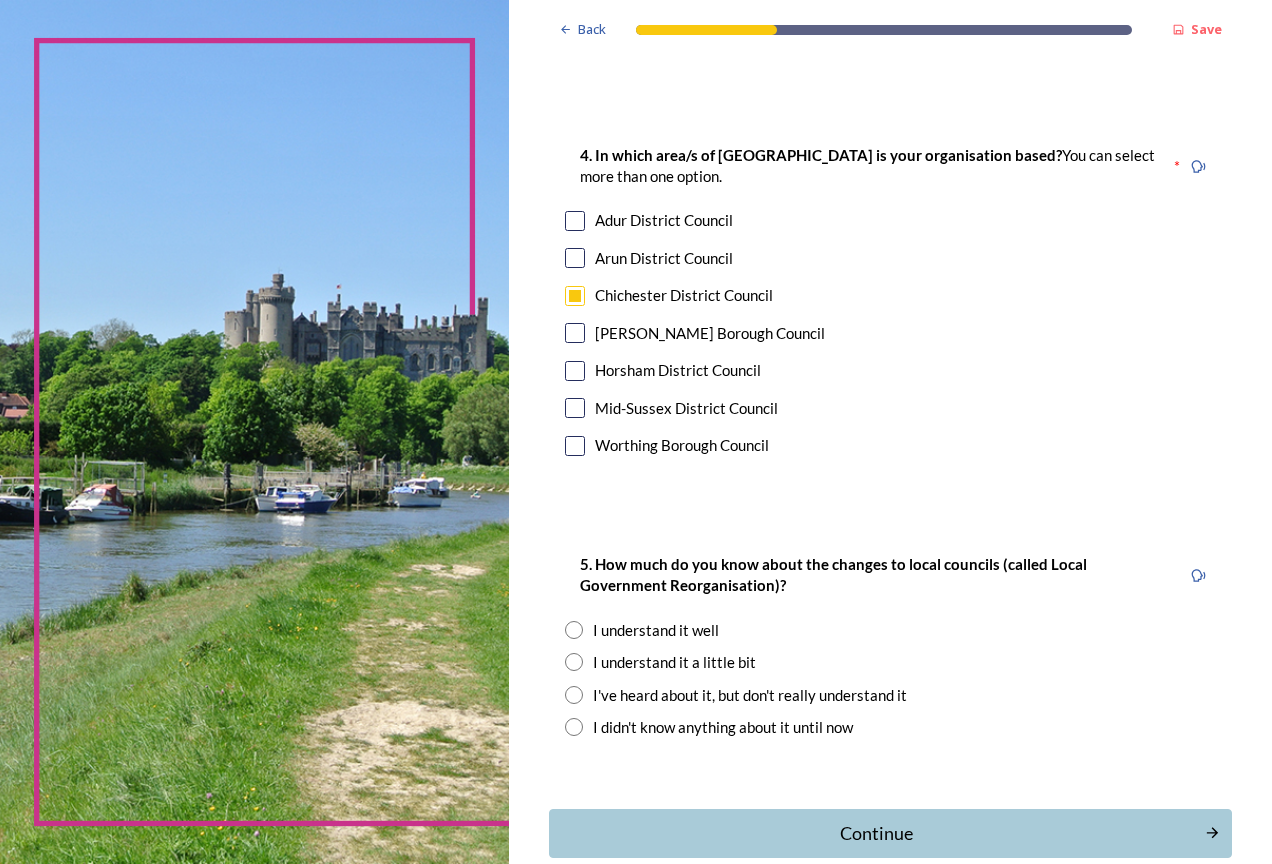 scroll, scrollTop: 1300, scrollLeft: 0, axis: vertical 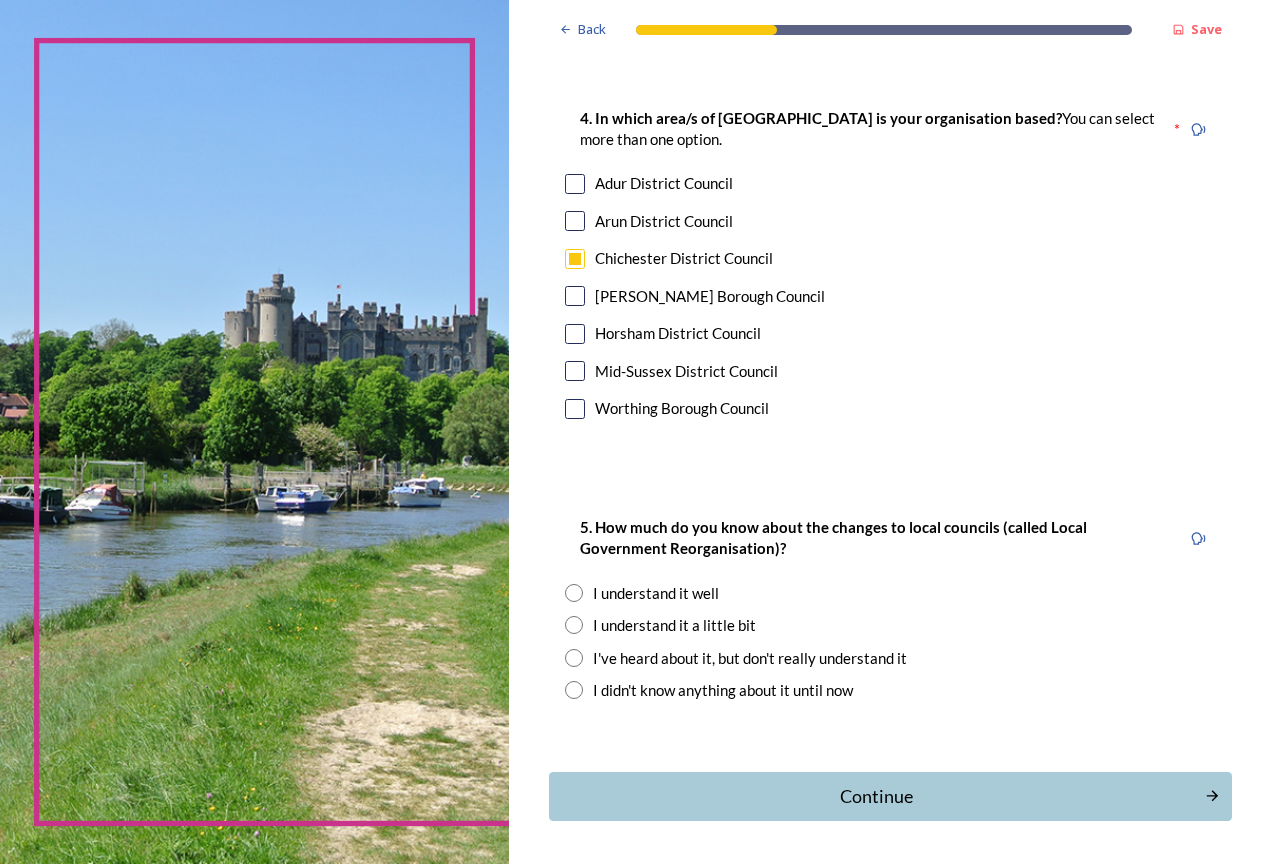 click at bounding box center (574, 658) 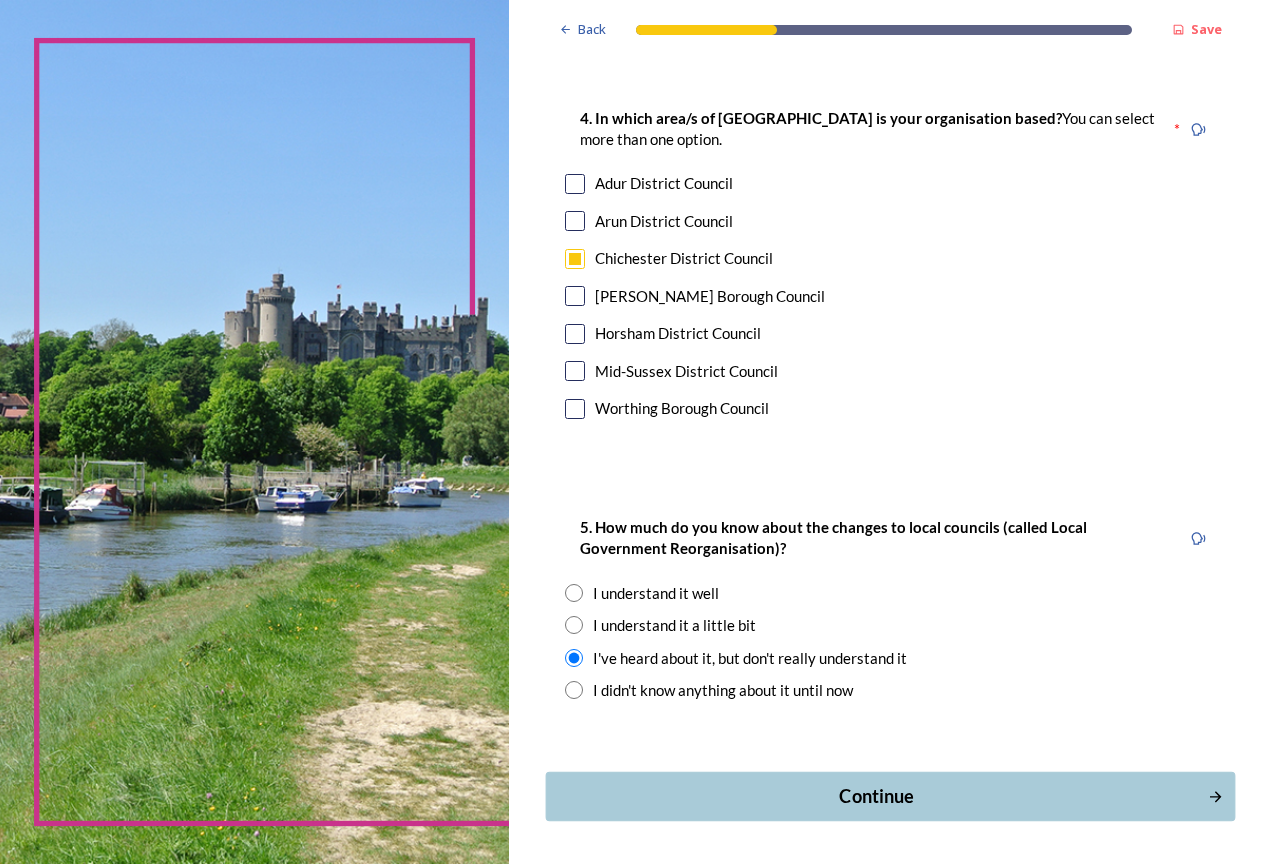 click on "Continue" at bounding box center [890, 795] 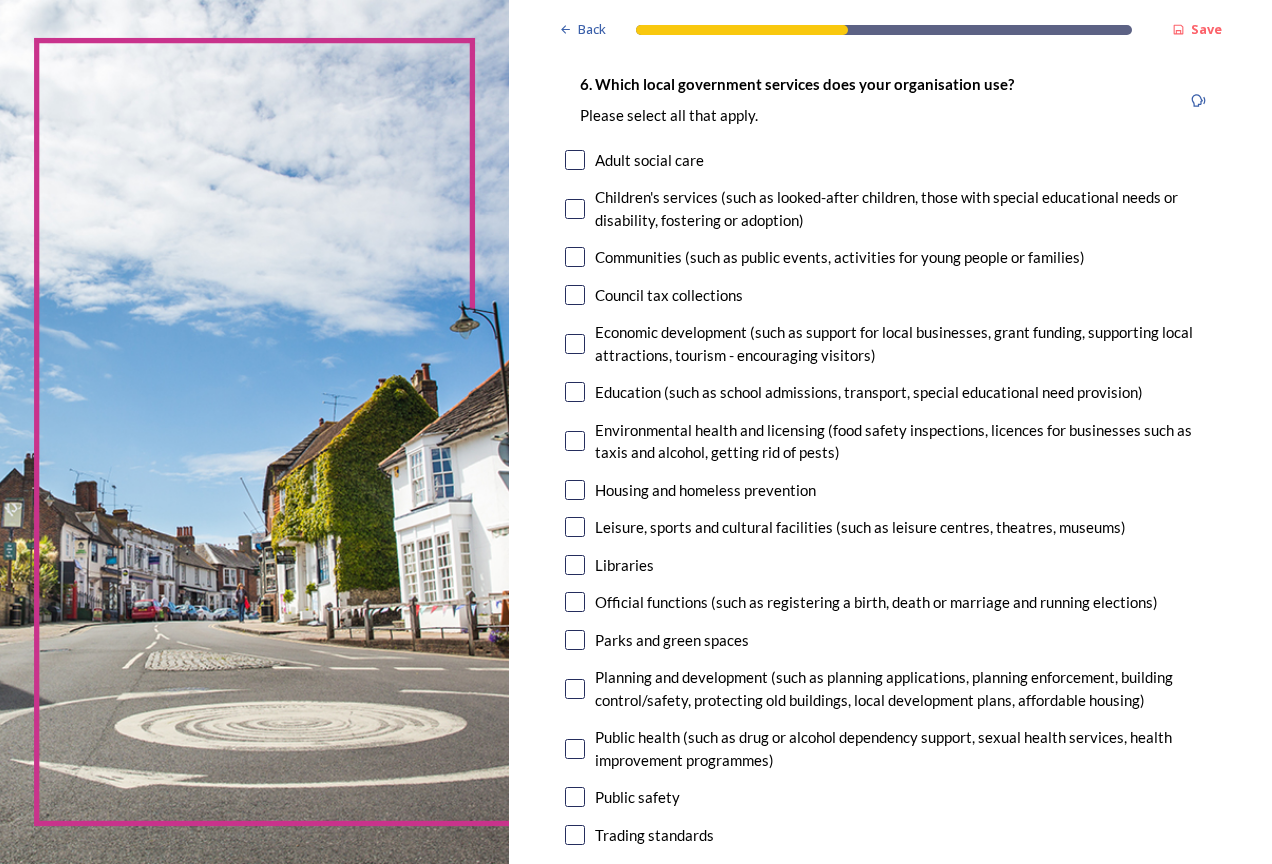 scroll, scrollTop: 200, scrollLeft: 0, axis: vertical 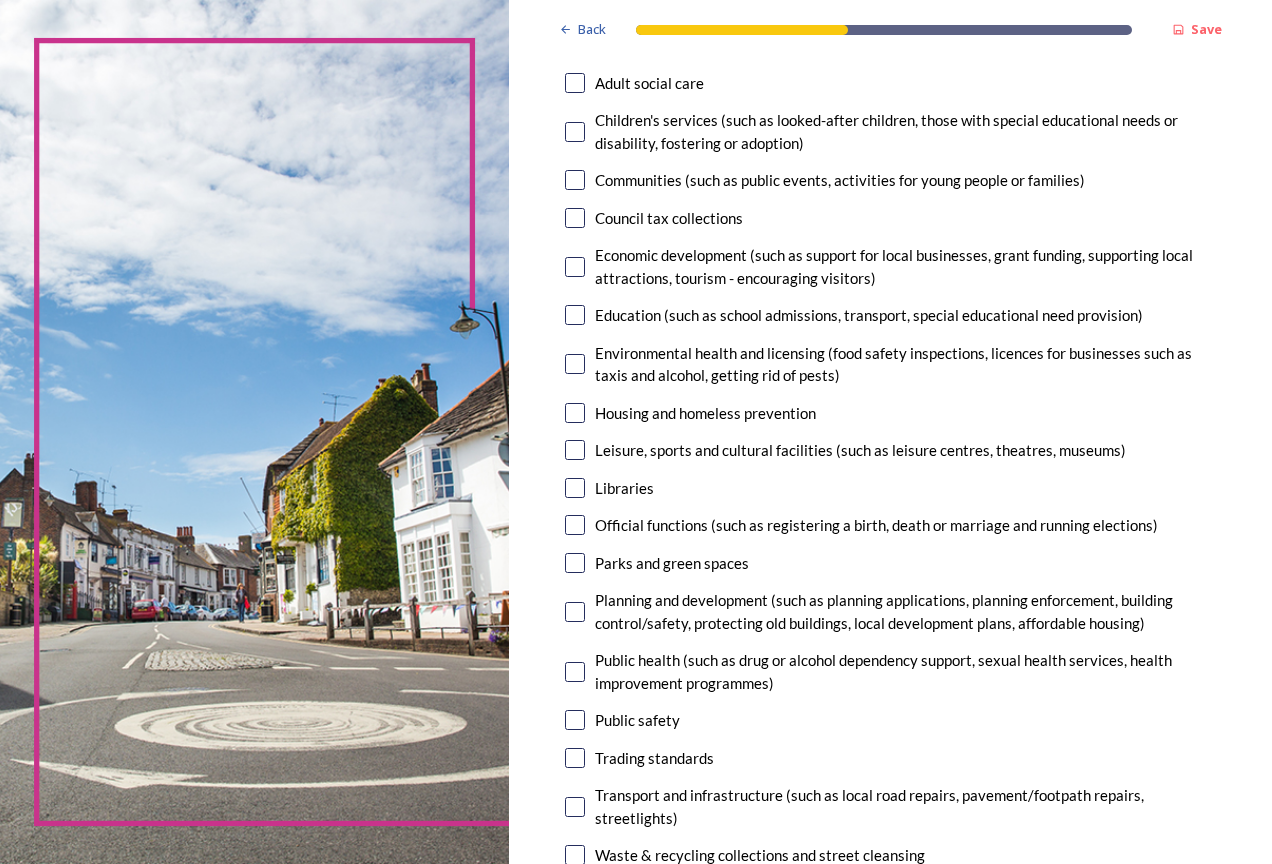 click at bounding box center (575, 612) 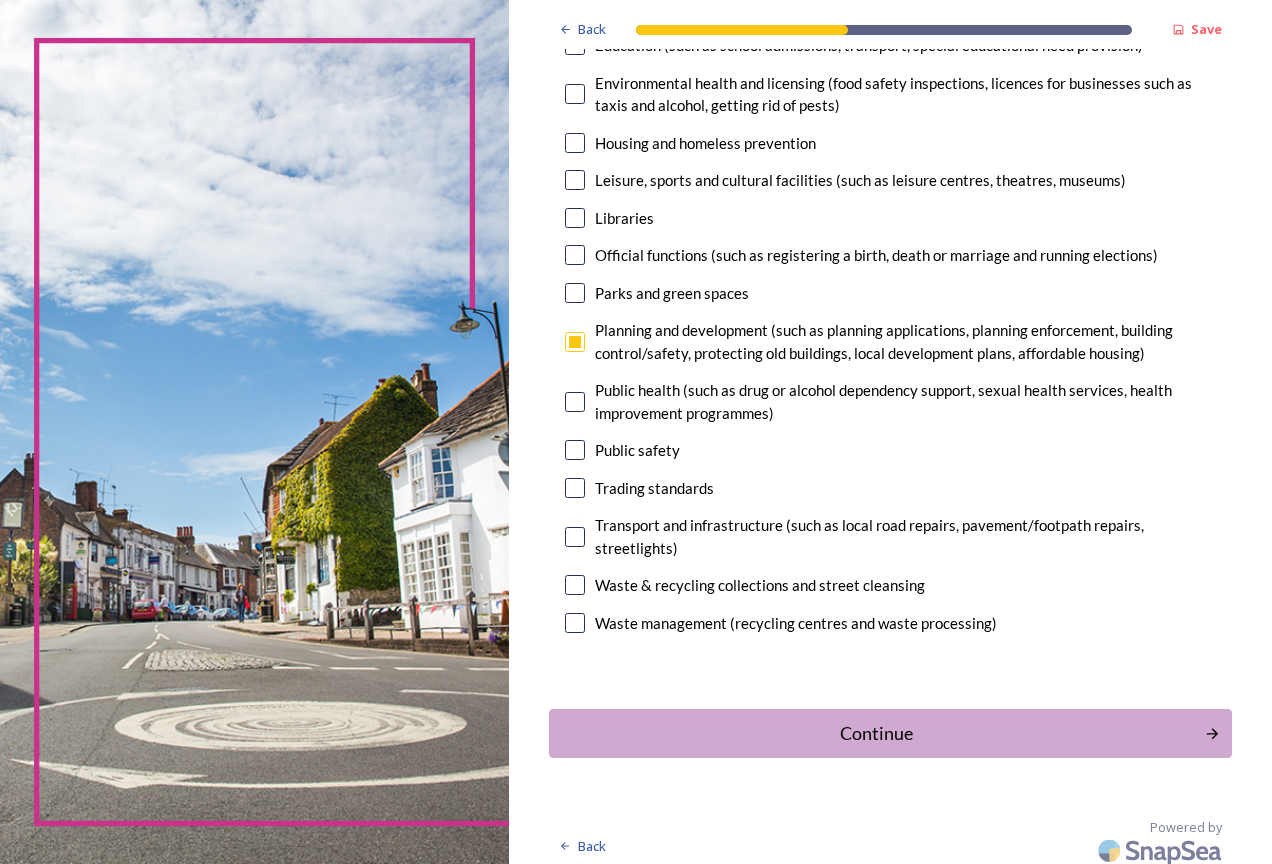 scroll, scrollTop: 480, scrollLeft: 0, axis: vertical 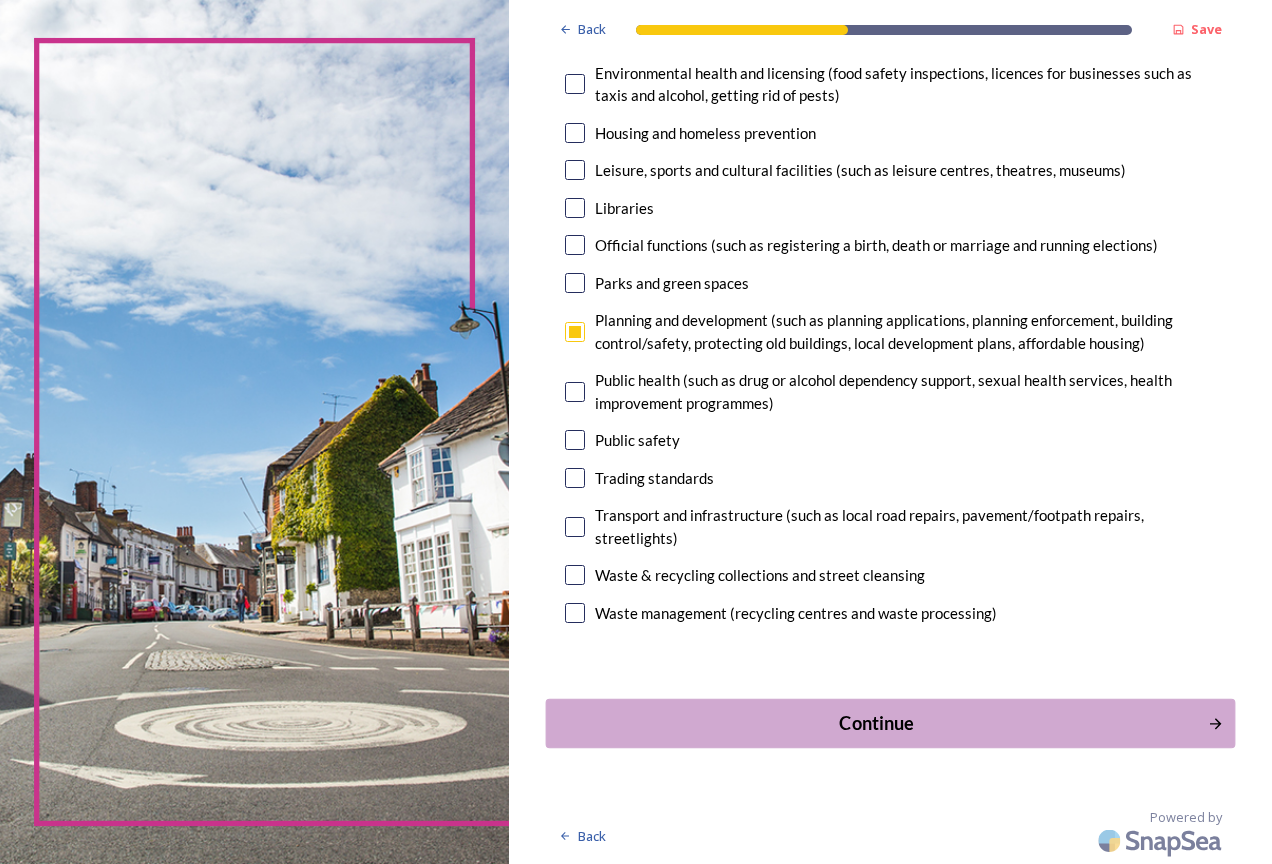 click on "Continue" at bounding box center [890, 723] 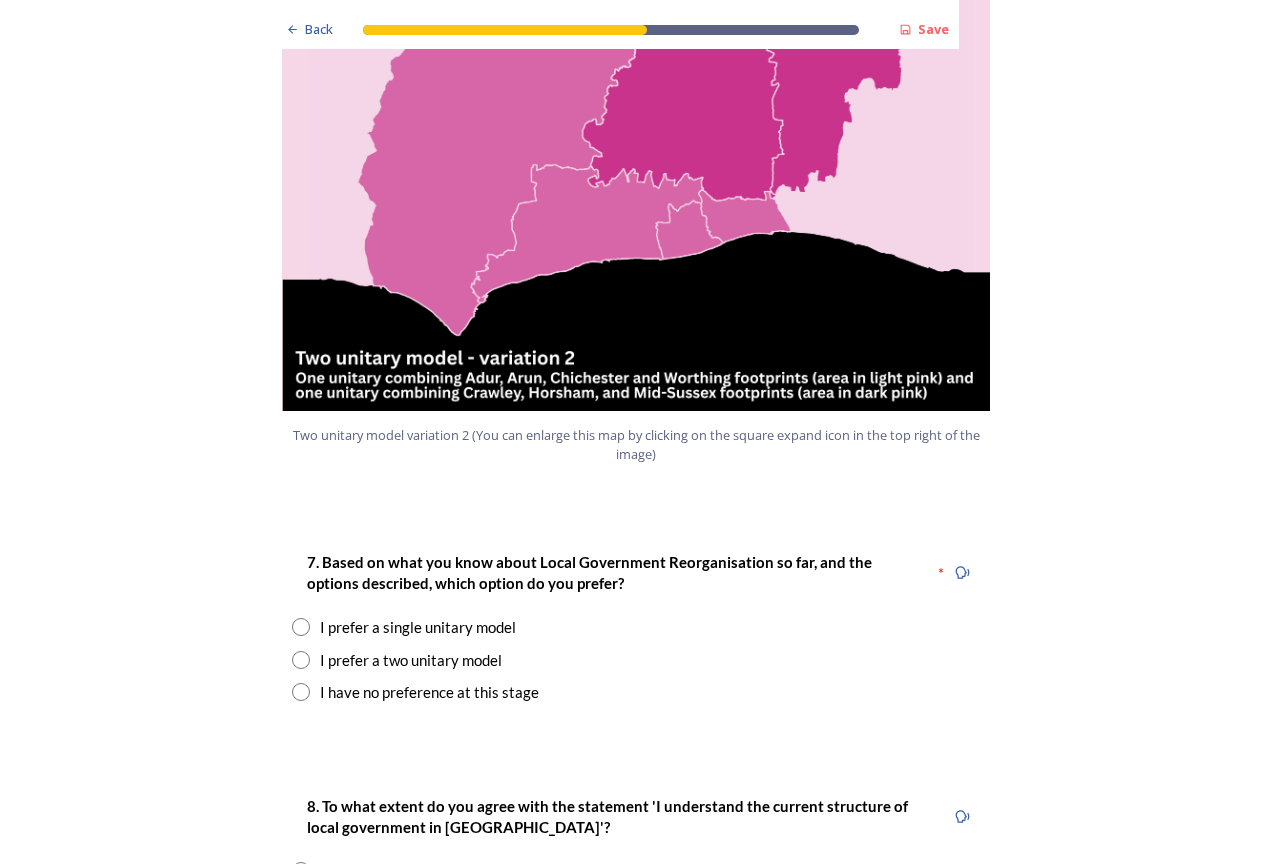 scroll, scrollTop: 2300, scrollLeft: 0, axis: vertical 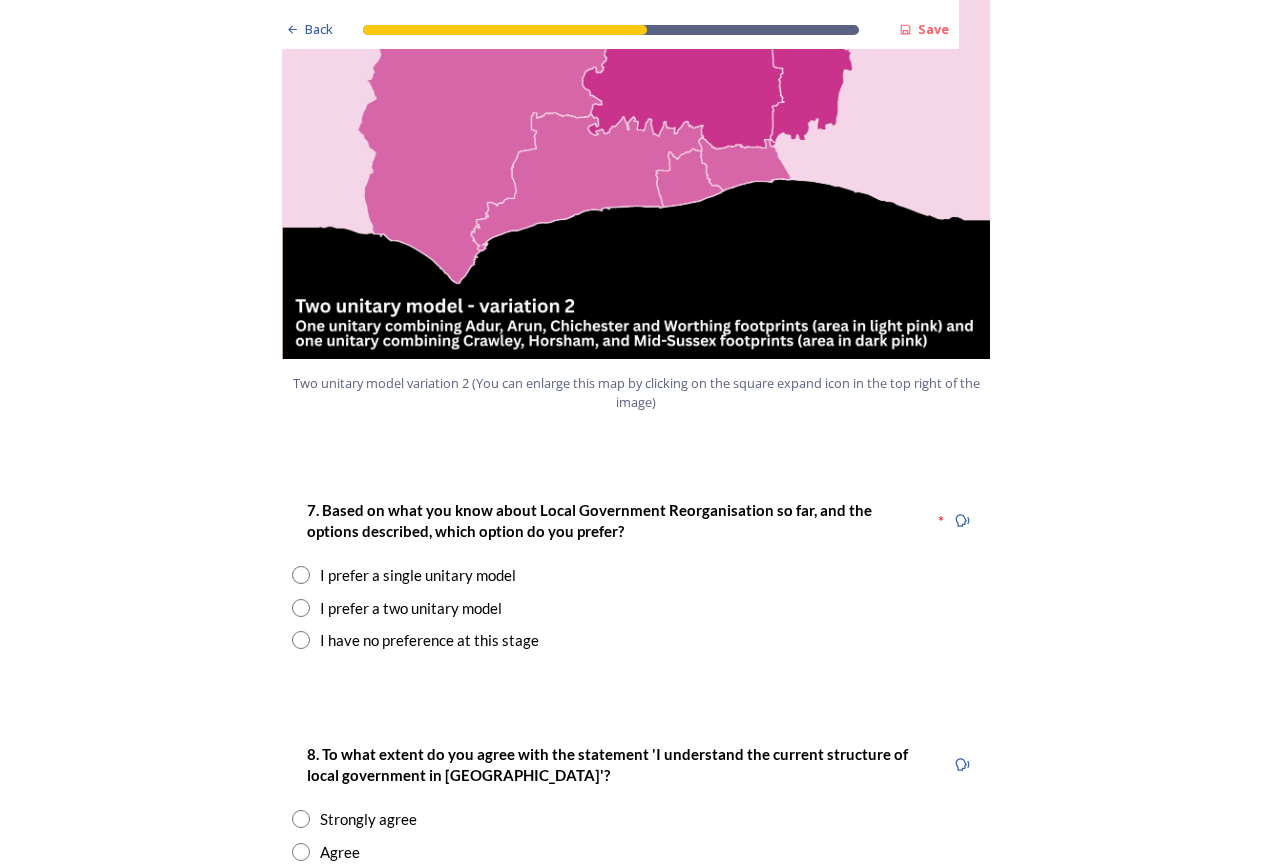 click at bounding box center [301, 640] 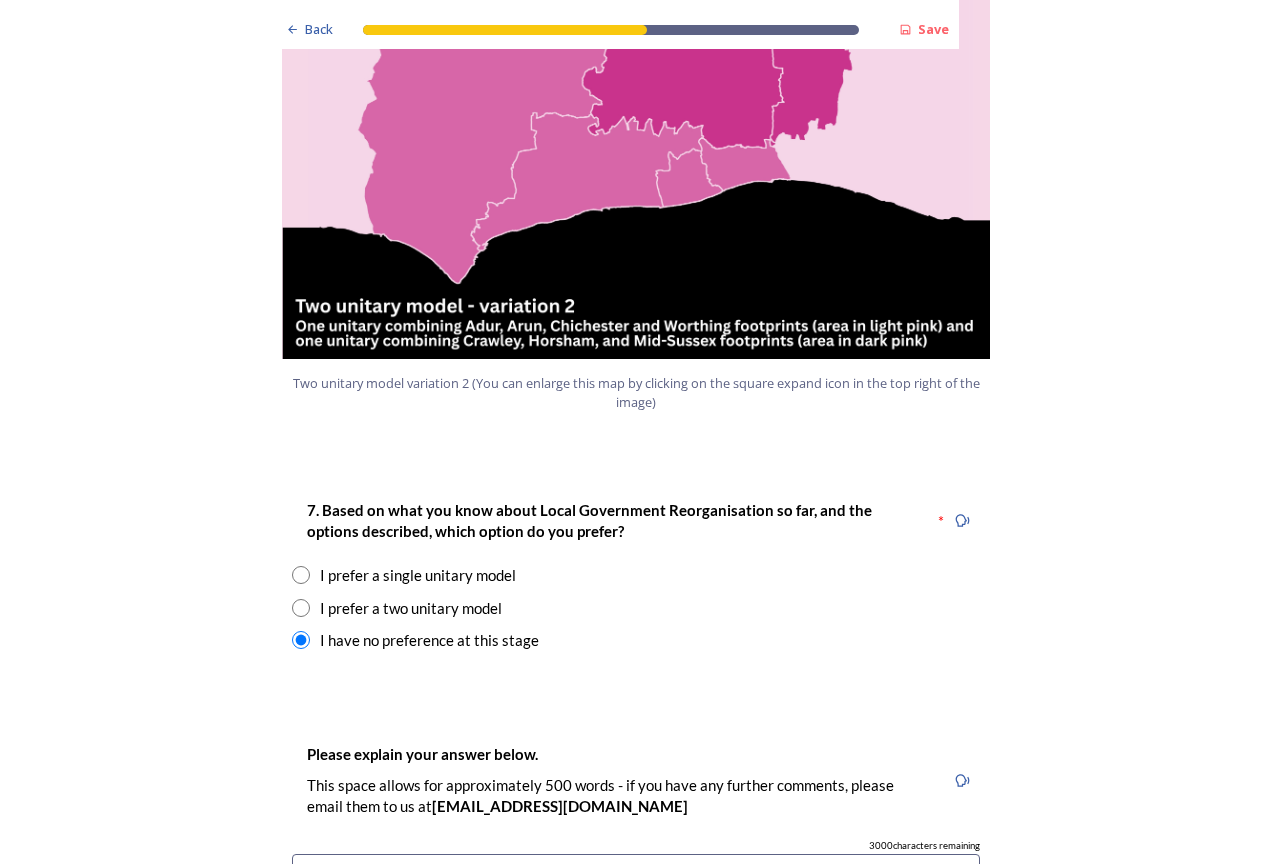 click at bounding box center (301, 608) 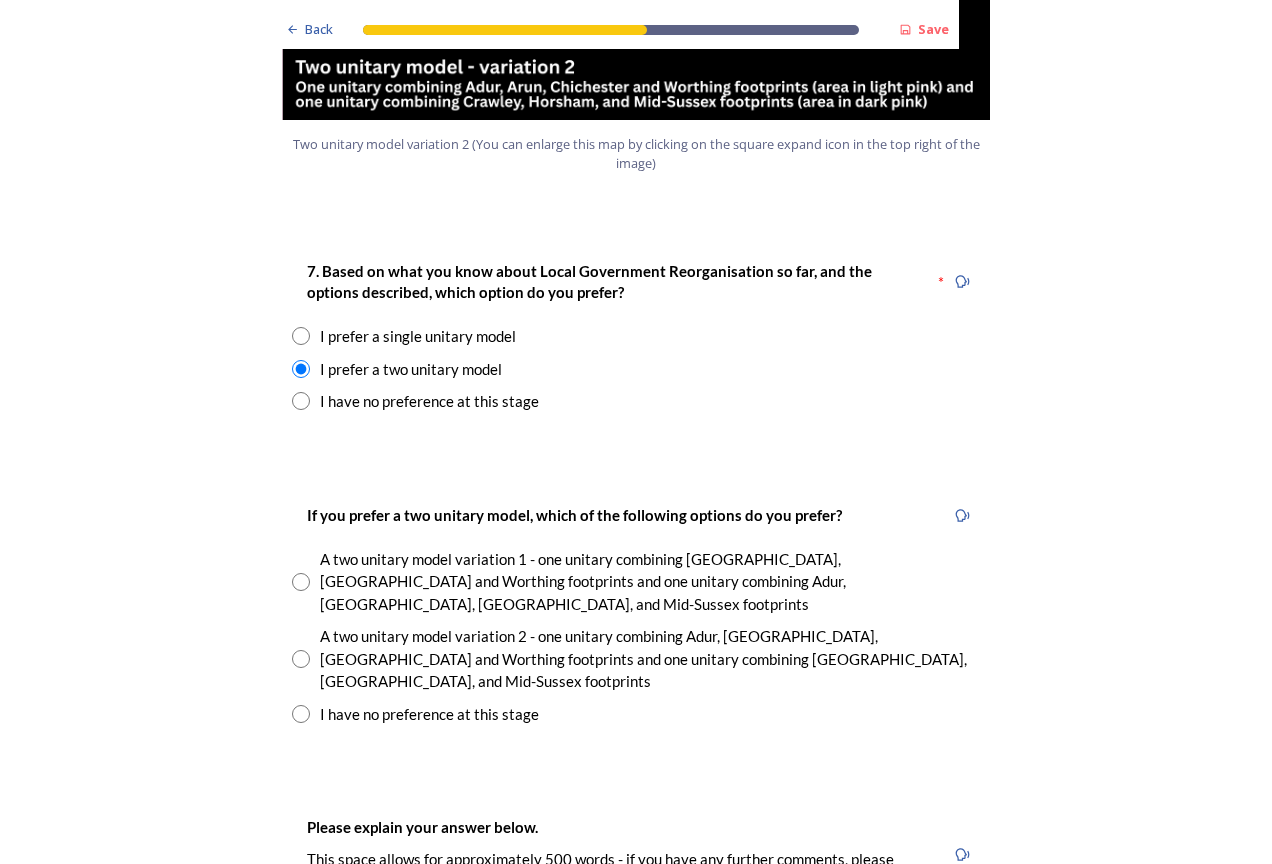 scroll, scrollTop: 2600, scrollLeft: 0, axis: vertical 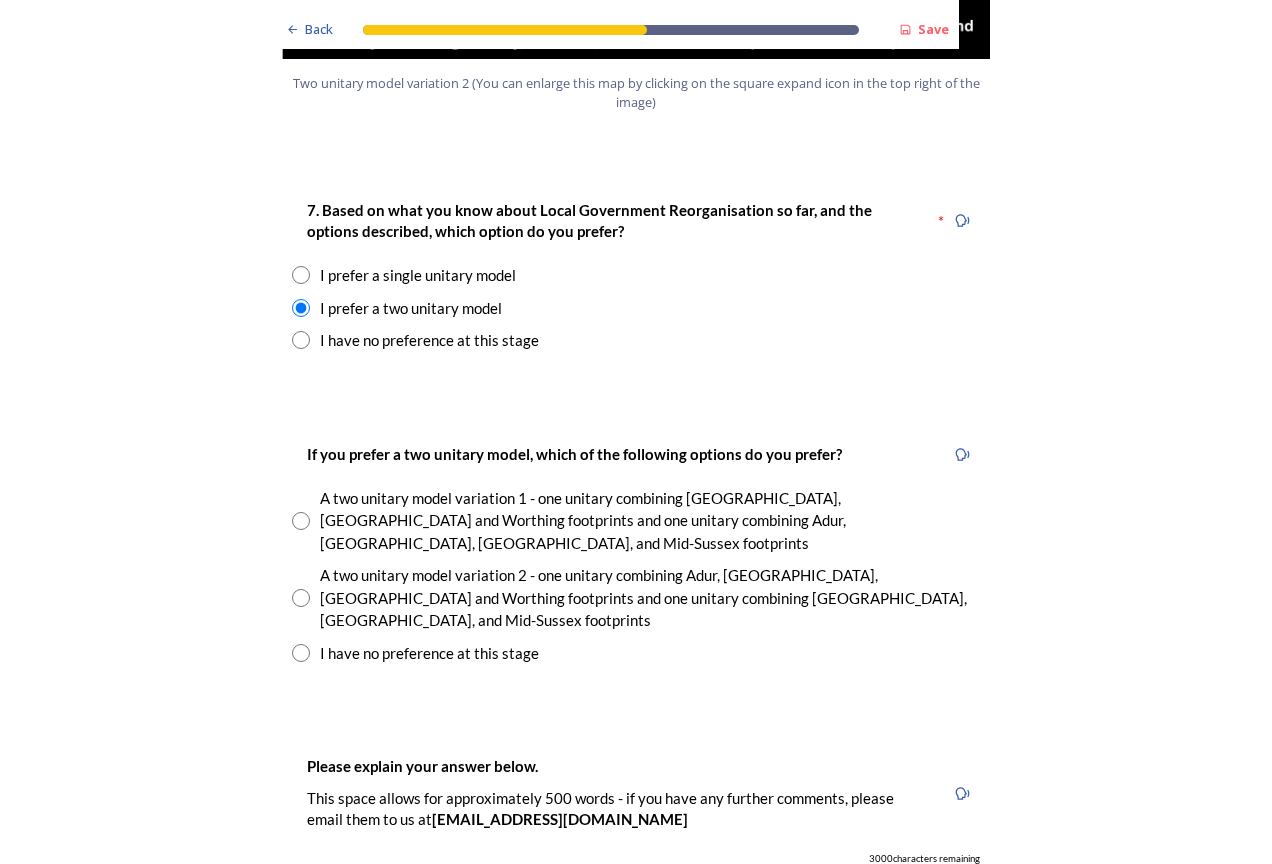 click at bounding box center (301, 598) 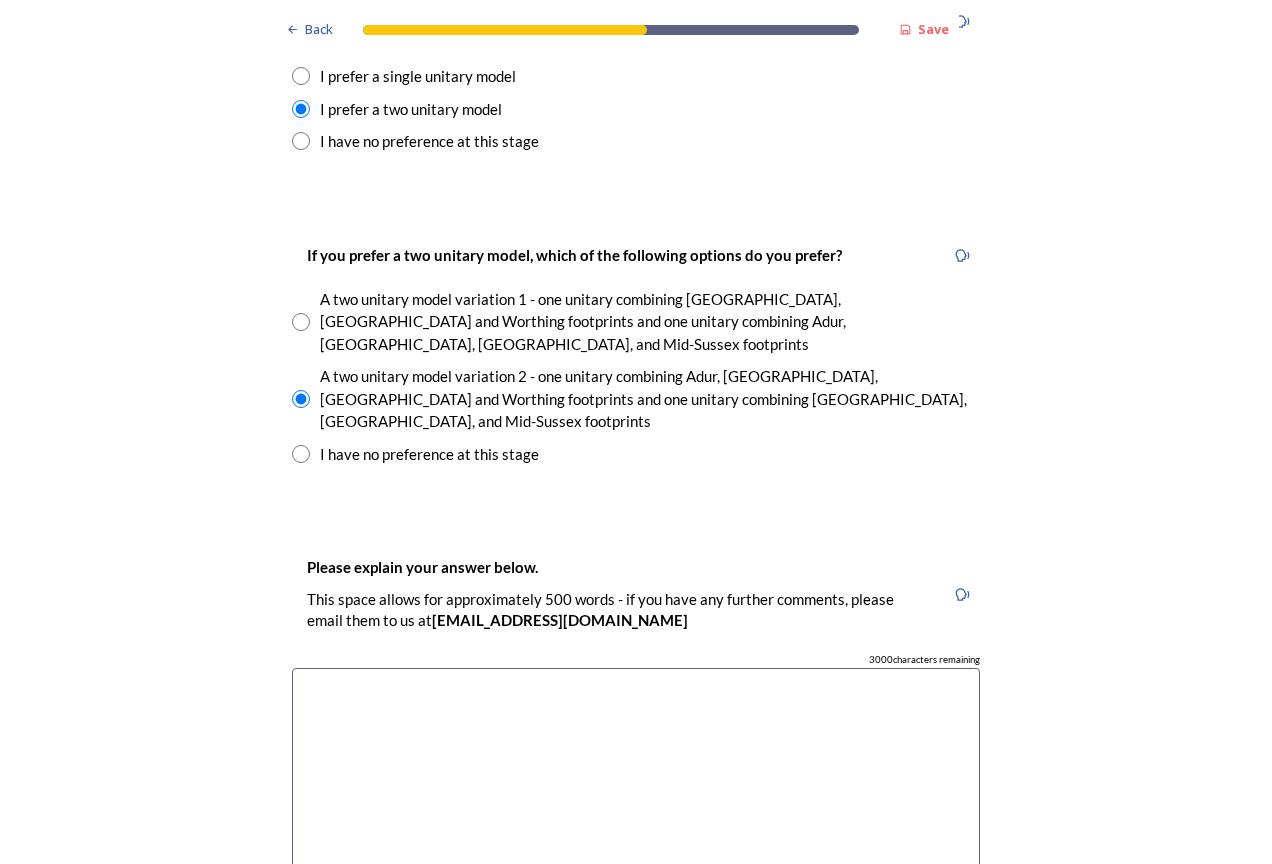 scroll, scrollTop: 2800, scrollLeft: 0, axis: vertical 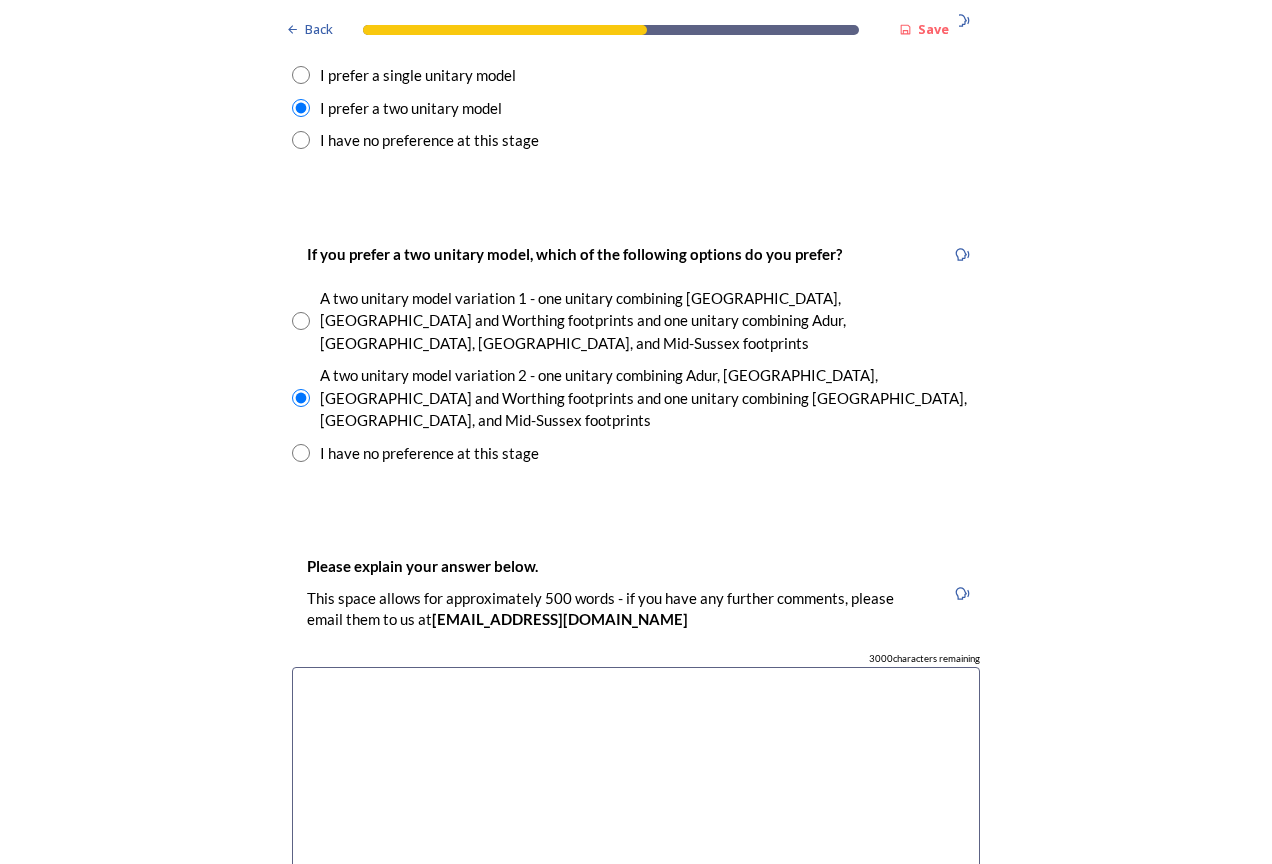 click at bounding box center [636, 779] 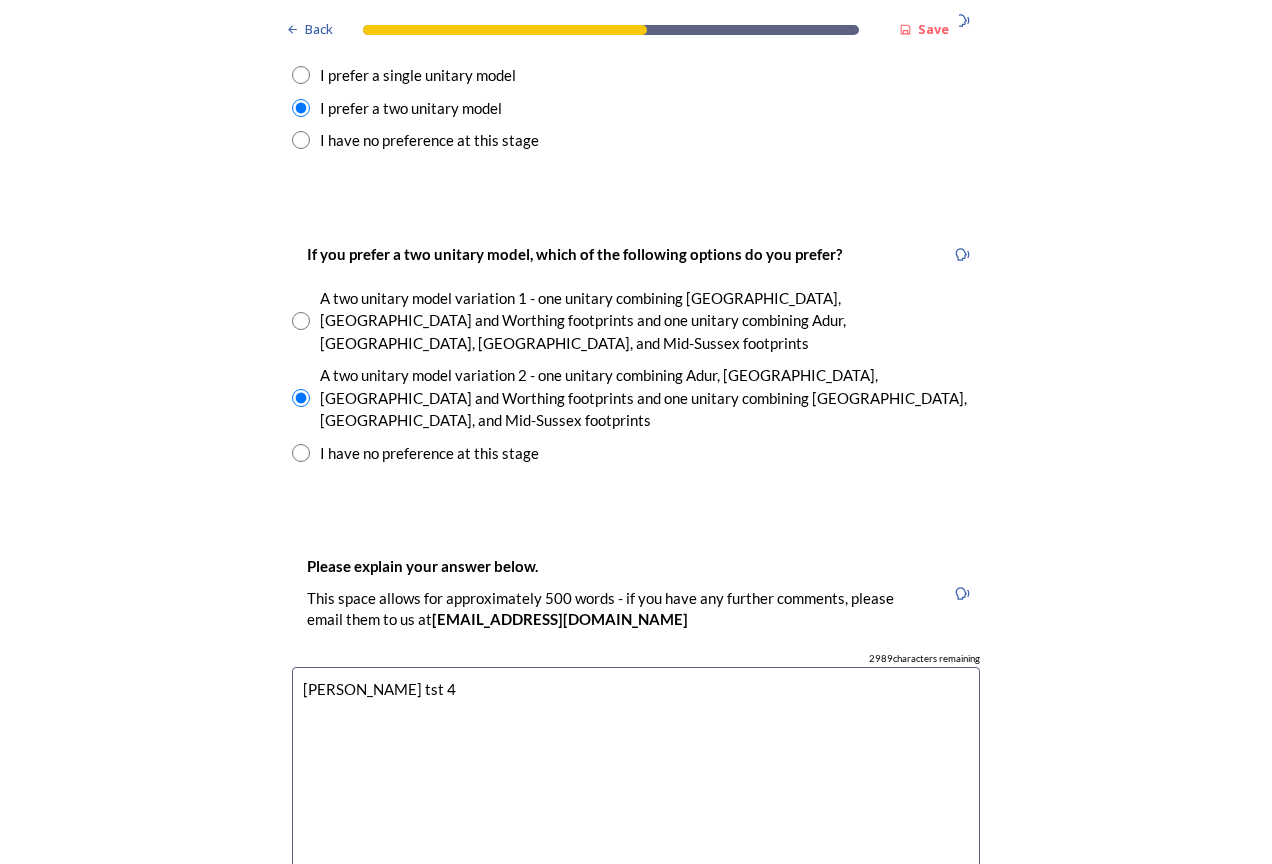 click on "[PERSON_NAME] tst 4" at bounding box center [636, 779] 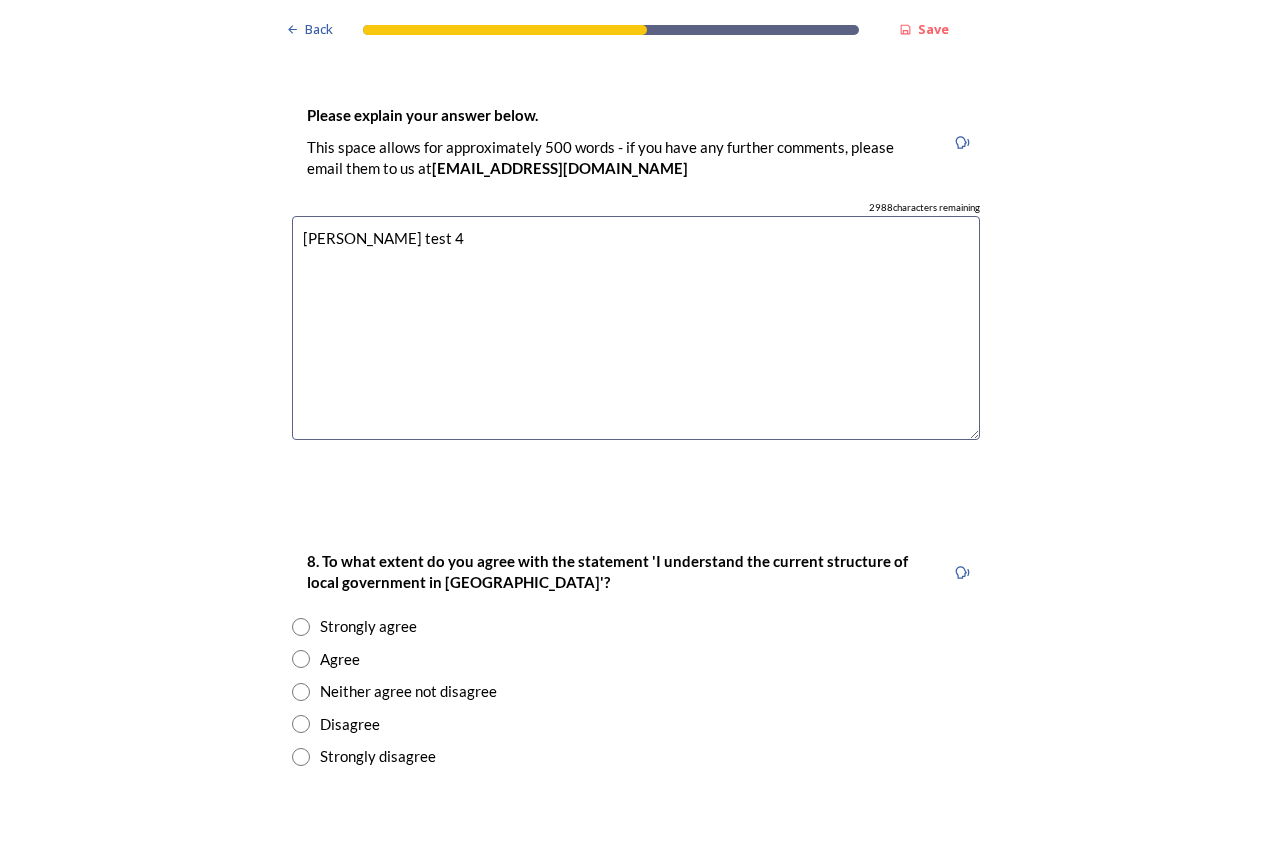 scroll, scrollTop: 3300, scrollLeft: 0, axis: vertical 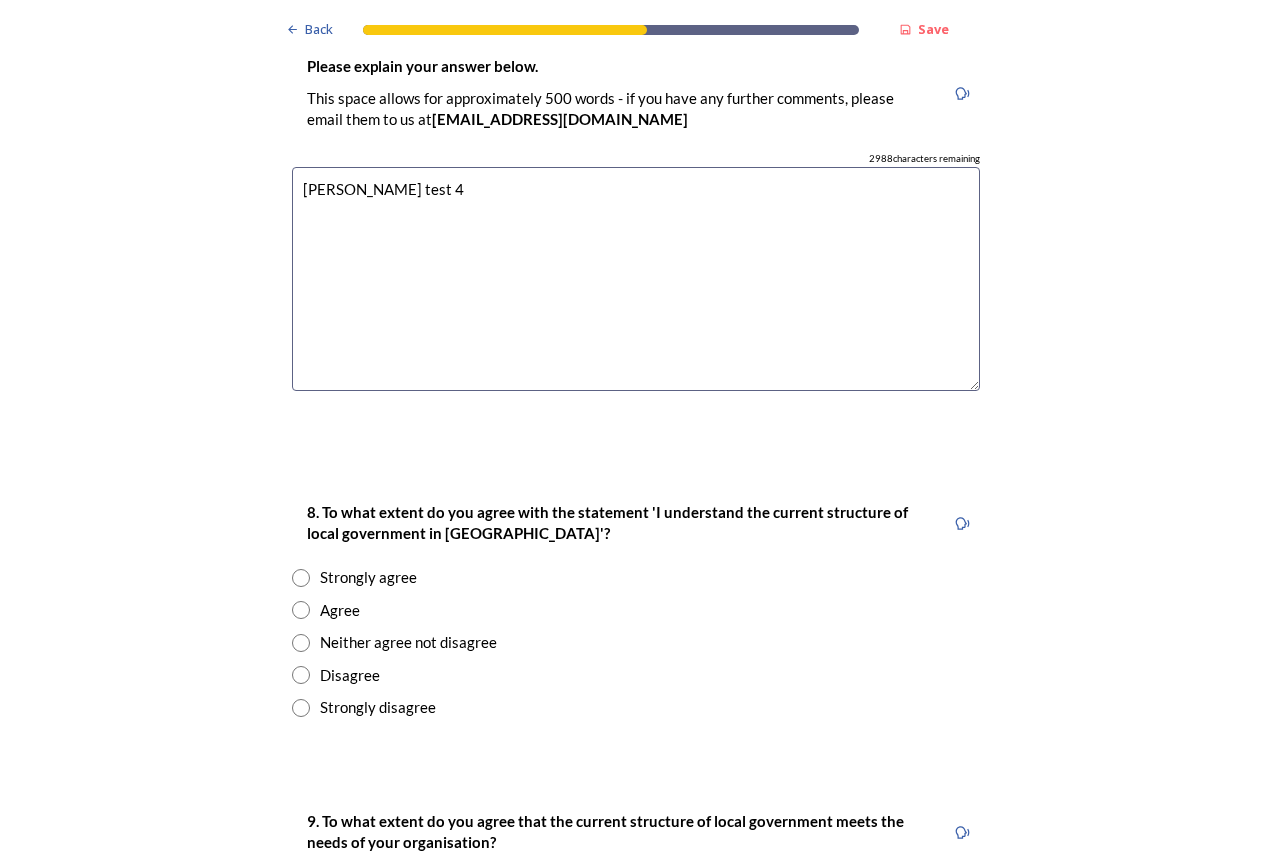 type on "[PERSON_NAME] test 4" 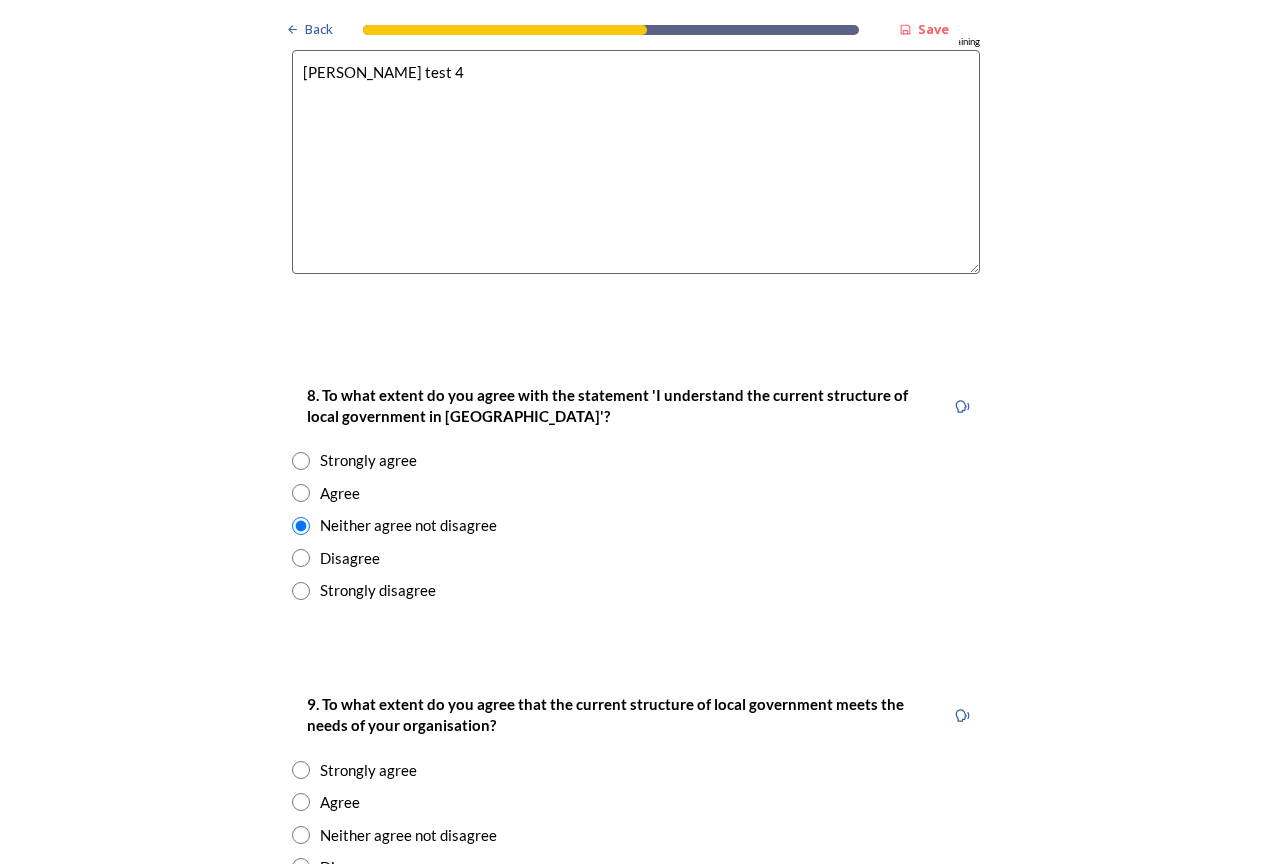 scroll, scrollTop: 3600, scrollLeft: 0, axis: vertical 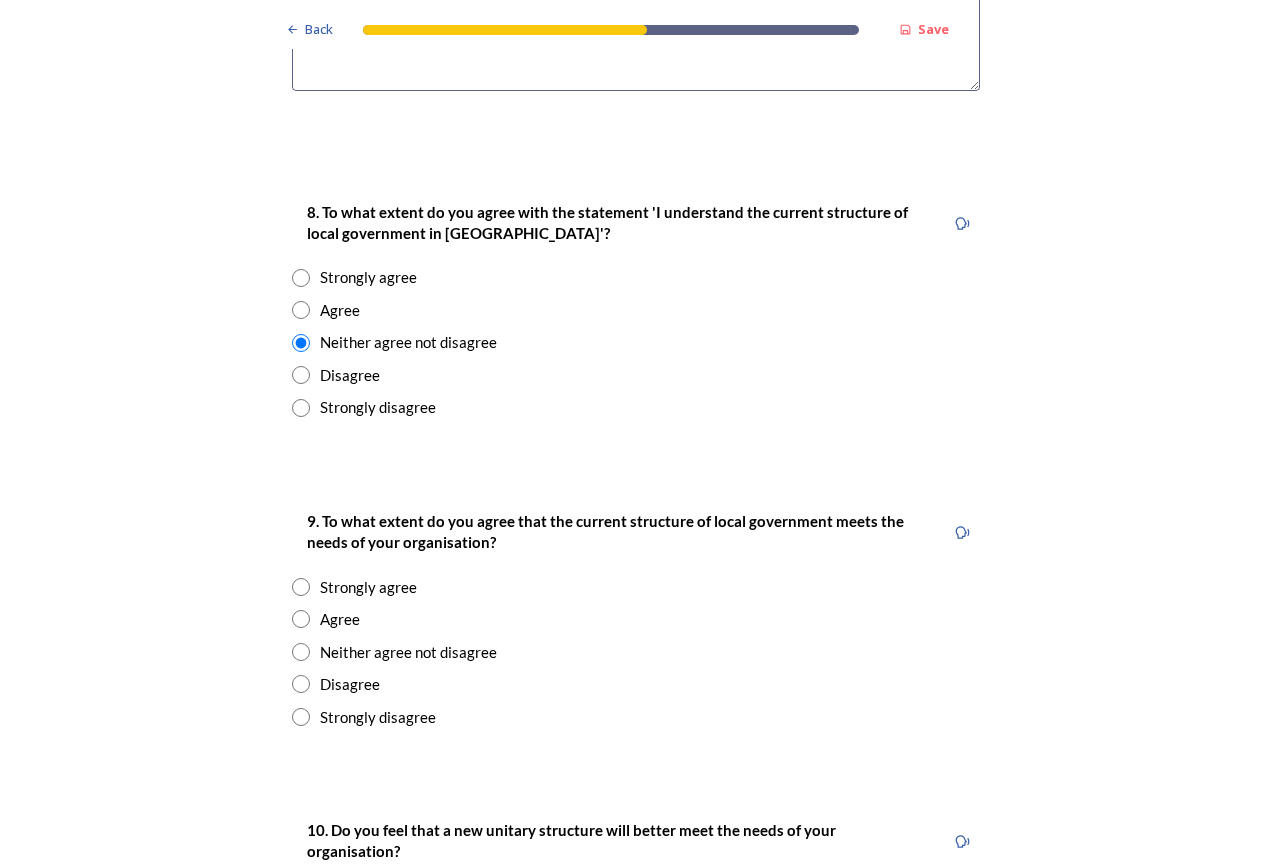 click at bounding box center [301, 619] 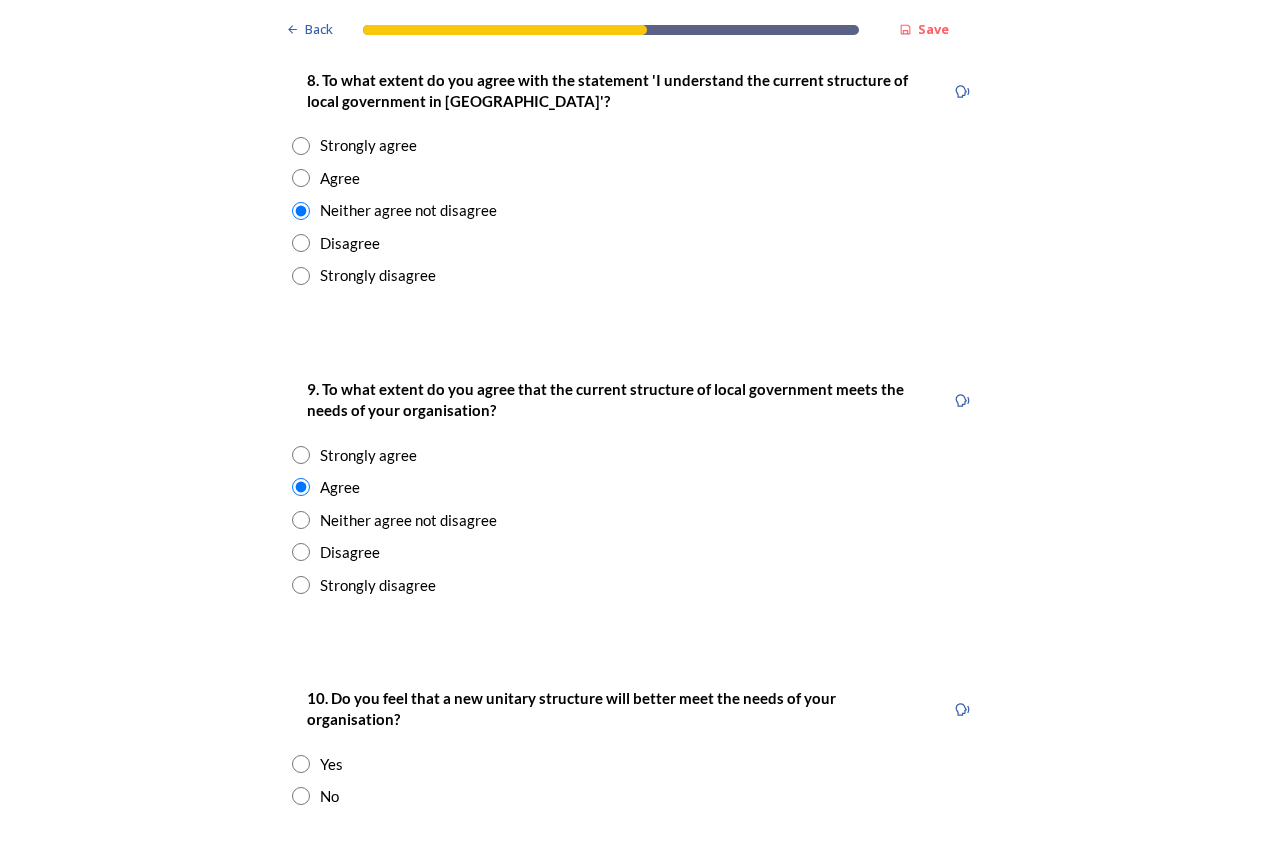 scroll, scrollTop: 3800, scrollLeft: 0, axis: vertical 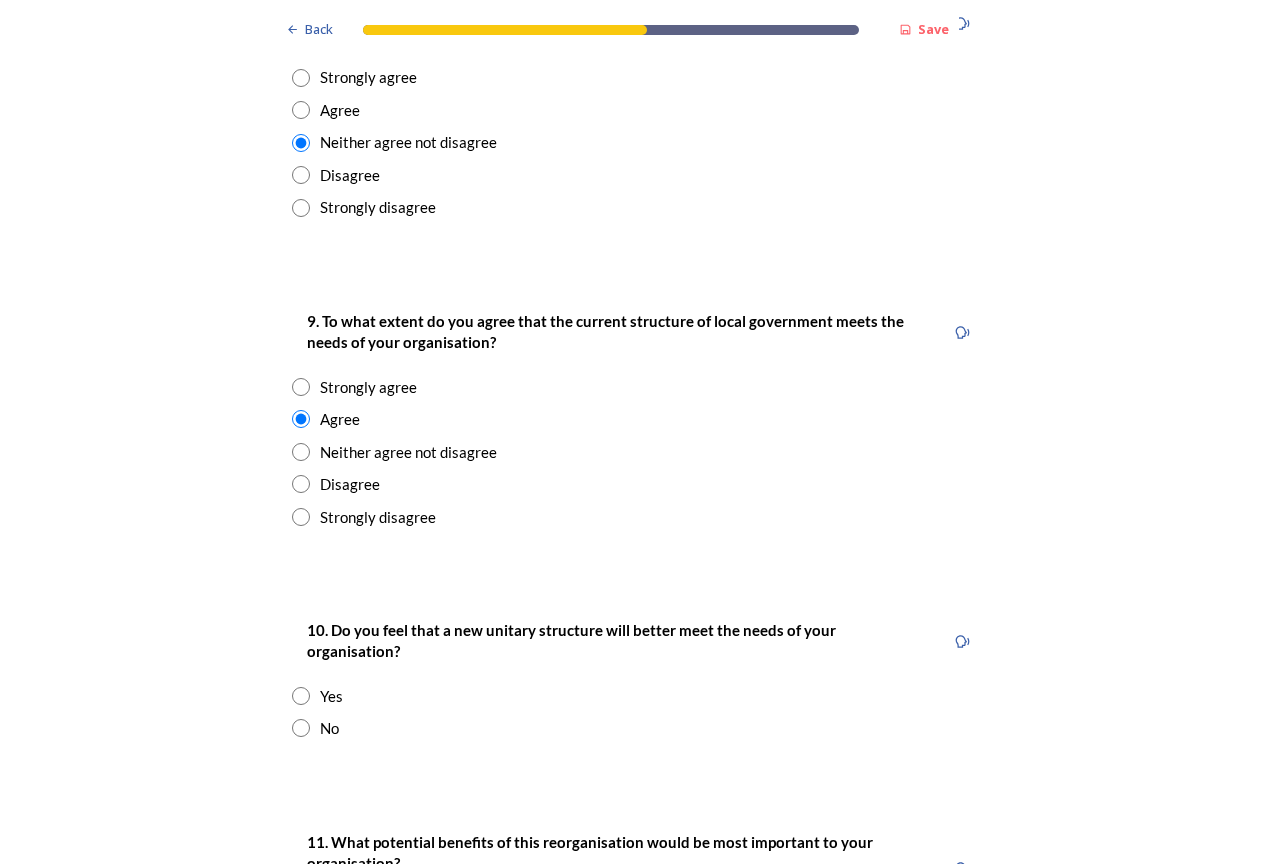 click at bounding box center (301, 696) 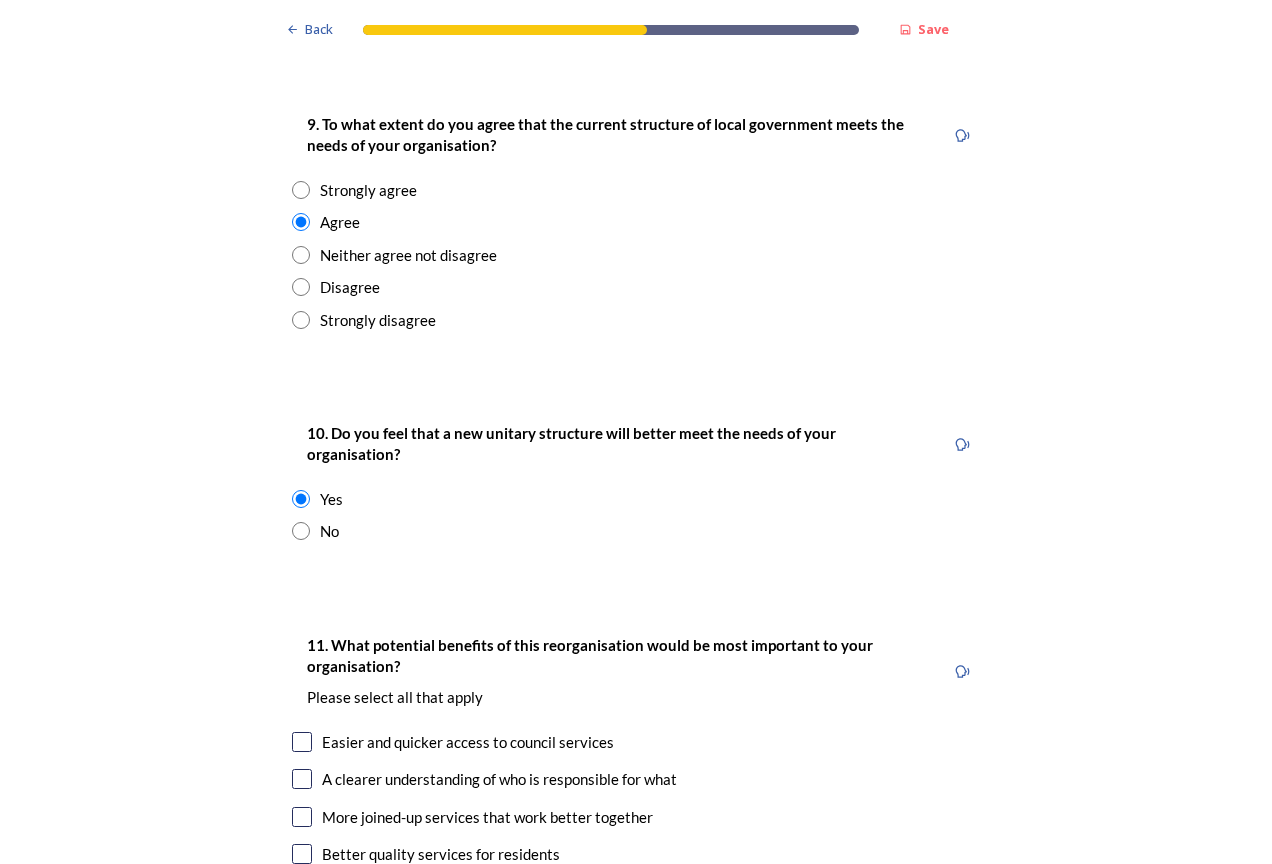 scroll, scrollTop: 4000, scrollLeft: 0, axis: vertical 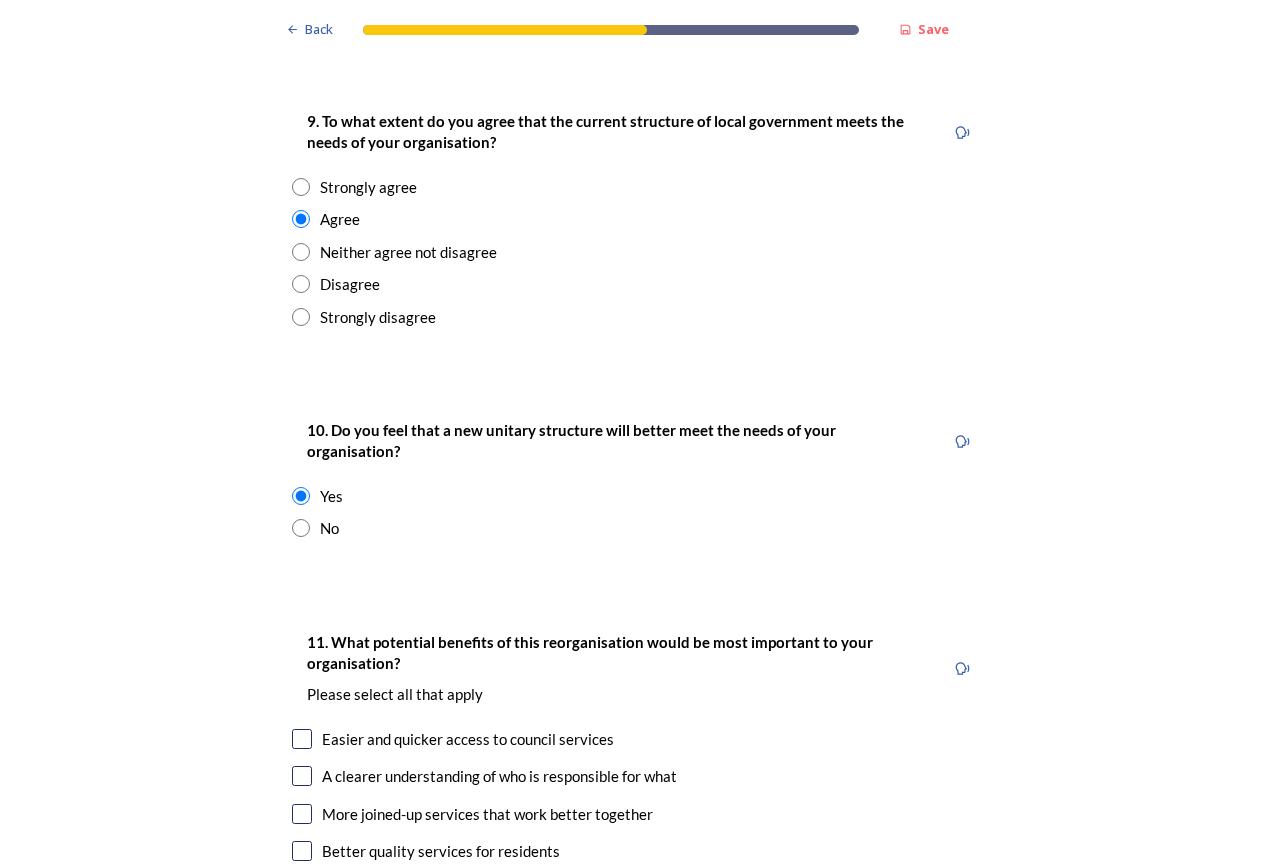 drag, startPoint x: 292, startPoint y: 794, endPoint x: 311, endPoint y: 775, distance: 26.870058 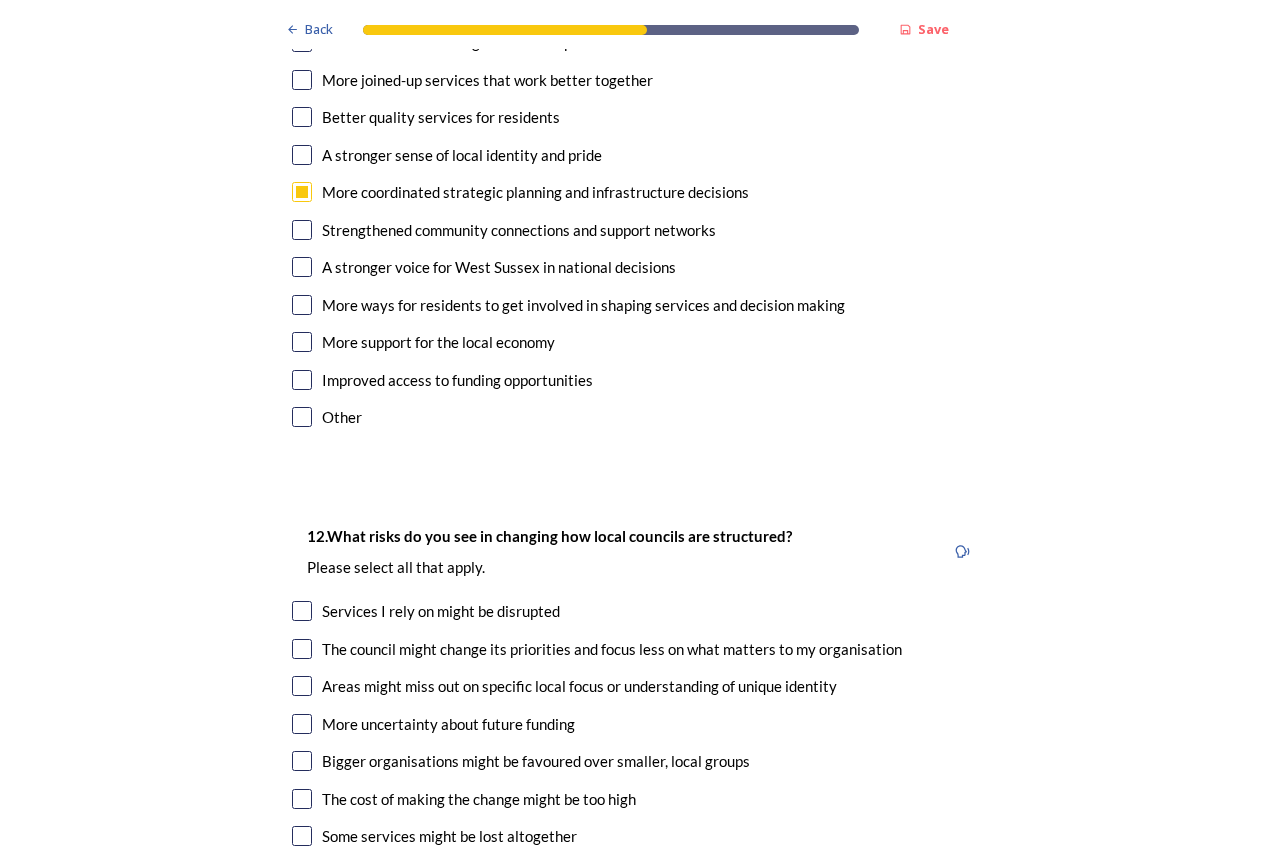 scroll, scrollTop: 4800, scrollLeft: 0, axis: vertical 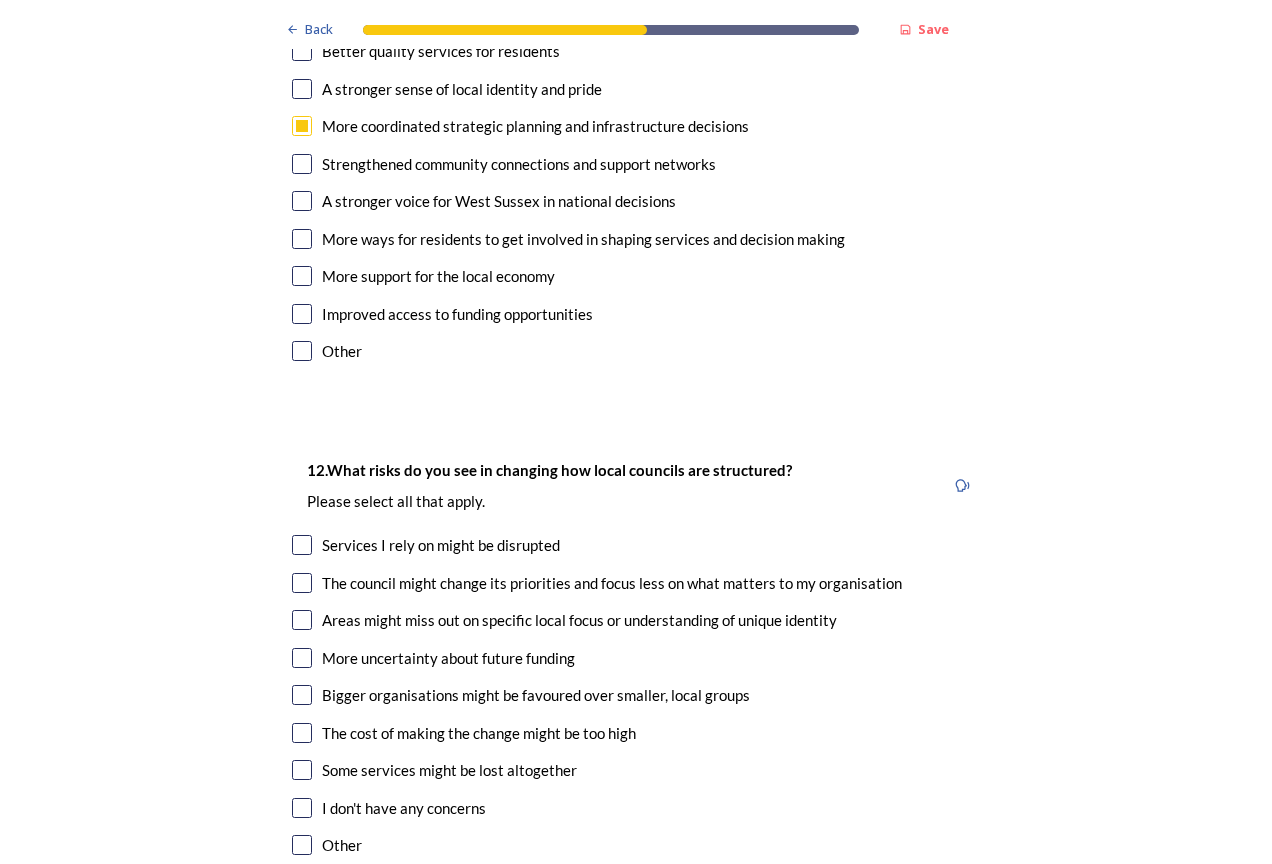 click at bounding box center [302, 808] 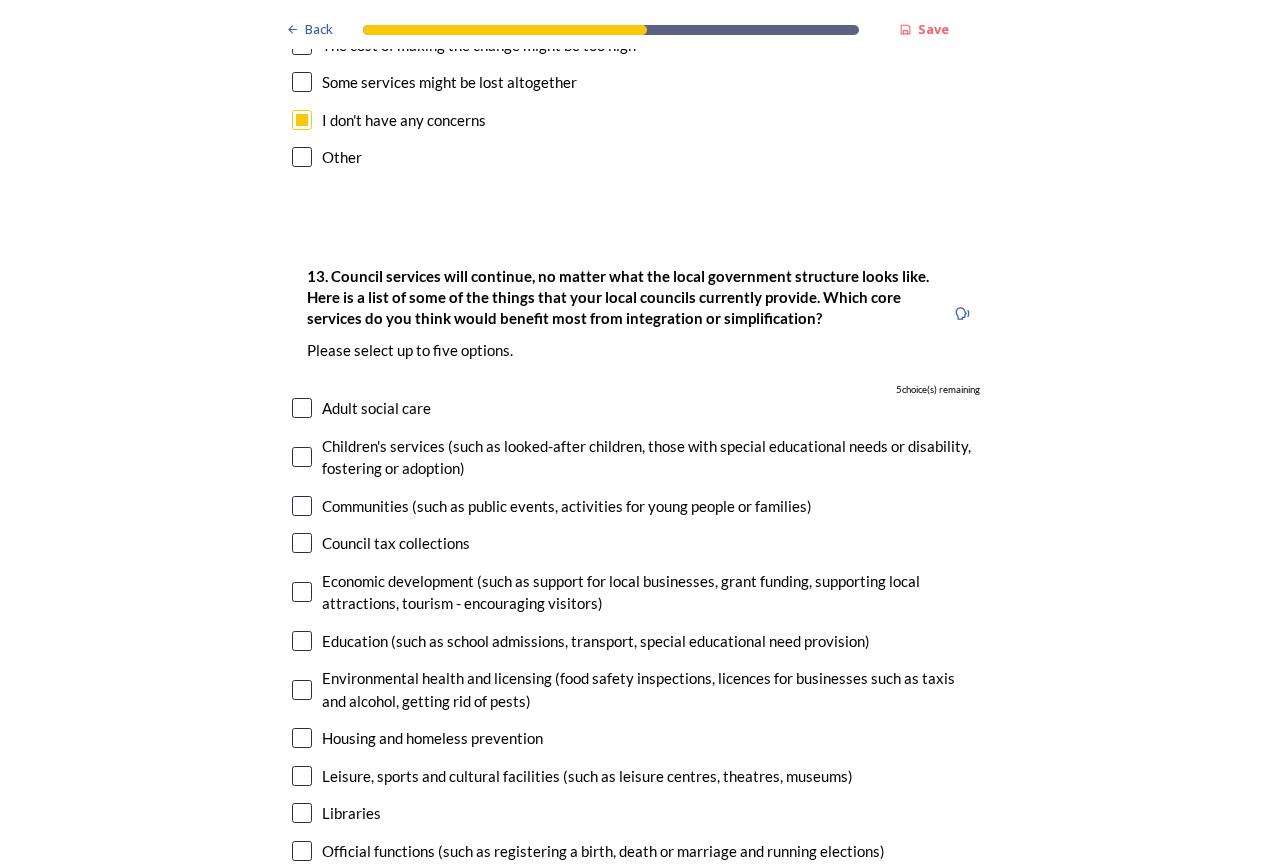 scroll, scrollTop: 5500, scrollLeft: 0, axis: vertical 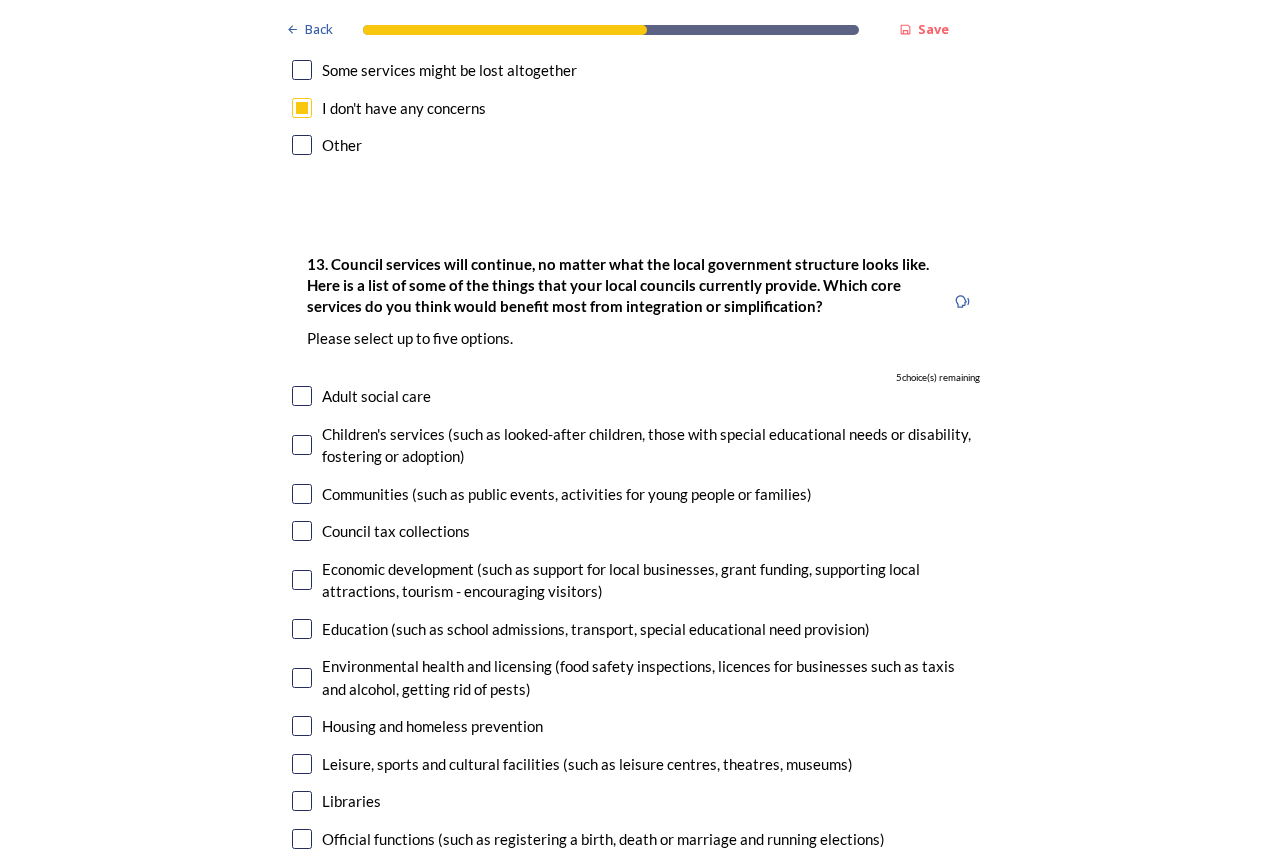click on "Libraries" at bounding box center (636, 801) 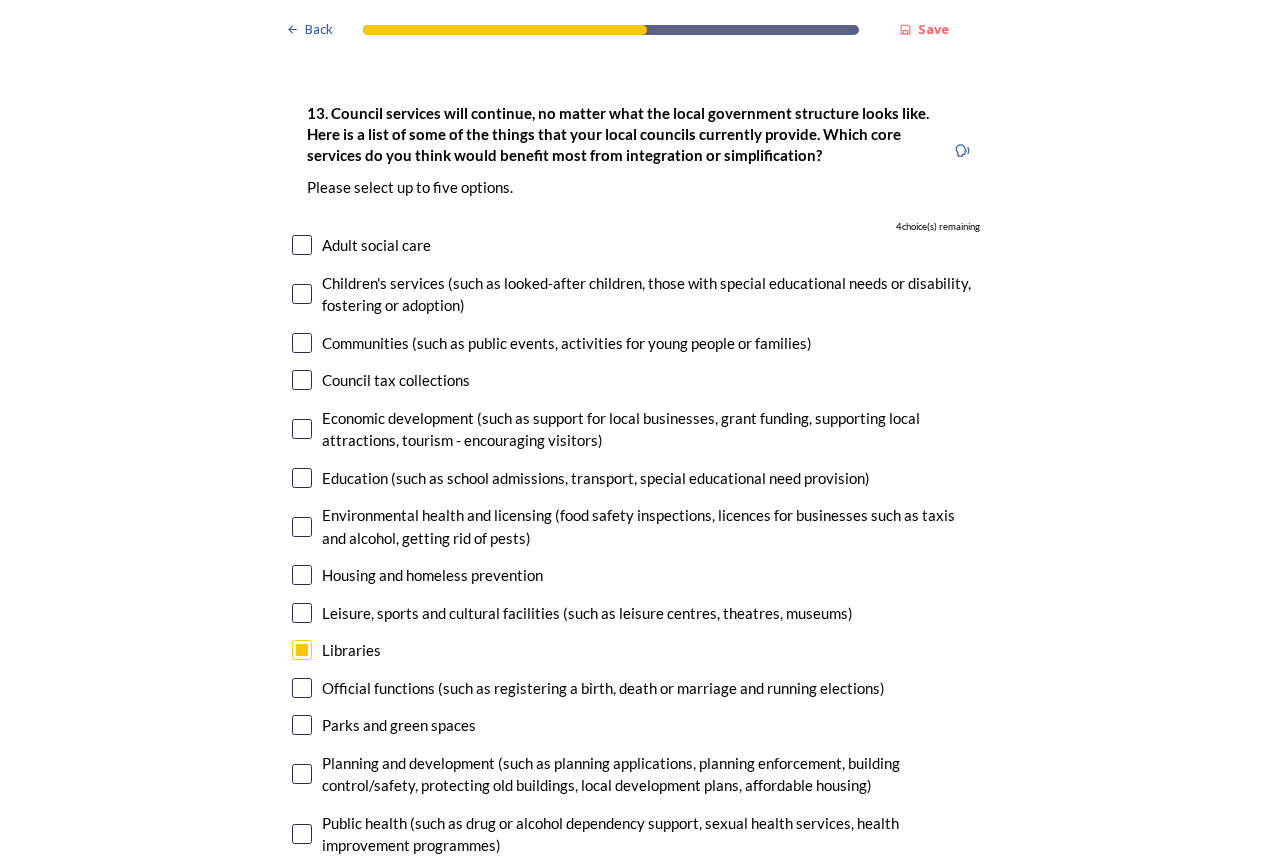 scroll, scrollTop: 5700, scrollLeft: 0, axis: vertical 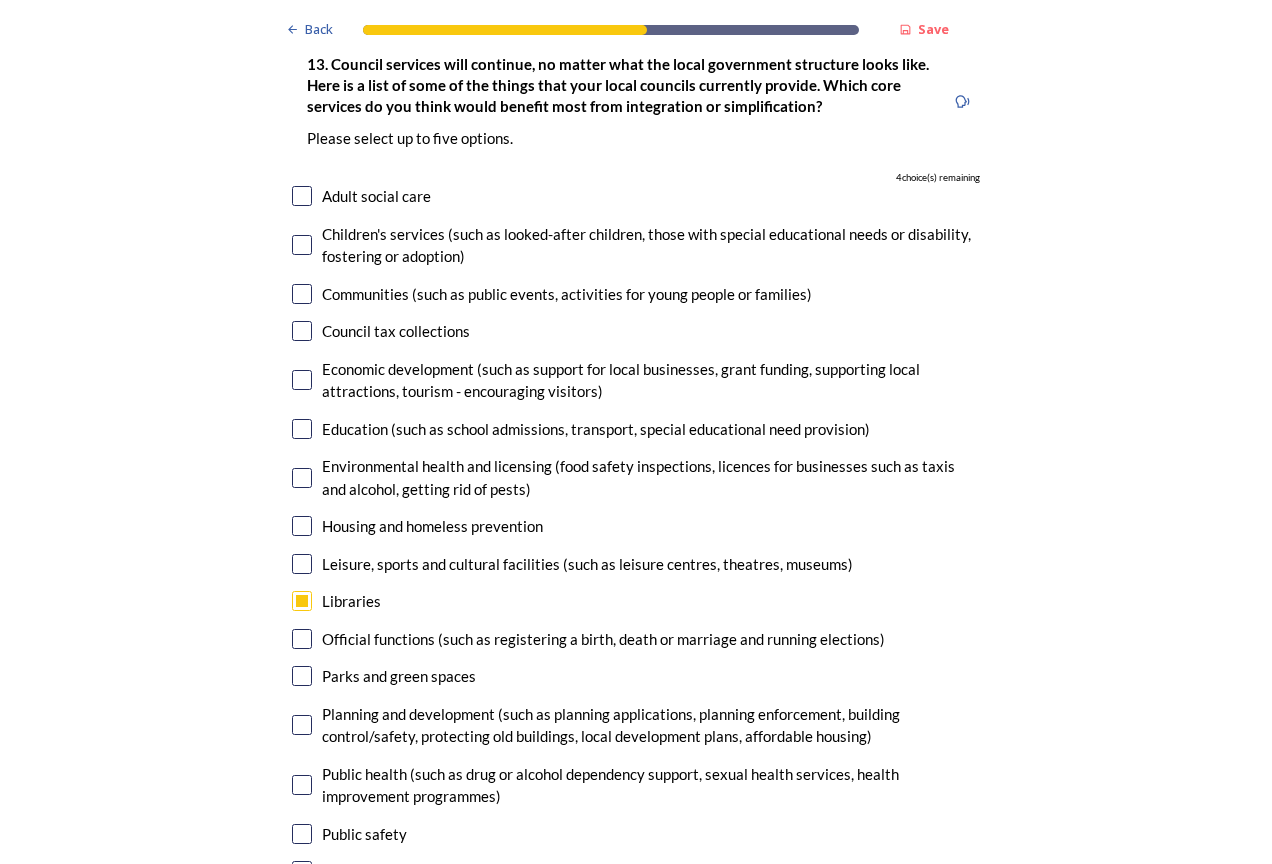 click at bounding box center [302, 785] 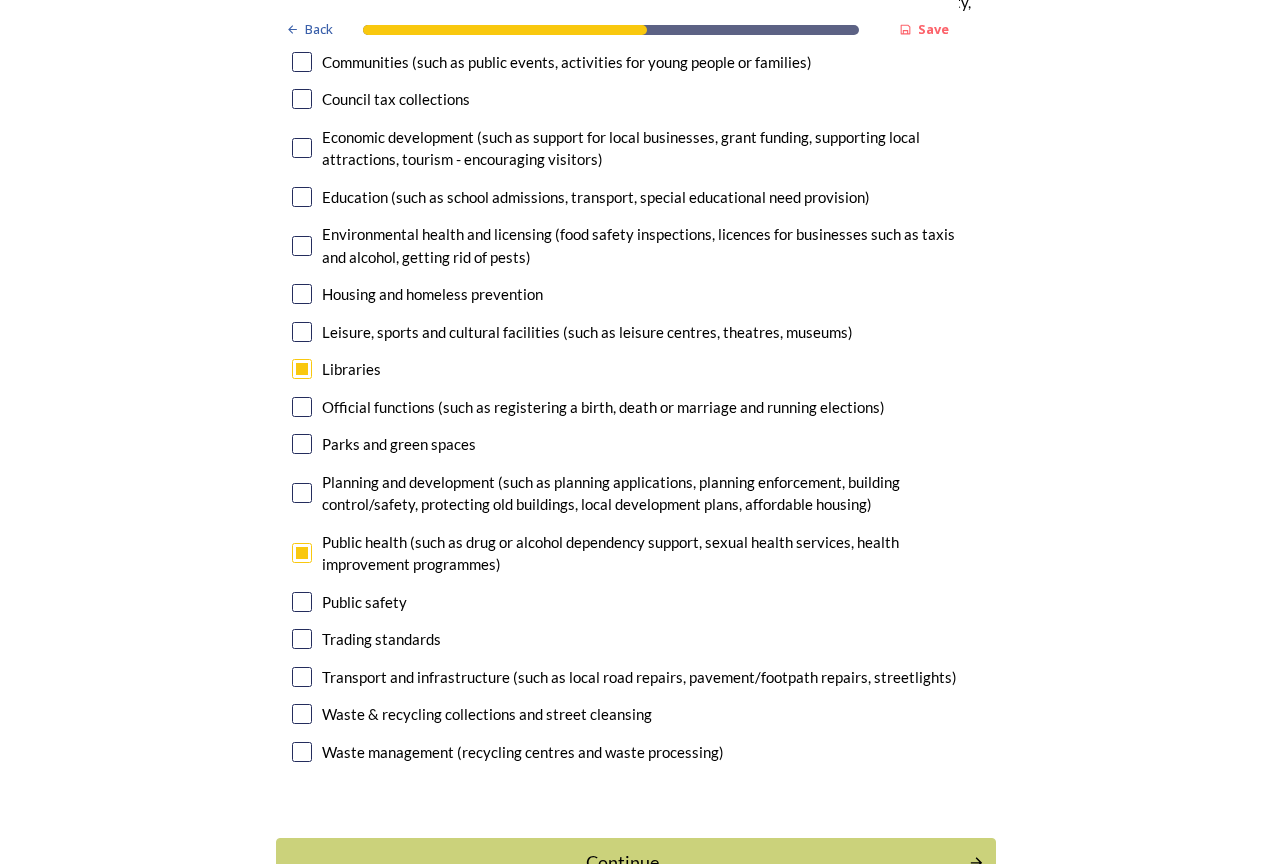 scroll, scrollTop: 5946, scrollLeft: 0, axis: vertical 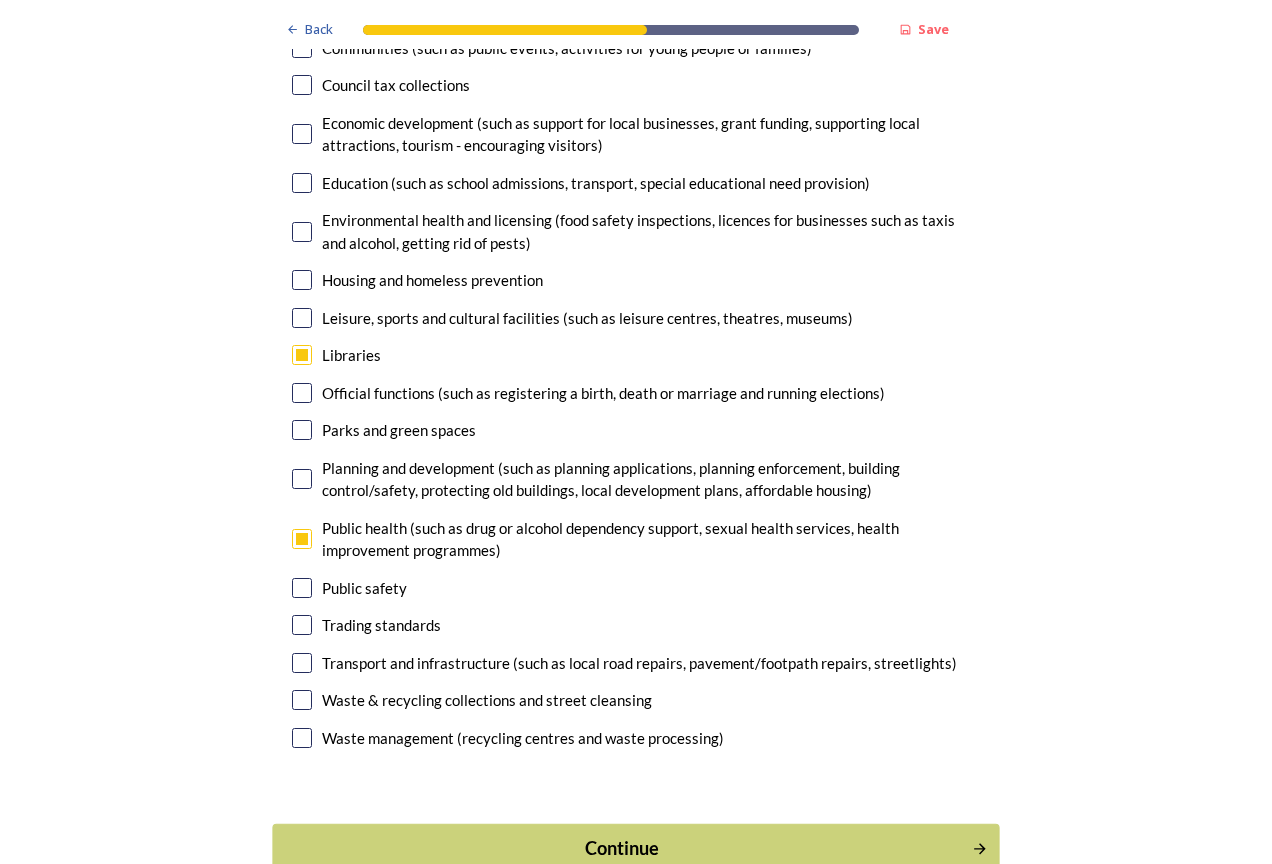 click on "Continue" at bounding box center [622, 848] 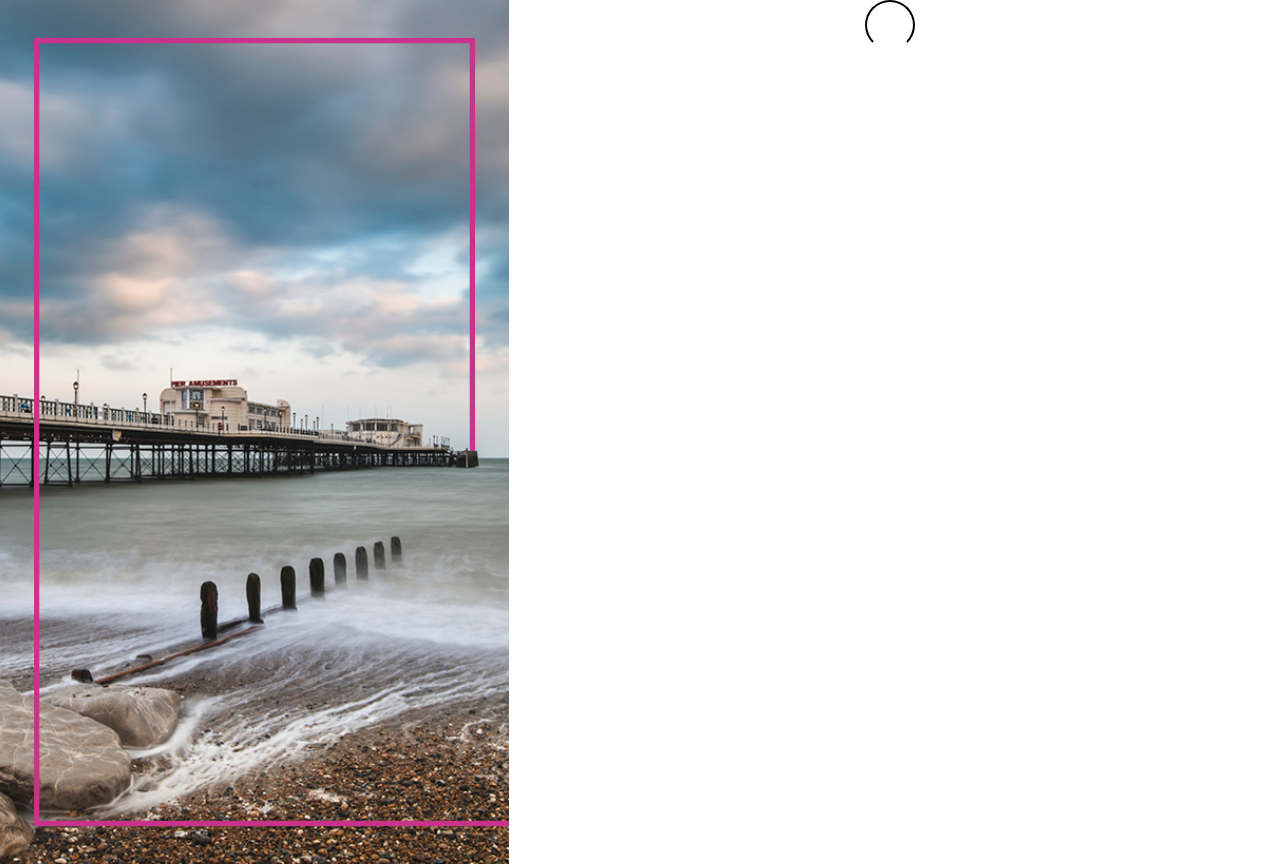 scroll, scrollTop: 0, scrollLeft: 0, axis: both 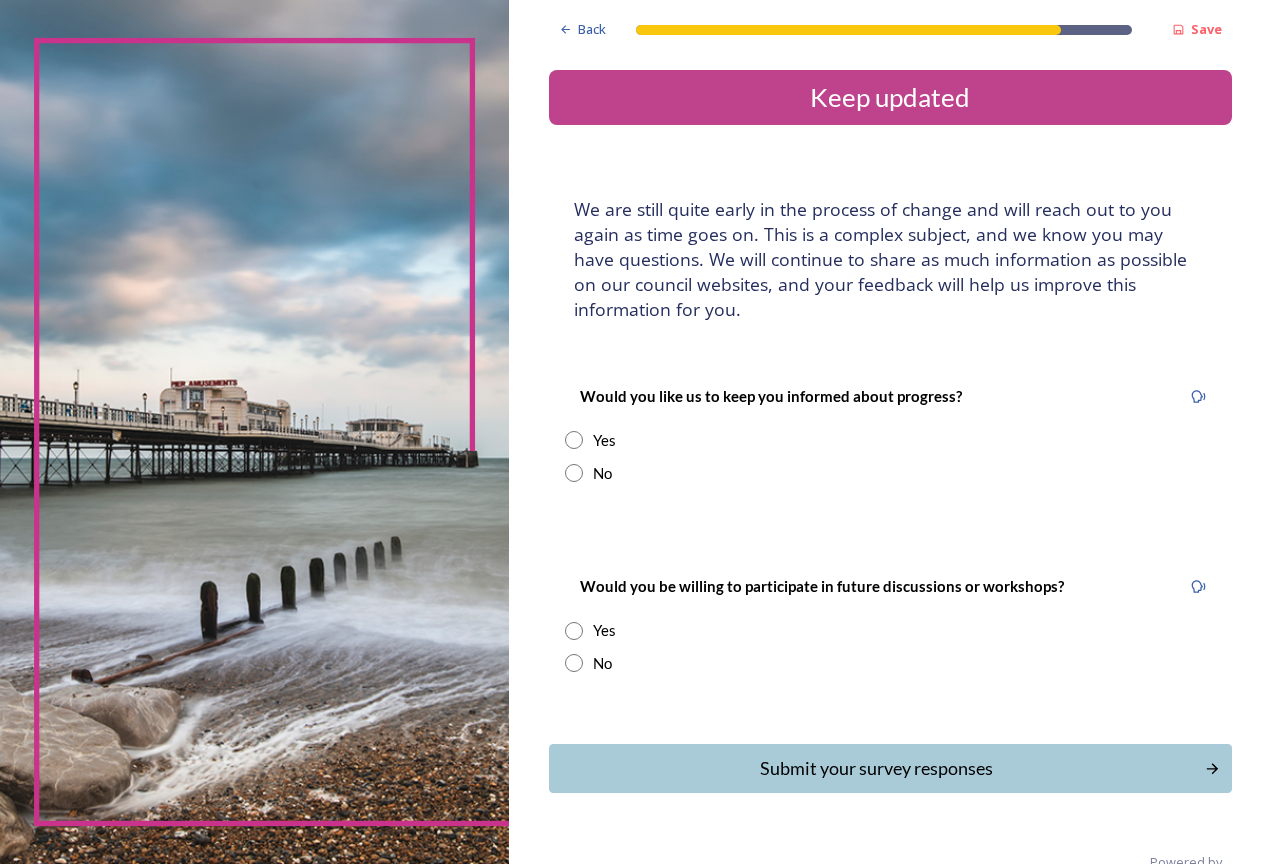click on "Yes" at bounding box center [890, 440] 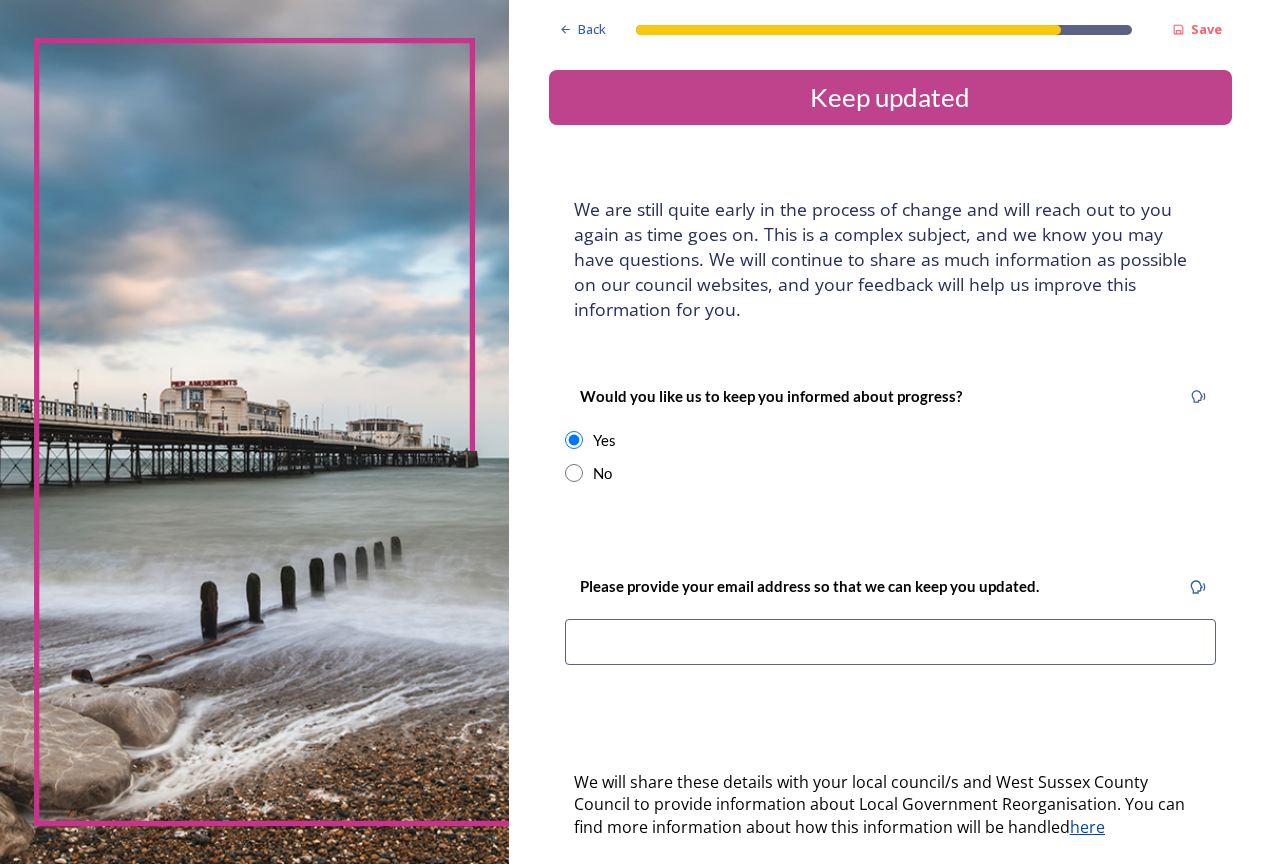 scroll, scrollTop: 372, scrollLeft: 0, axis: vertical 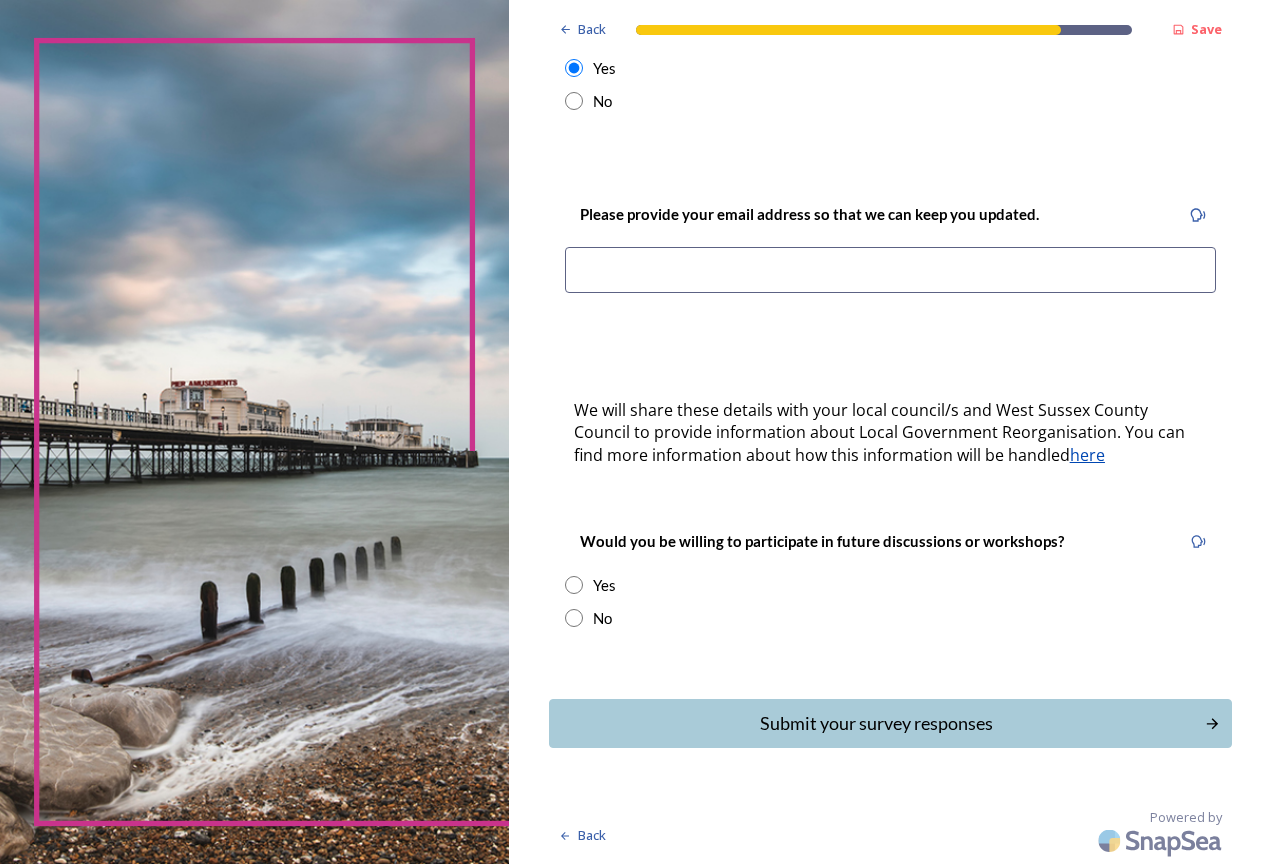 click on "Would you like us to keep you informed about progress? Yes No" at bounding box center (890, 62) 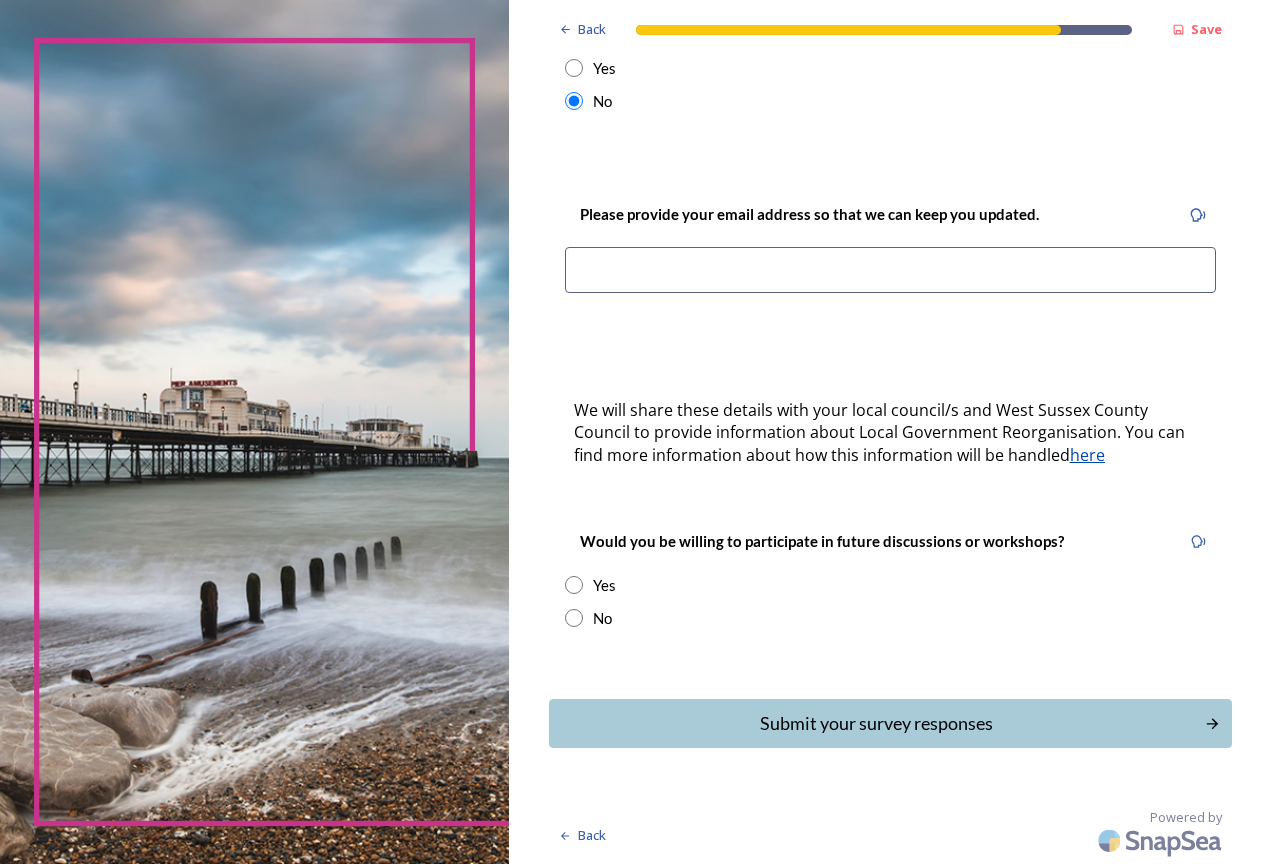 scroll, scrollTop: 45, scrollLeft: 0, axis: vertical 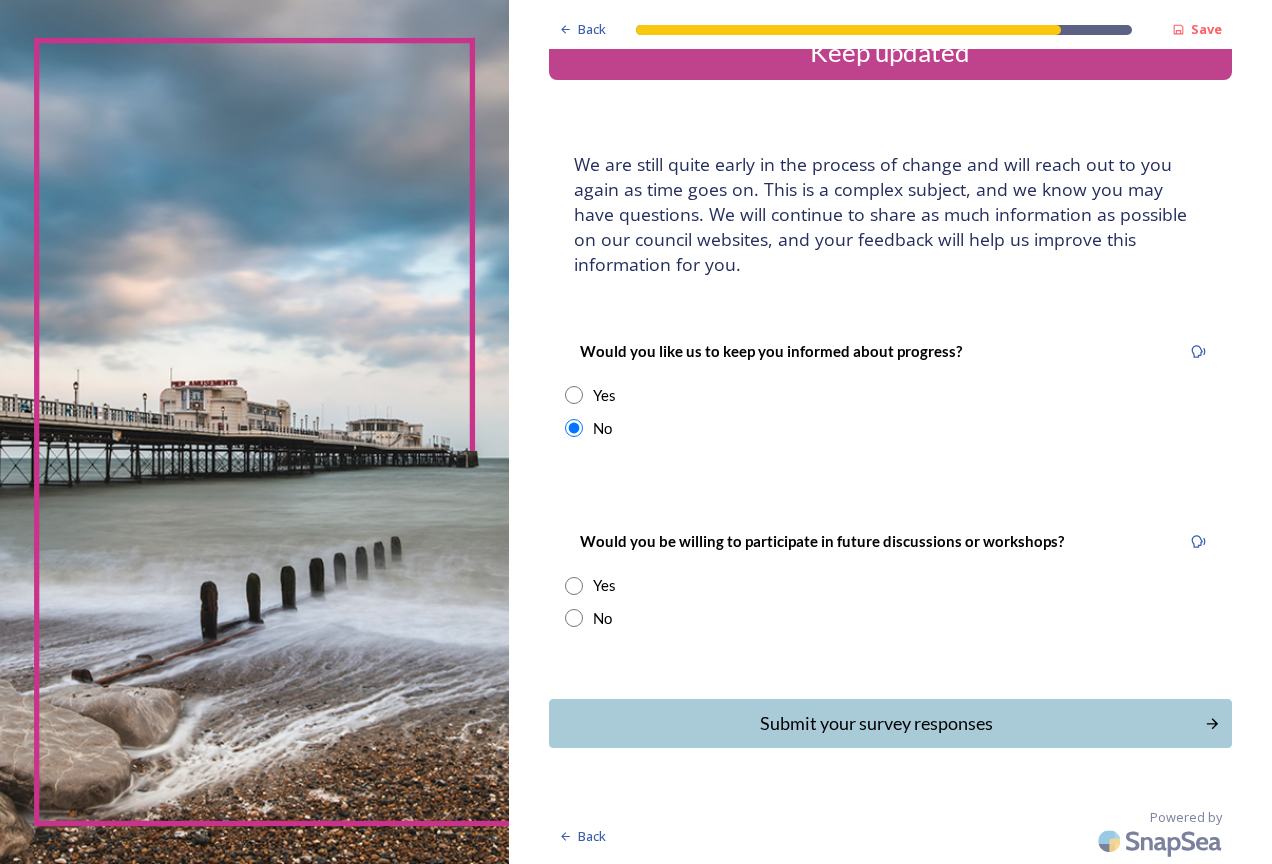 click on "No" at bounding box center [890, 618] 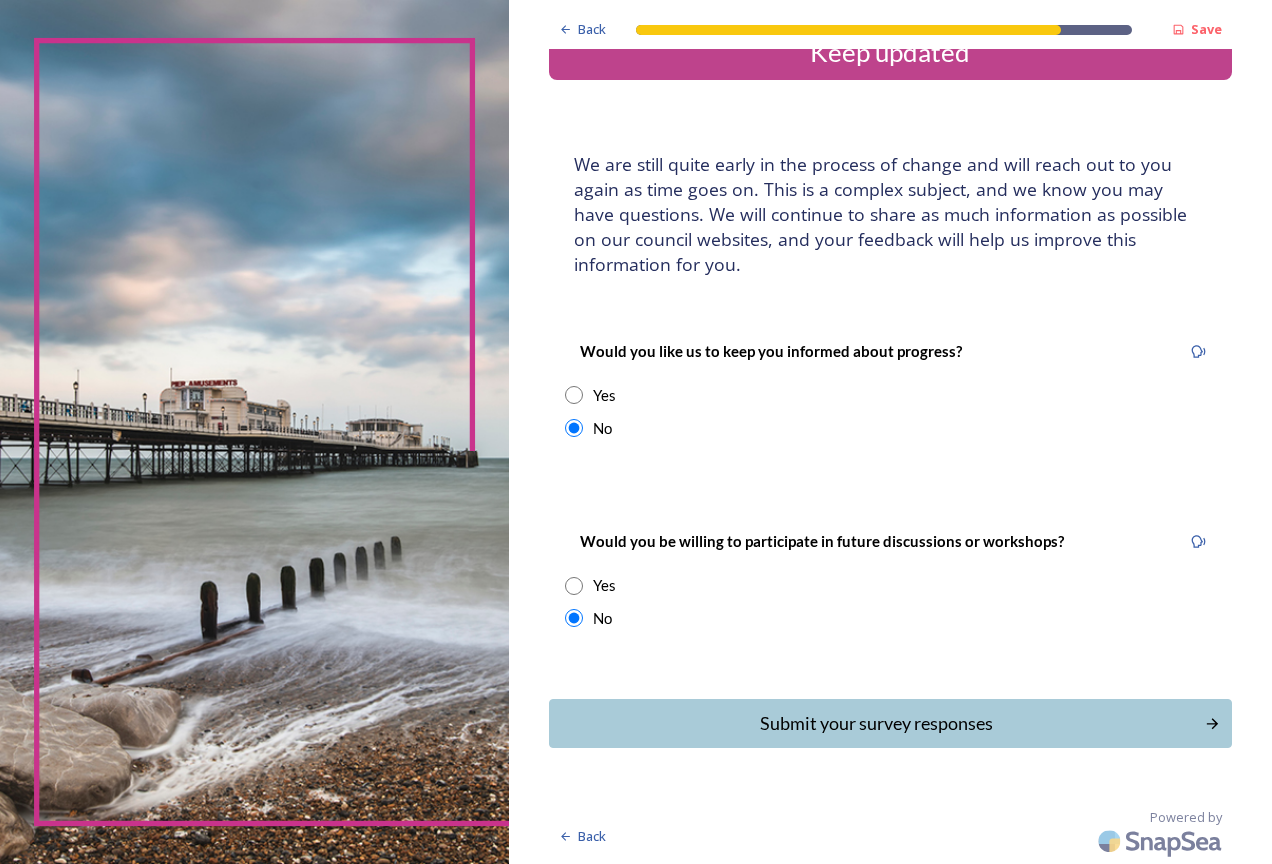 click on "Back Save Keep updated We are still quite early in the process of change and will reach out to you again as time goes on. This is a complex subject, and we know you may have questions. We will continue to share as much information as possible on our council websites, and your feedback will help us improve this information for you. Would you like us to keep you informed about progress? Yes No Would you be willing to participate in future discussions or workshops? Yes No Submit your survey responses   Back Powered by" at bounding box center (890, 409) 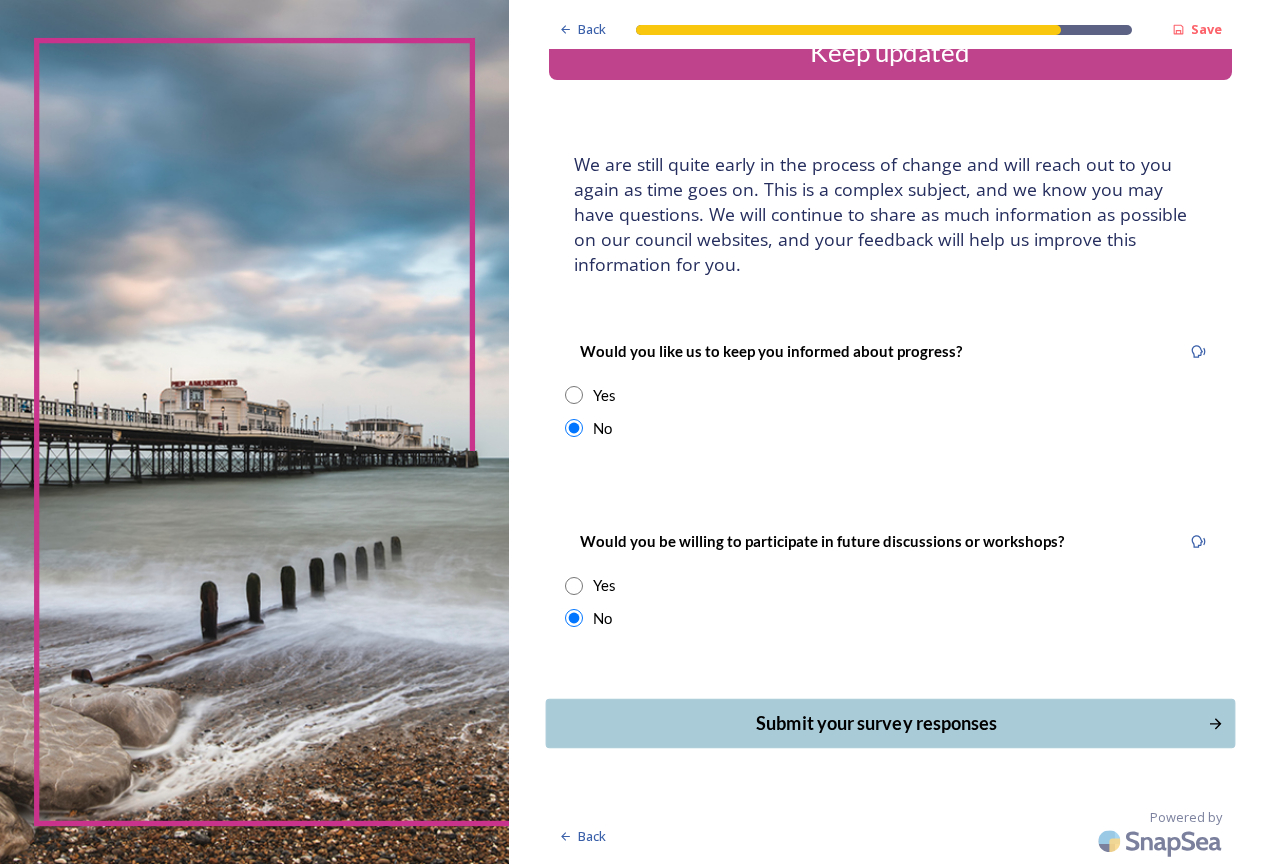 click on "Submit your survey responses" at bounding box center [876, 723] 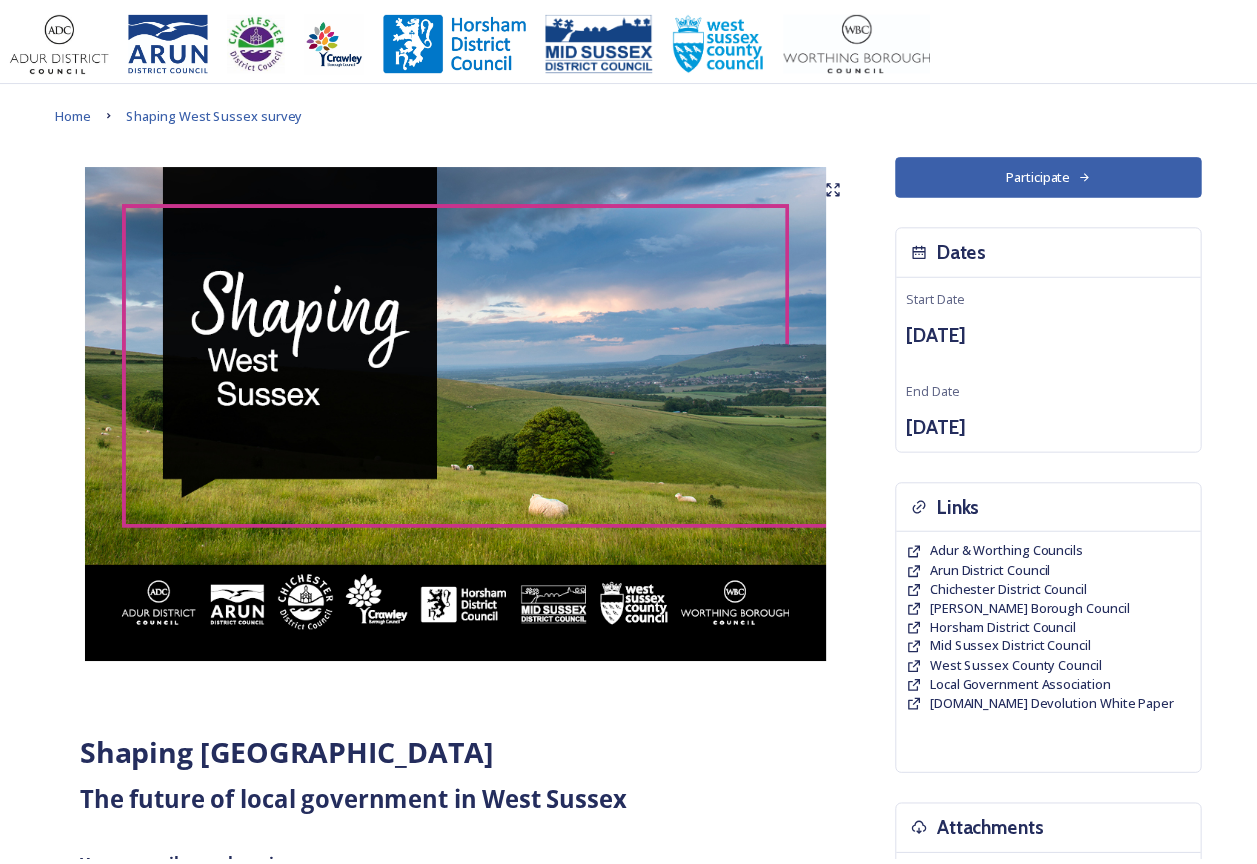 scroll, scrollTop: 0, scrollLeft: 0, axis: both 